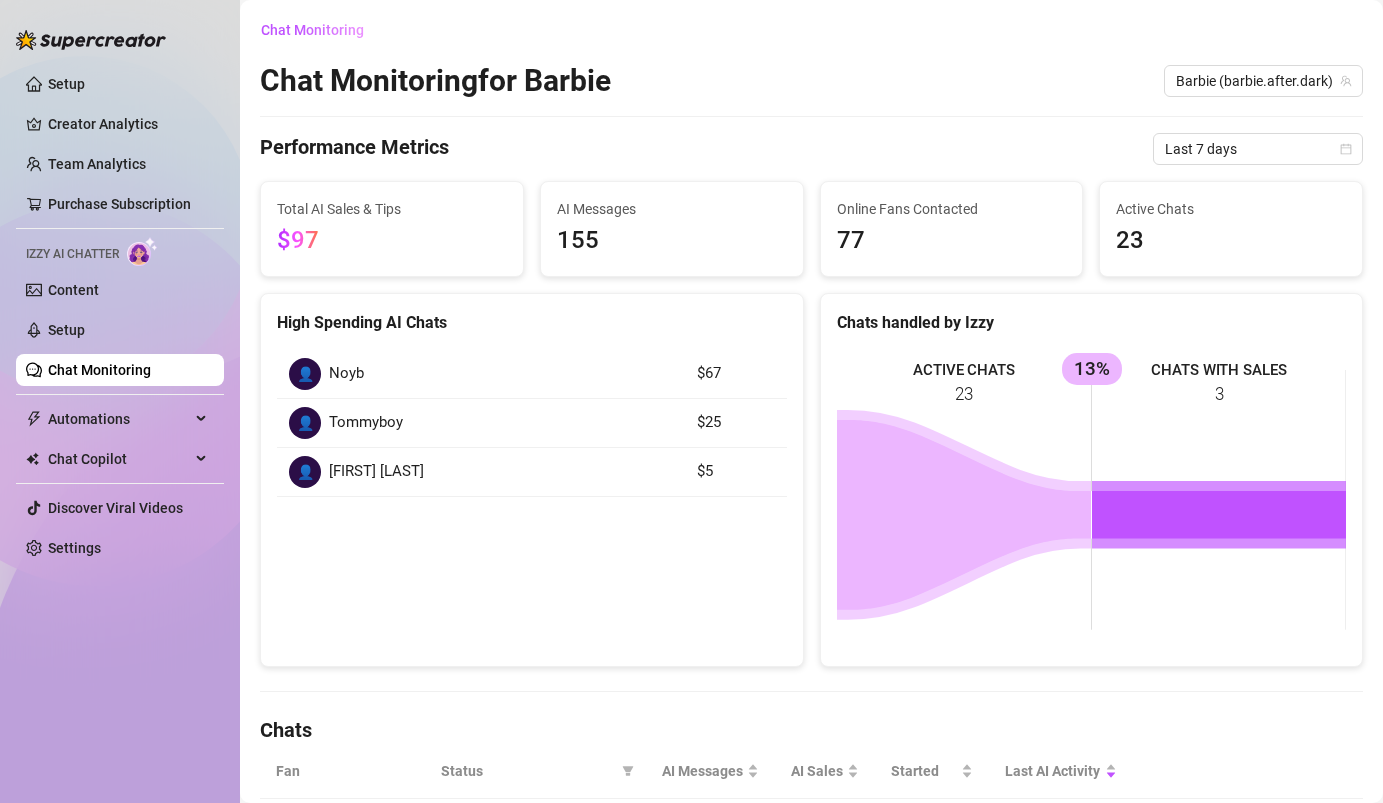 scroll, scrollTop: 0, scrollLeft: 0, axis: both 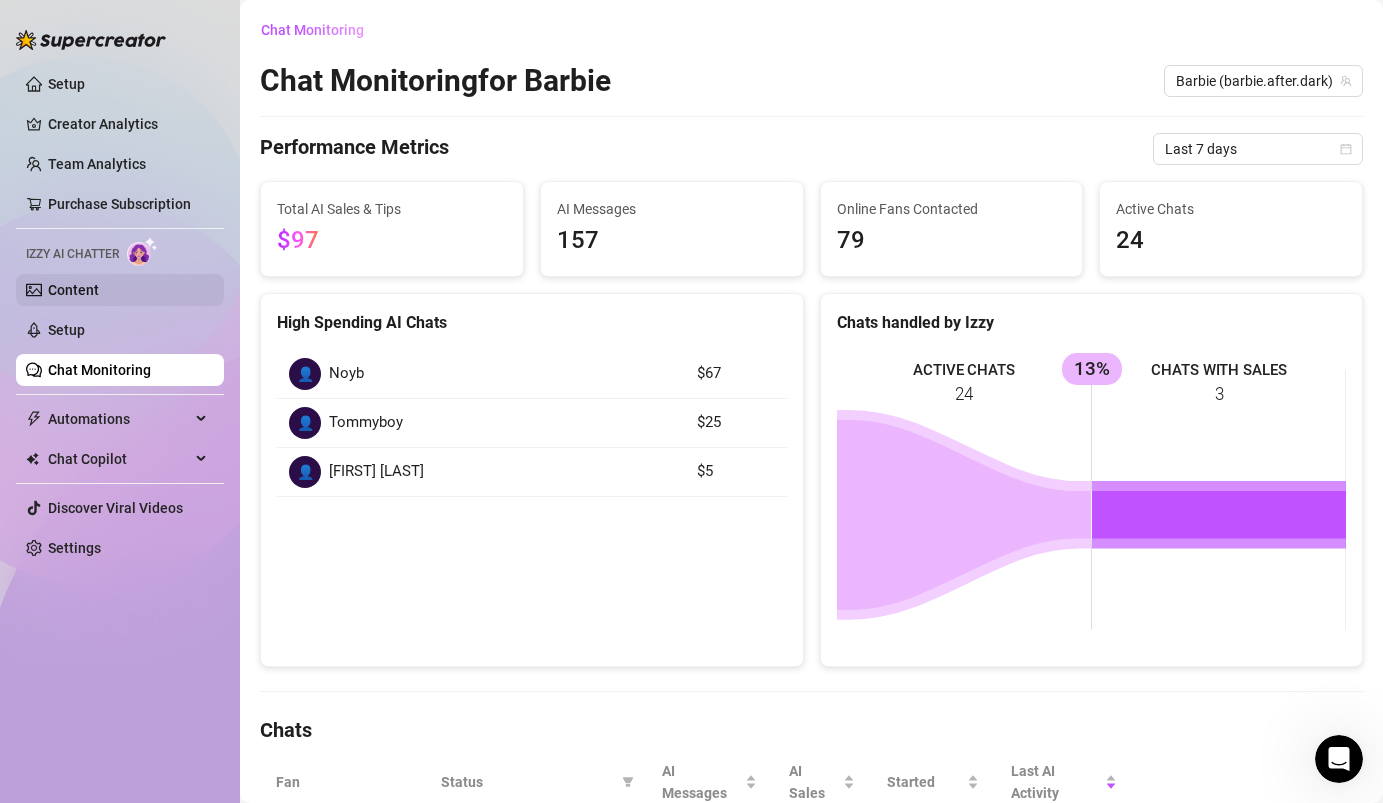 click on "Content" at bounding box center [73, 290] 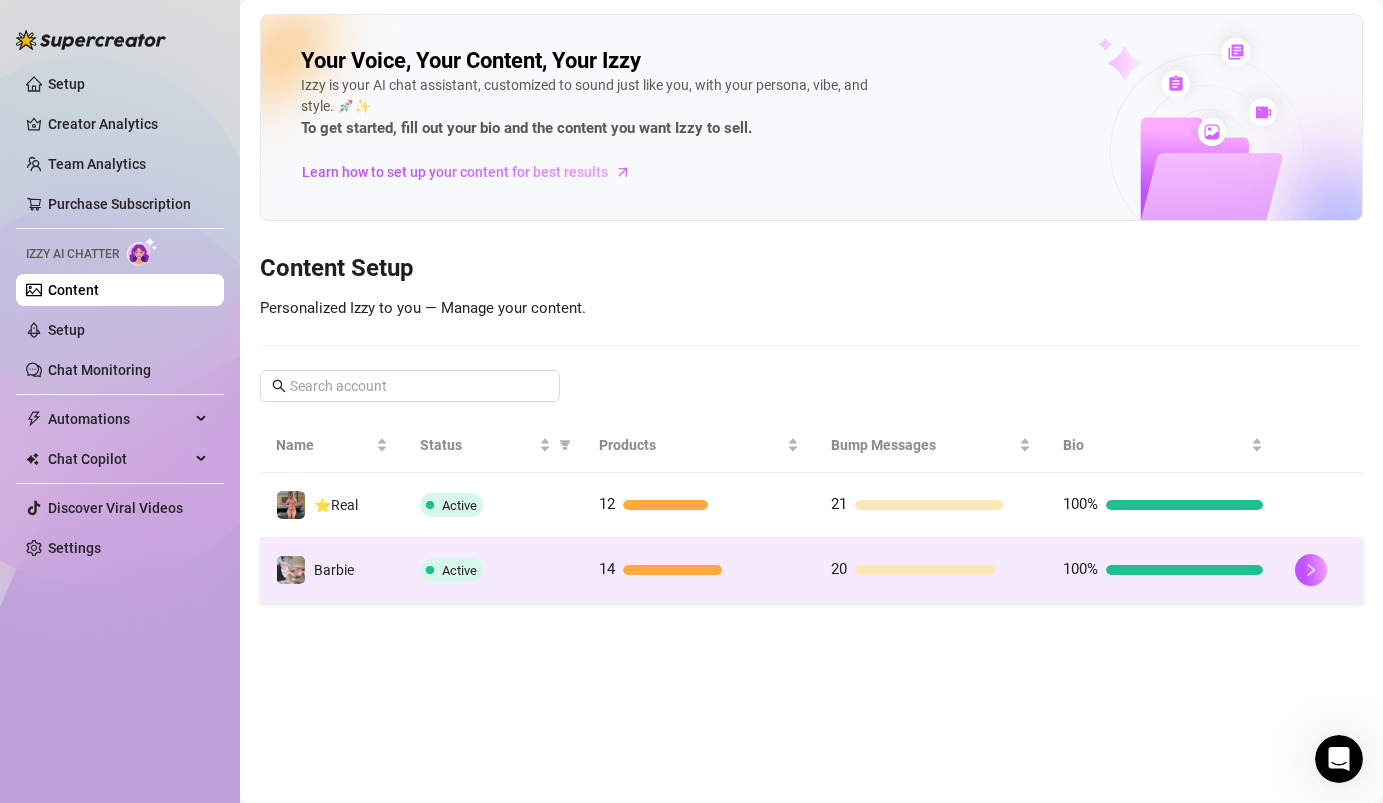 click on "Active" at bounding box center [451, 570] 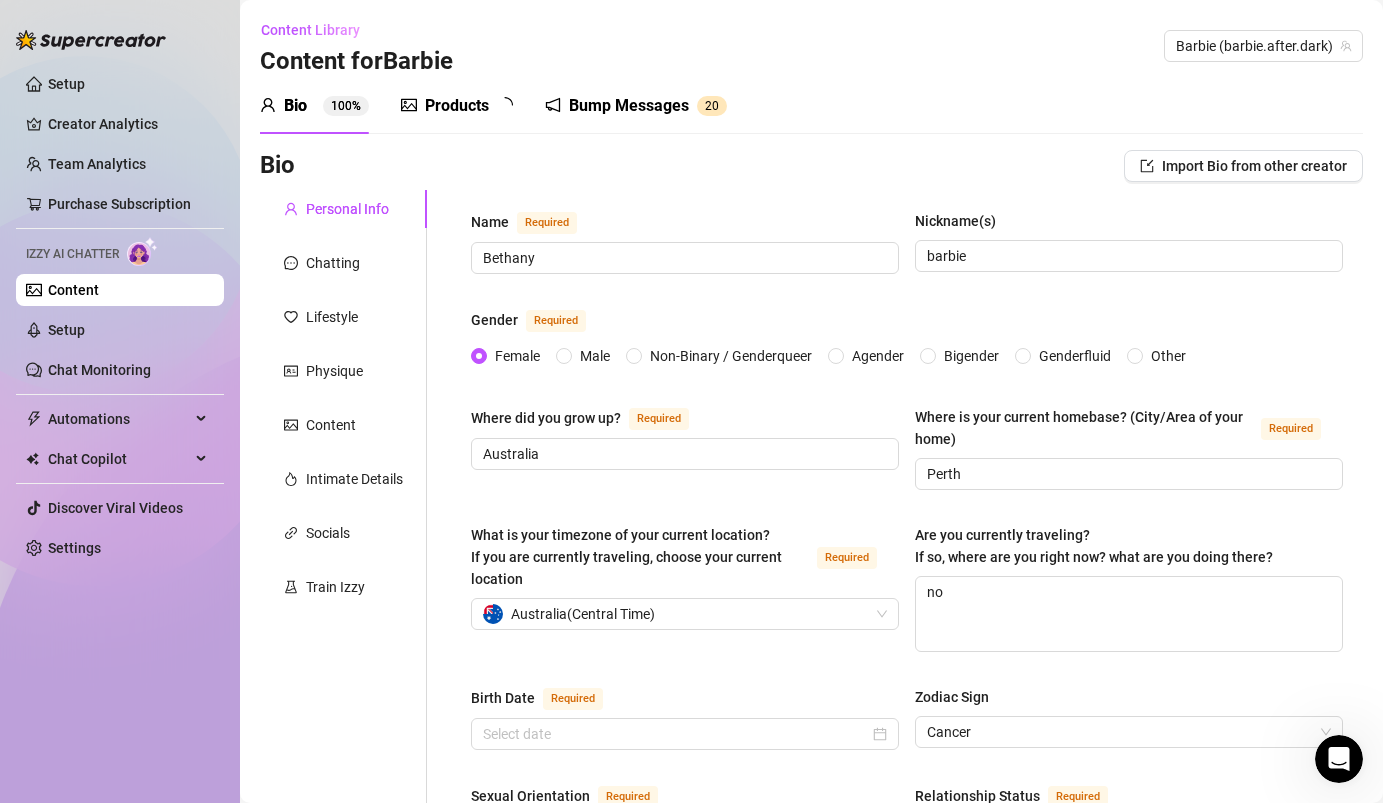 type 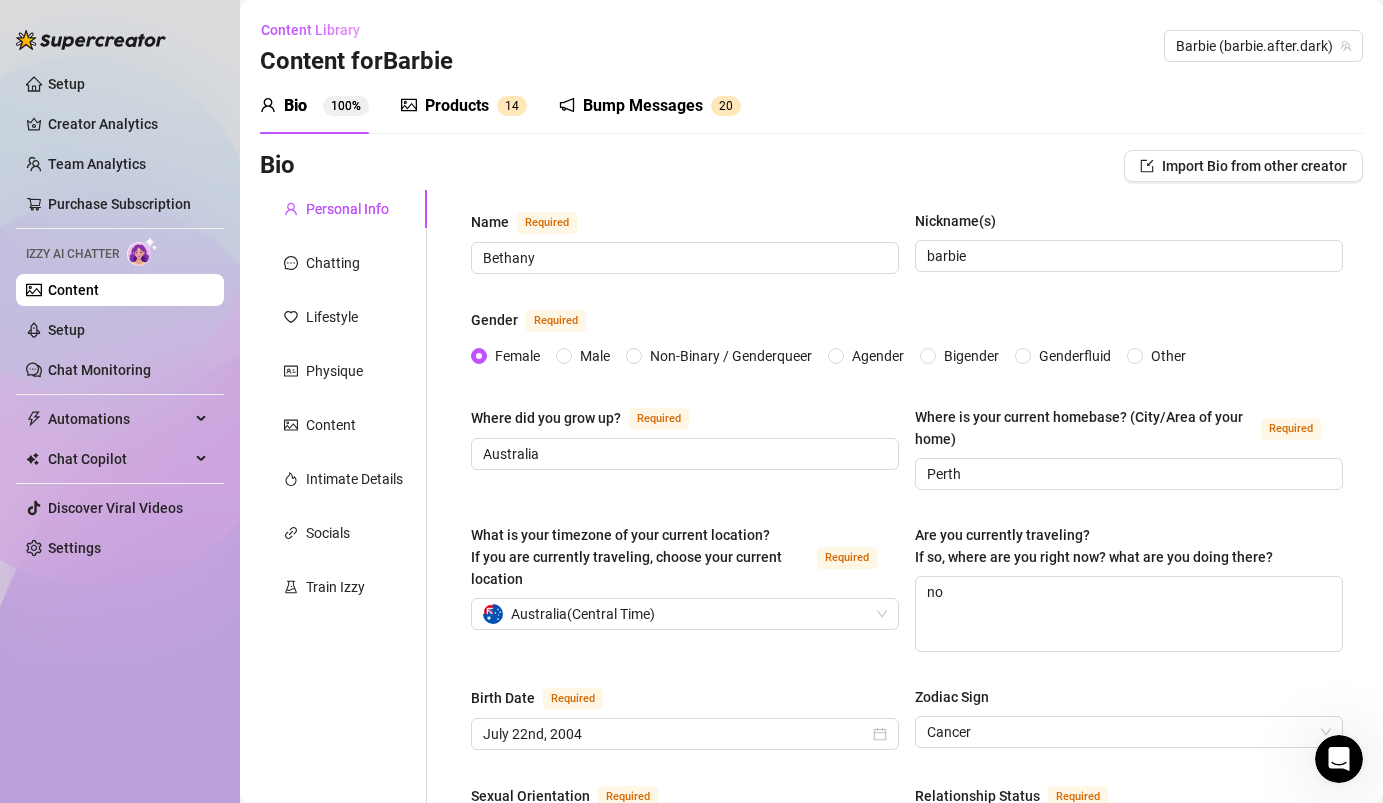 click on "Products" at bounding box center [457, 106] 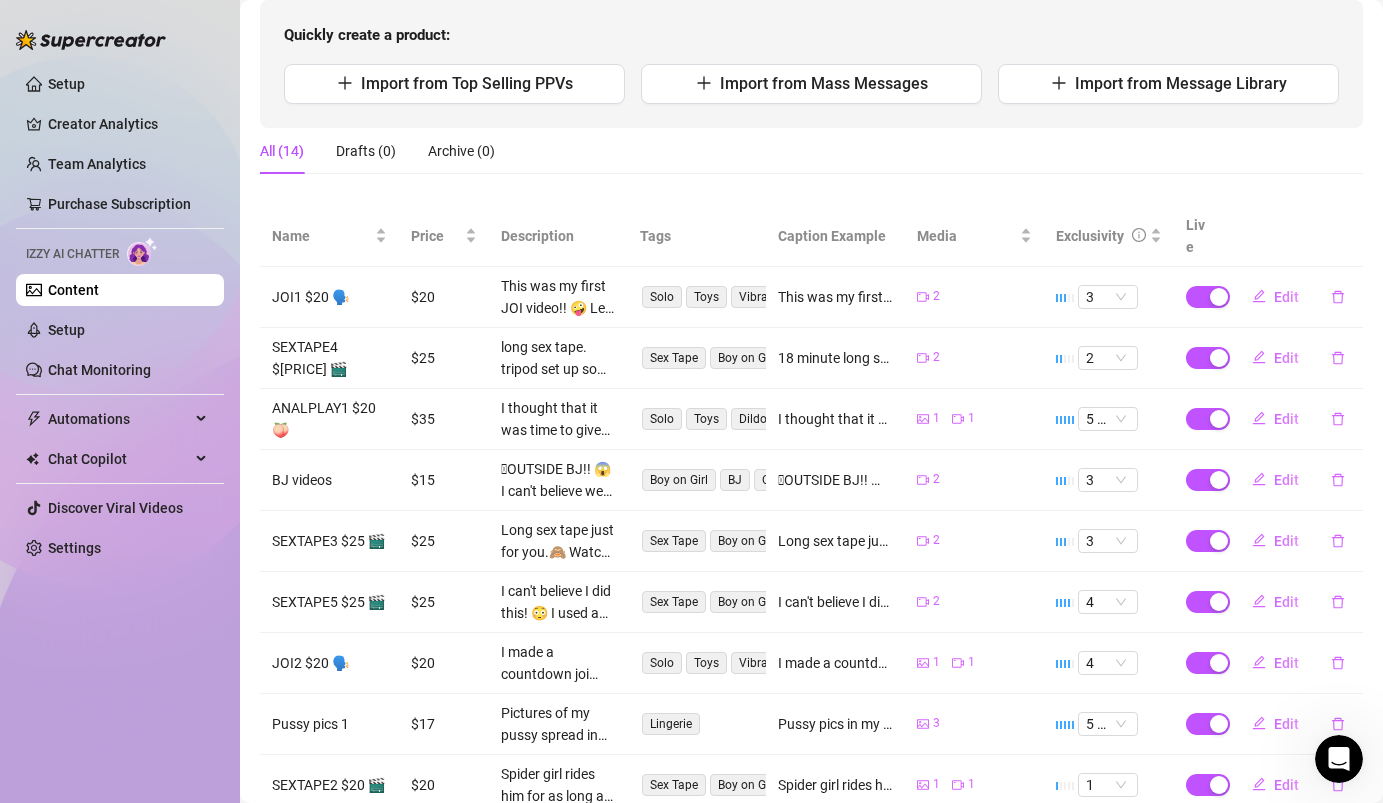 scroll, scrollTop: 225, scrollLeft: 0, axis: vertical 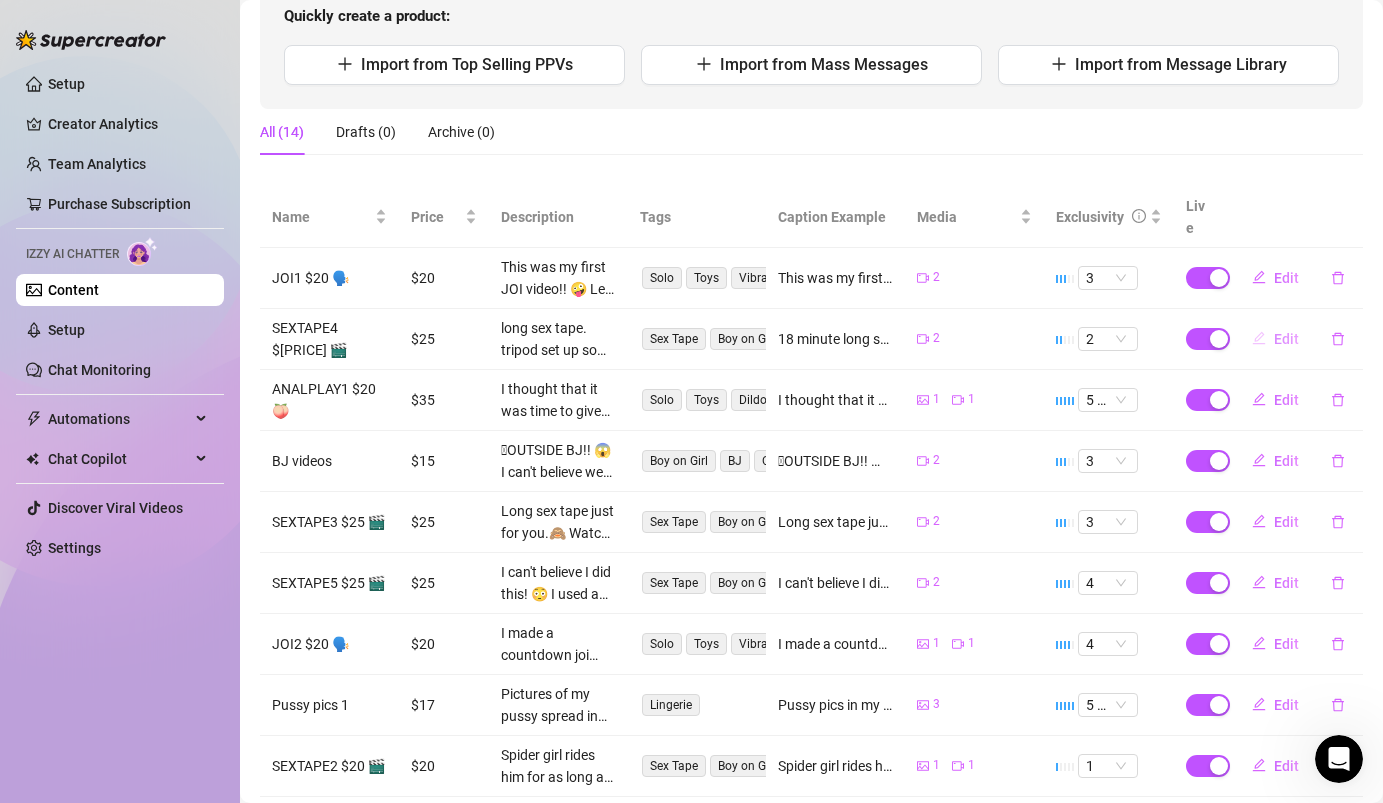 click on "Edit" at bounding box center (1275, 339) 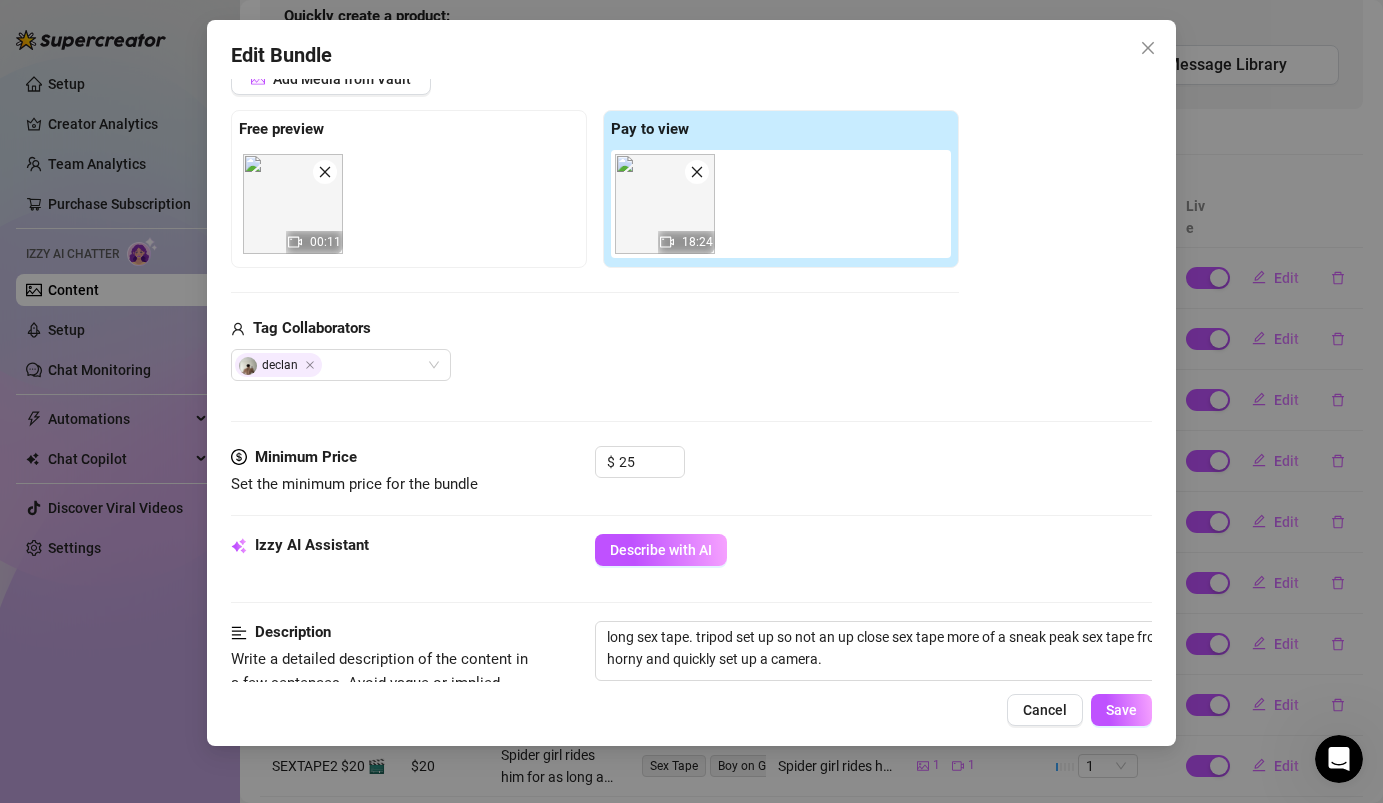 scroll, scrollTop: 272, scrollLeft: 0, axis: vertical 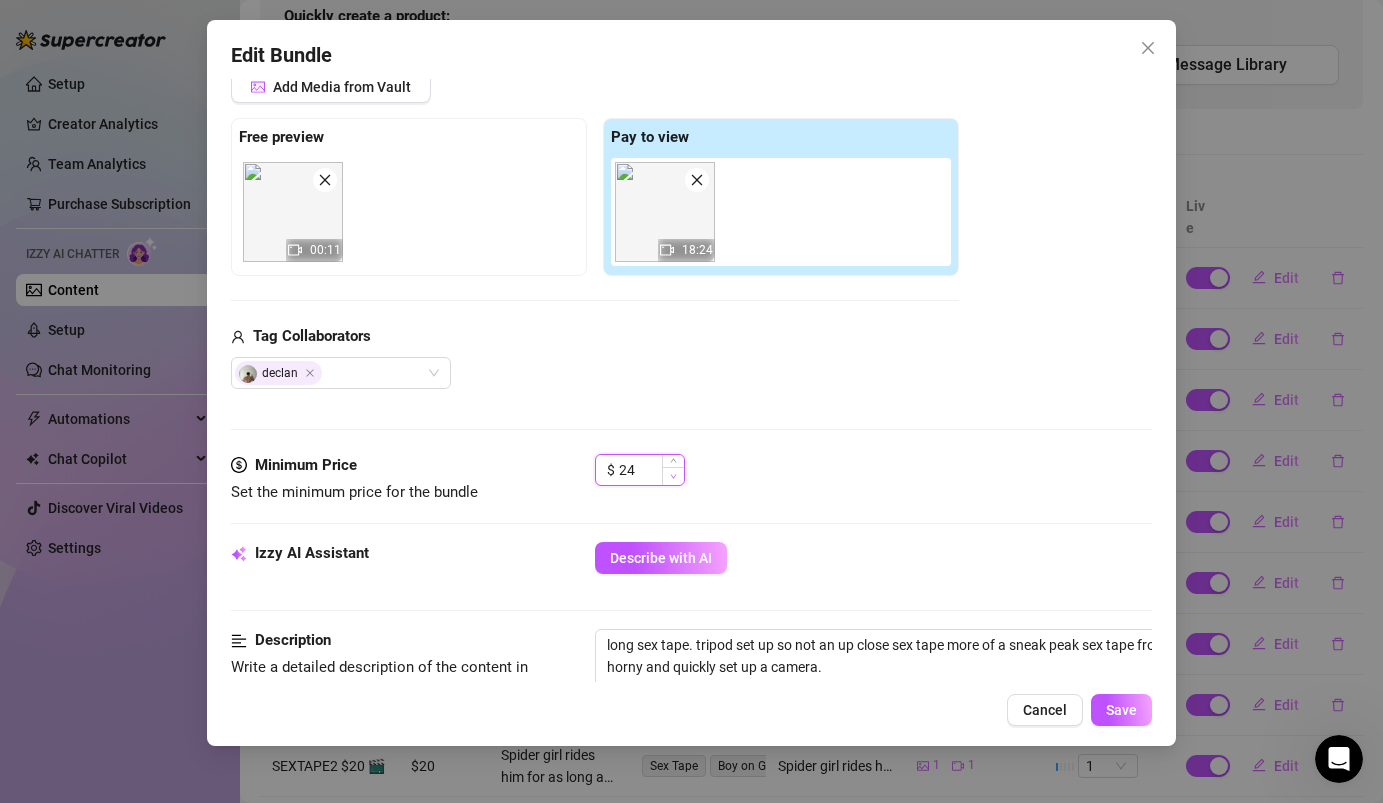 click at bounding box center (673, 476) 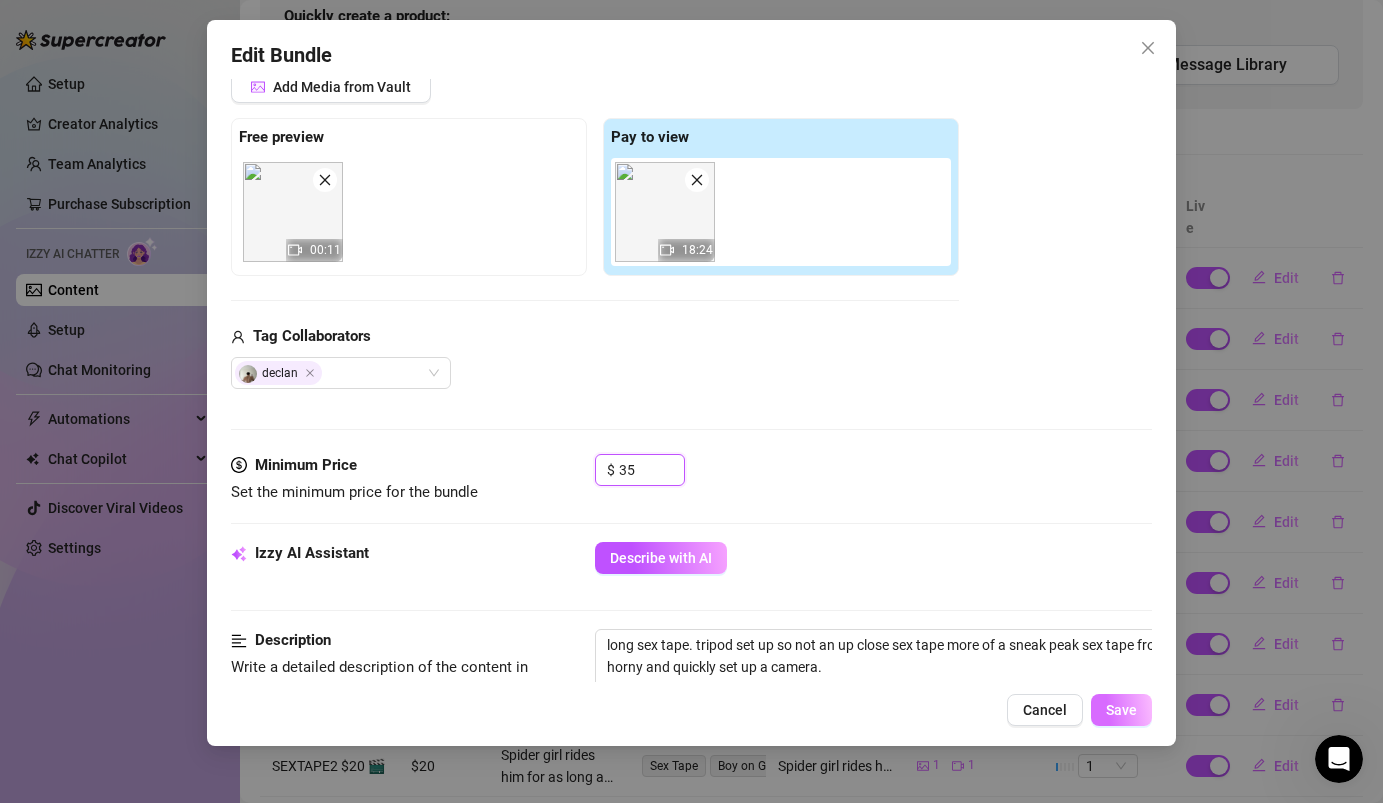 type on "35" 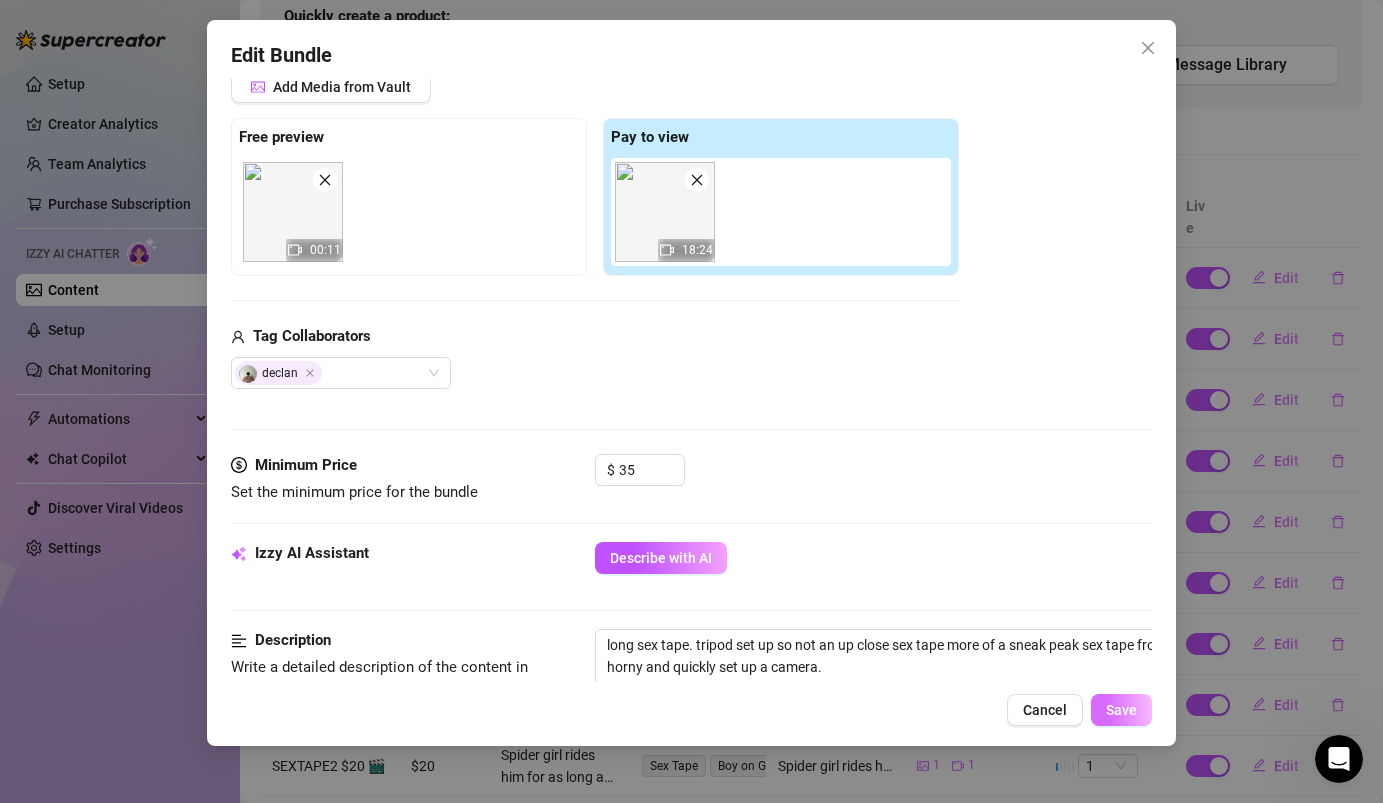 click on "Save" at bounding box center [1121, 710] 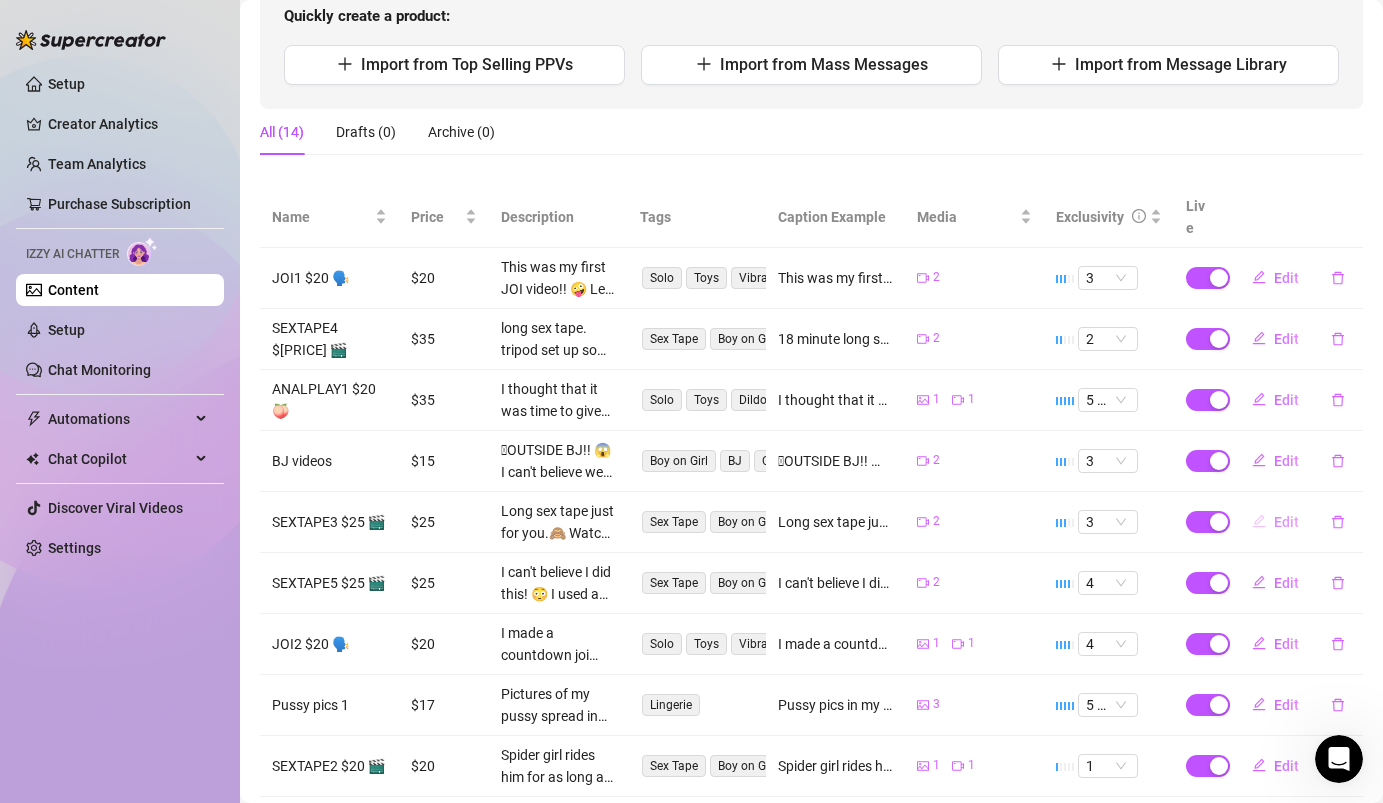 click on "Edit" at bounding box center [1275, 522] 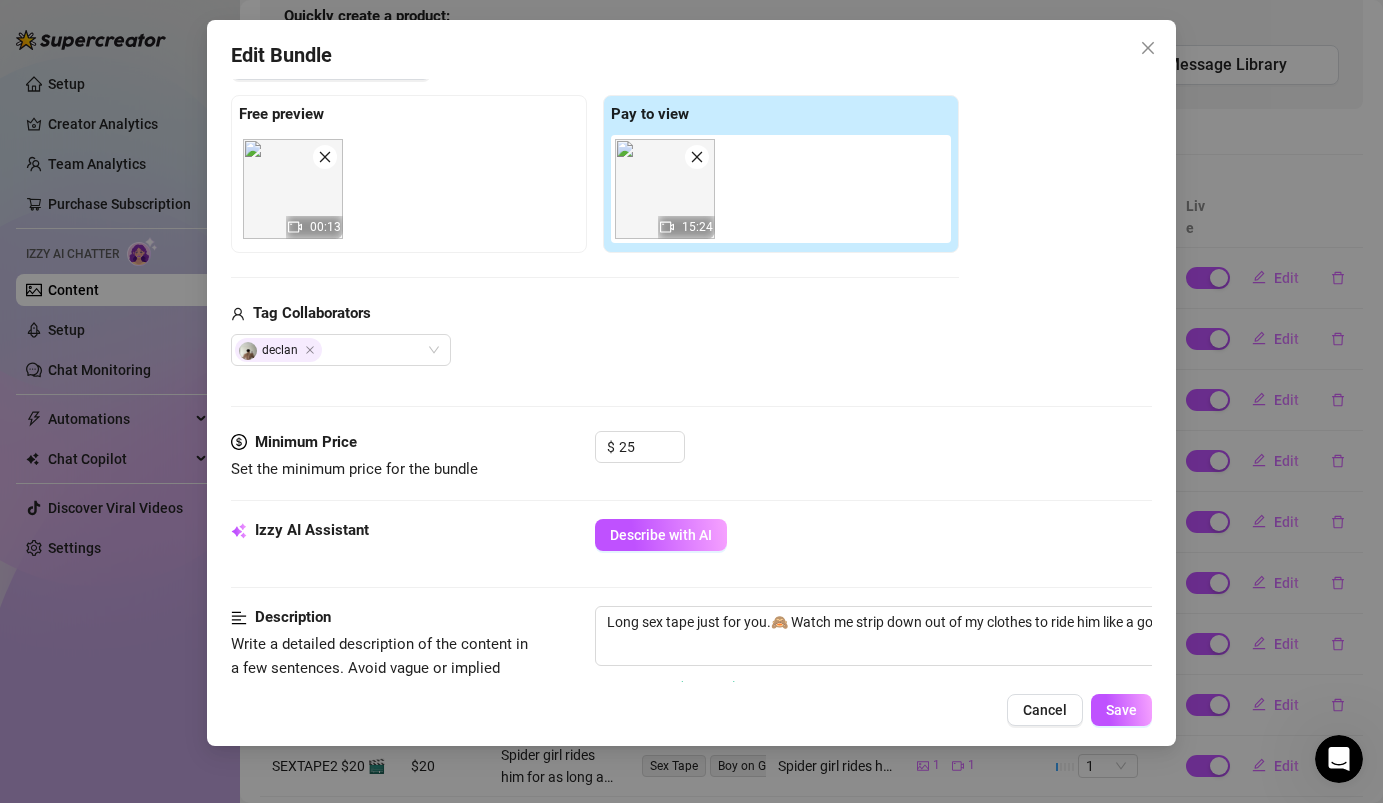 scroll, scrollTop: 299, scrollLeft: 0, axis: vertical 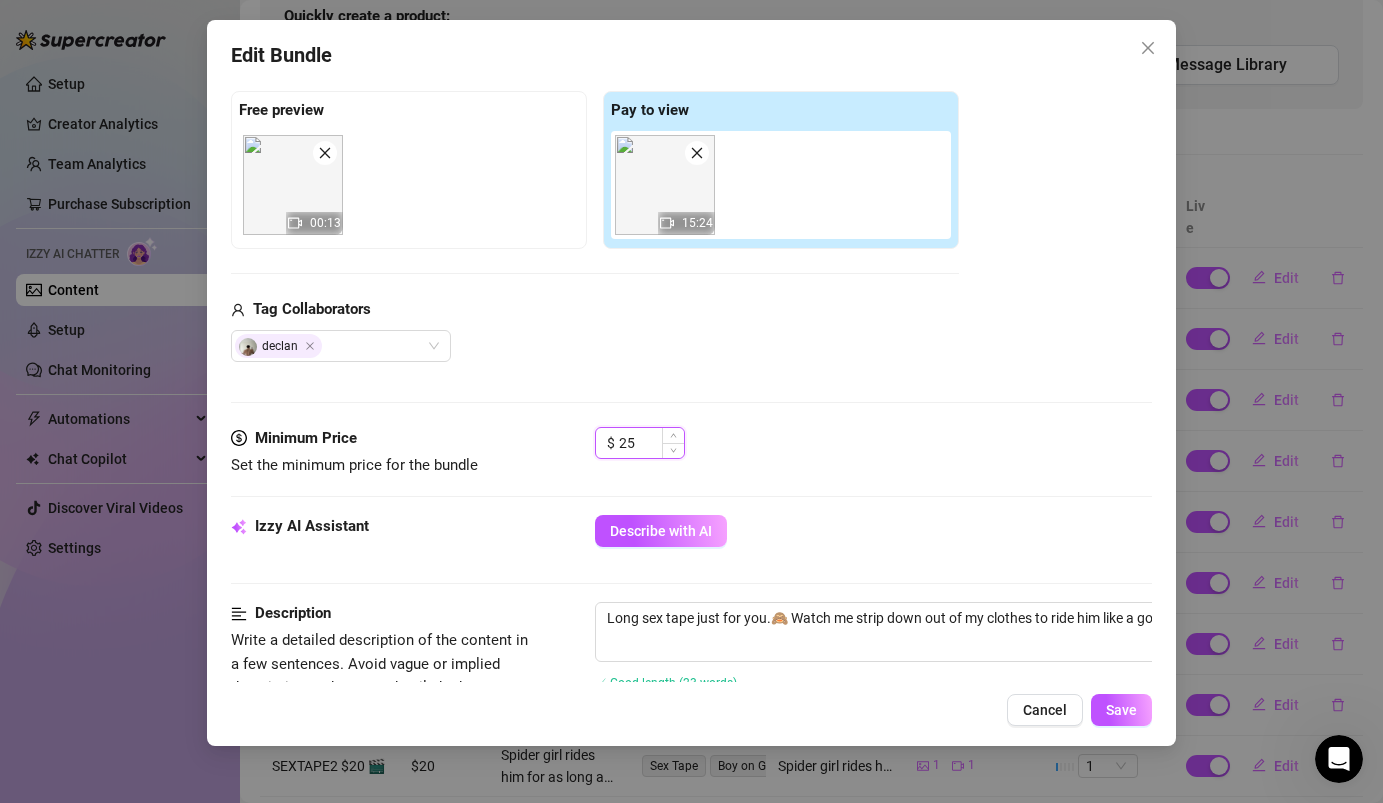 click on "25" at bounding box center (651, 443) 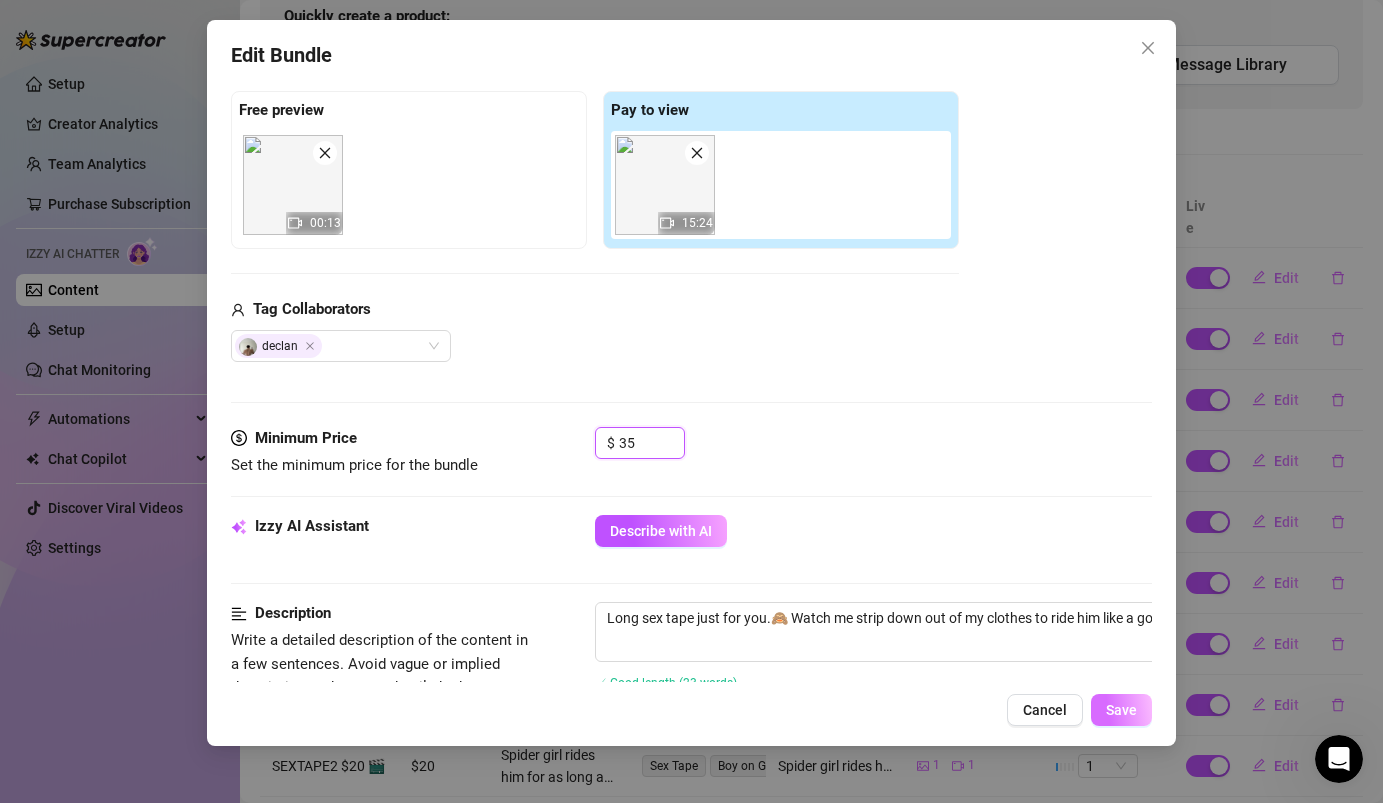 type on "35" 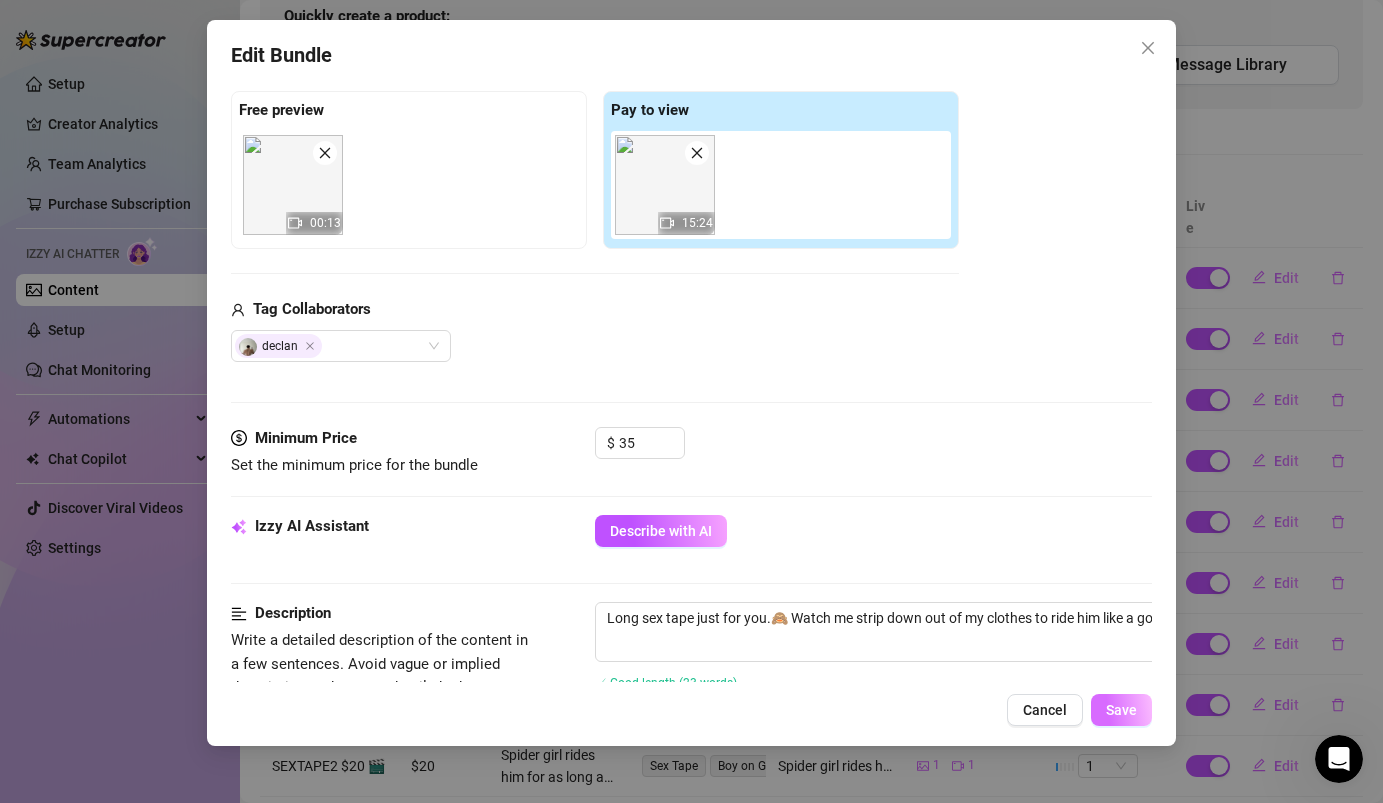 click on "Save" at bounding box center (1121, 710) 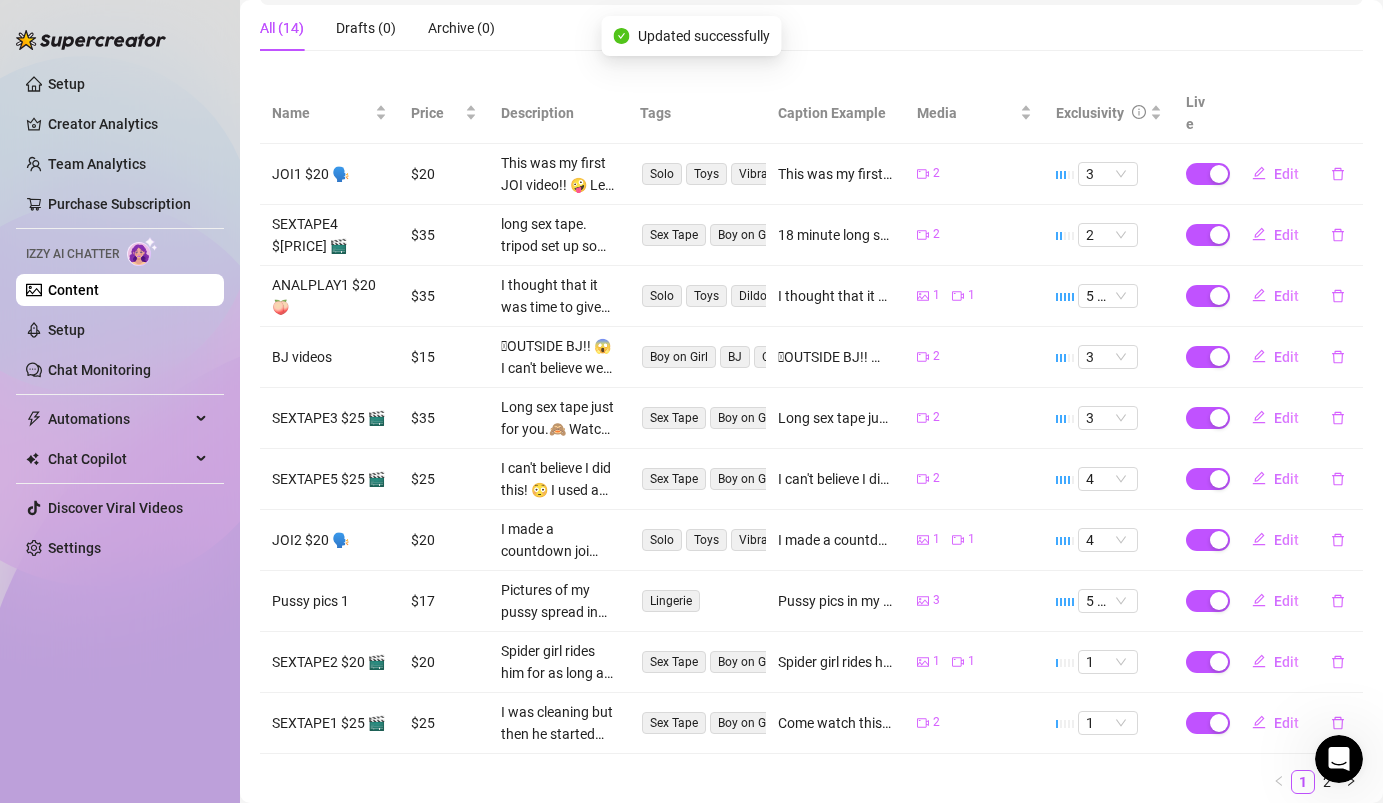 scroll, scrollTop: 356, scrollLeft: 0, axis: vertical 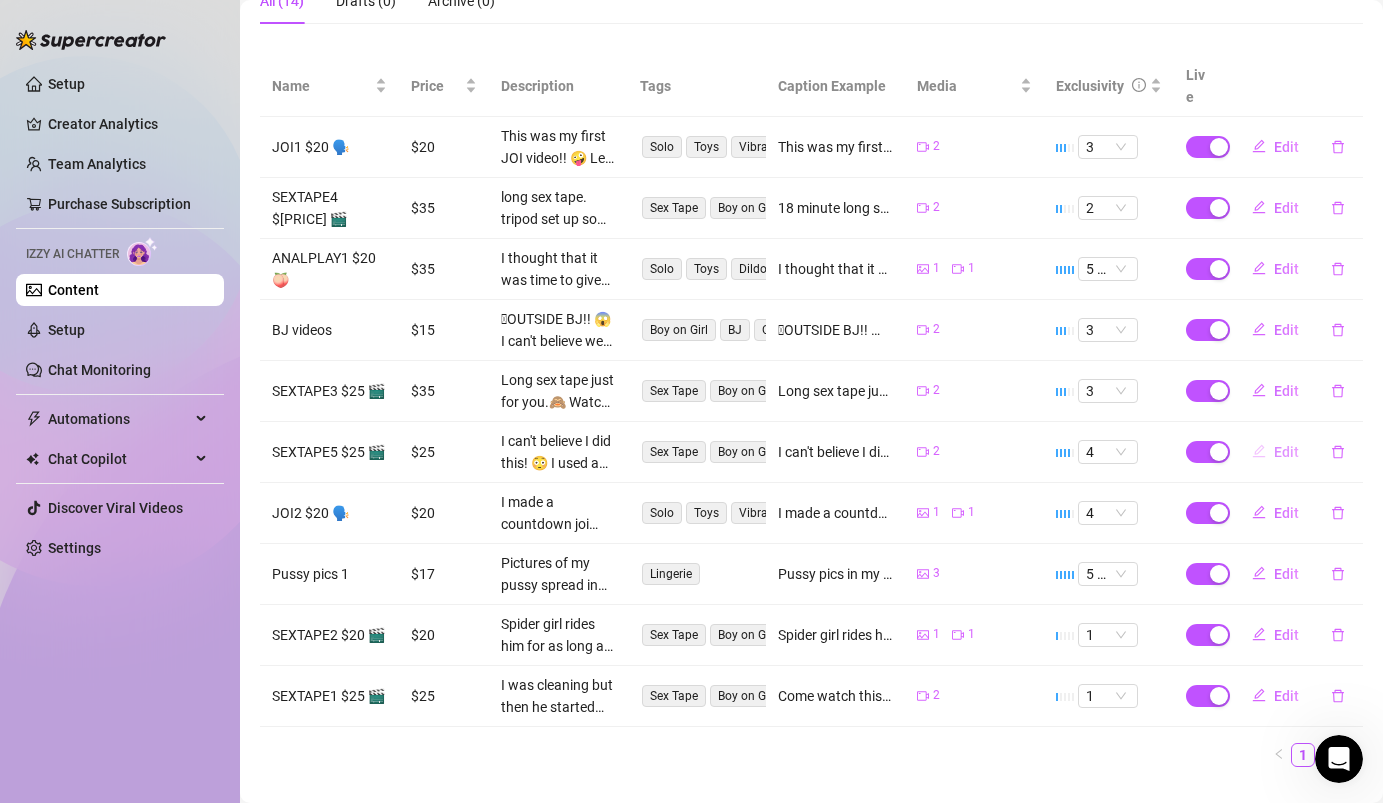 click on "Edit" at bounding box center [1286, 452] 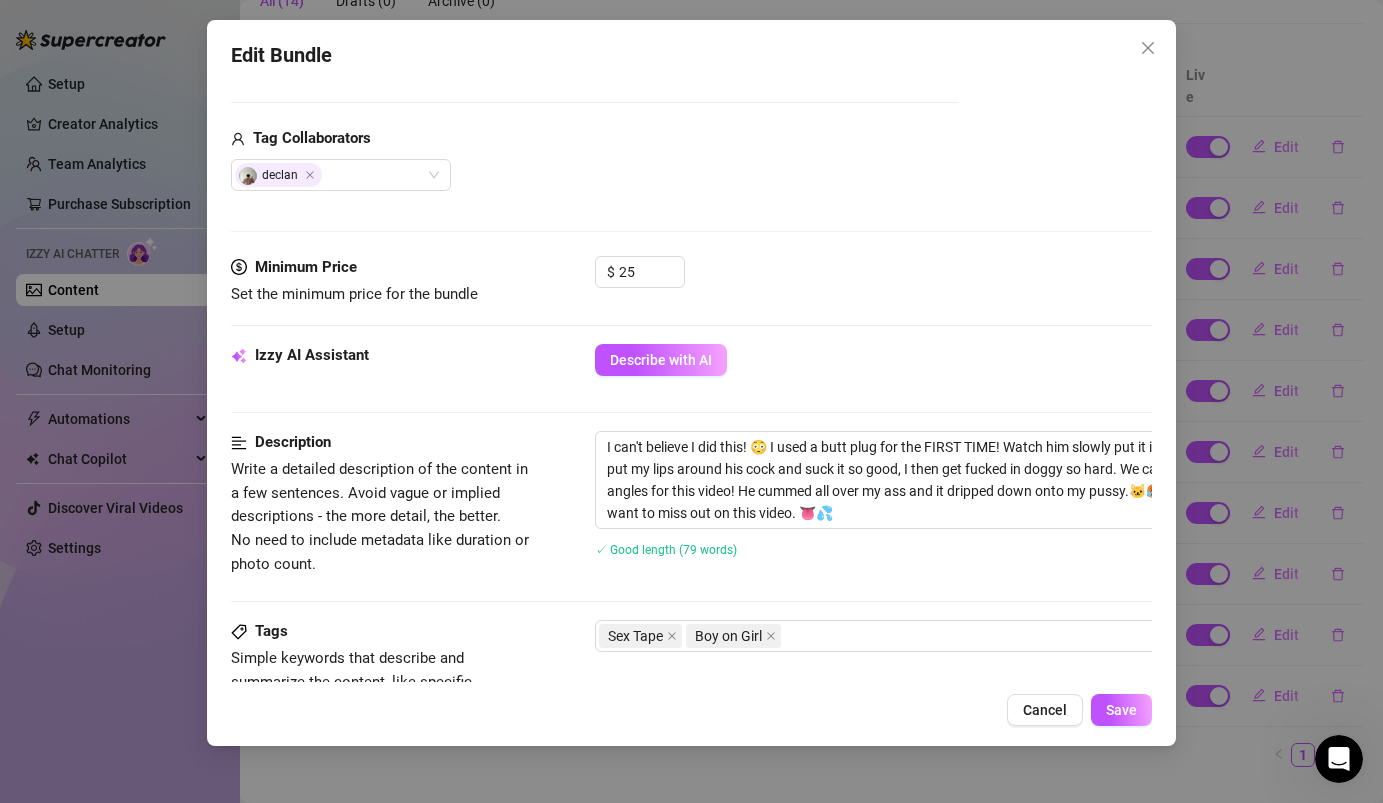 scroll, scrollTop: 487, scrollLeft: 0, axis: vertical 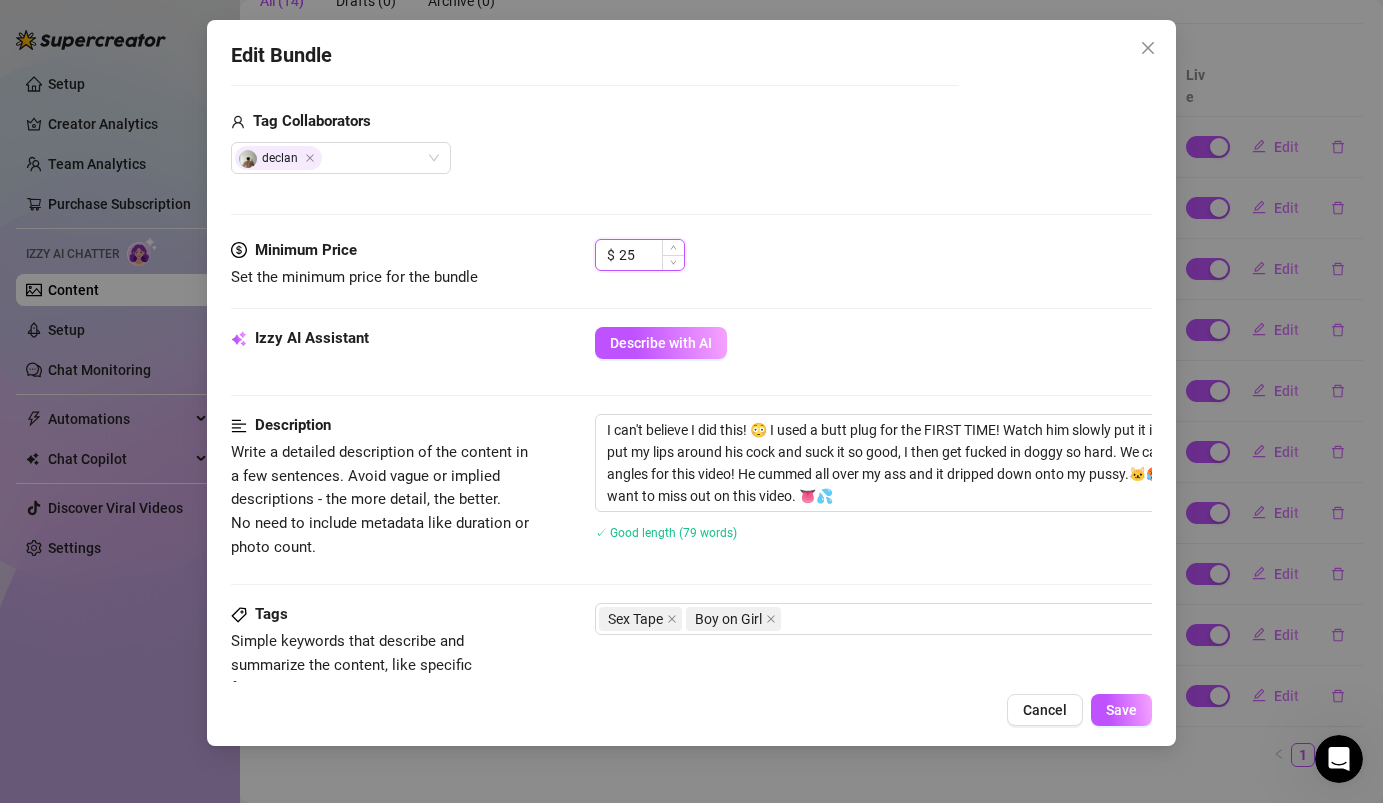 click on "25" at bounding box center [651, 255] 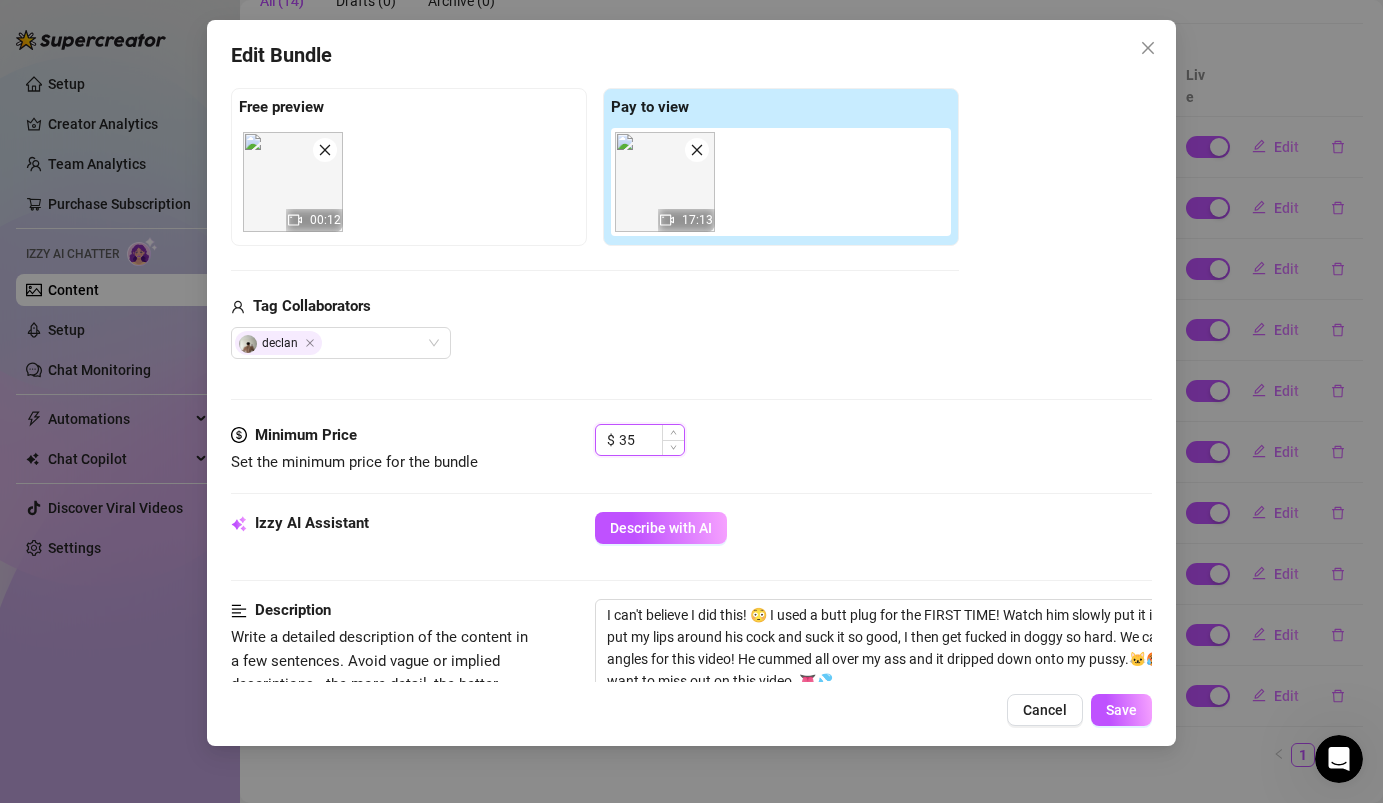 scroll, scrollTop: 0, scrollLeft: 0, axis: both 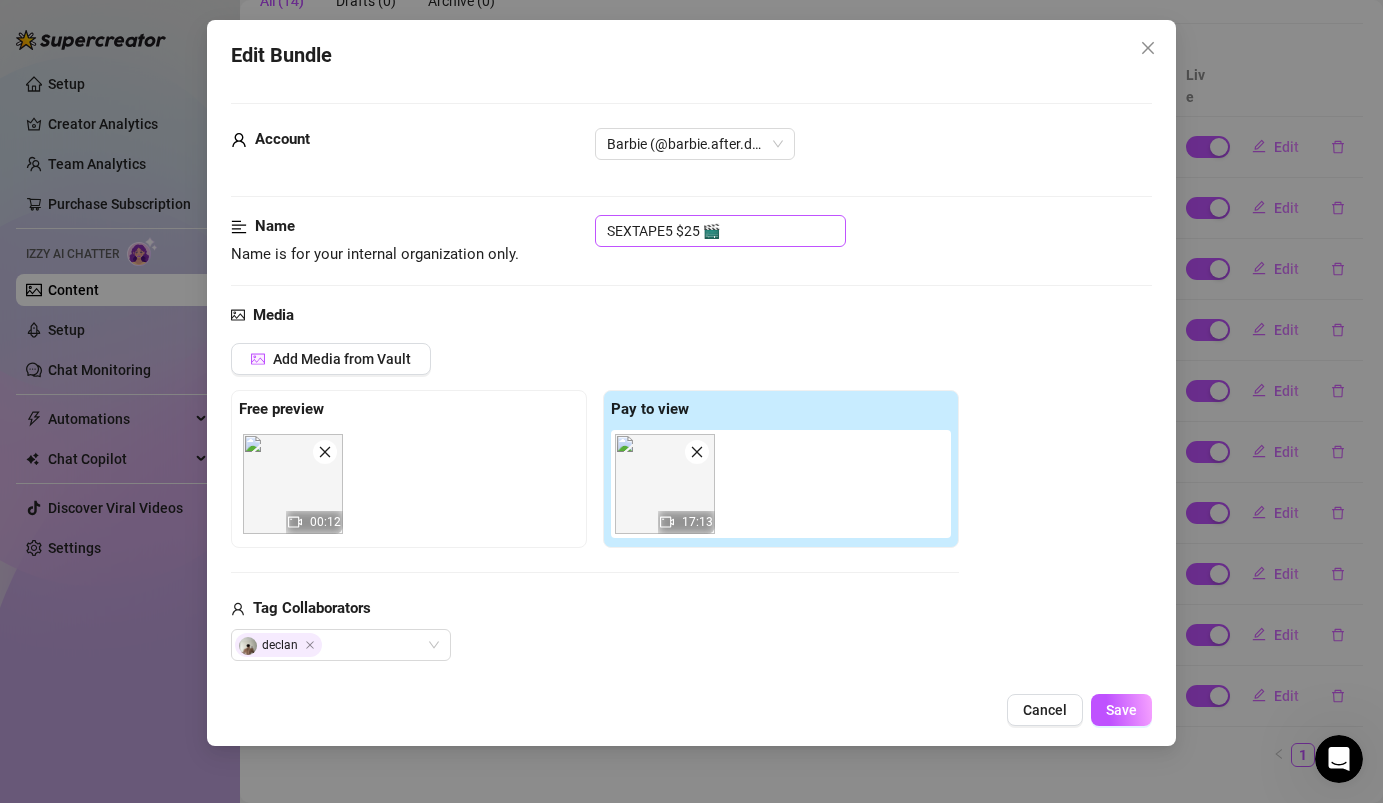 type on "35" 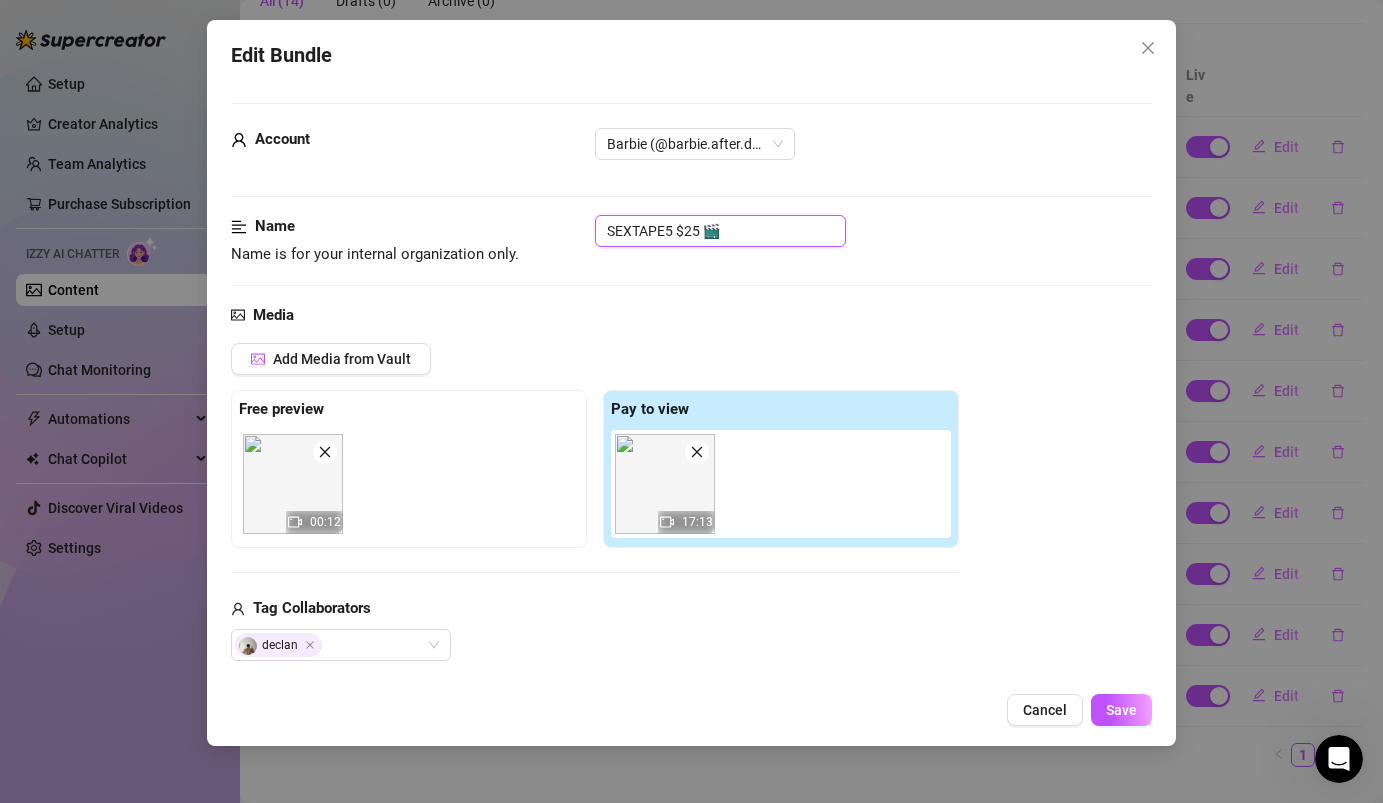 click on "SEXTAPE5 $25 🎬" at bounding box center (720, 231) 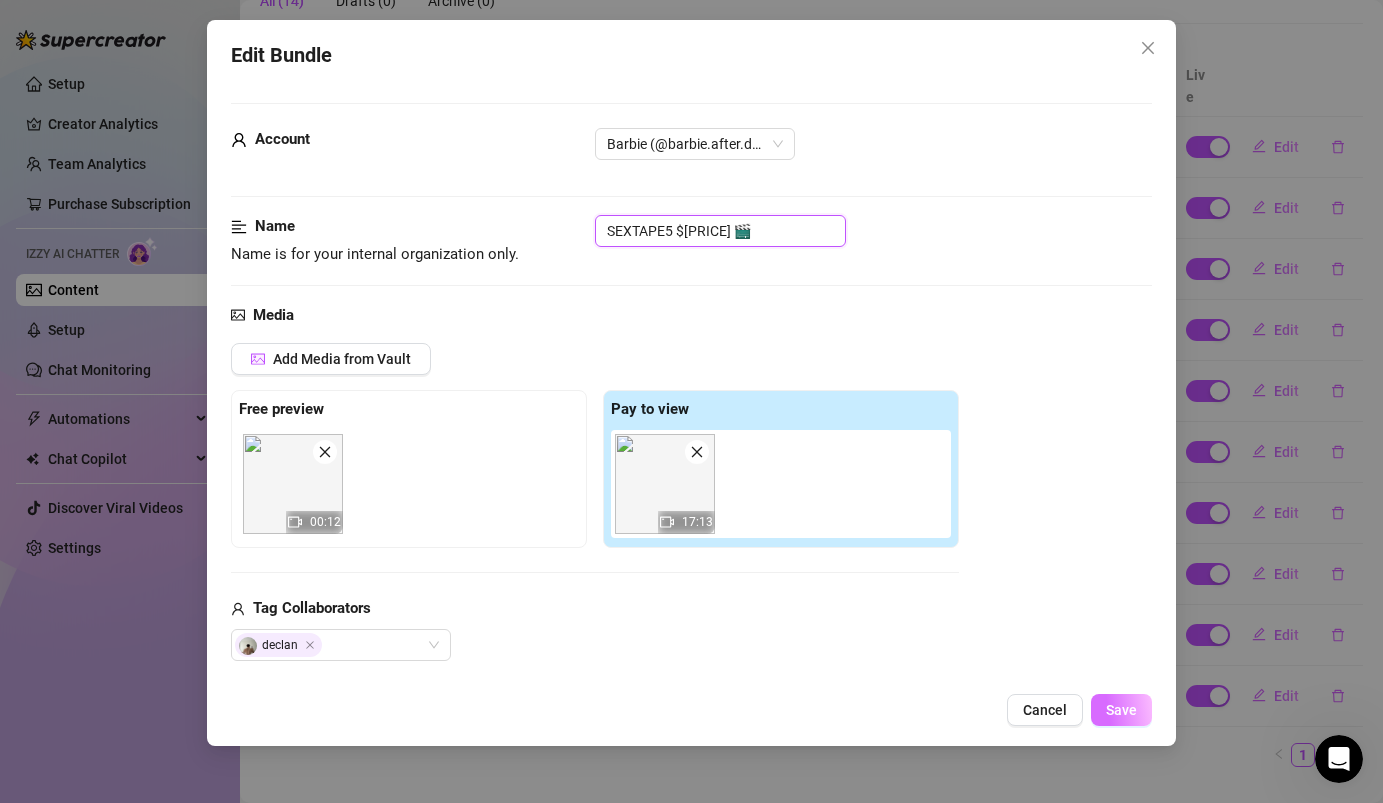 type on "SEXTAPE5 $[PRICE] 🎬" 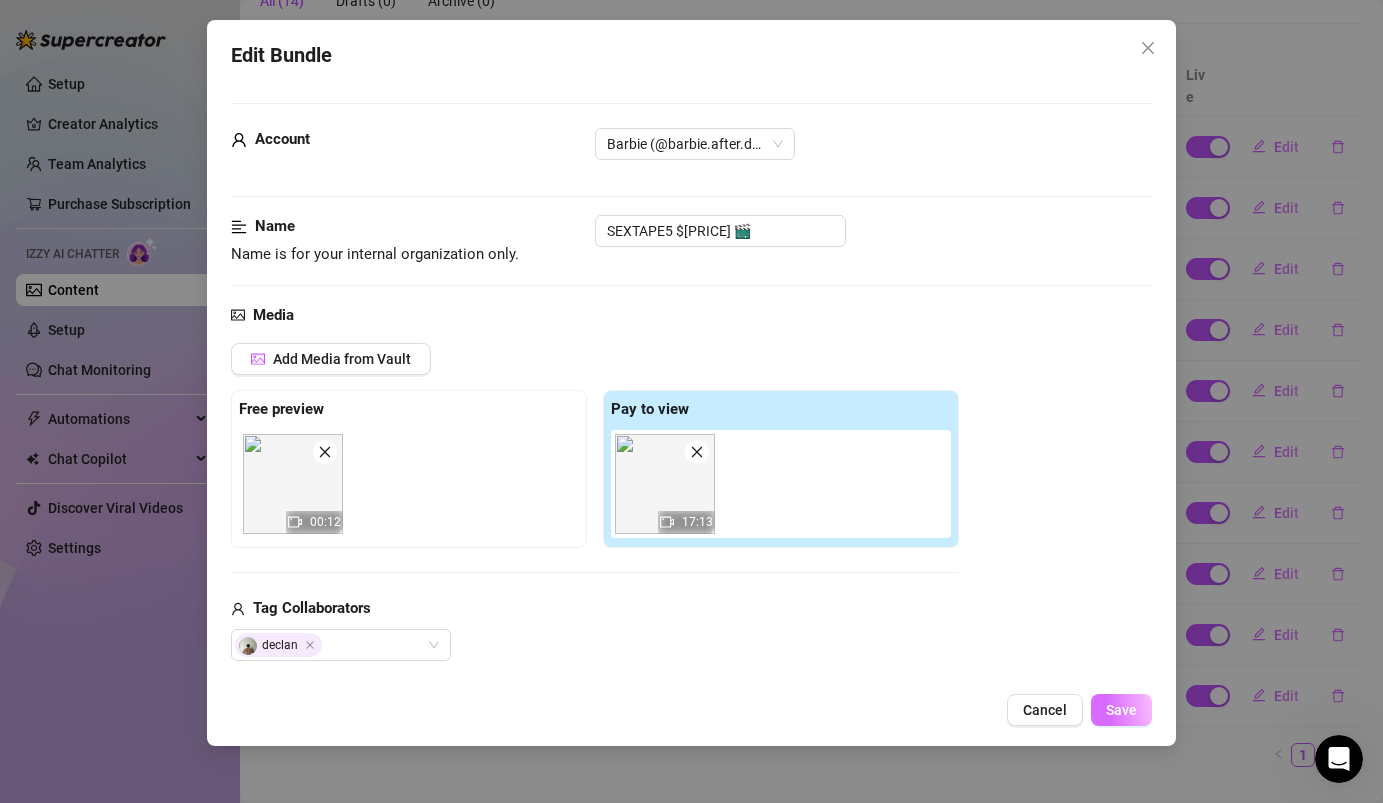 click on "Save" at bounding box center [1121, 710] 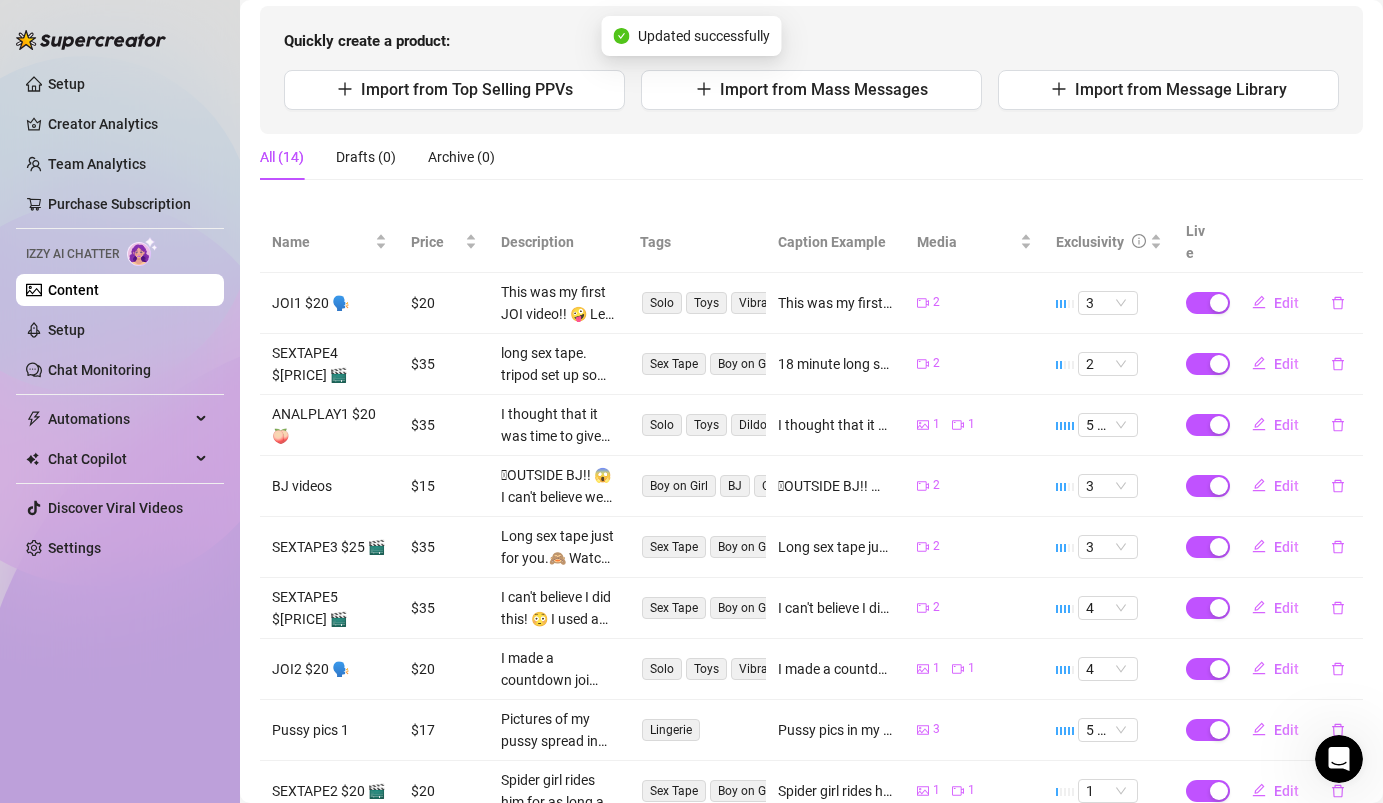 scroll, scrollTop: 0, scrollLeft: 0, axis: both 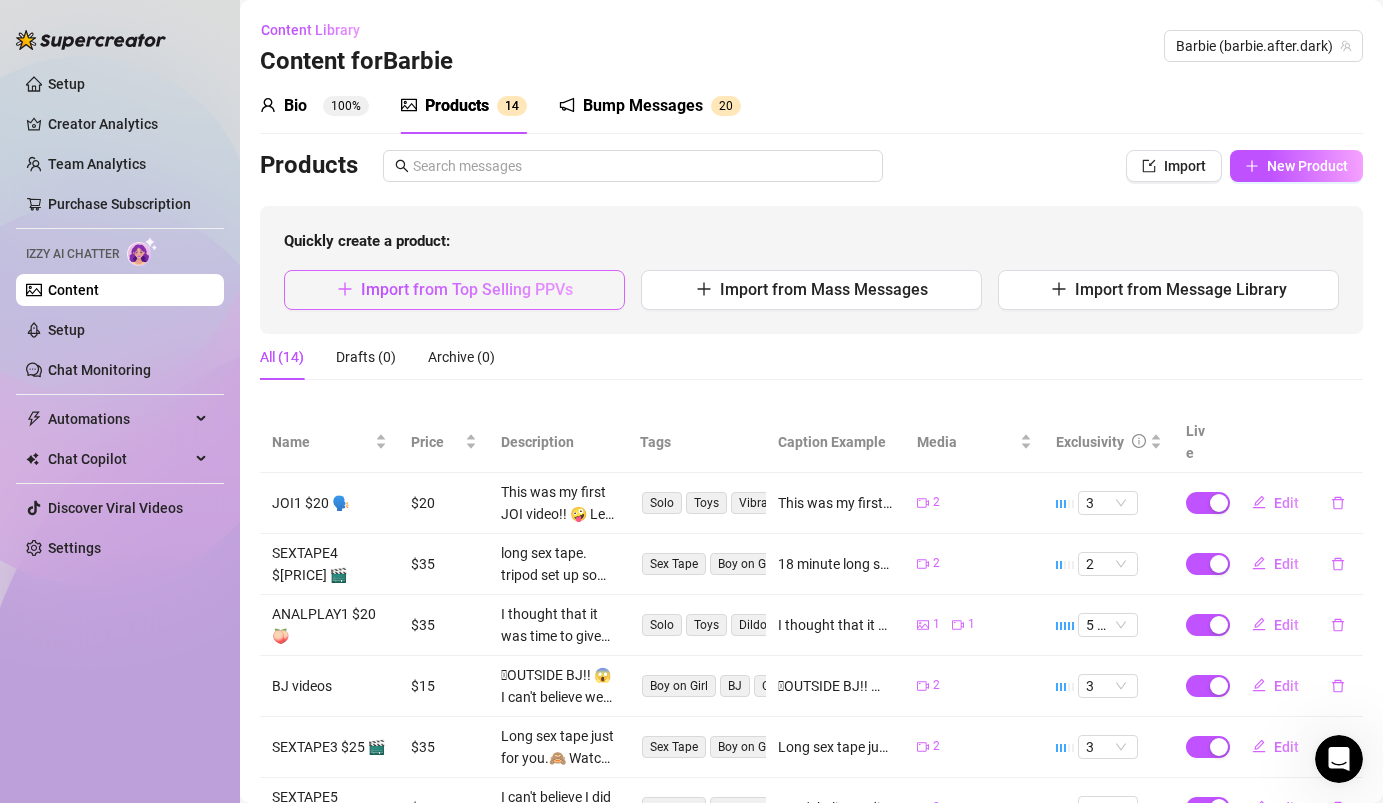 click on "Import from Top Selling PPVs" at bounding box center (454, 290) 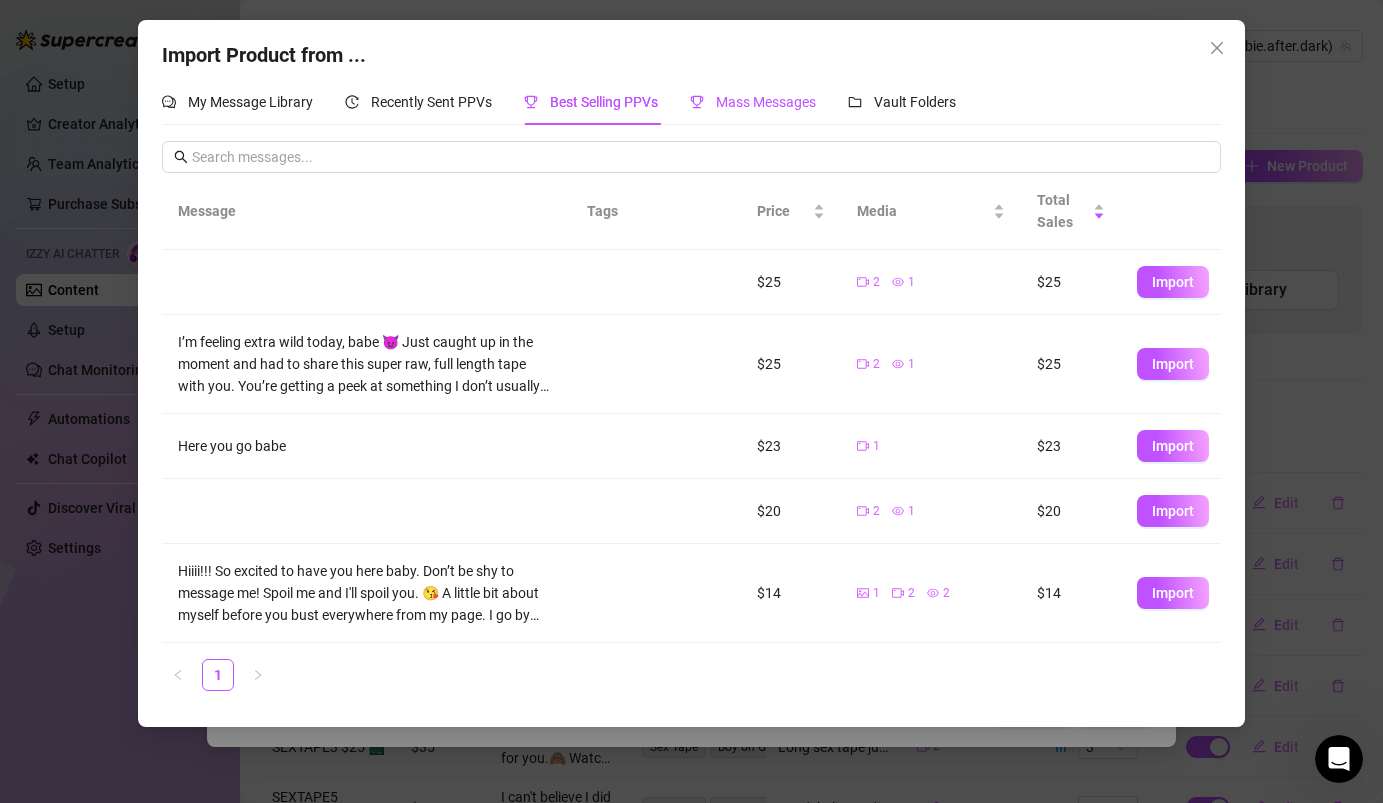 click on "Mass Messages" at bounding box center [766, 102] 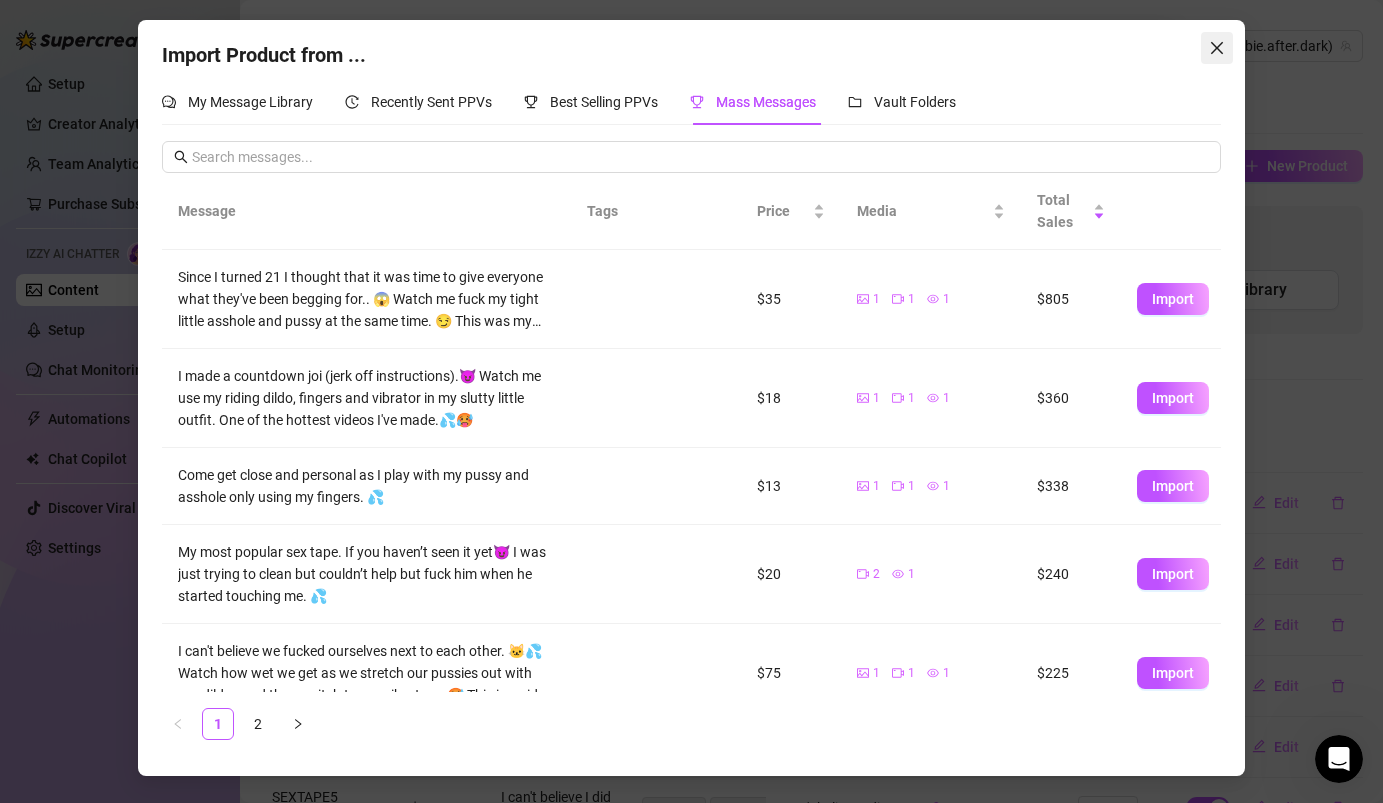 click 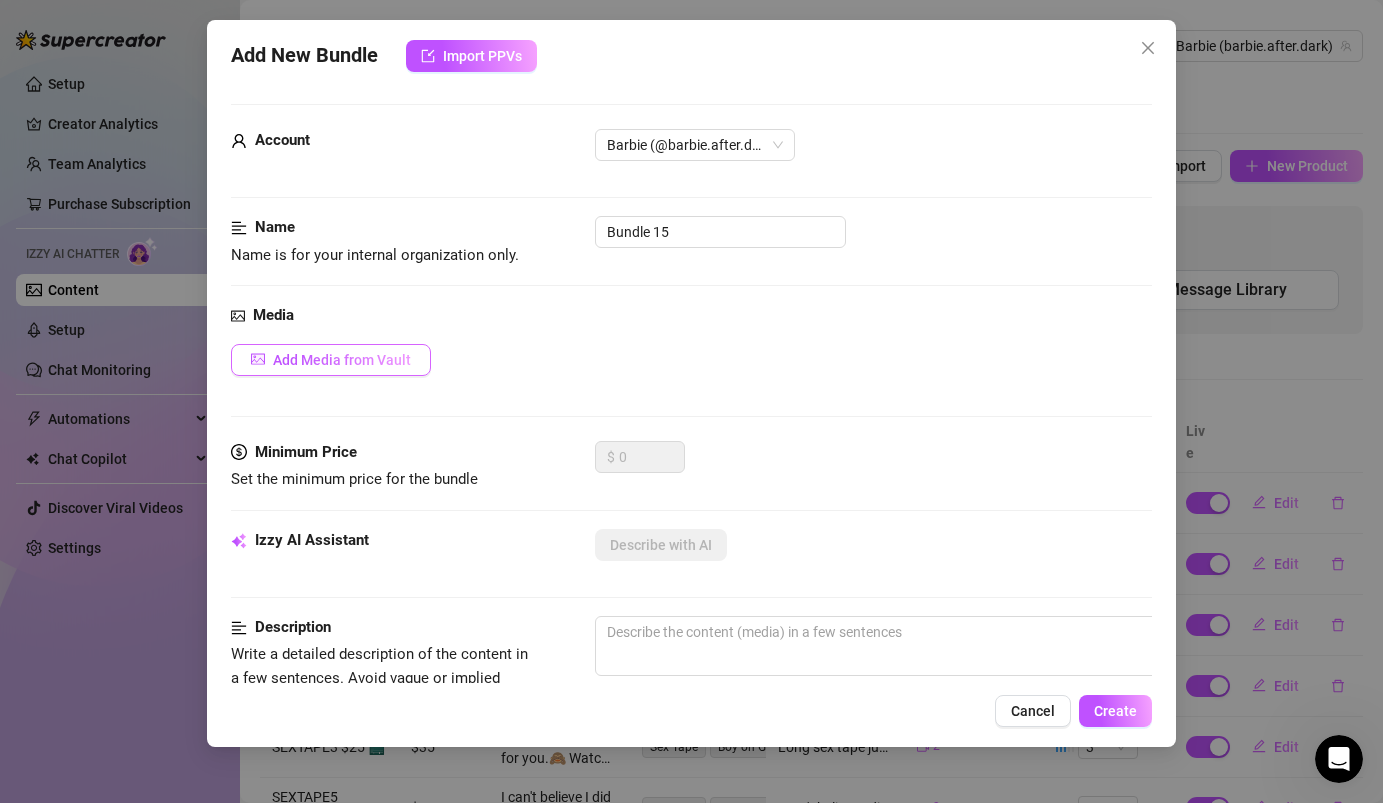 click on "Add Media from Vault" at bounding box center [342, 360] 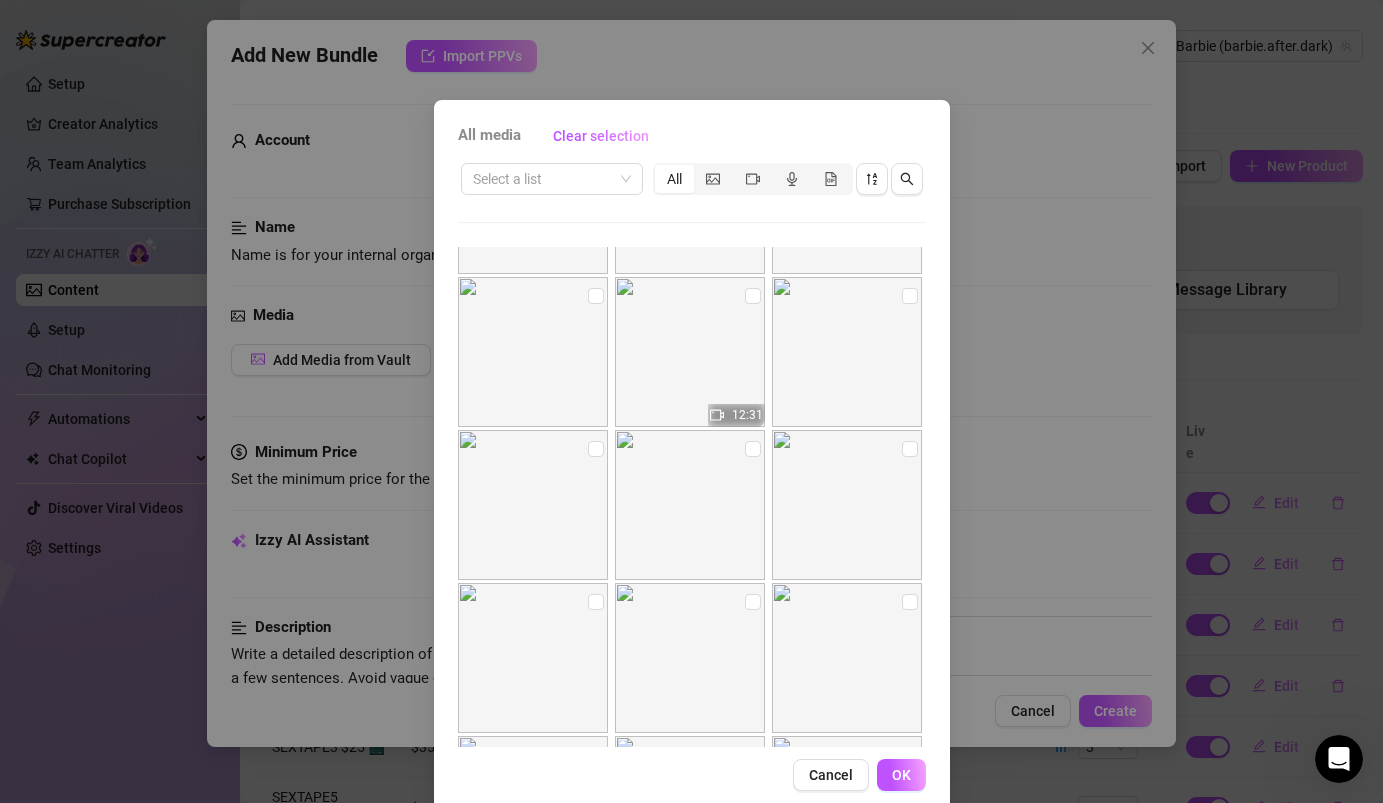 scroll, scrollTop: 3494, scrollLeft: 0, axis: vertical 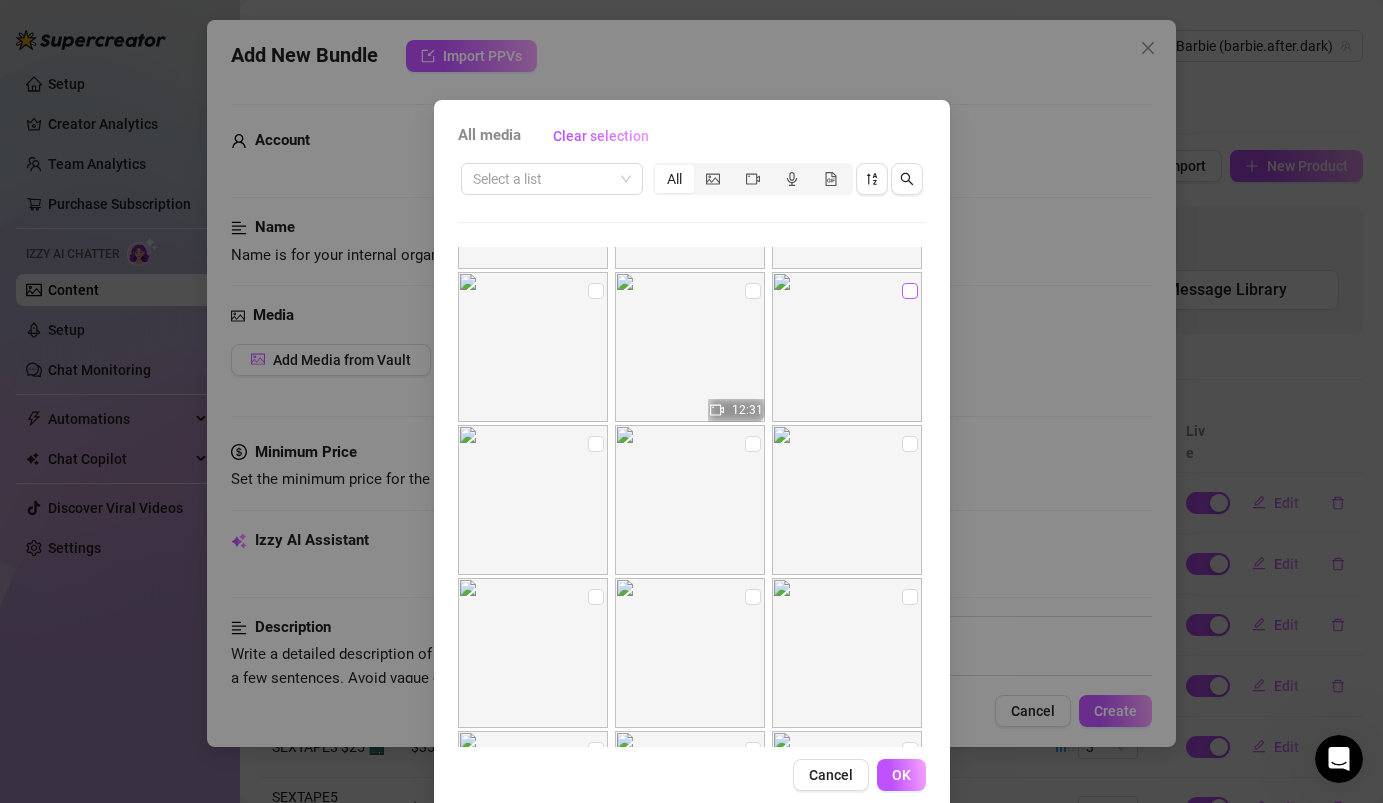 click at bounding box center (910, 291) 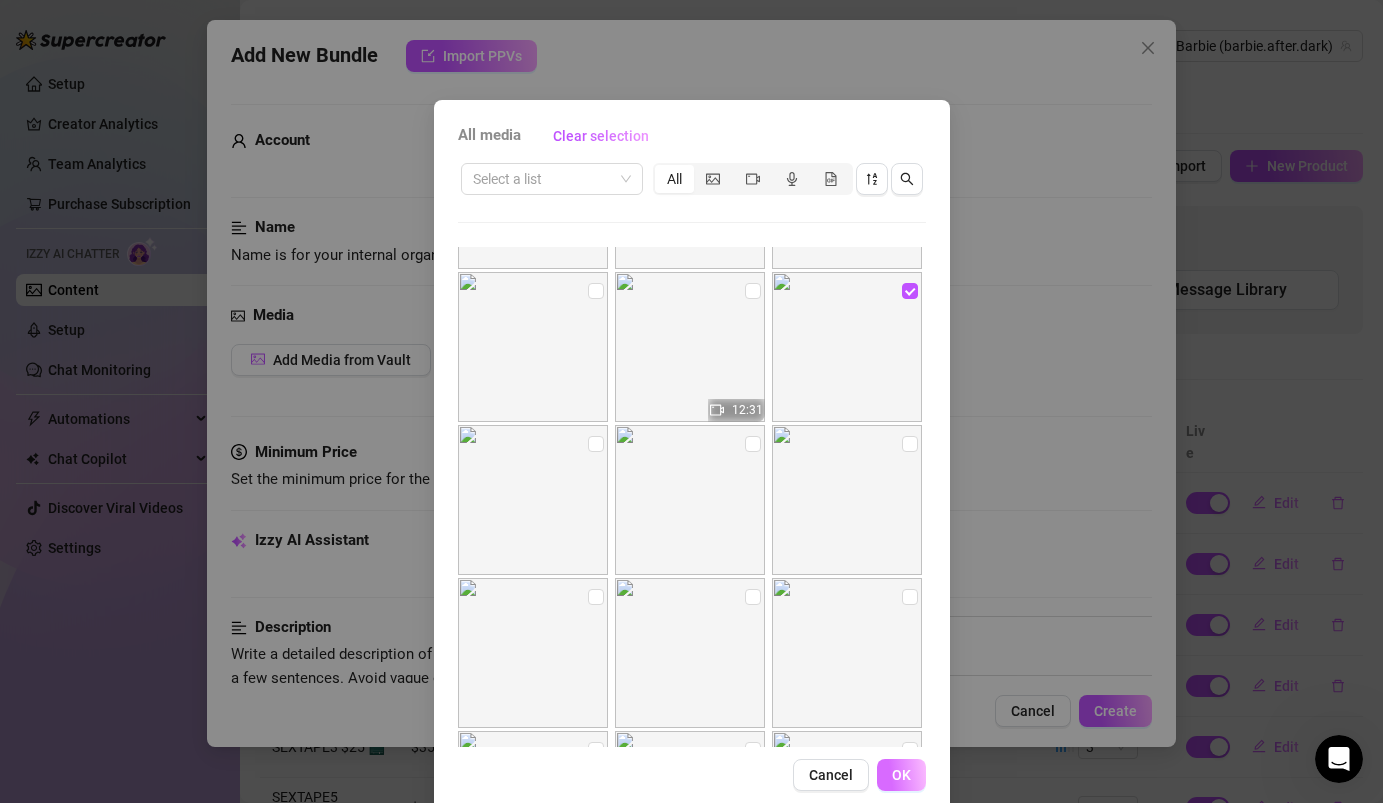 click on "OK" at bounding box center [901, 775] 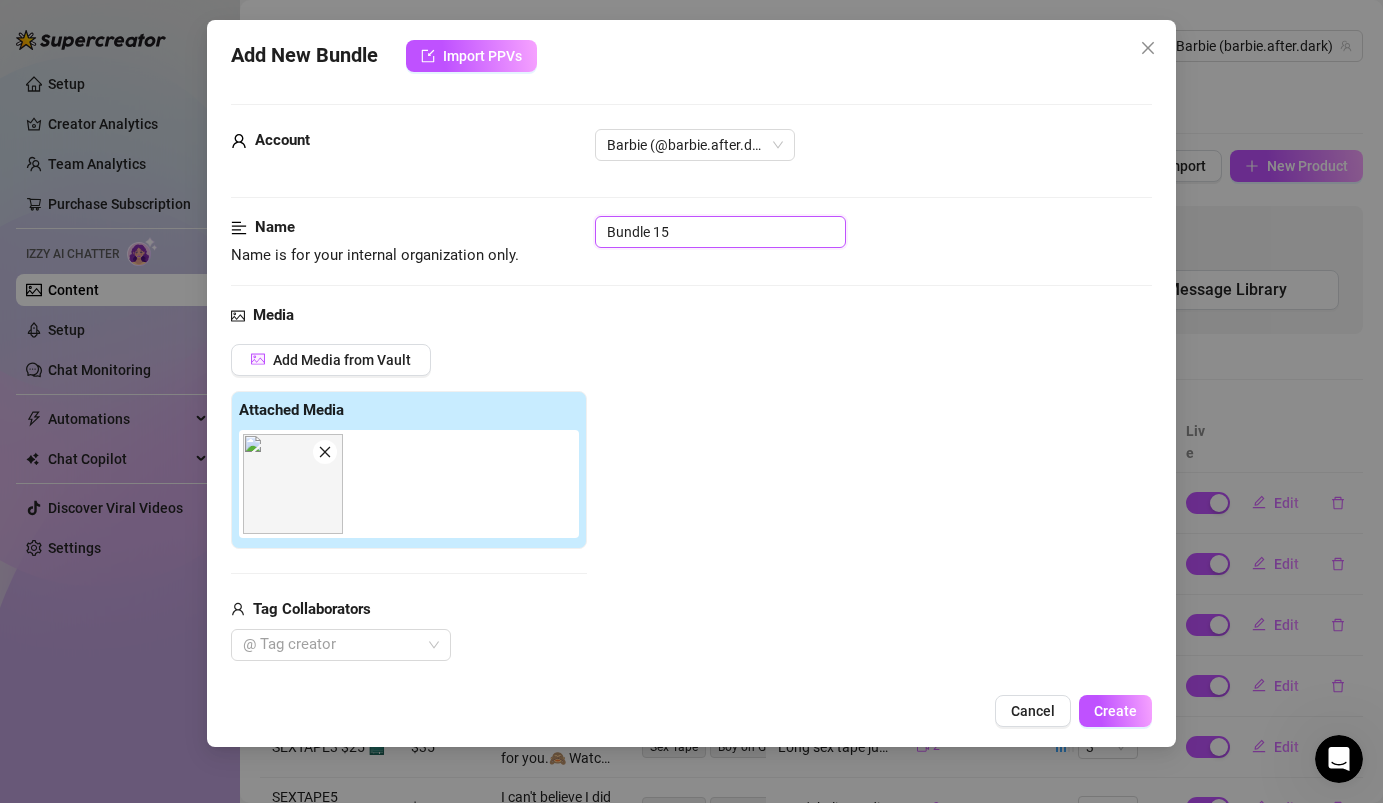 drag, startPoint x: 695, startPoint y: 233, endPoint x: 484, endPoint y: 214, distance: 211.85373 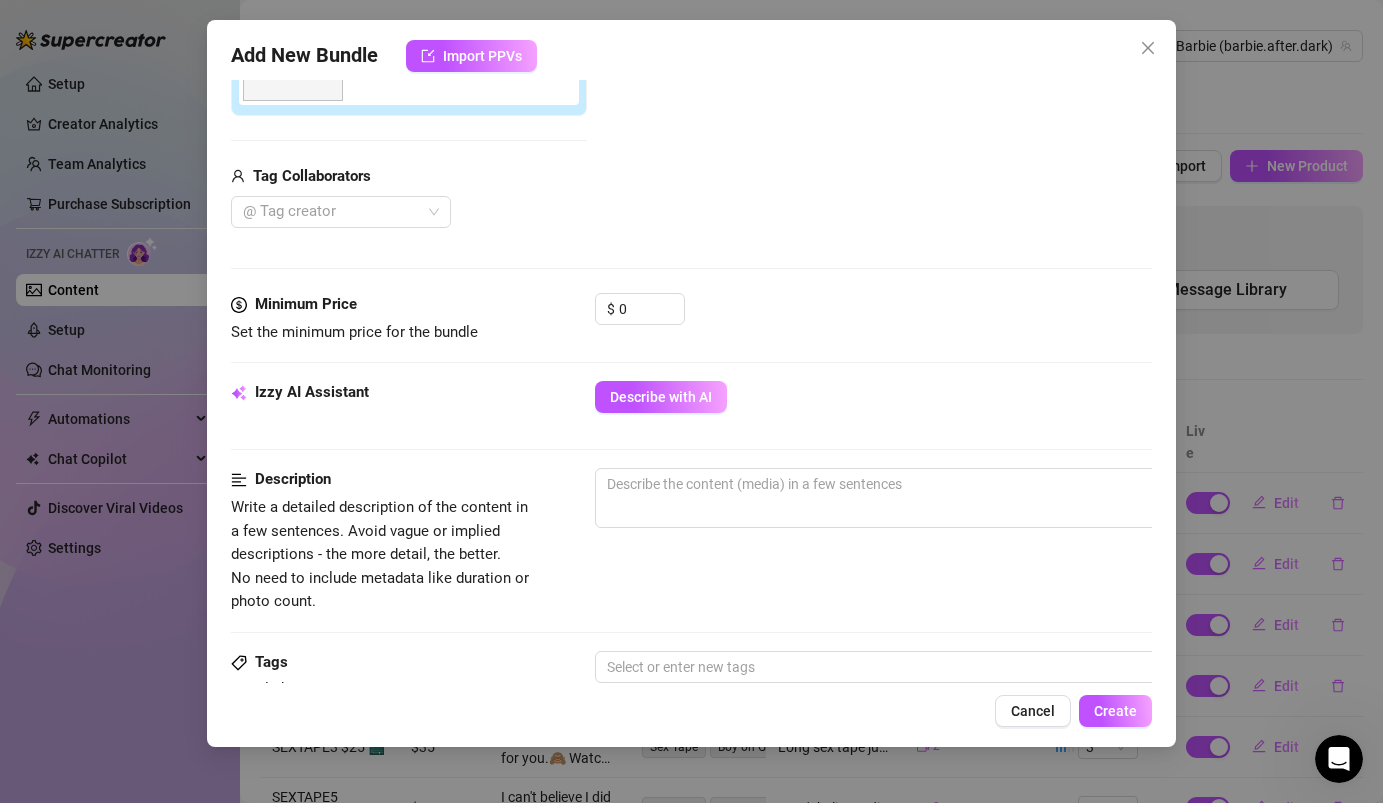 scroll, scrollTop: 434, scrollLeft: 0, axis: vertical 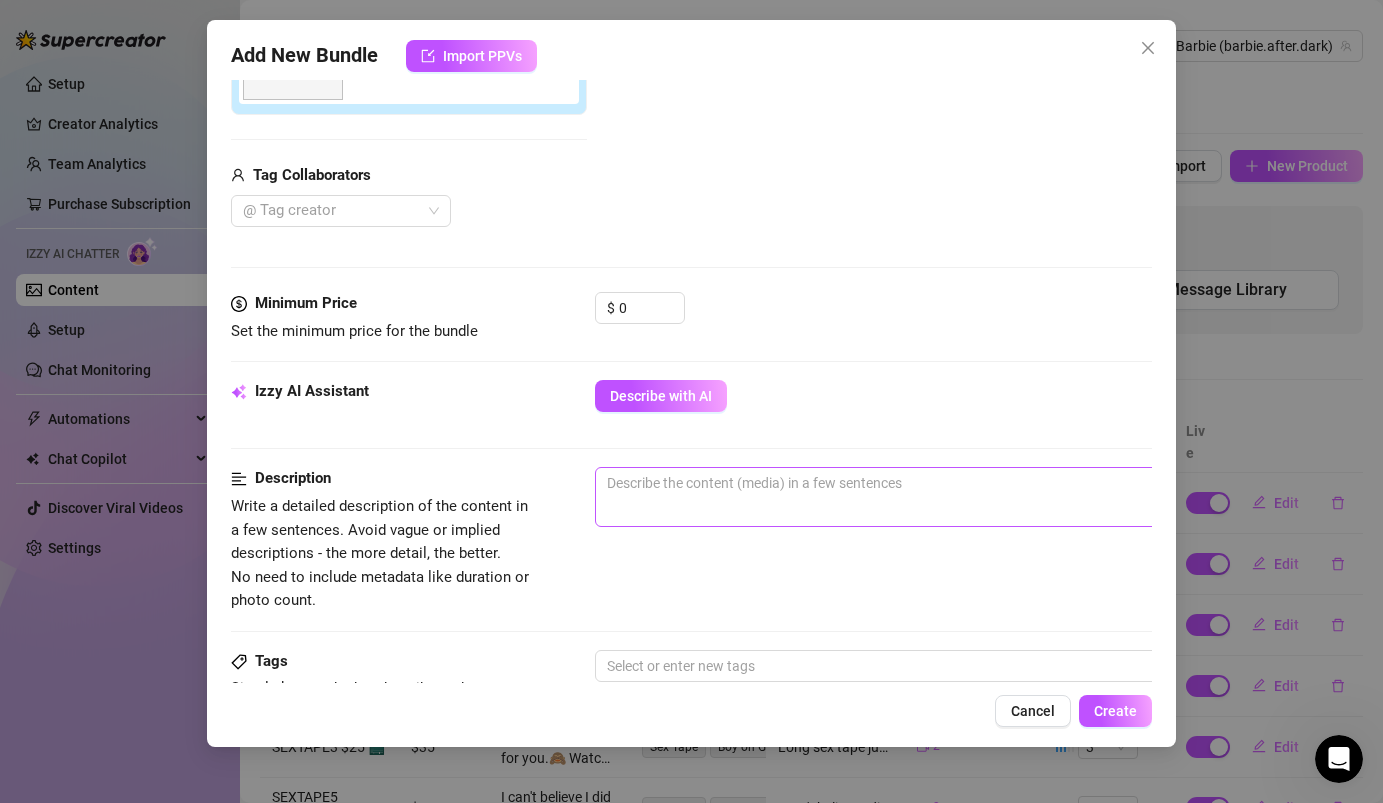 type on "pic 1 free" 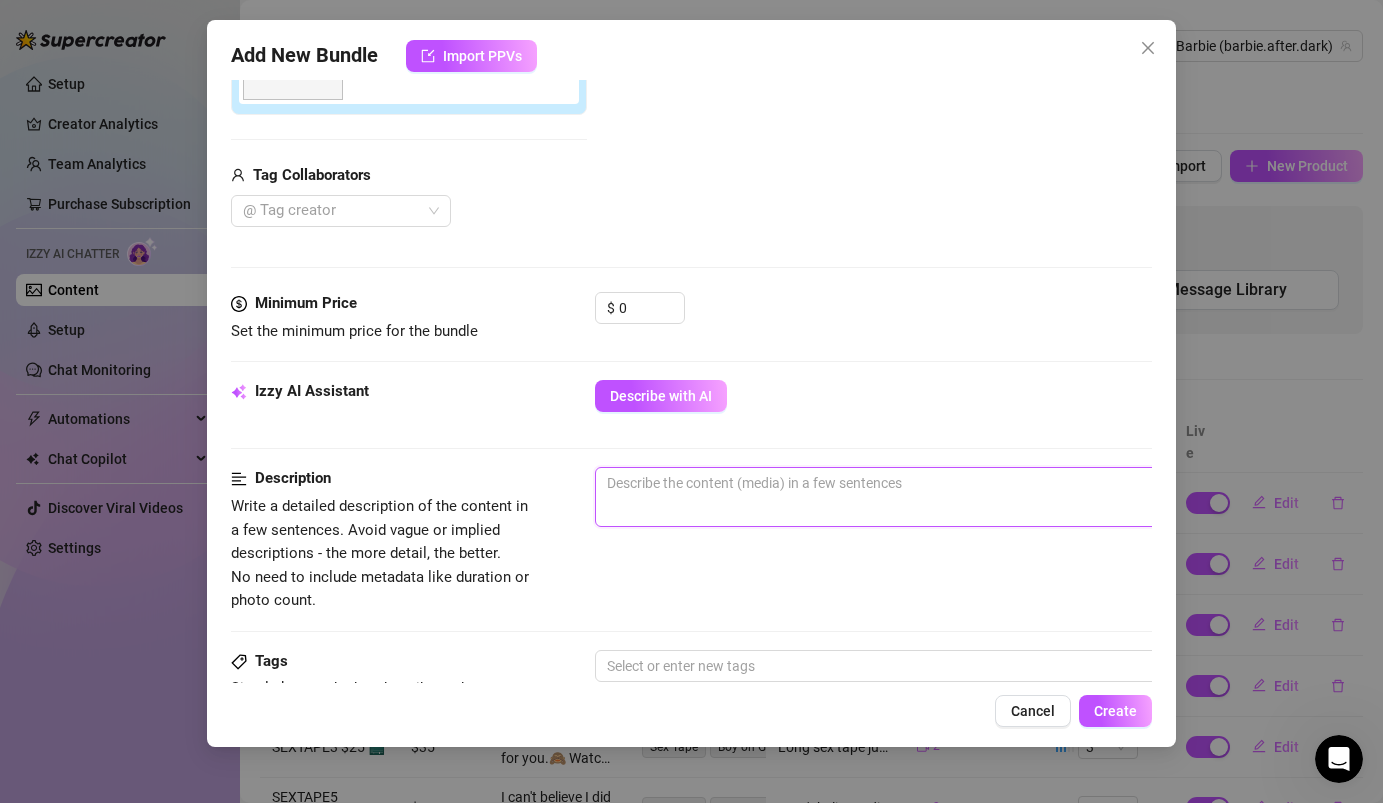 click at bounding box center (945, 483) 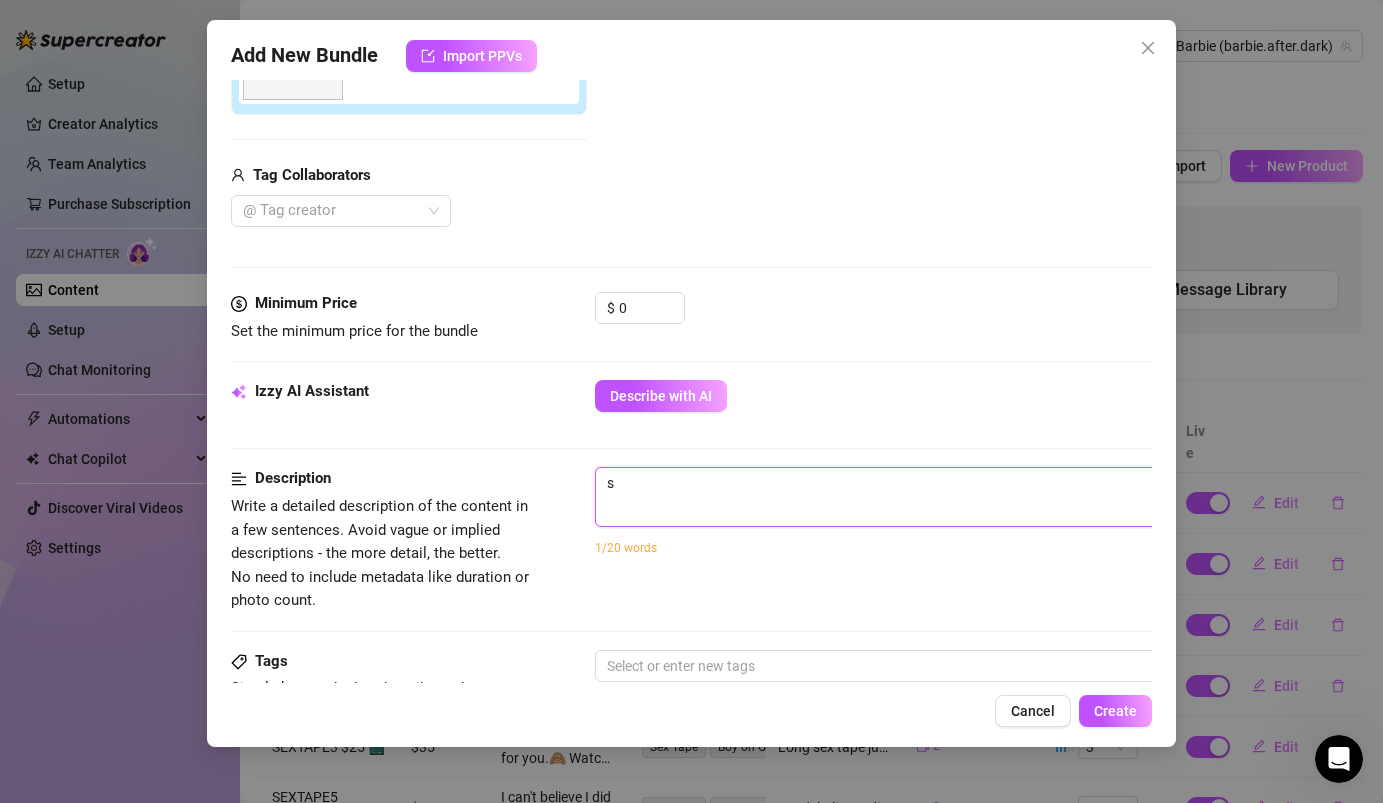 type on "se" 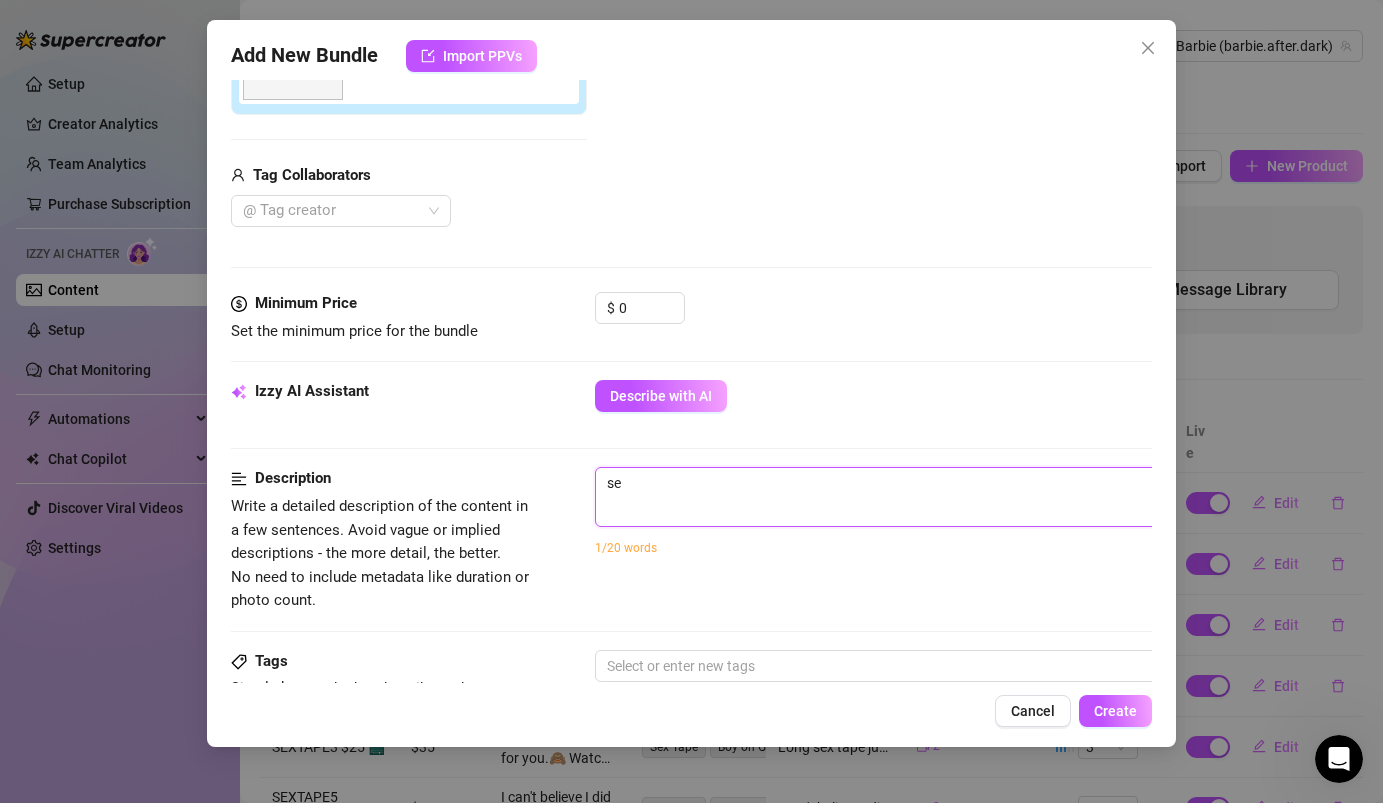 type on "sex" 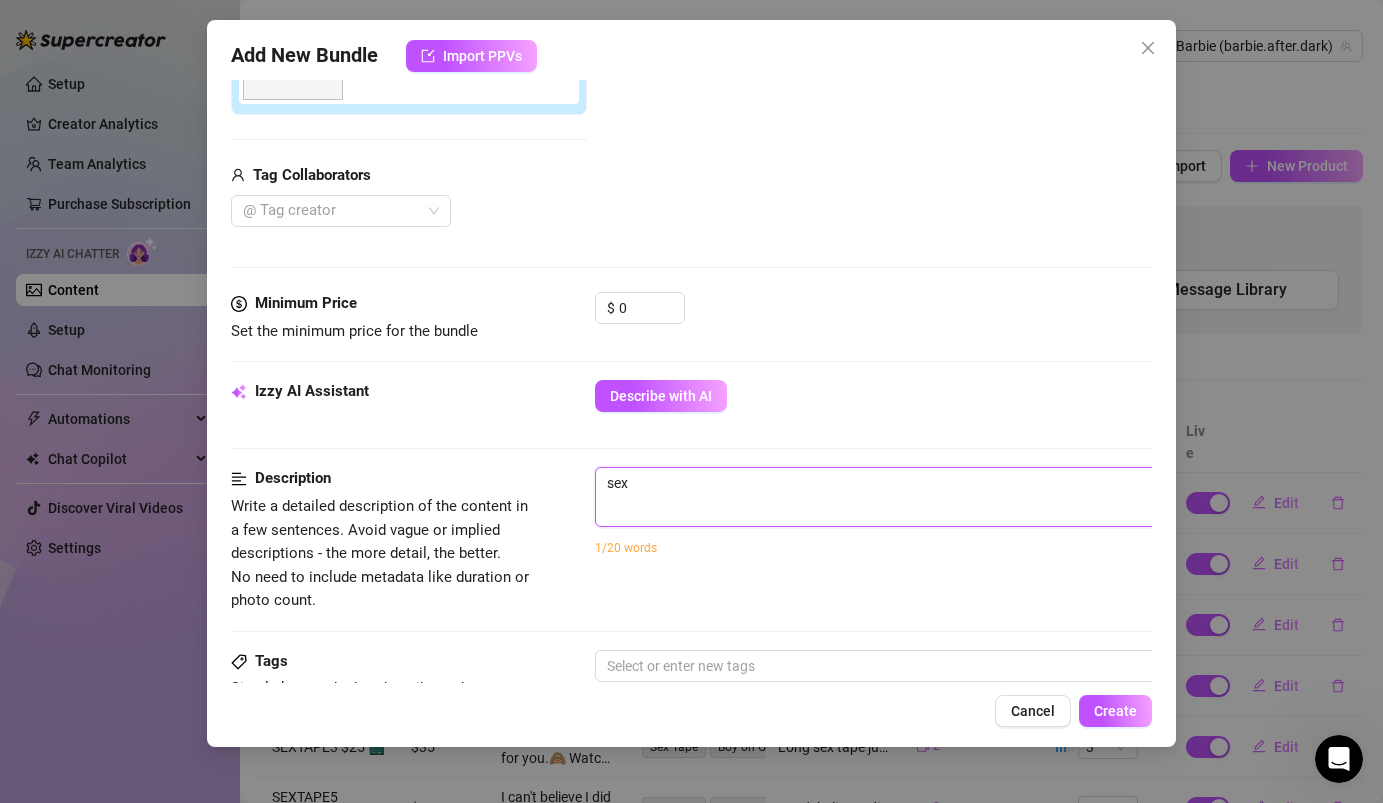 type on "sexy" 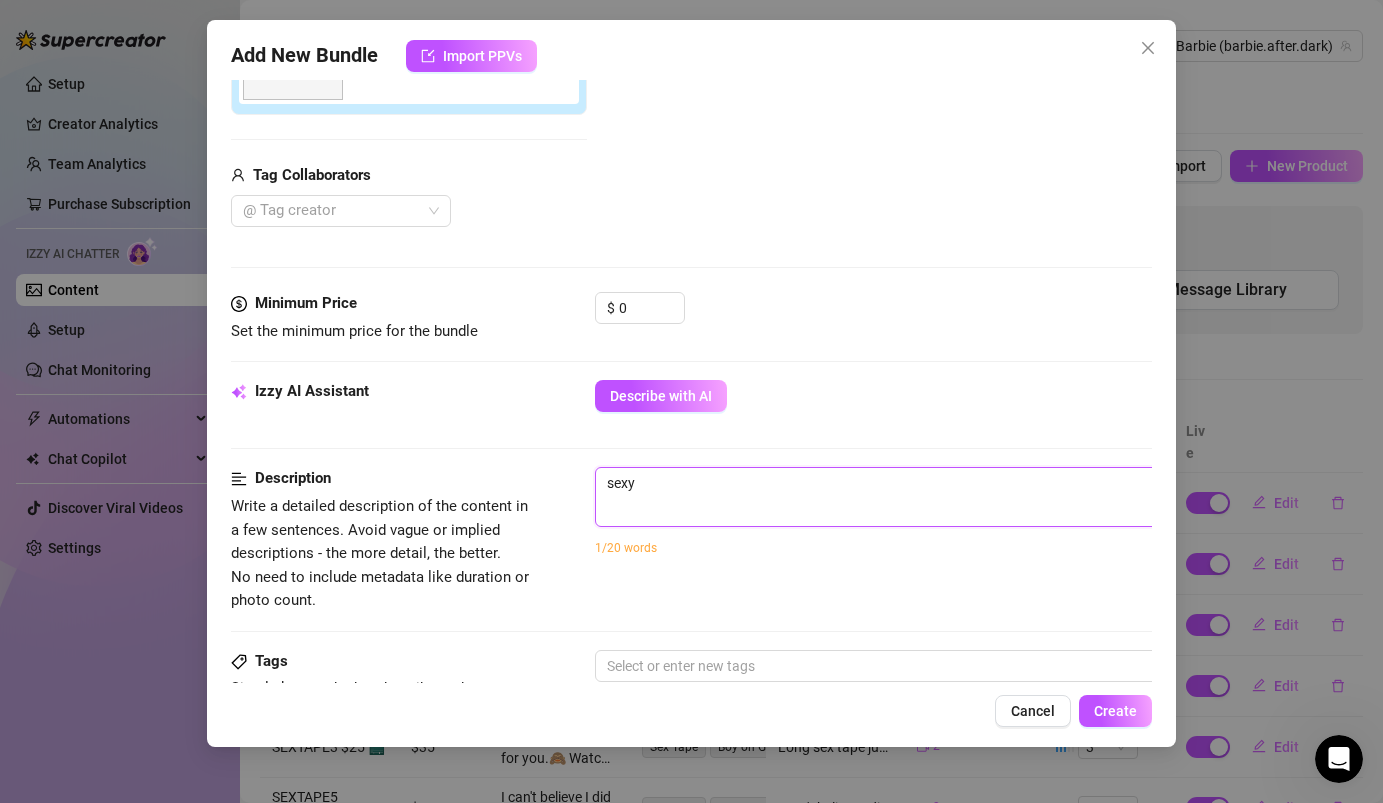 type on "sexy" 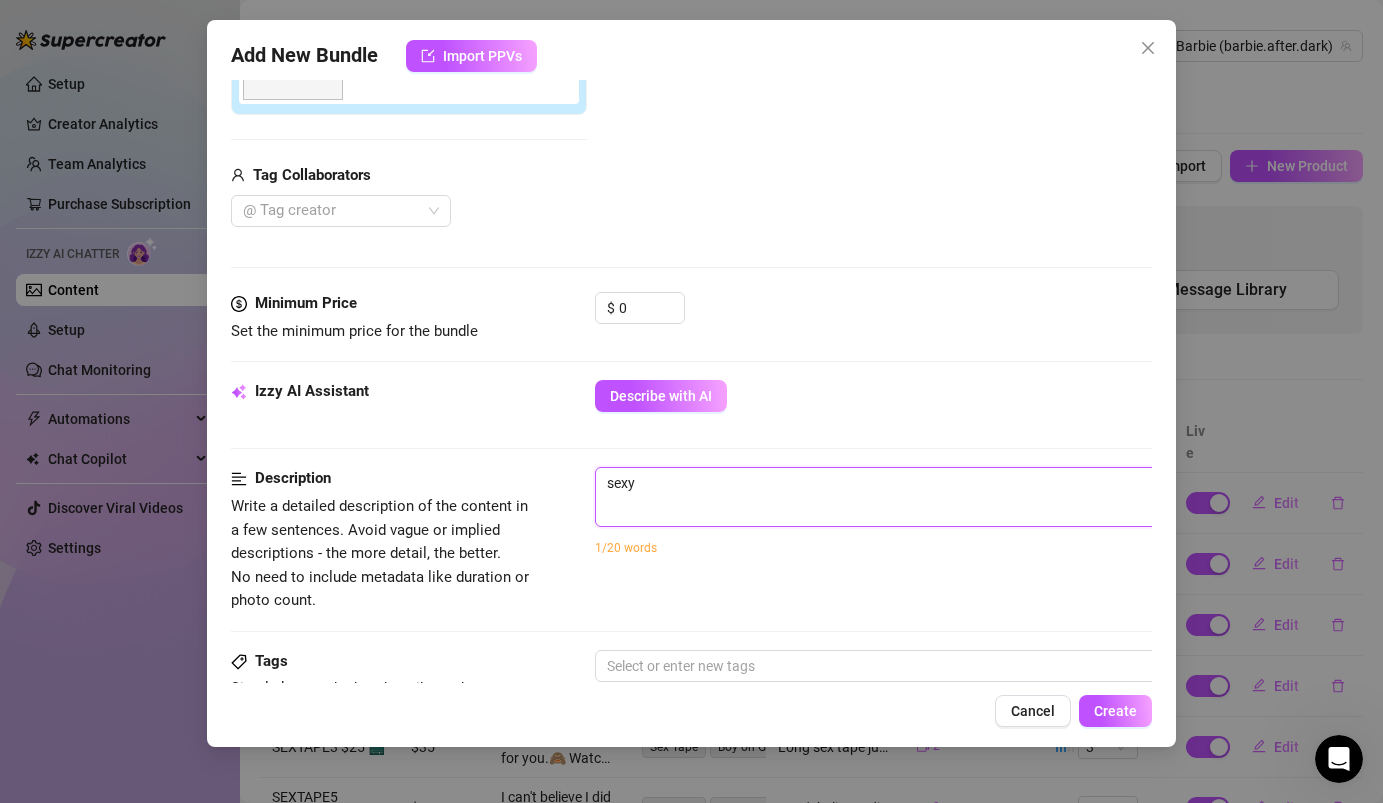 type on "sexy l" 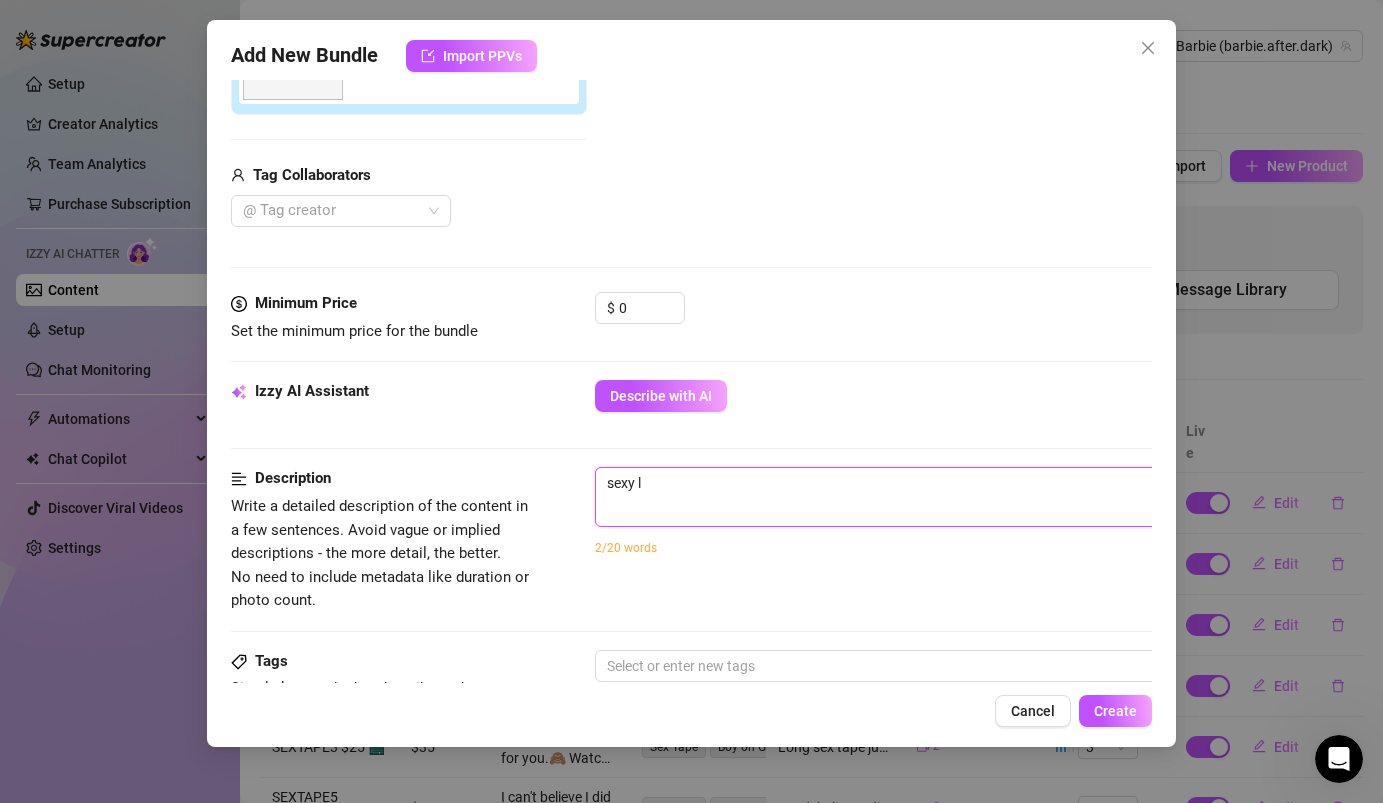 type on "sexy li" 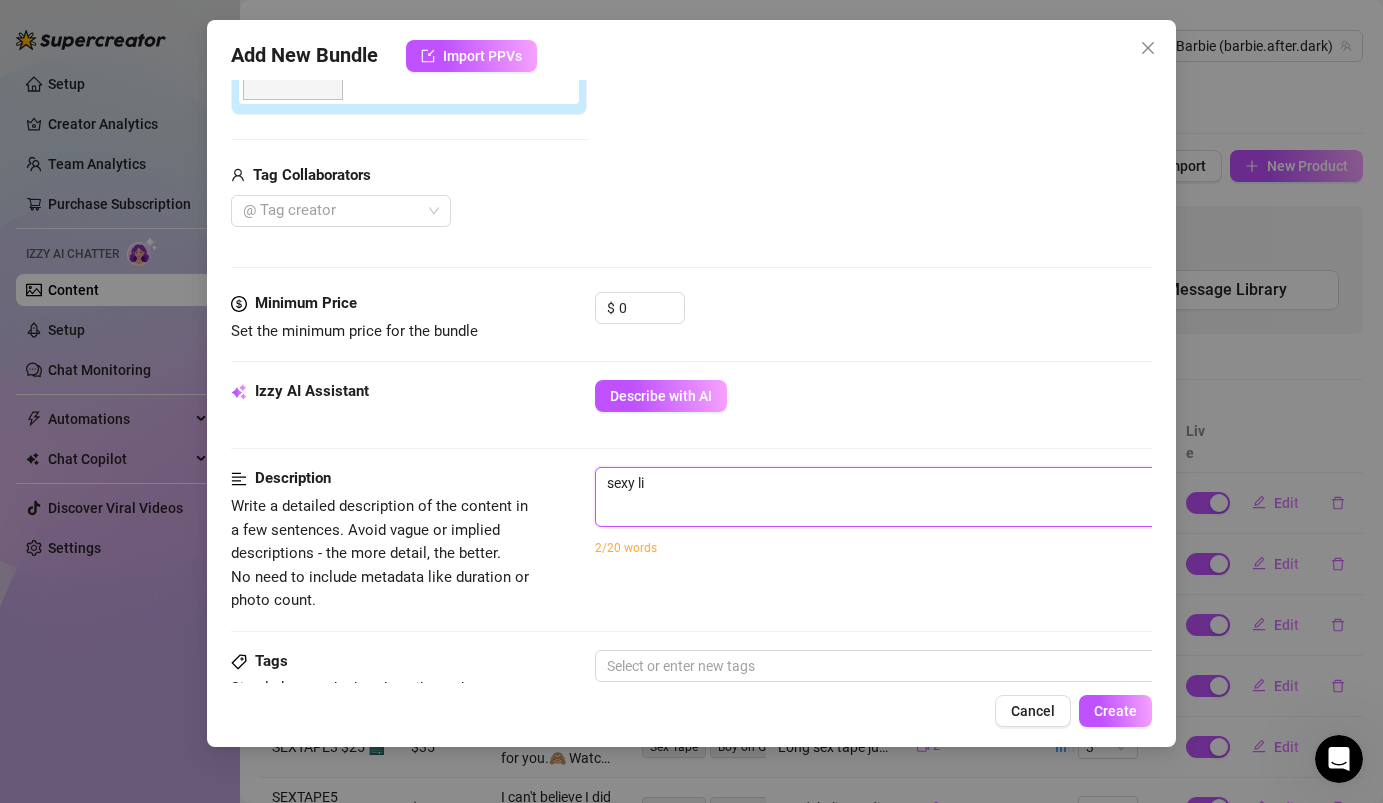 type on "sexy lin" 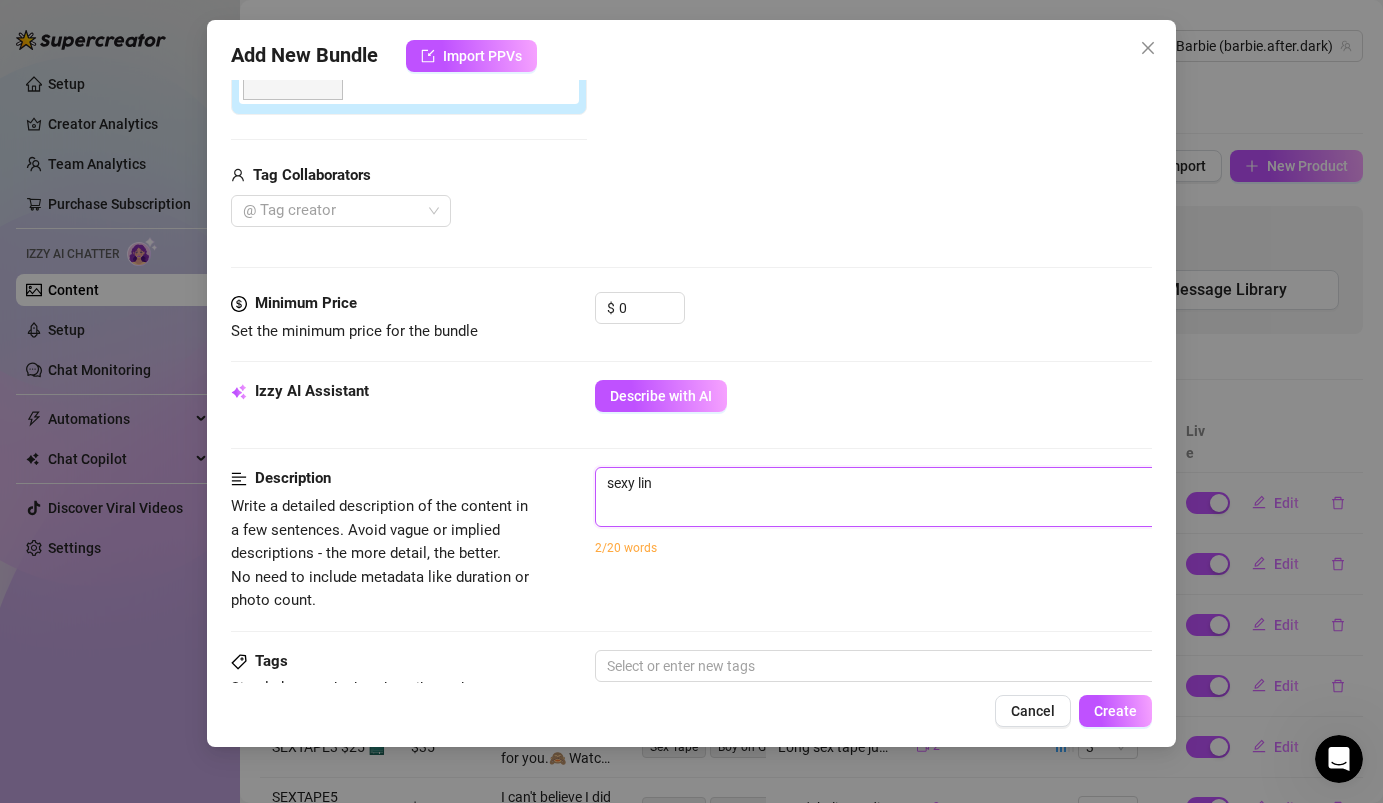 type on "sexy ling" 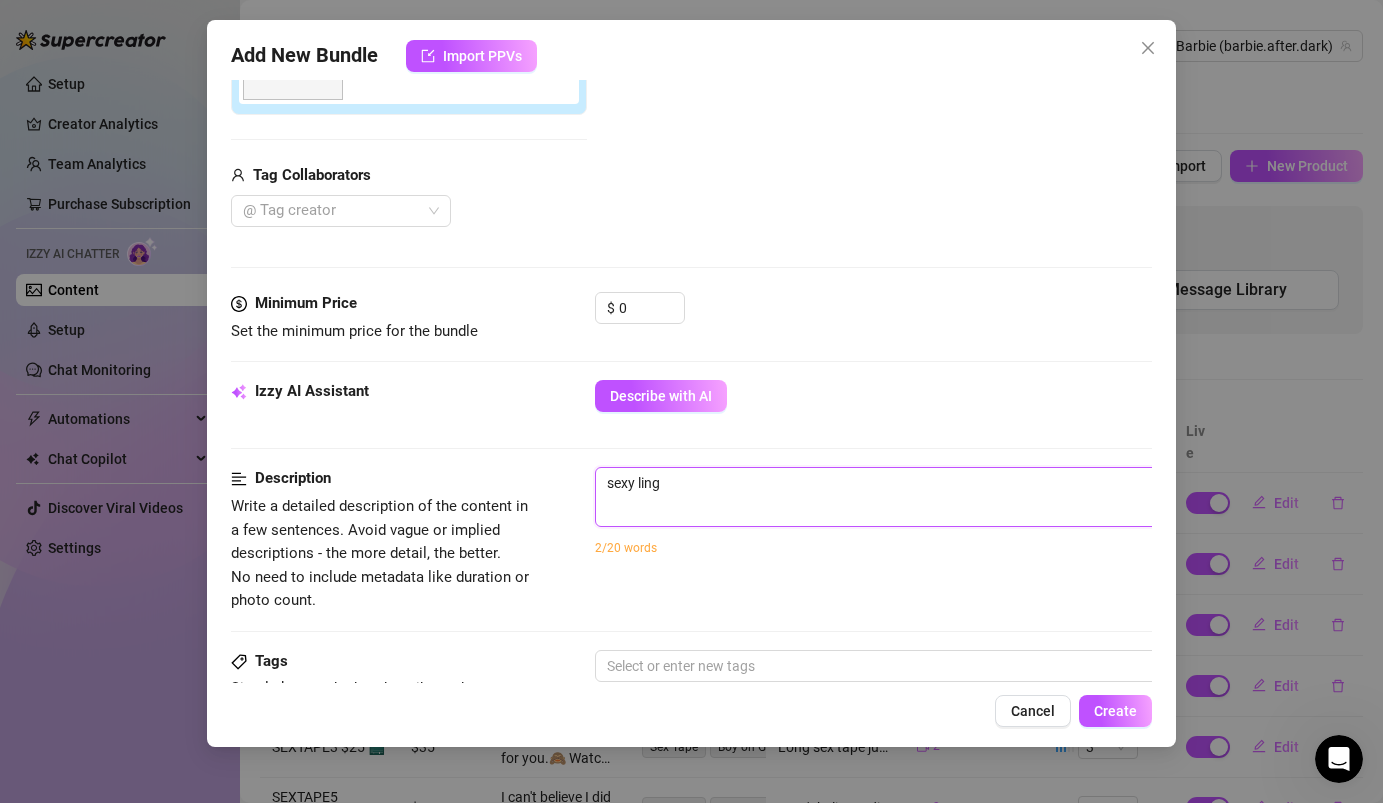 type on "sexy linge" 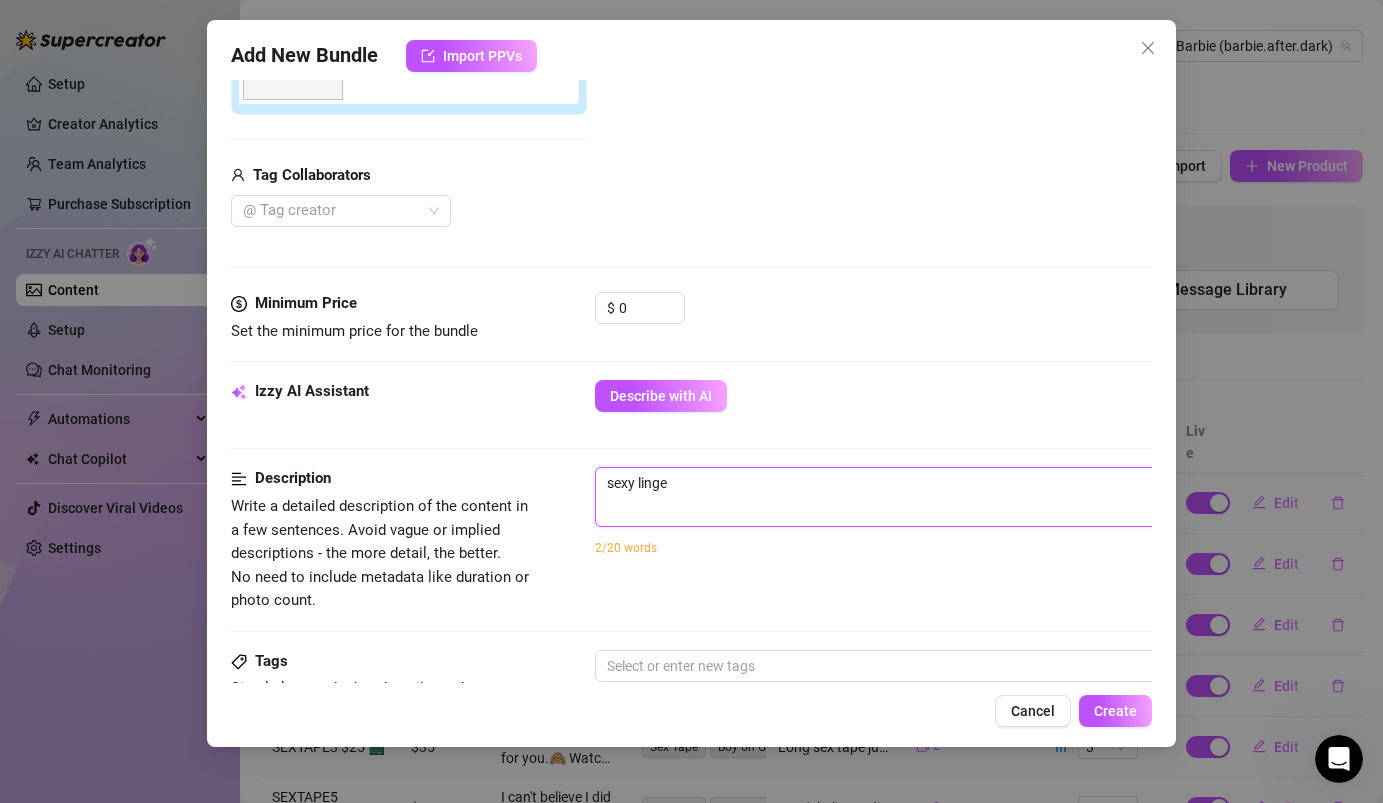 type on "sexy linger" 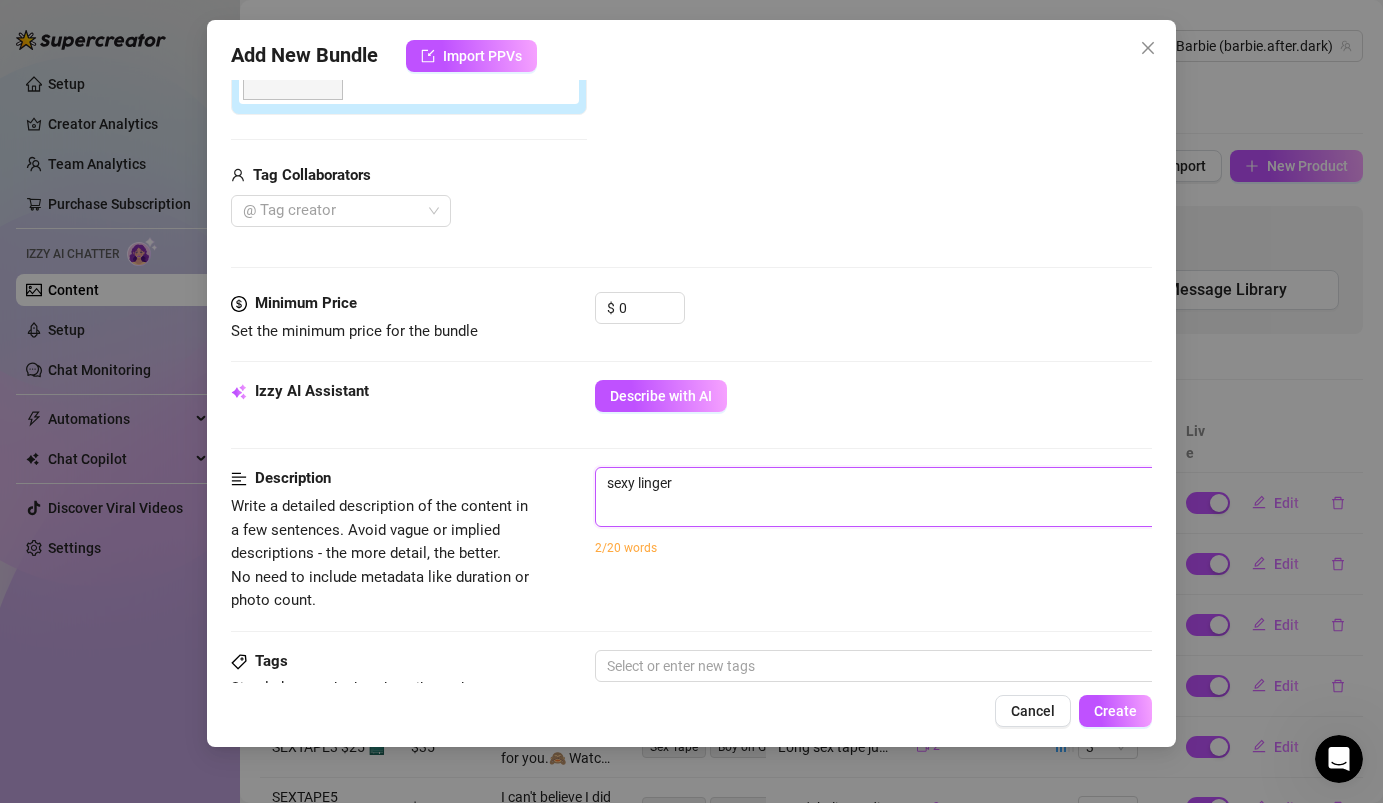 type on "sexy lingeri" 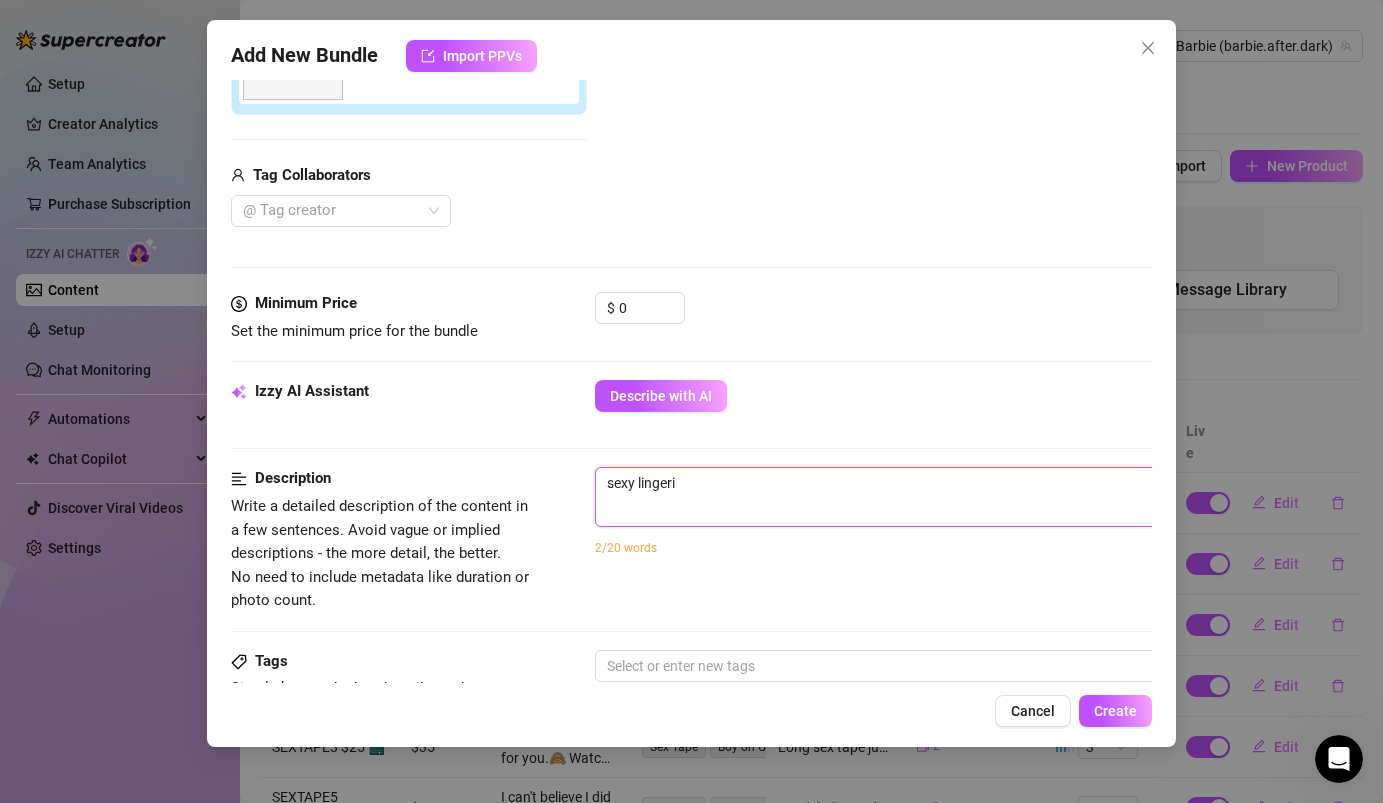 type on "sexy lingerie" 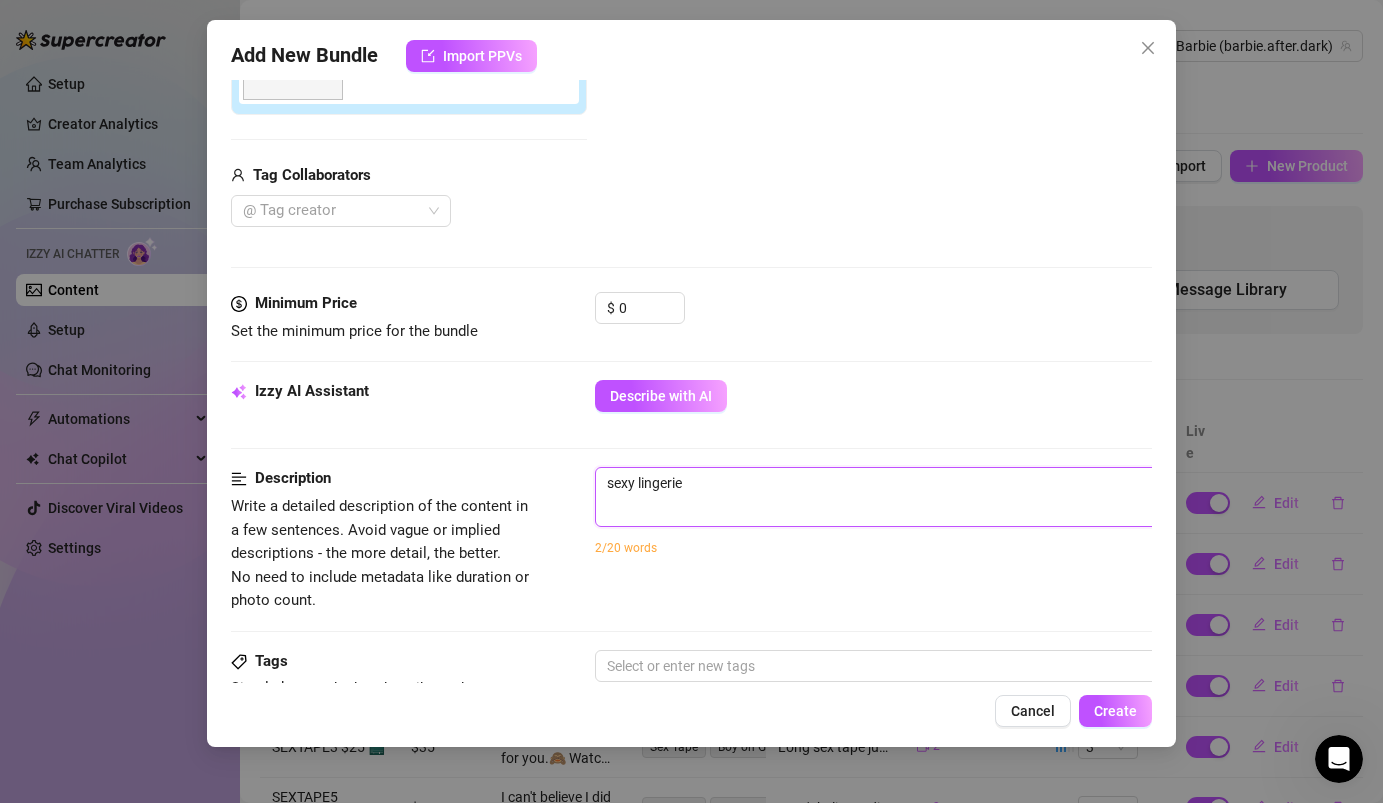 type on "sexy lingerie" 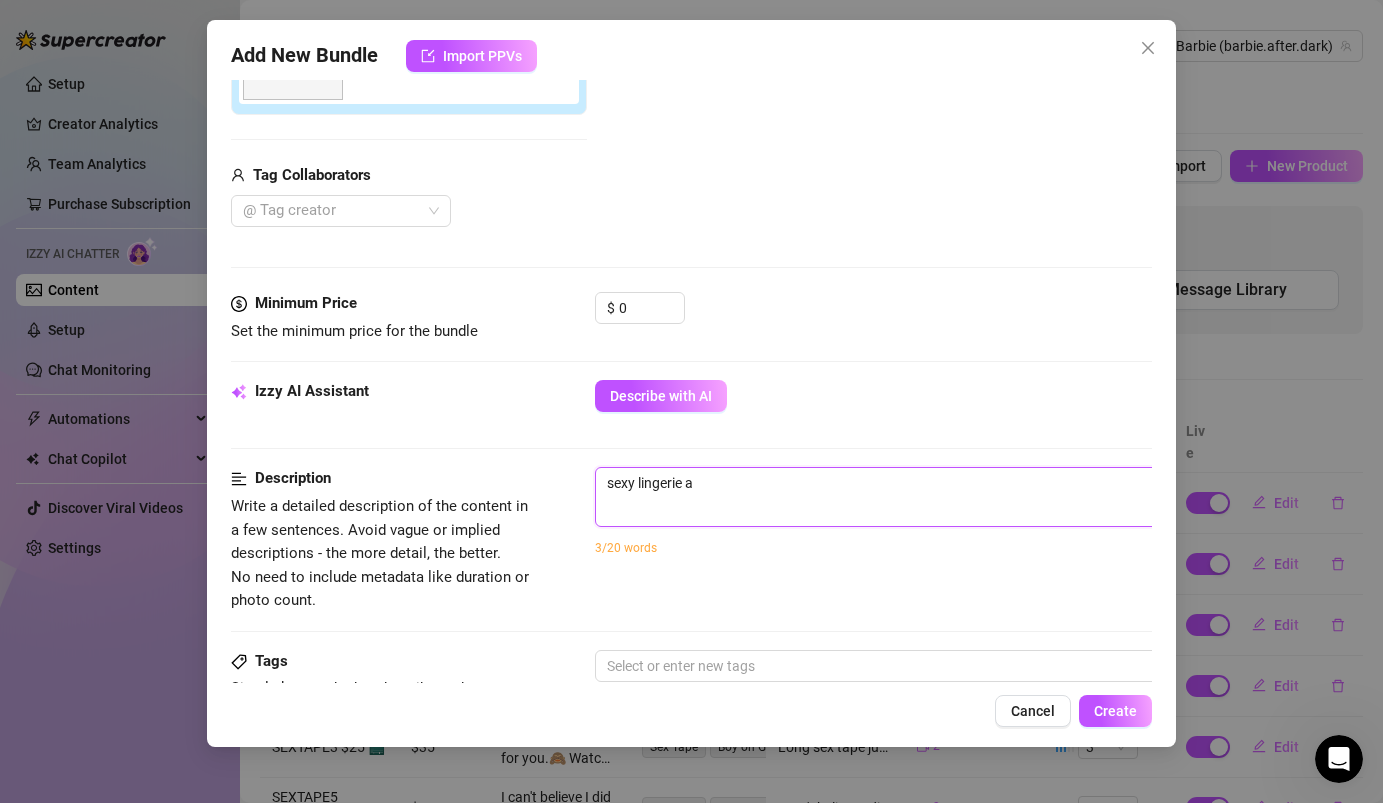 type on "sexy lingerie an" 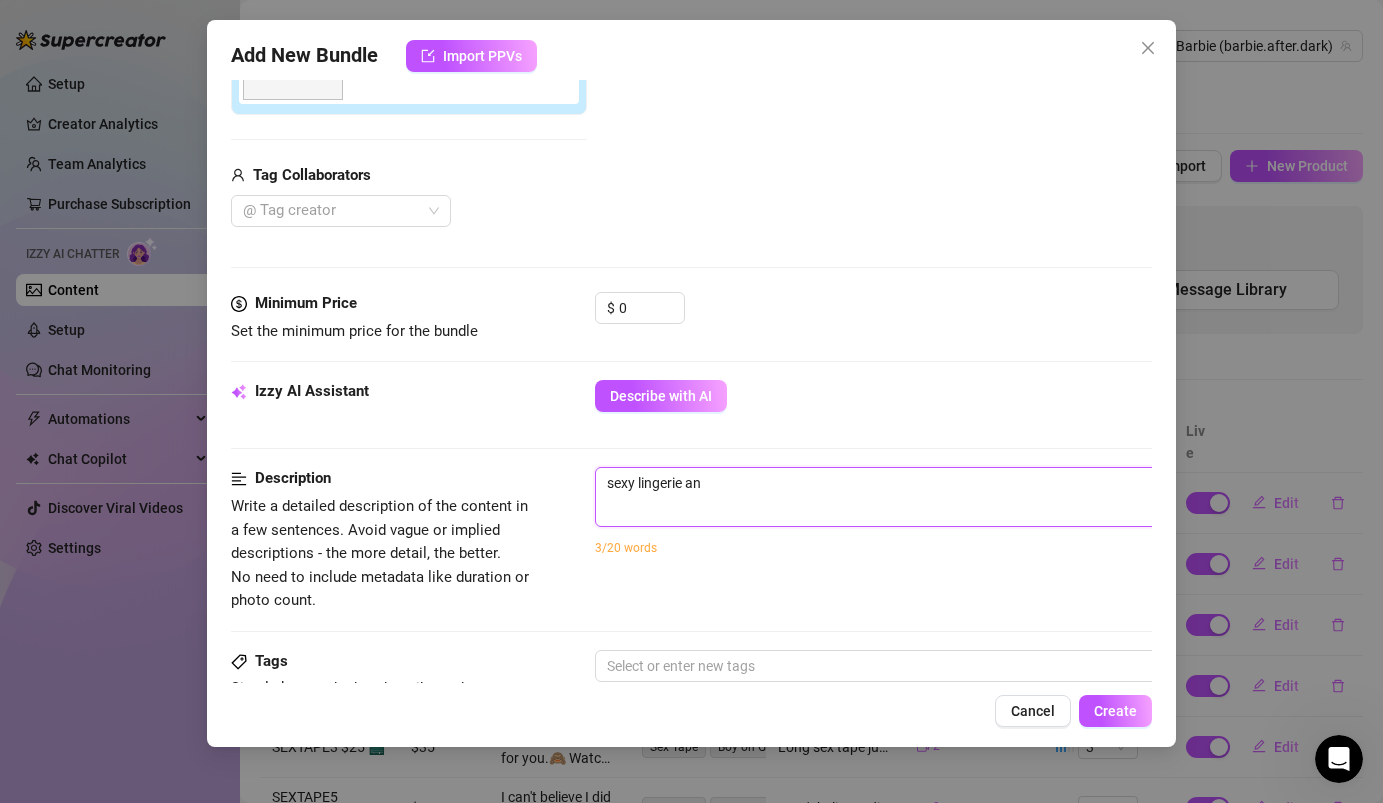 type on "sexy lingerie and" 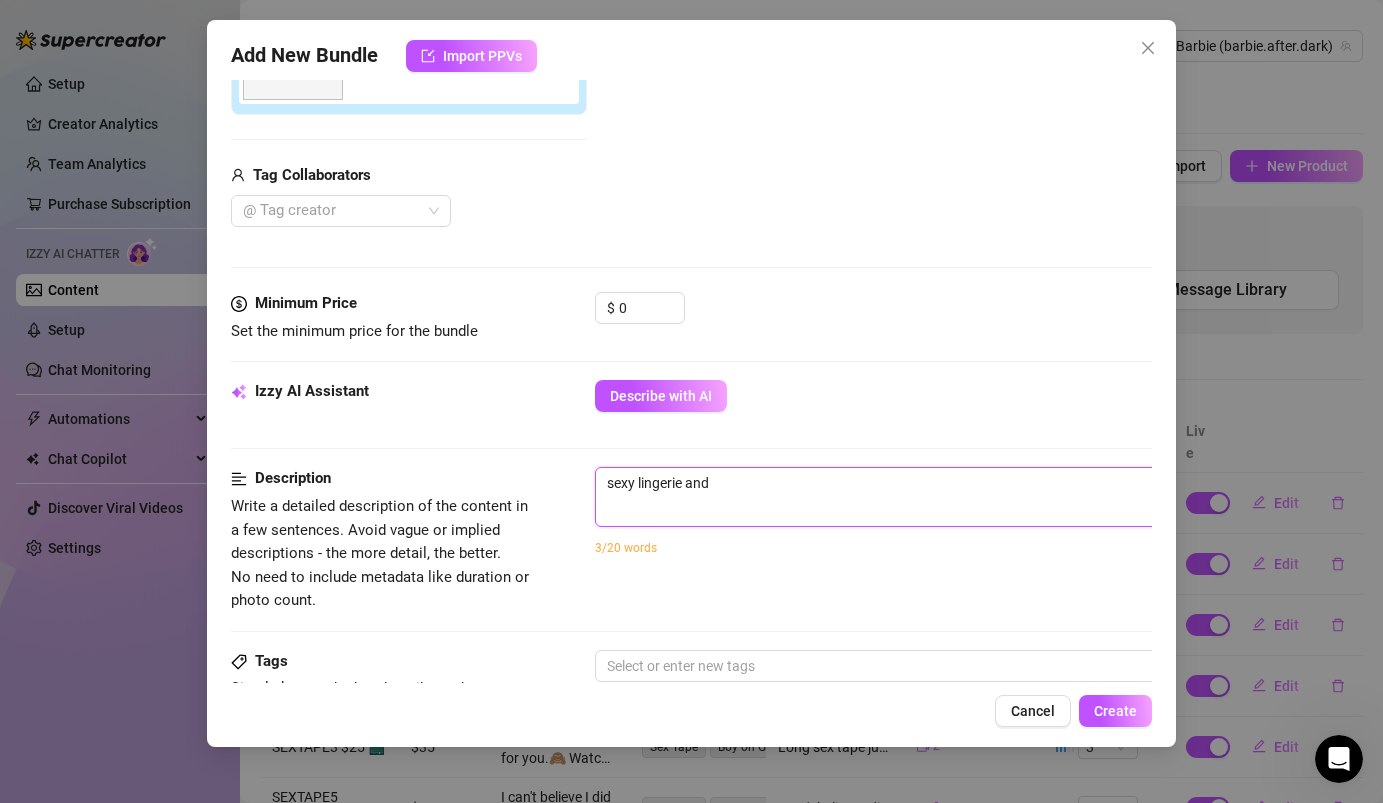 type on "sexy lingerie and" 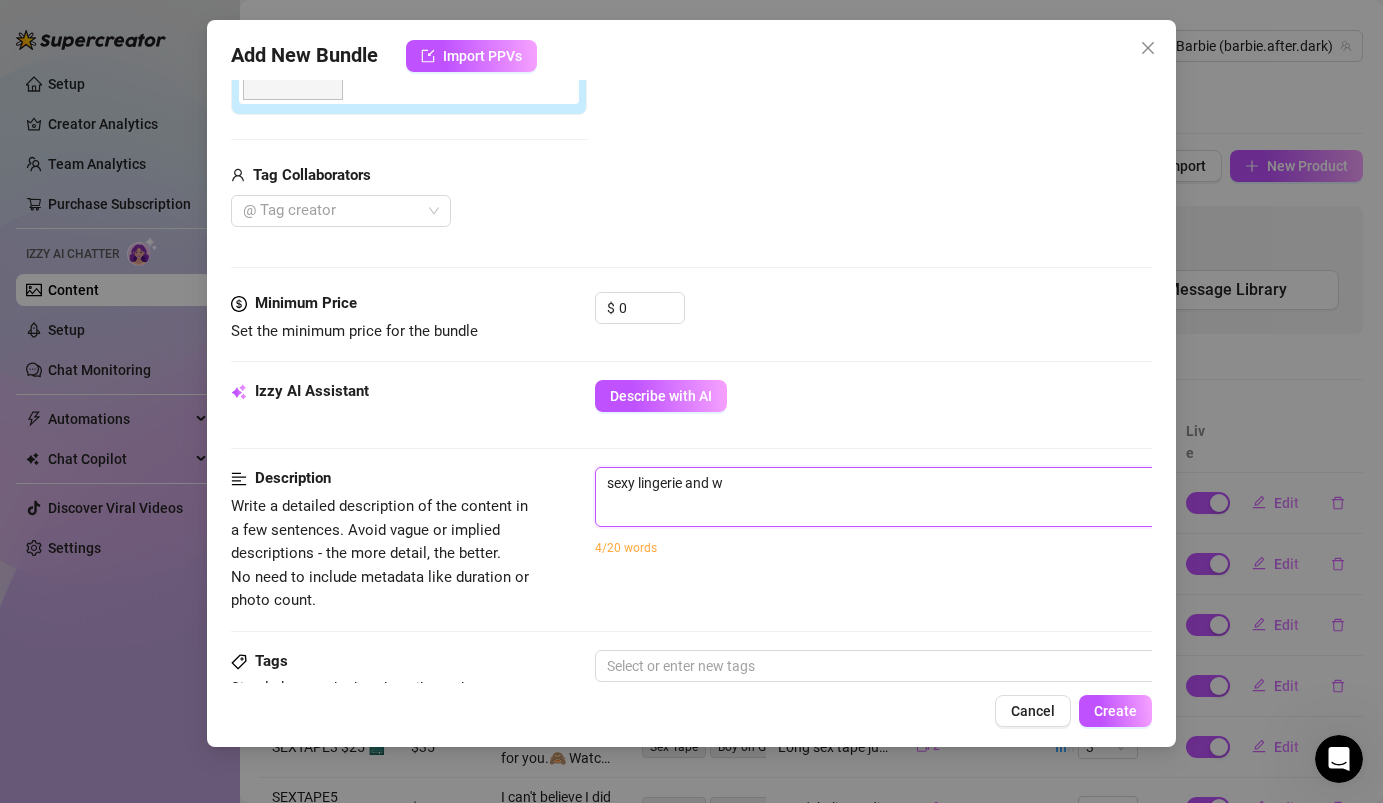 type on "sexy lingerie and wi" 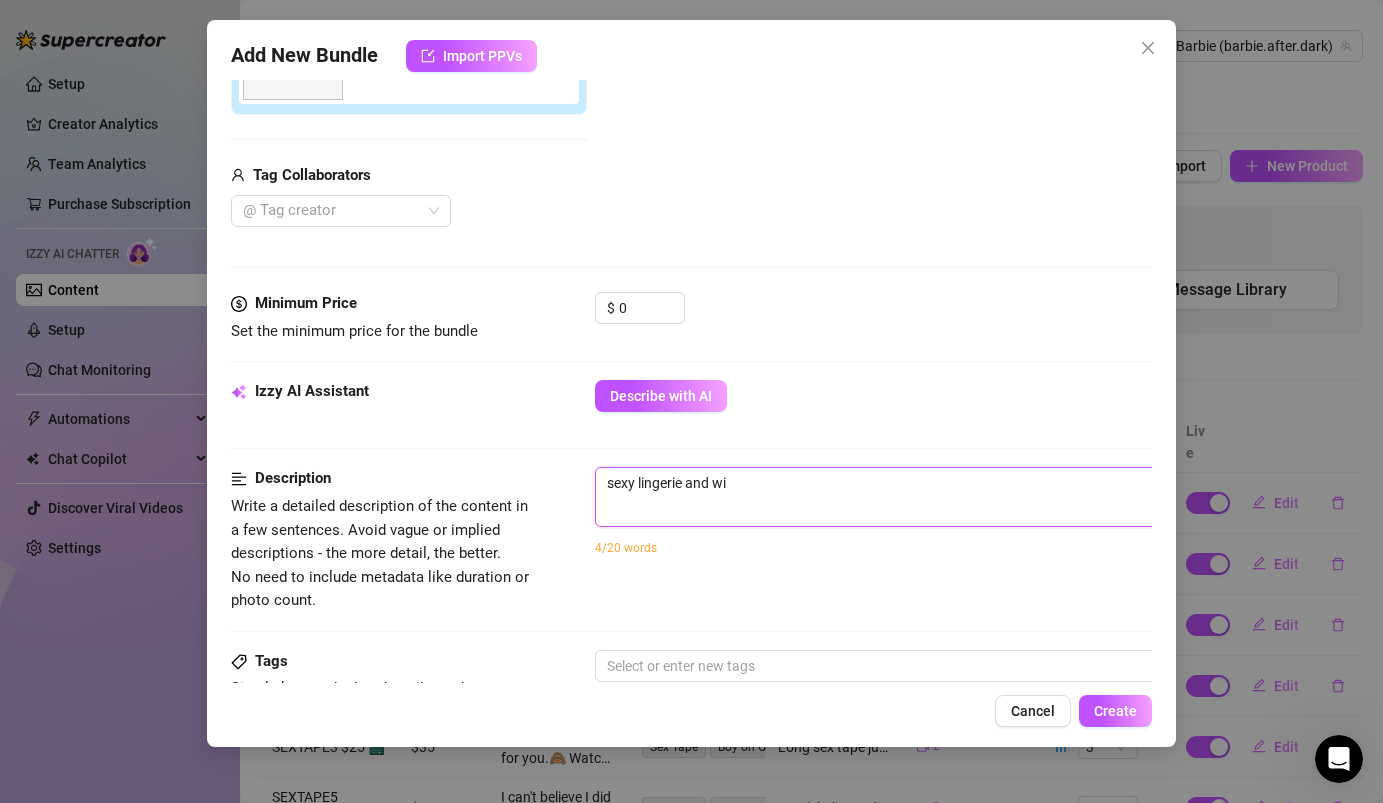 type on "sexy lingerie and wig" 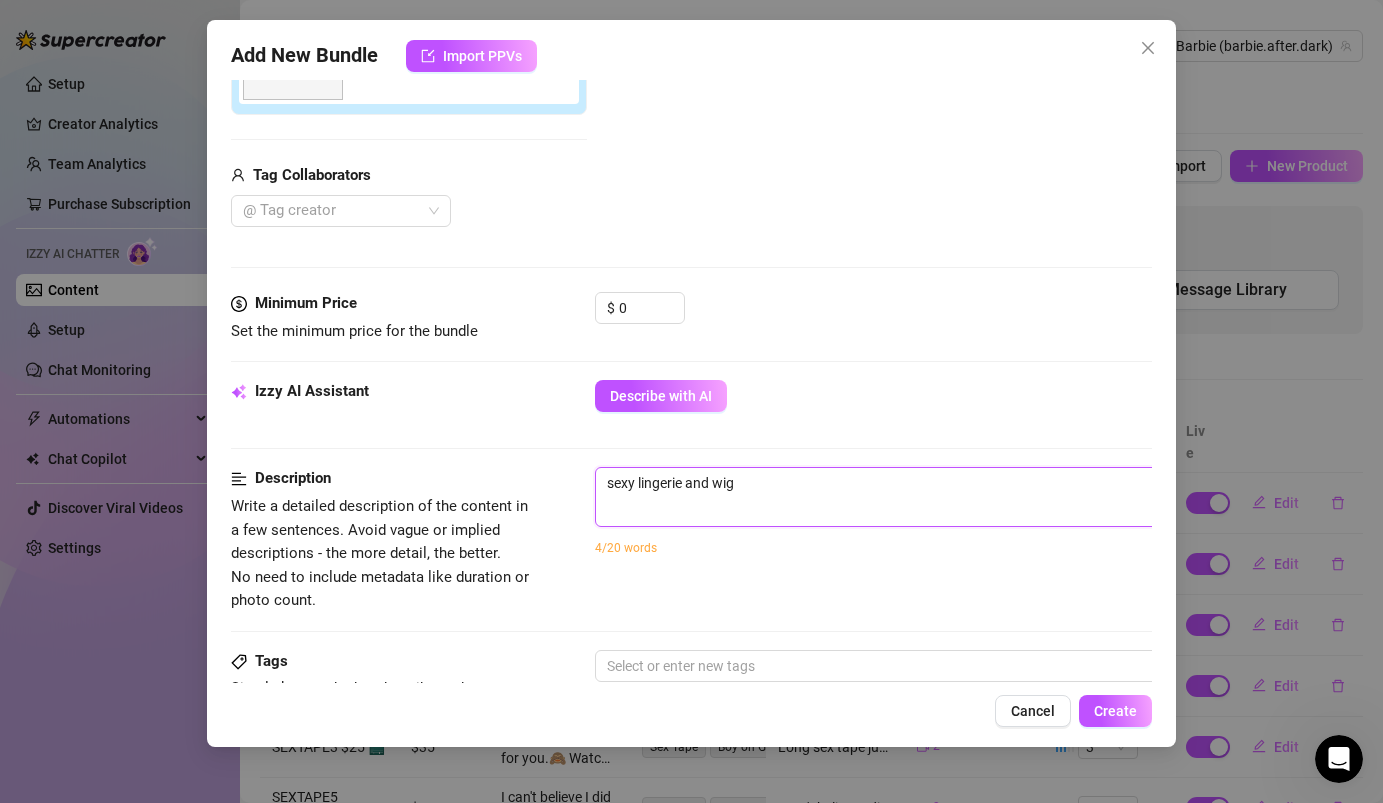 type on "sexy lingerie and wig" 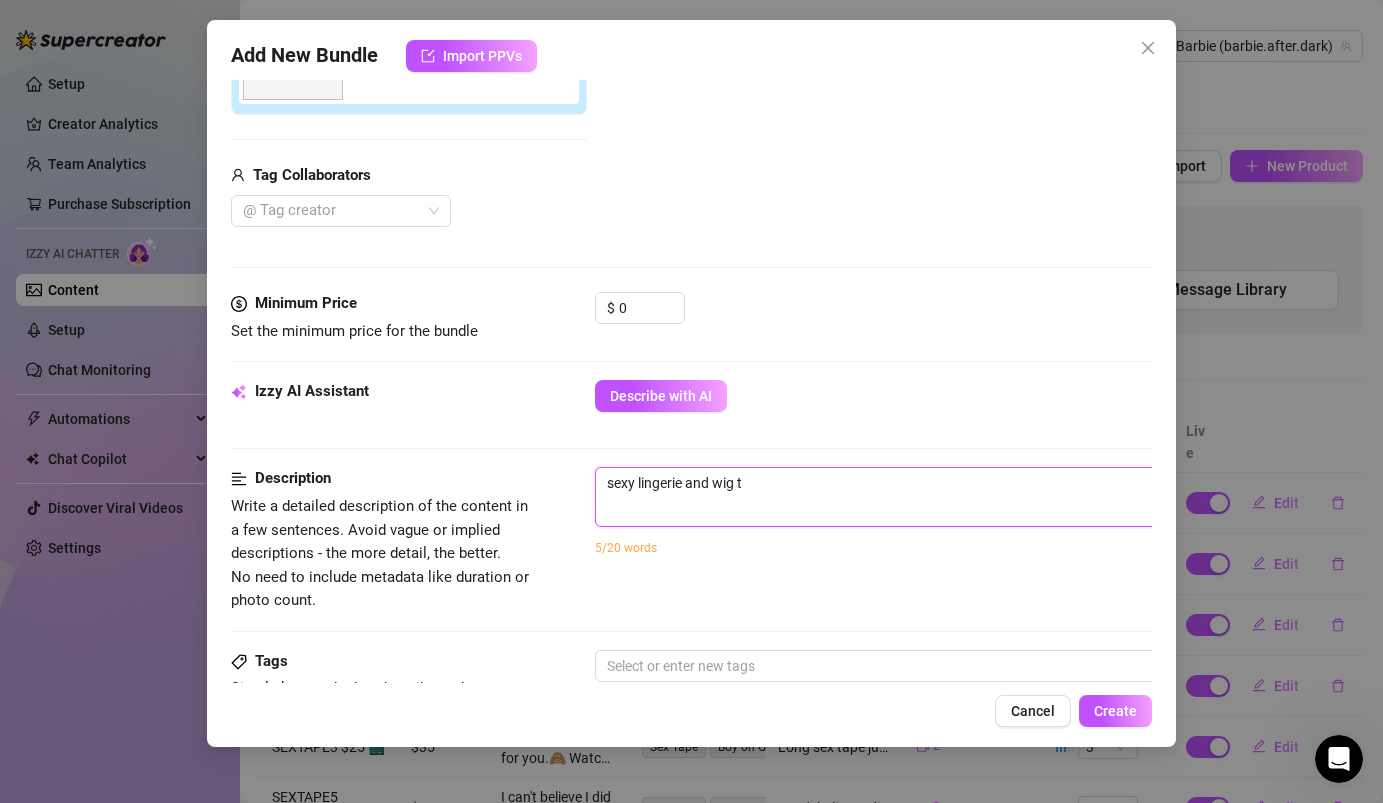 type on "sexy lingerie and wig te" 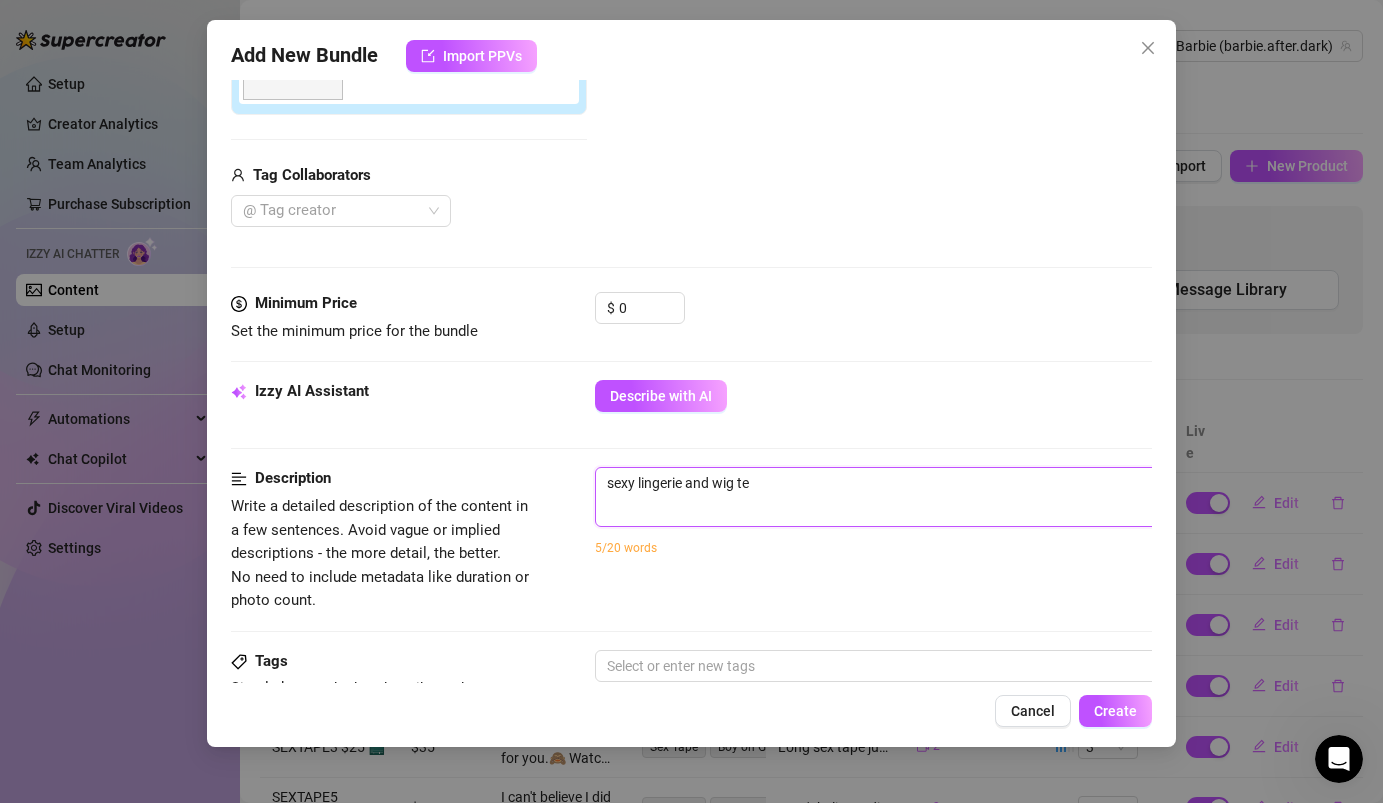 type on "sexy lingerie and wig tea" 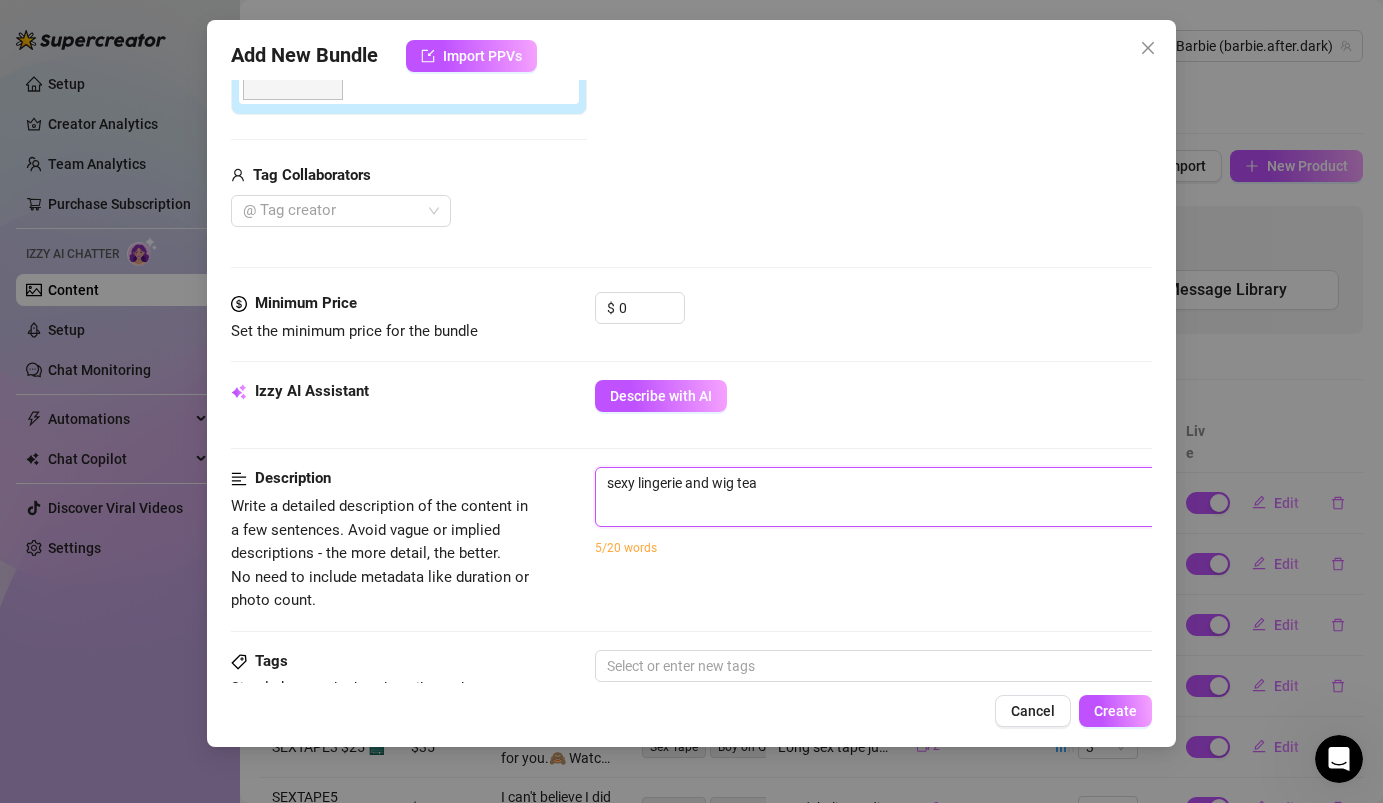 type on "sexy lingerie and wig teas" 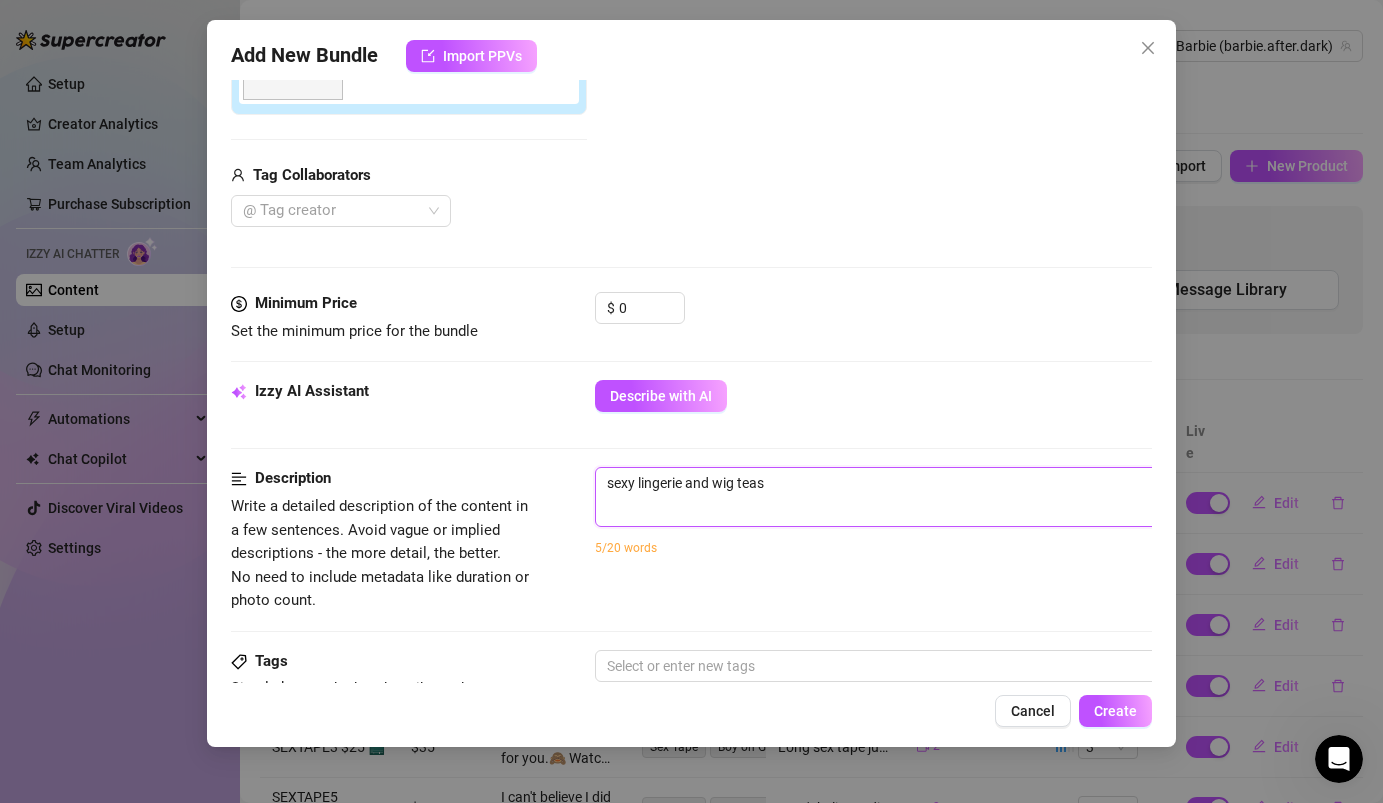 type on "sexy lingerie and wig tease" 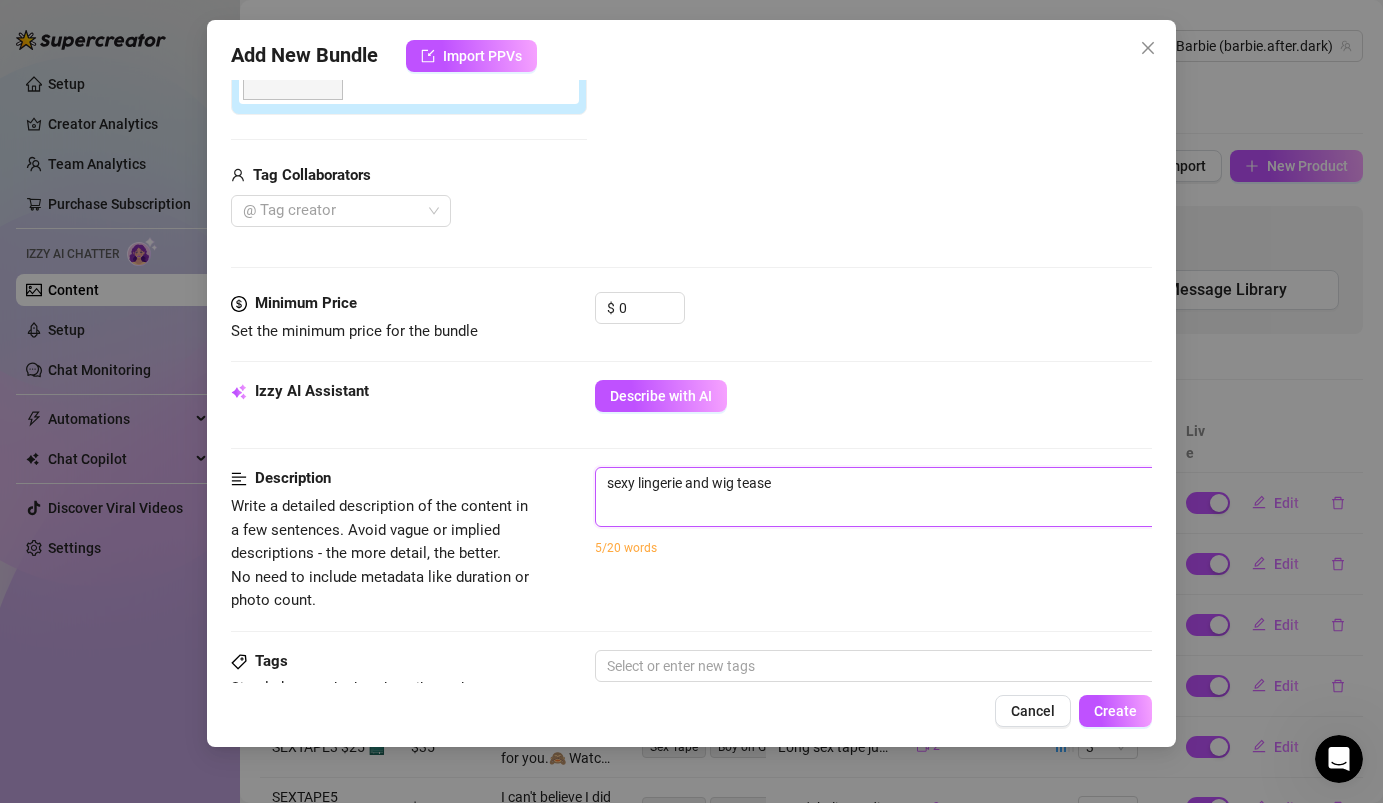 type on "sexy lingerie and wig tease" 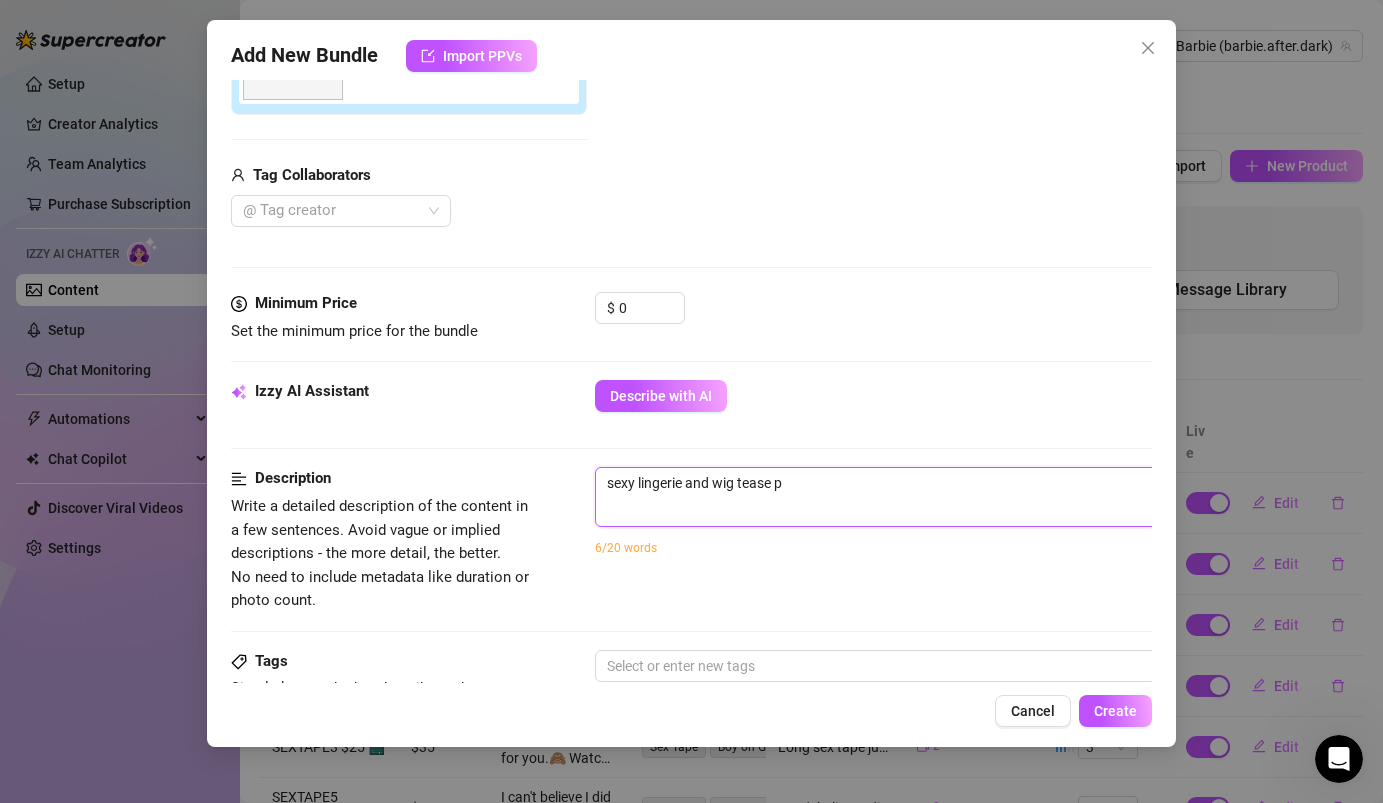 type on "sexy lingerie and wig tease pi" 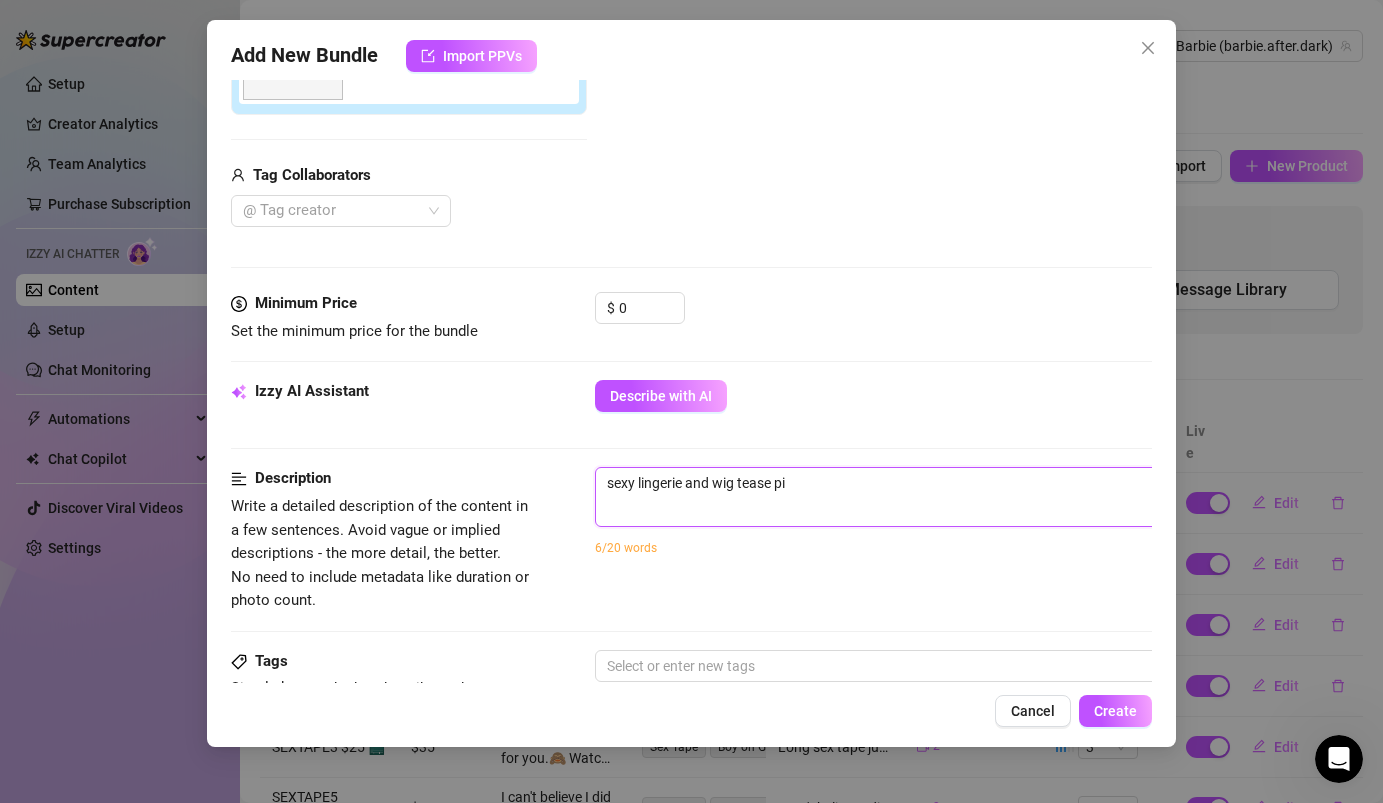 type on "sexy lingerie and wig tease pic" 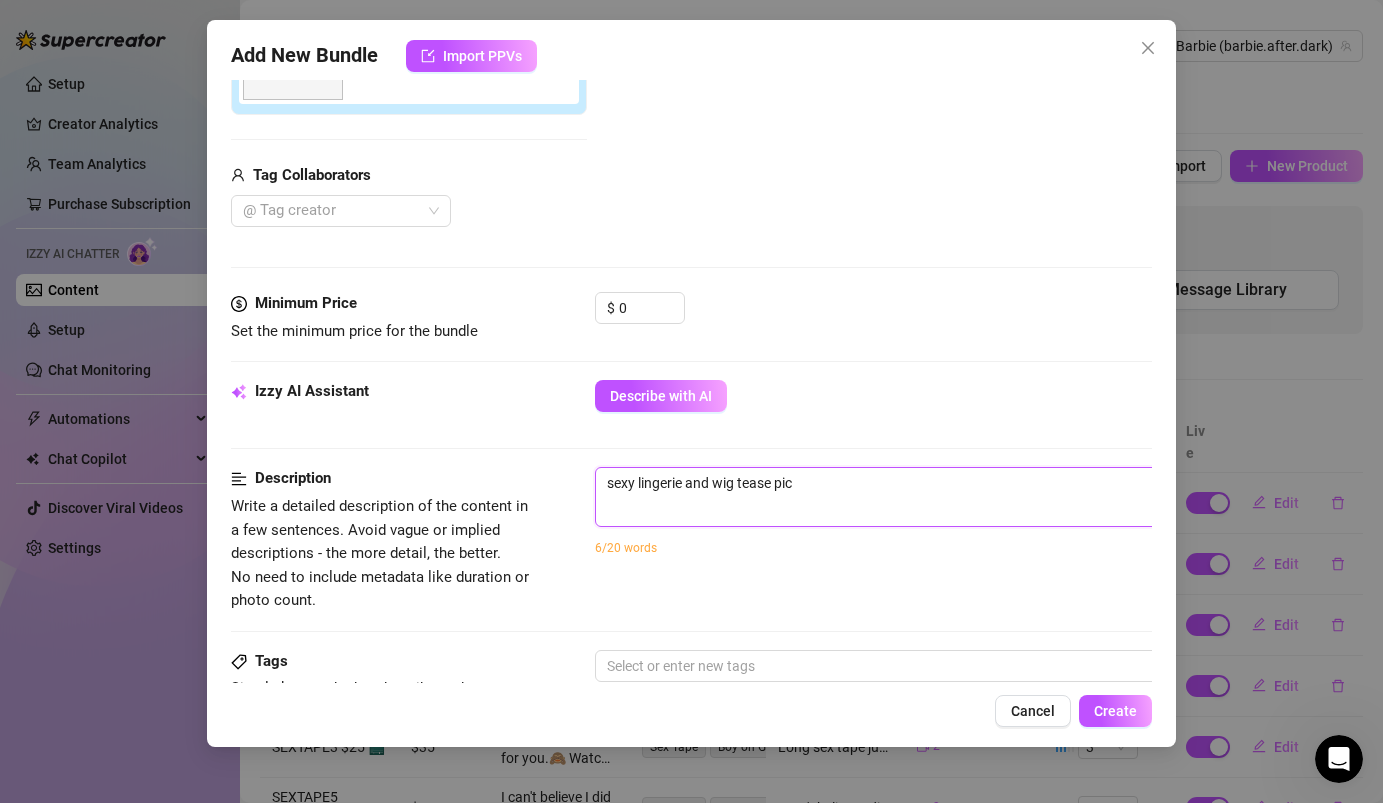 type on "sexy lingerie and wig tease pict" 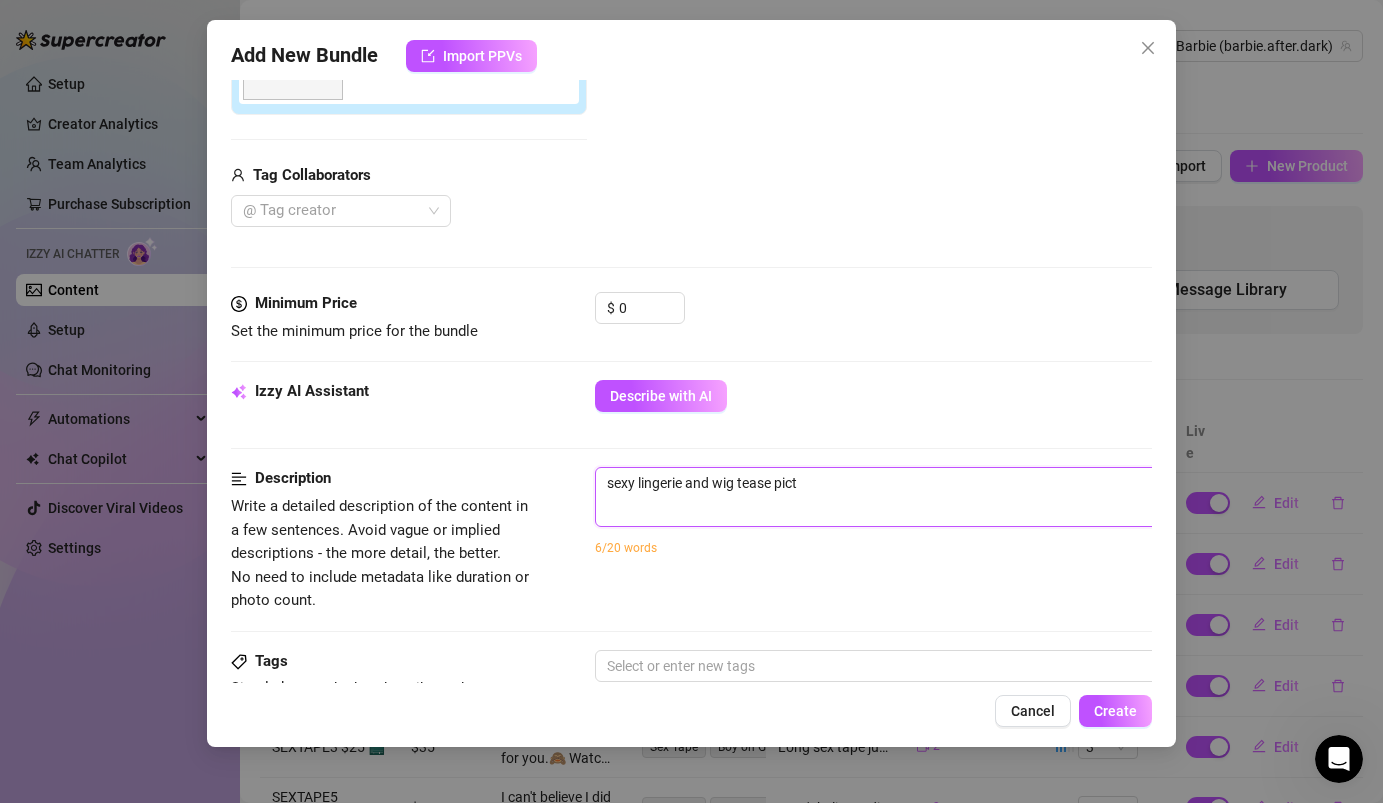 type on "sexy lingerie and wig tease pictu" 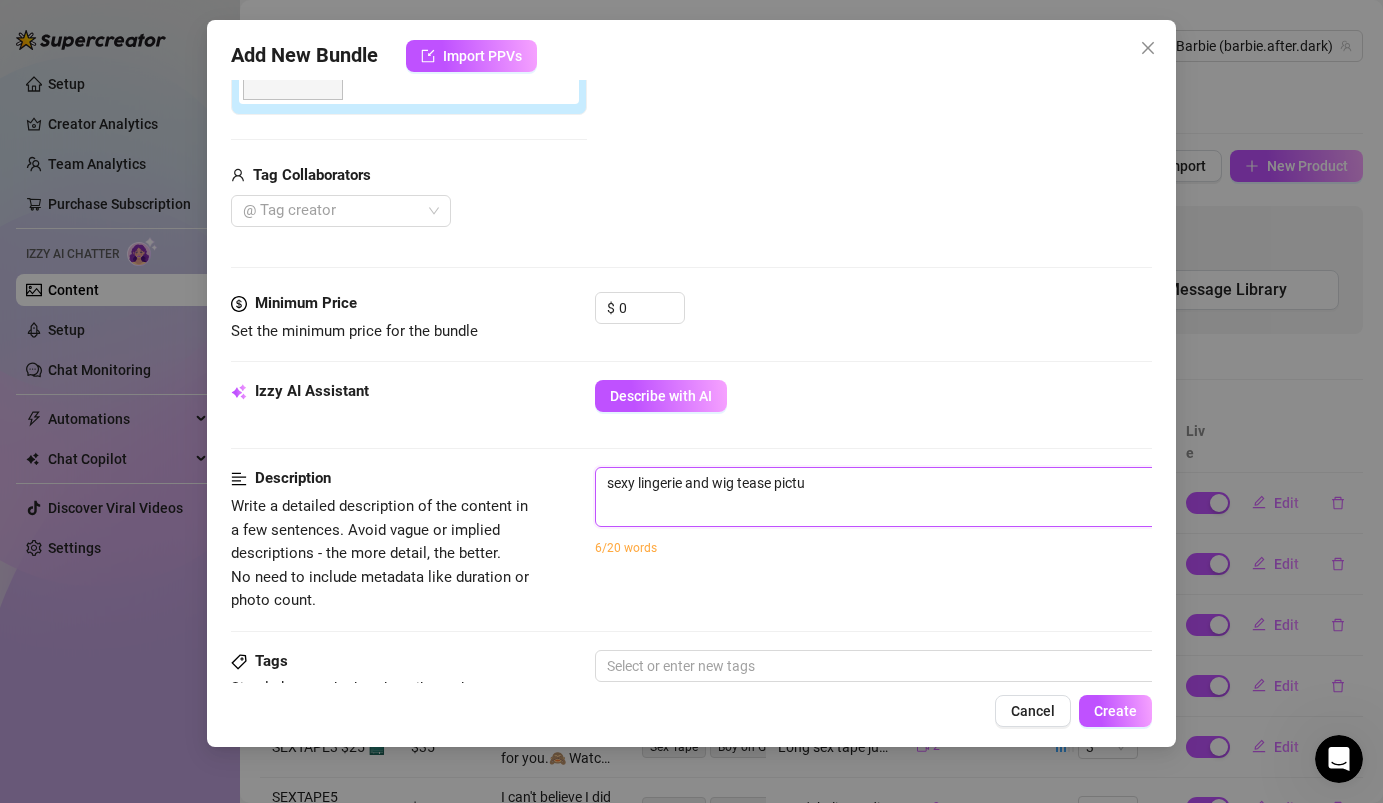 type on "sexy lingerie and wig tease pictur" 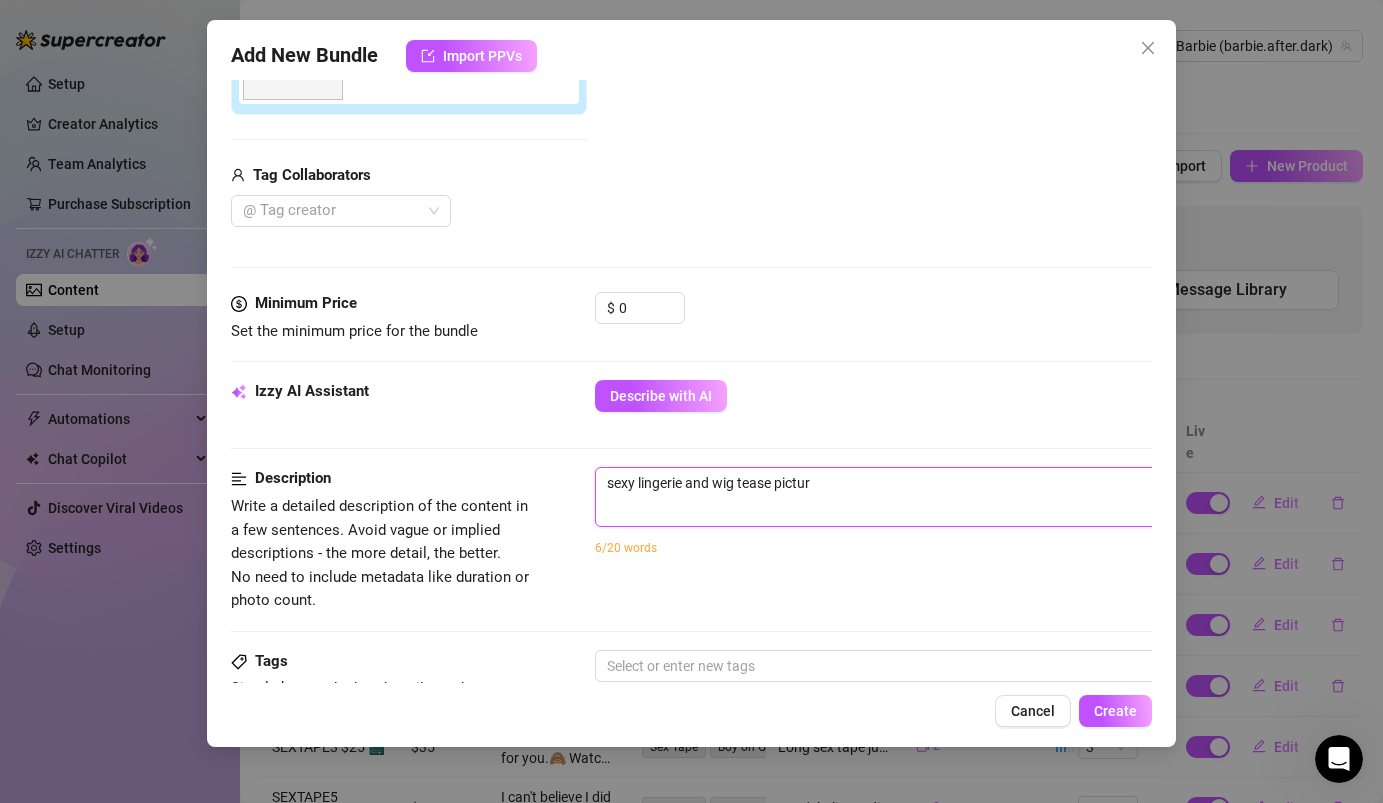 type on "sexy lingerie and wig tease picture" 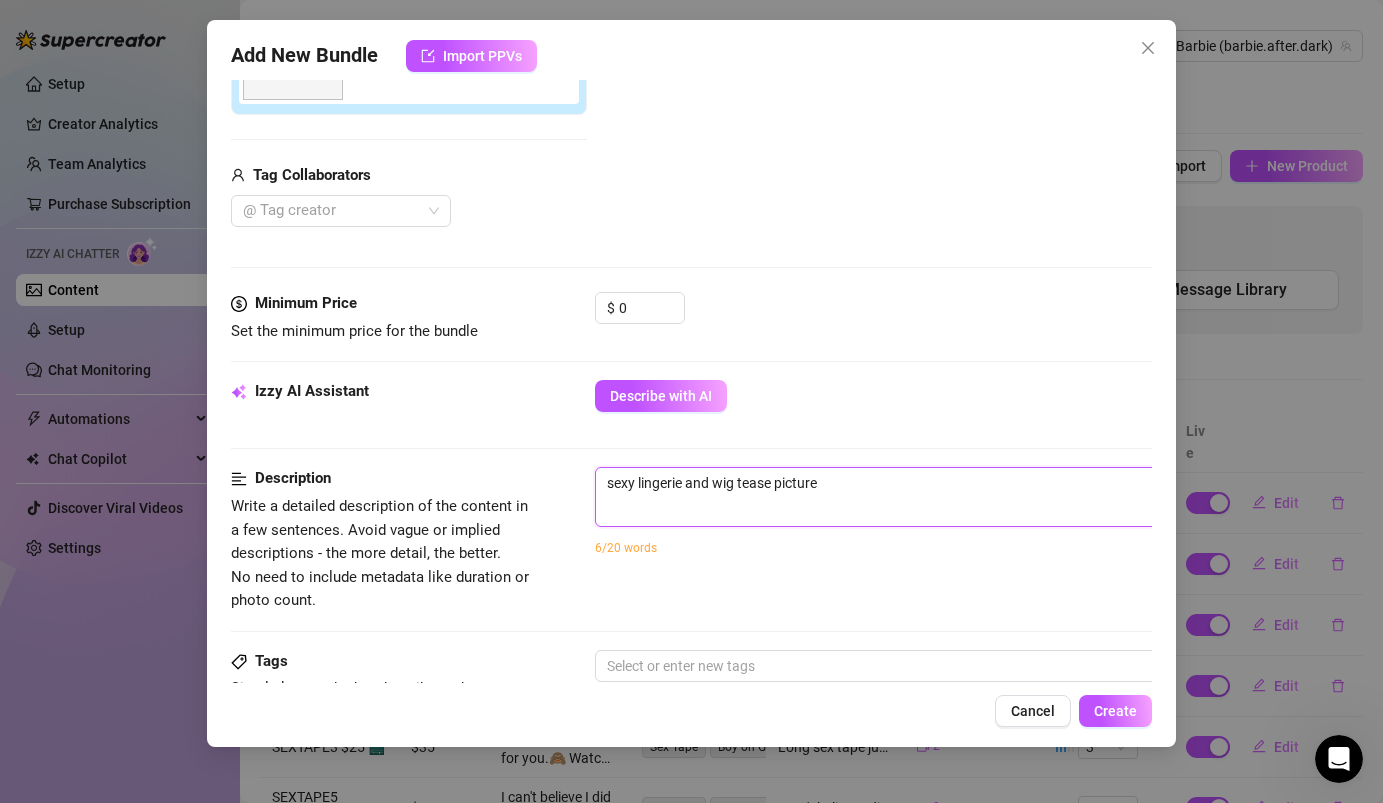 type on "sexy lingerie and wig tease picture" 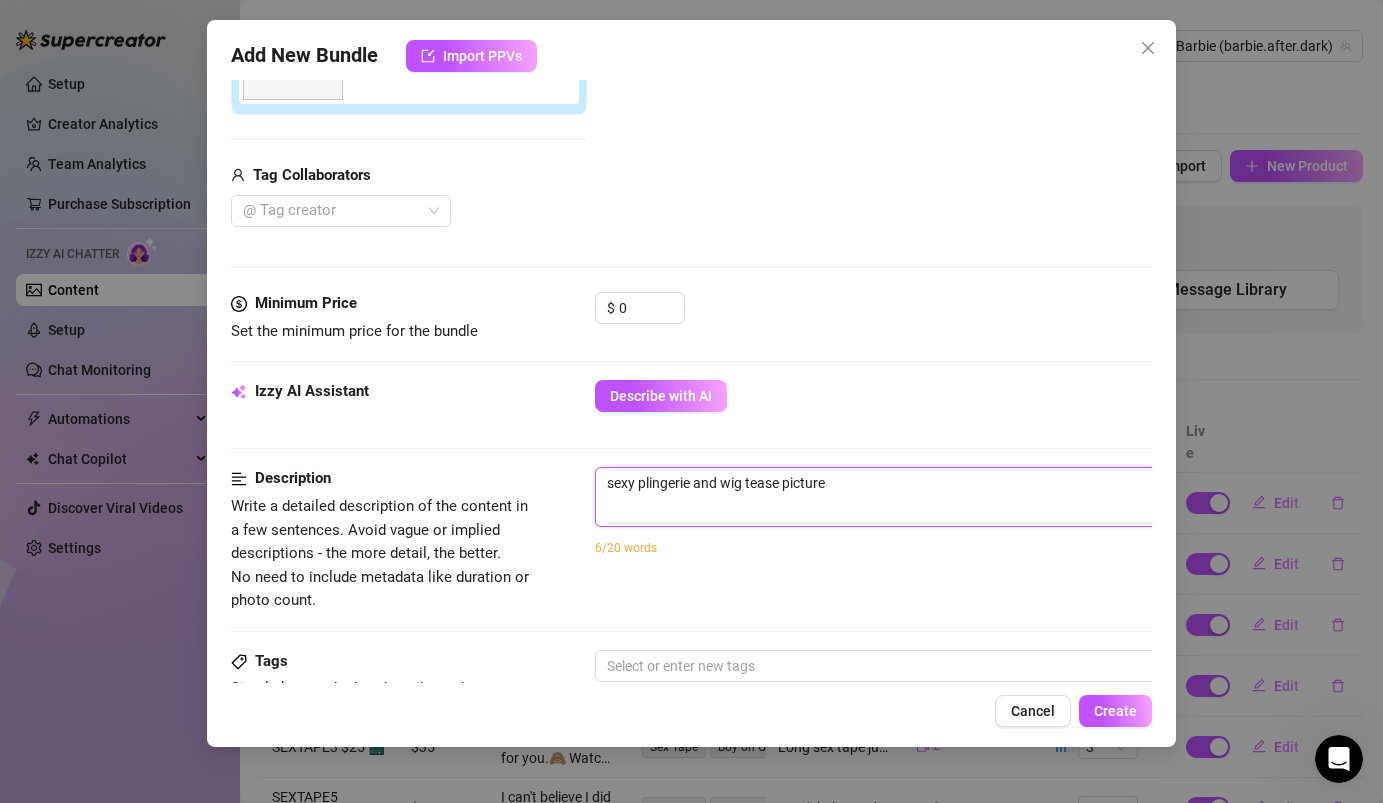 type on "sexy pilingerie and wig tease picture" 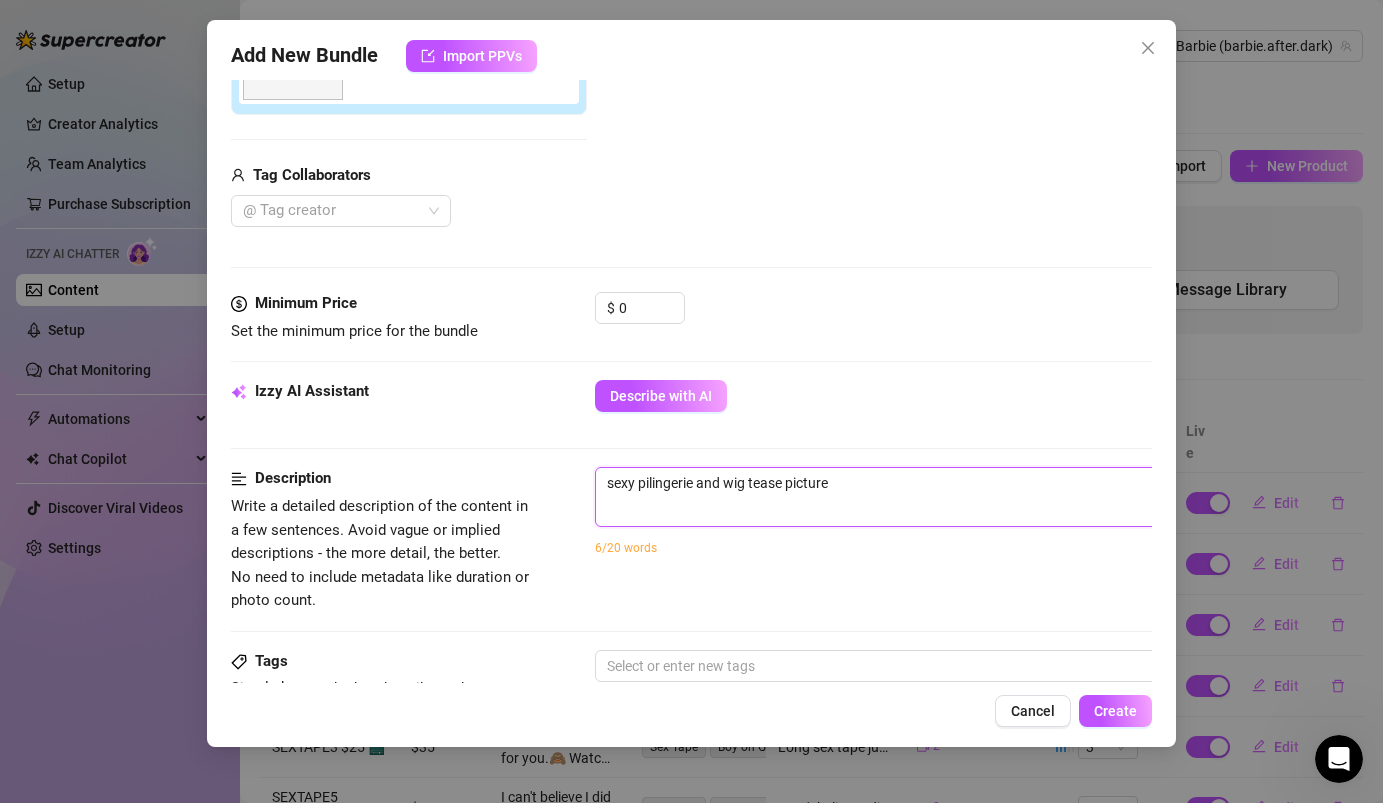 type on "sexy pinlingerie and wig tease picture" 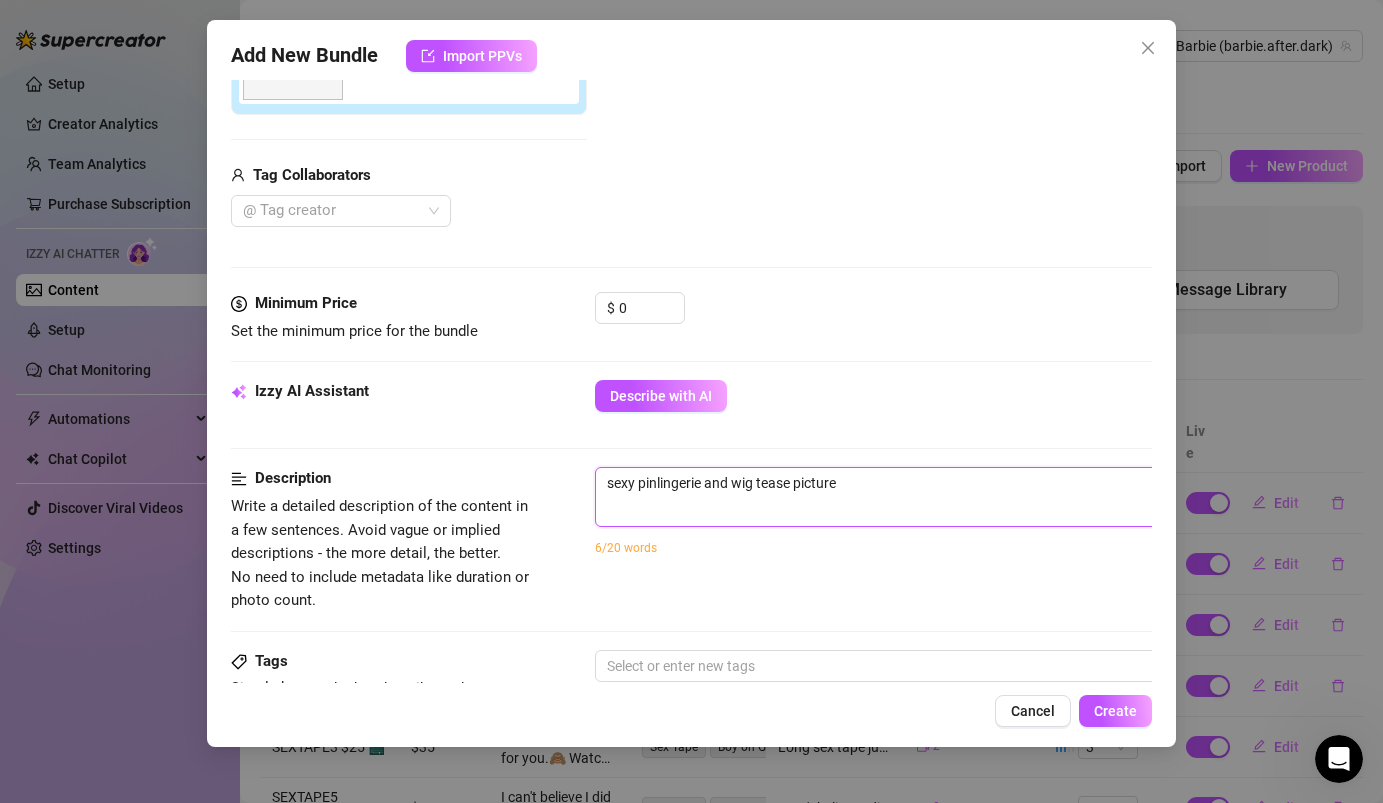type on "sexy pinklingerie and wig tease picture" 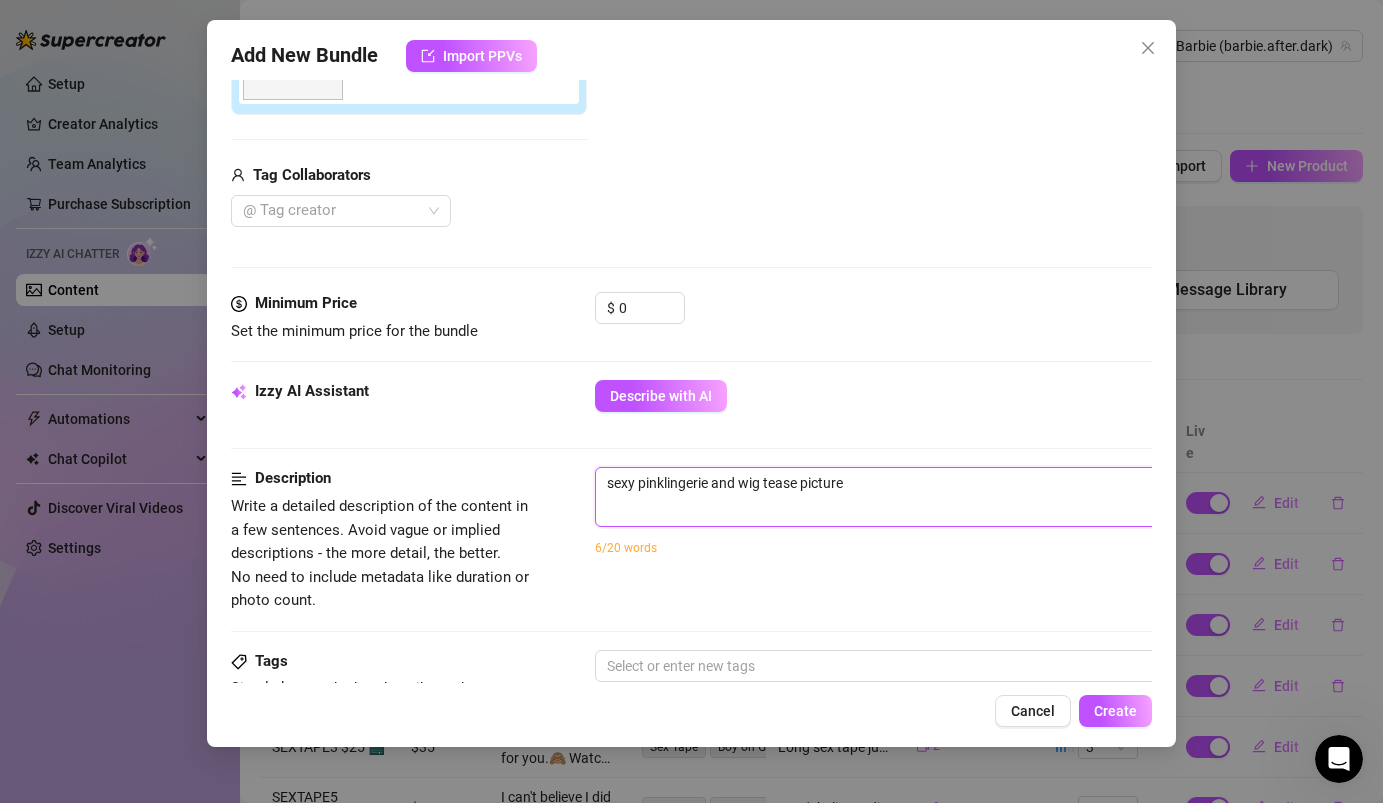 type on "sexy pink lingerie and wig tease picture" 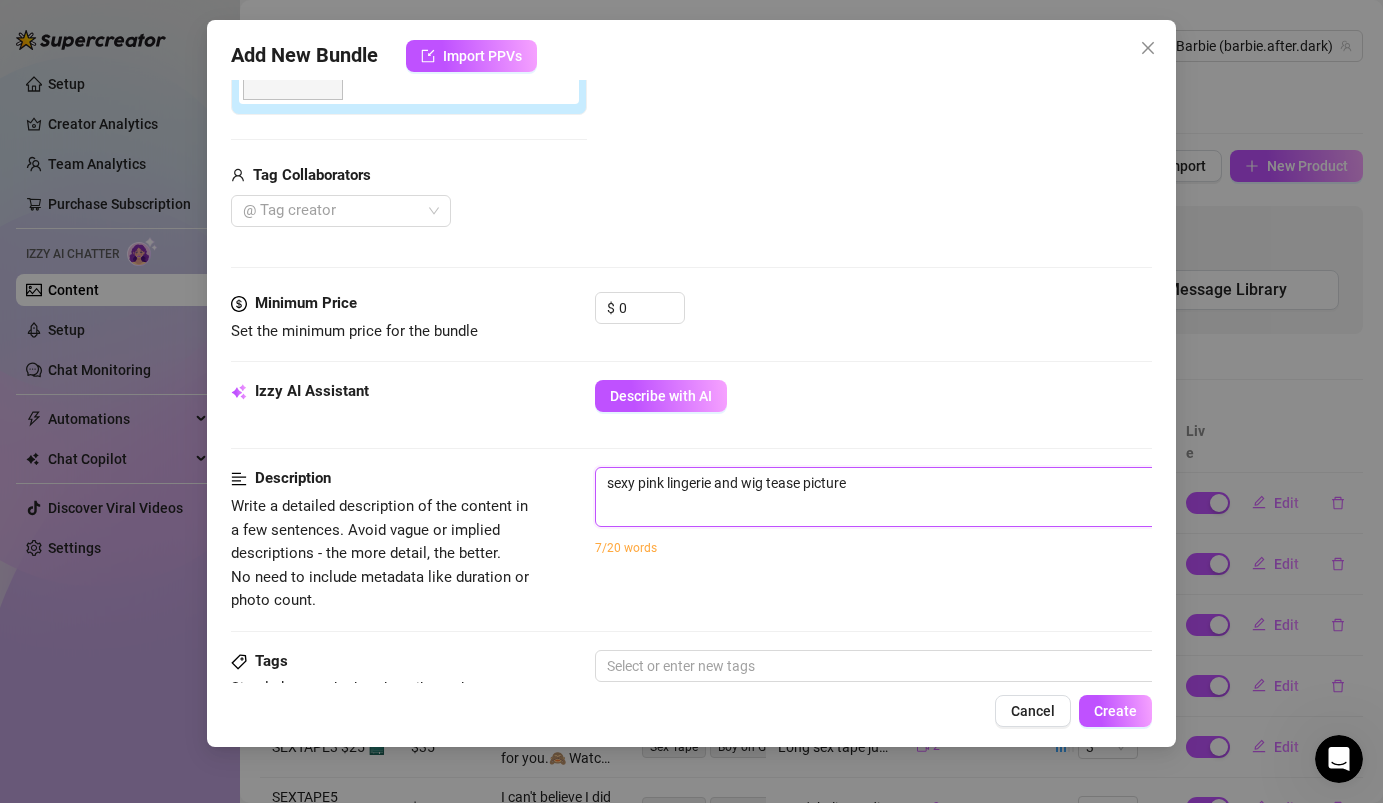 click on "sexy pink lingerie and wig tease picture" at bounding box center (945, 483) 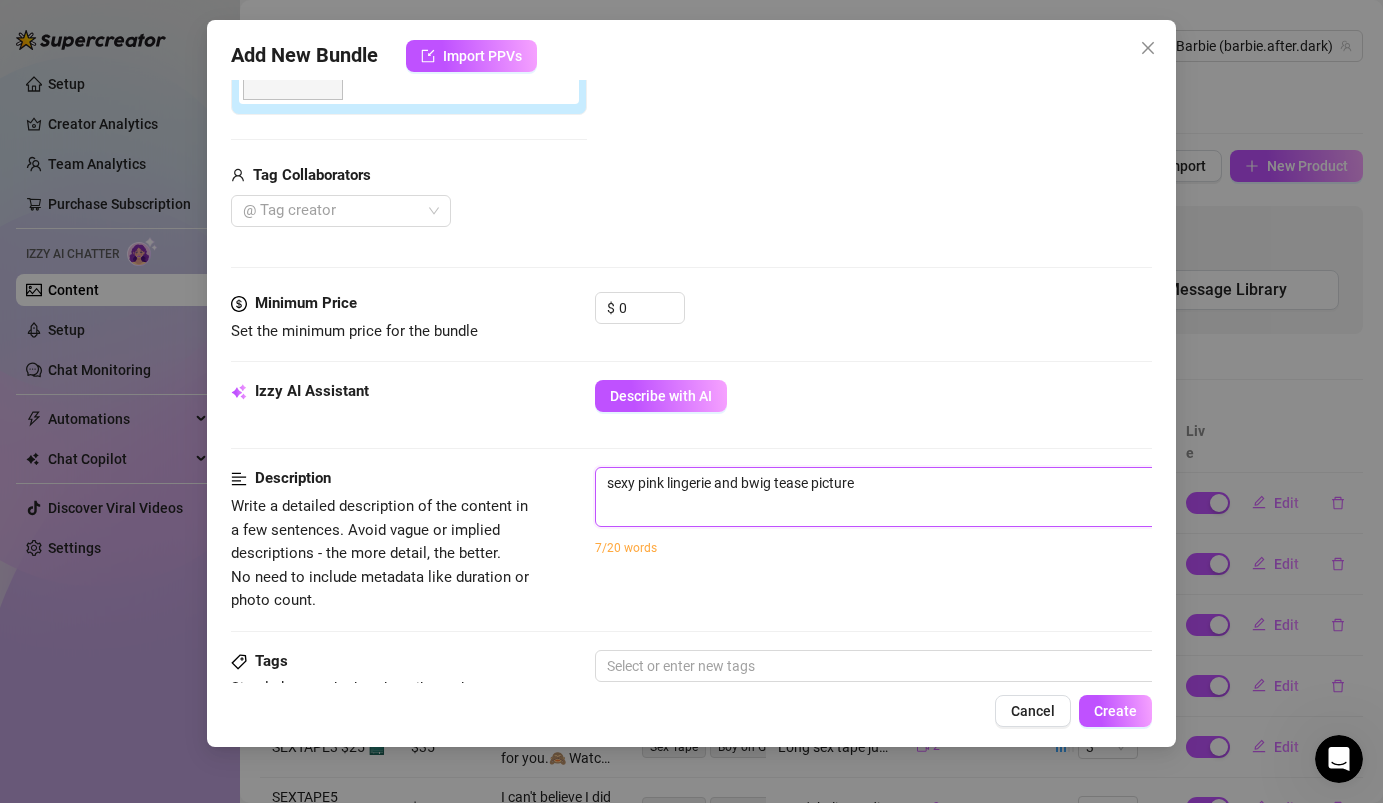 type on "sexy pink lingerie and blwig tease picture" 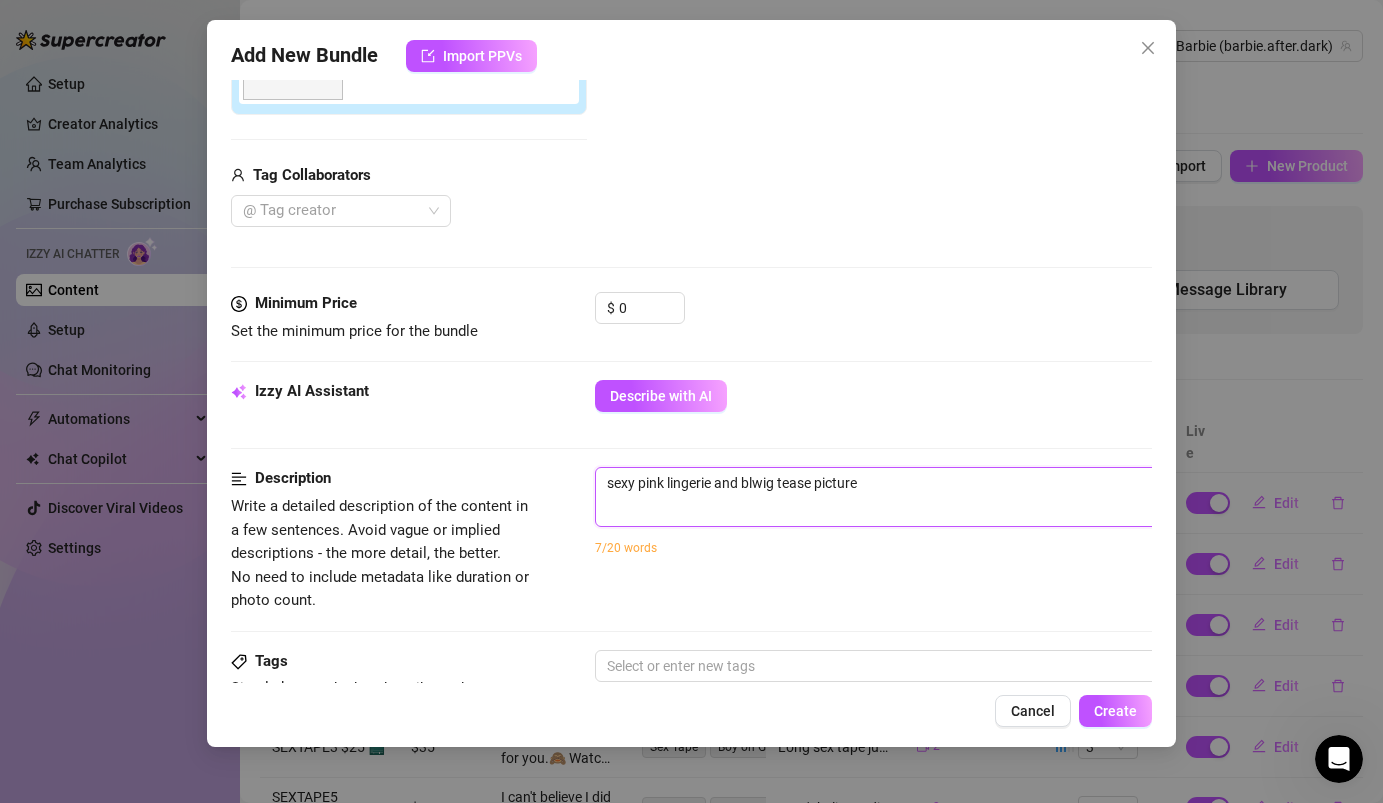 type on "sexy pink lingerie and blowig tease picture" 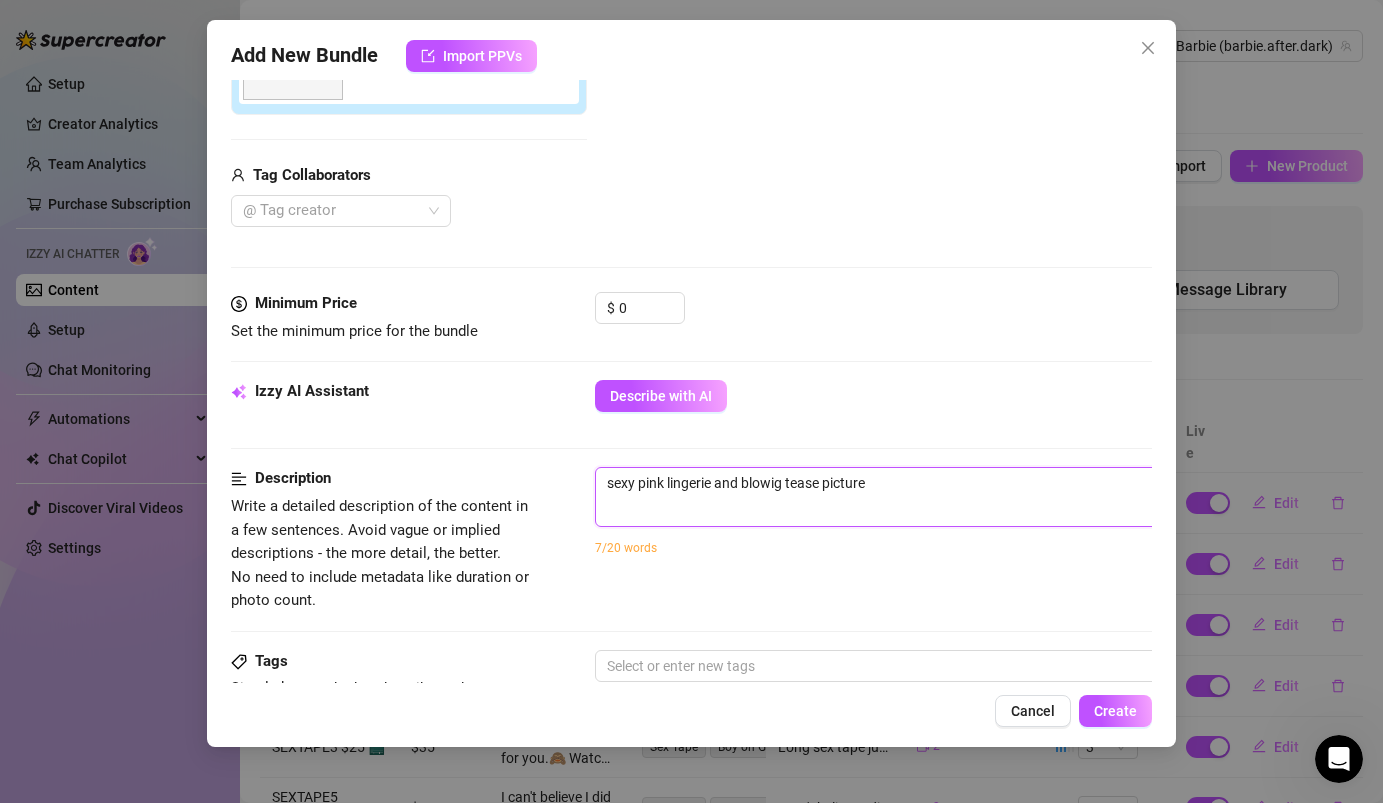 type on "sexy pink lingerie and blonwig tease picture" 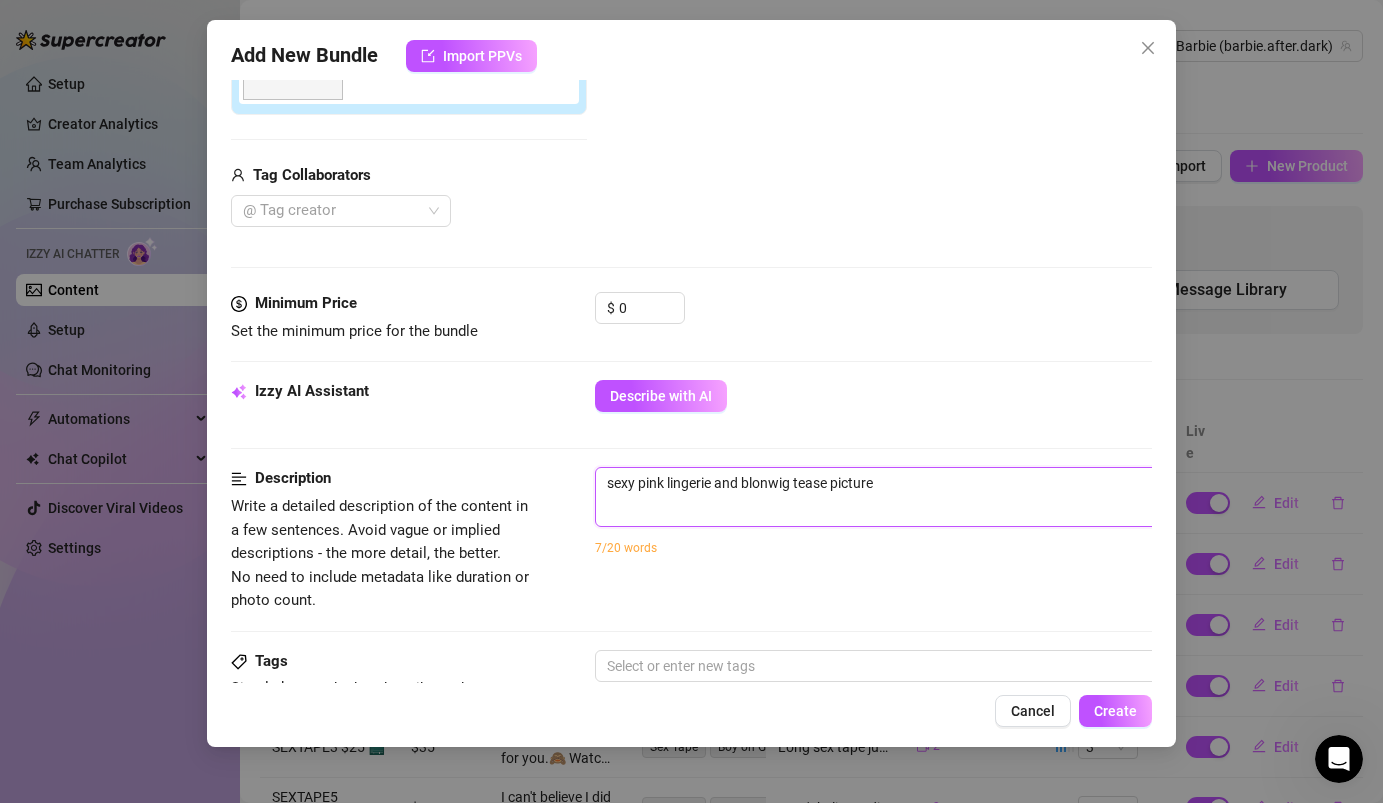 type on "sexy pink lingerie and blondwig tease picture" 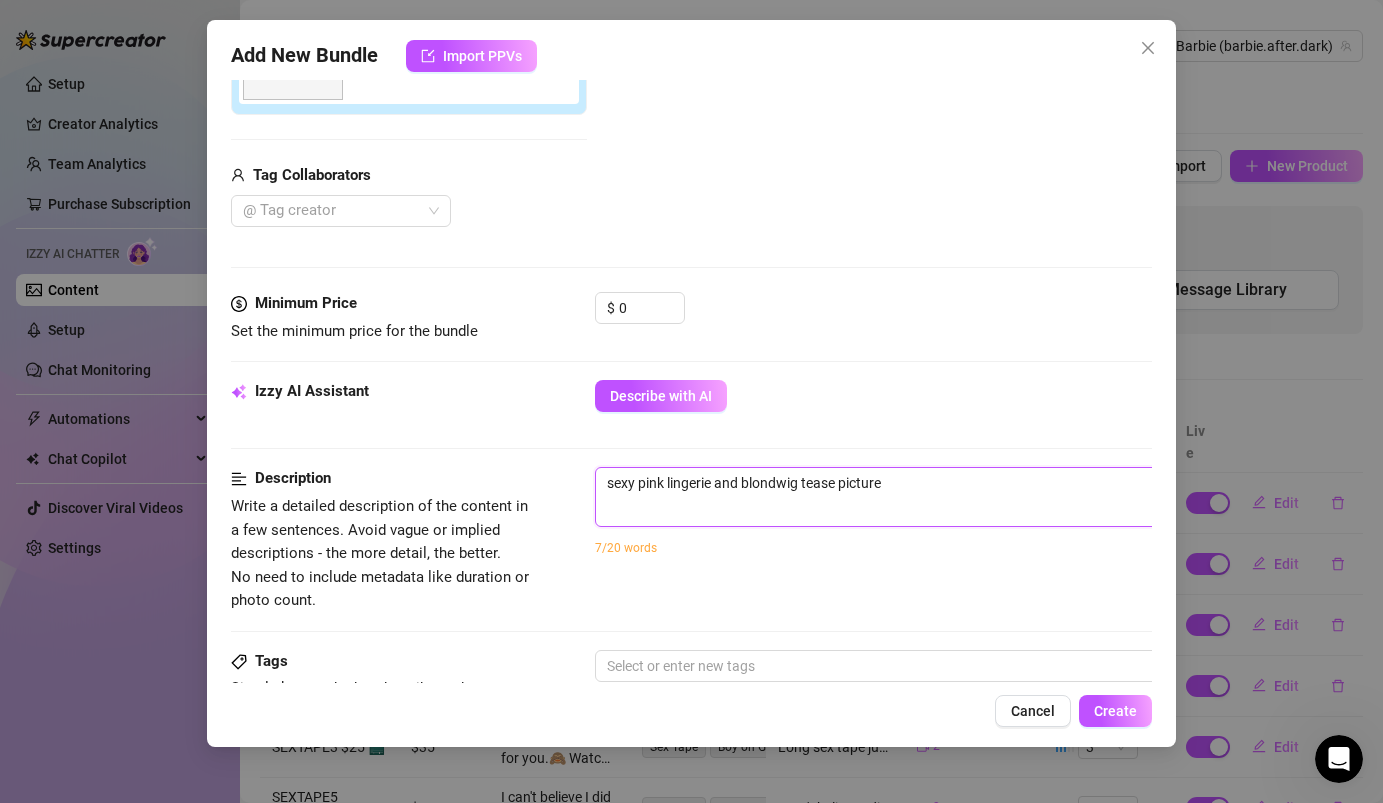 type on "sexy pink lingerie and blondewig tease picture" 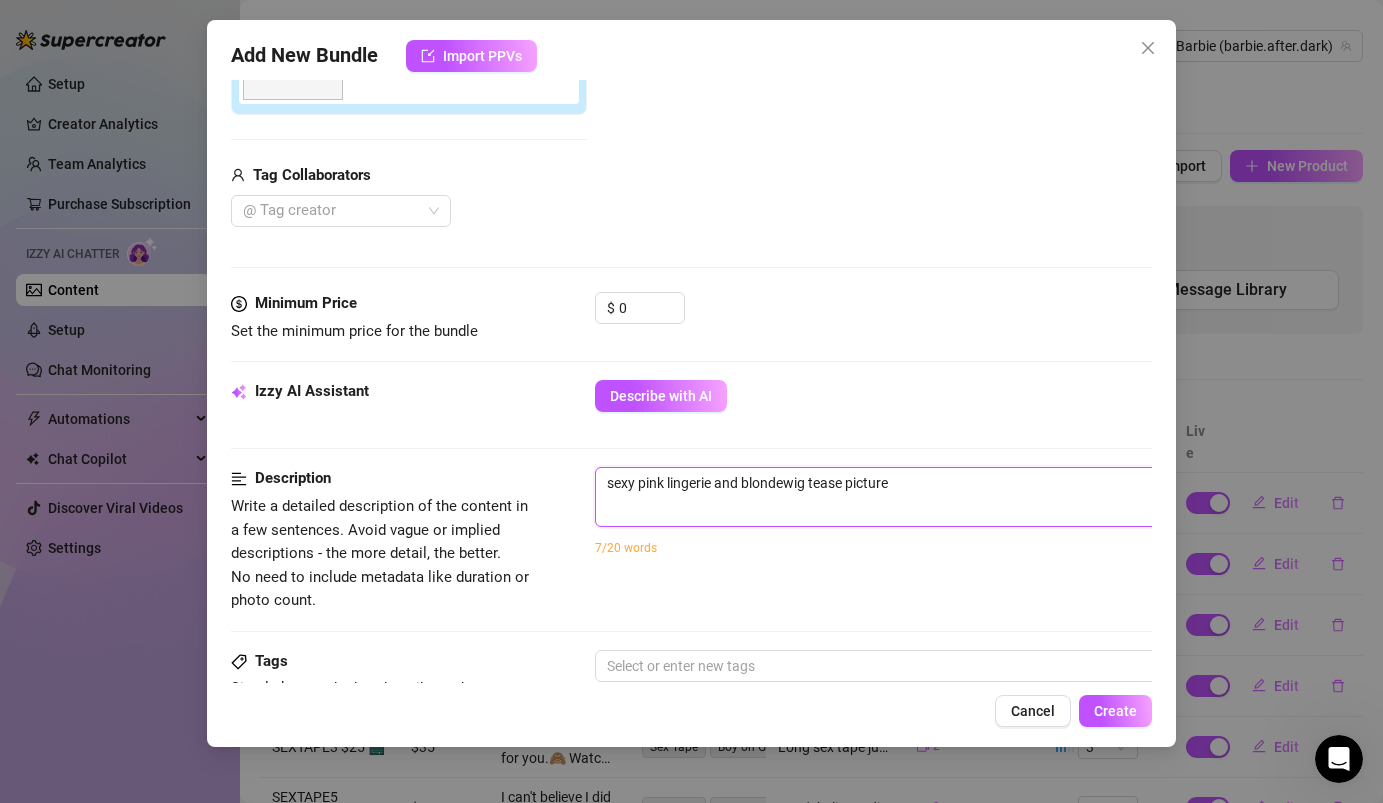 type on "sexy pink lingerie and blonde wig tease picture" 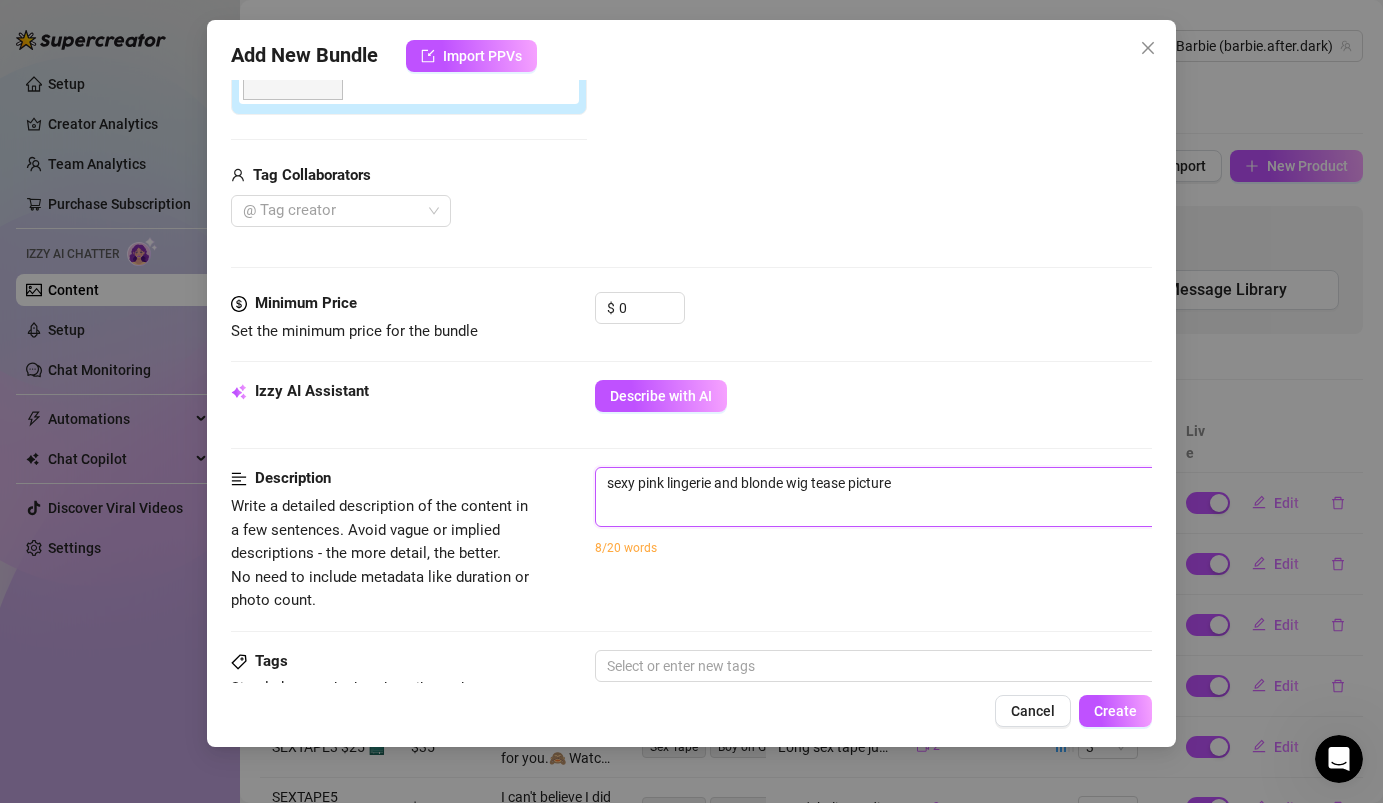 type on "sexy pink lingerie and blonde swig tease picture" 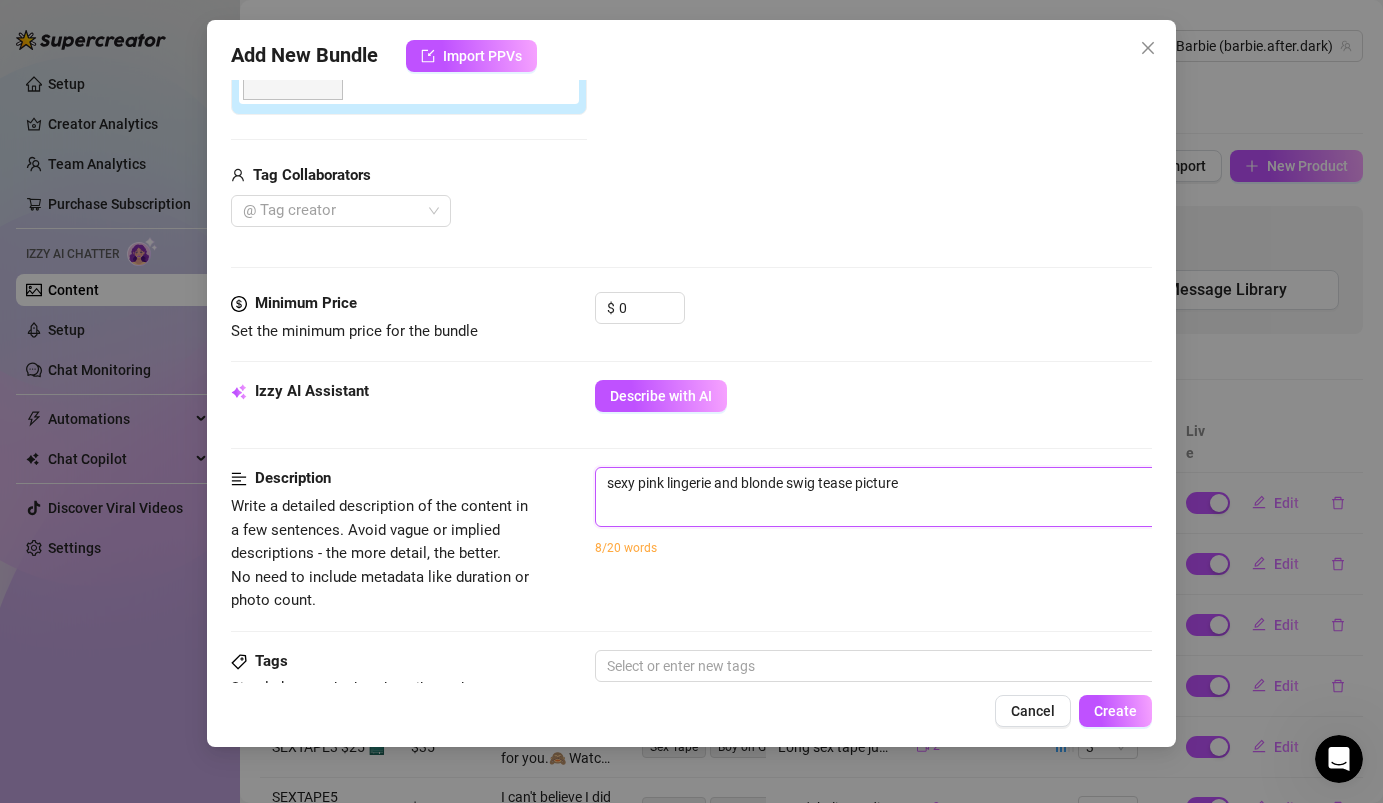 type on "sexy pink lingerie and blonde shwig tease picture" 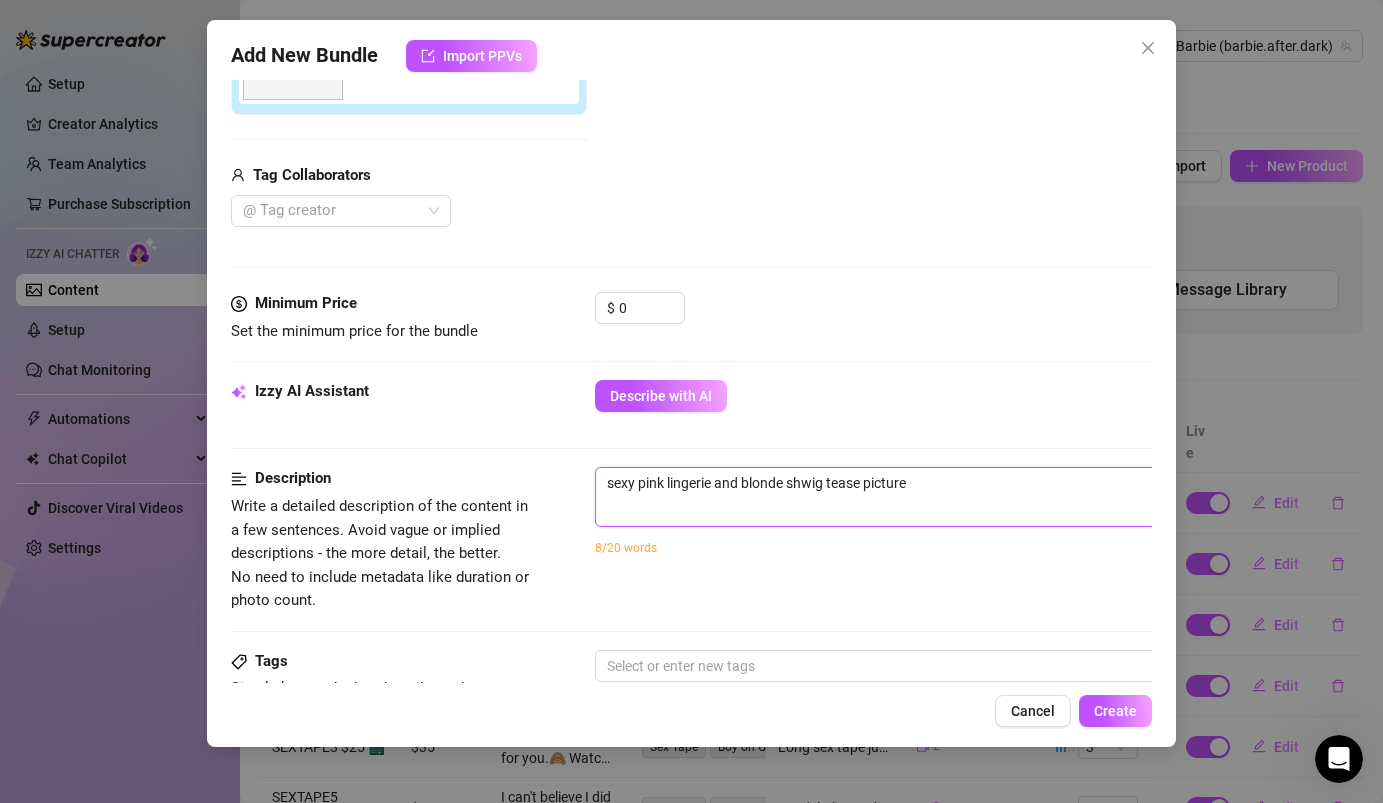 type on "sexy pink lingerie and blonde showig tease picture" 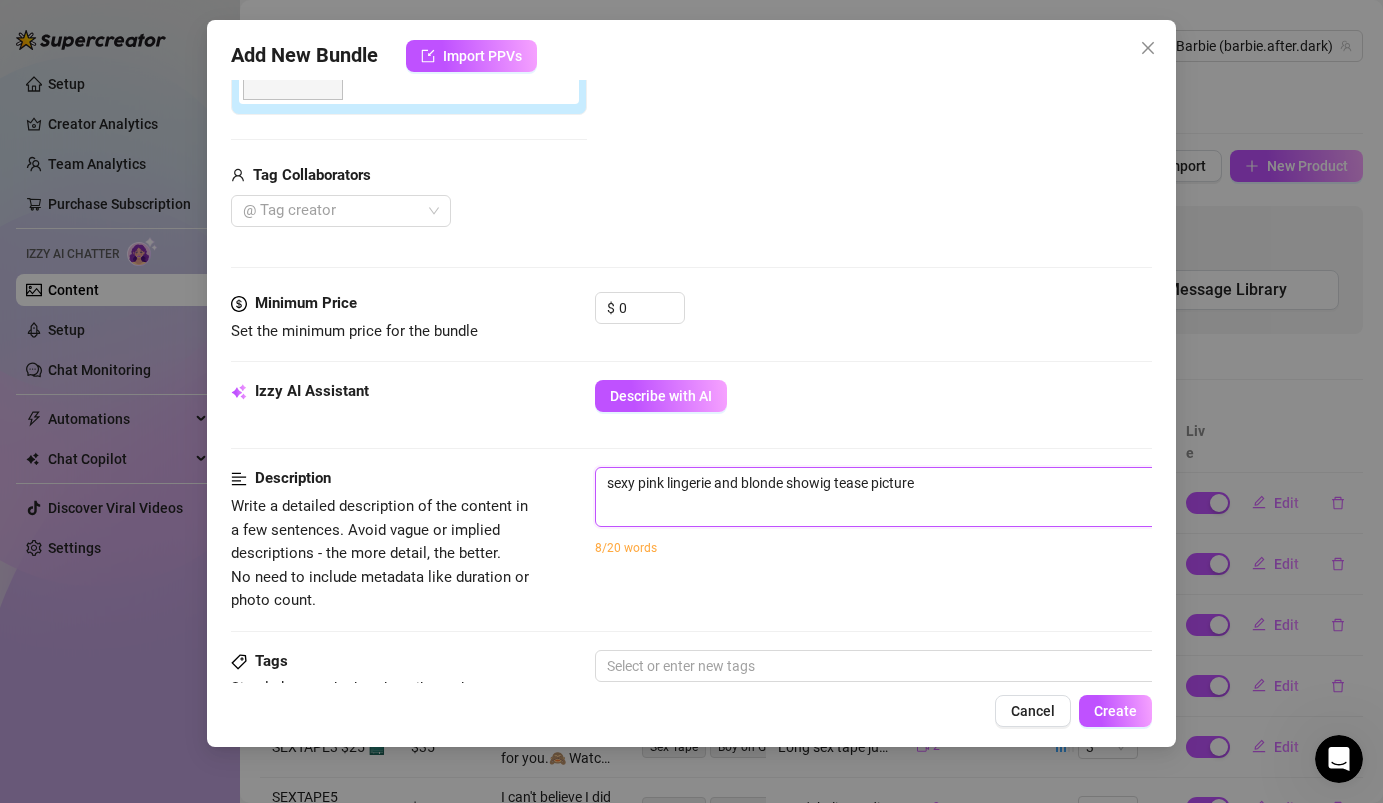 type on "sexy pink lingerie and blonde shorwig tease picture" 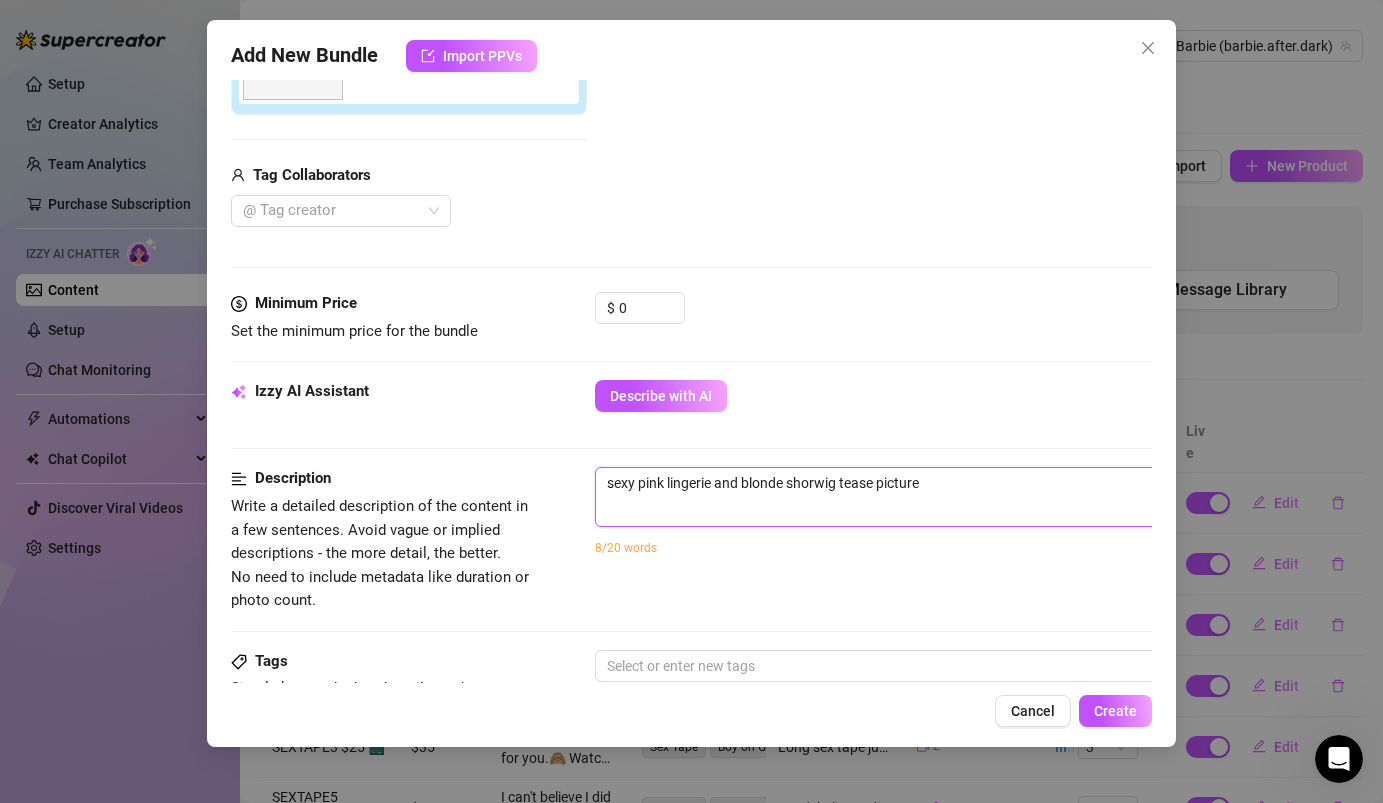 type on "sexy pink lingerie and blonde shortwig tease picture" 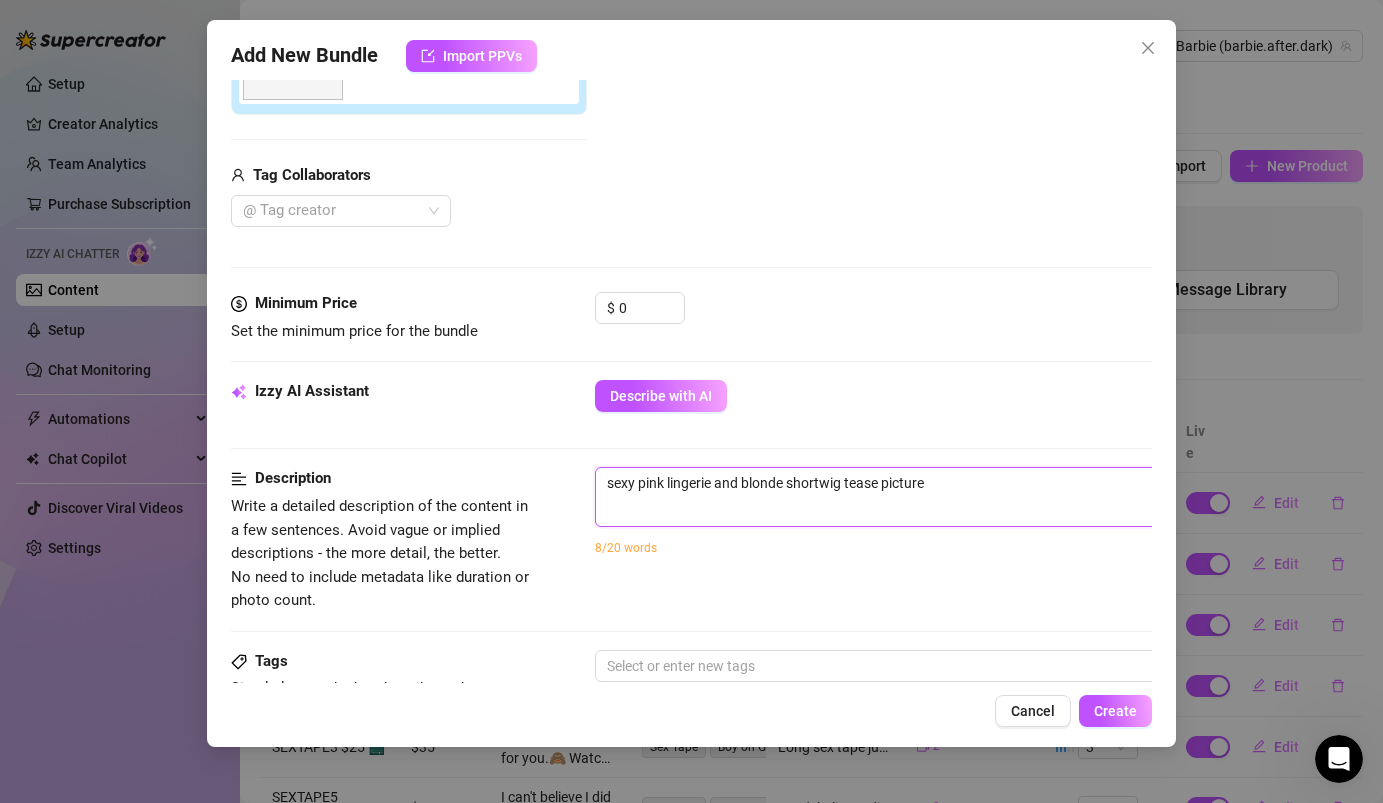 type on "sexy pink lingerie and blonde short wig tease picture" 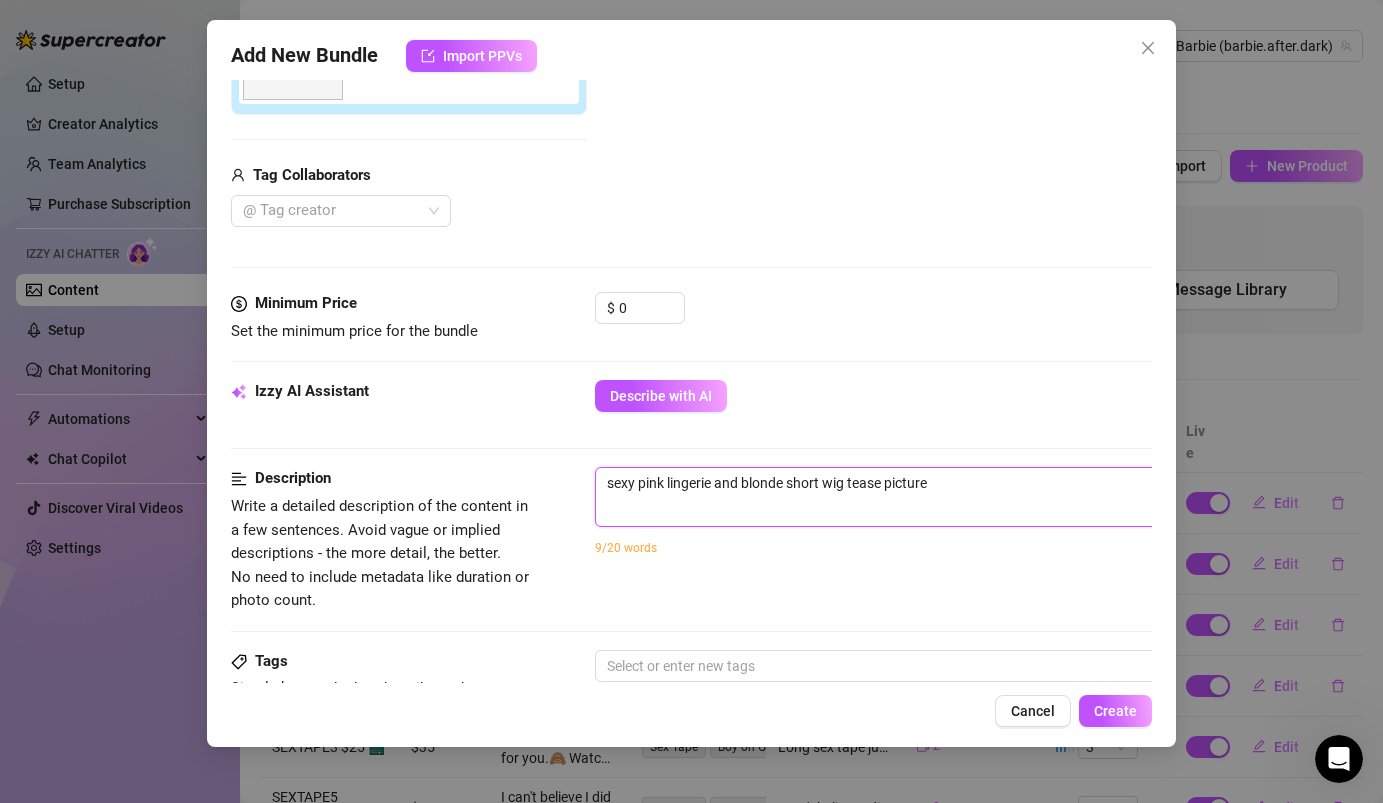 click on "sexy pink lingerie and blonde short wig tease picture" at bounding box center (945, 483) 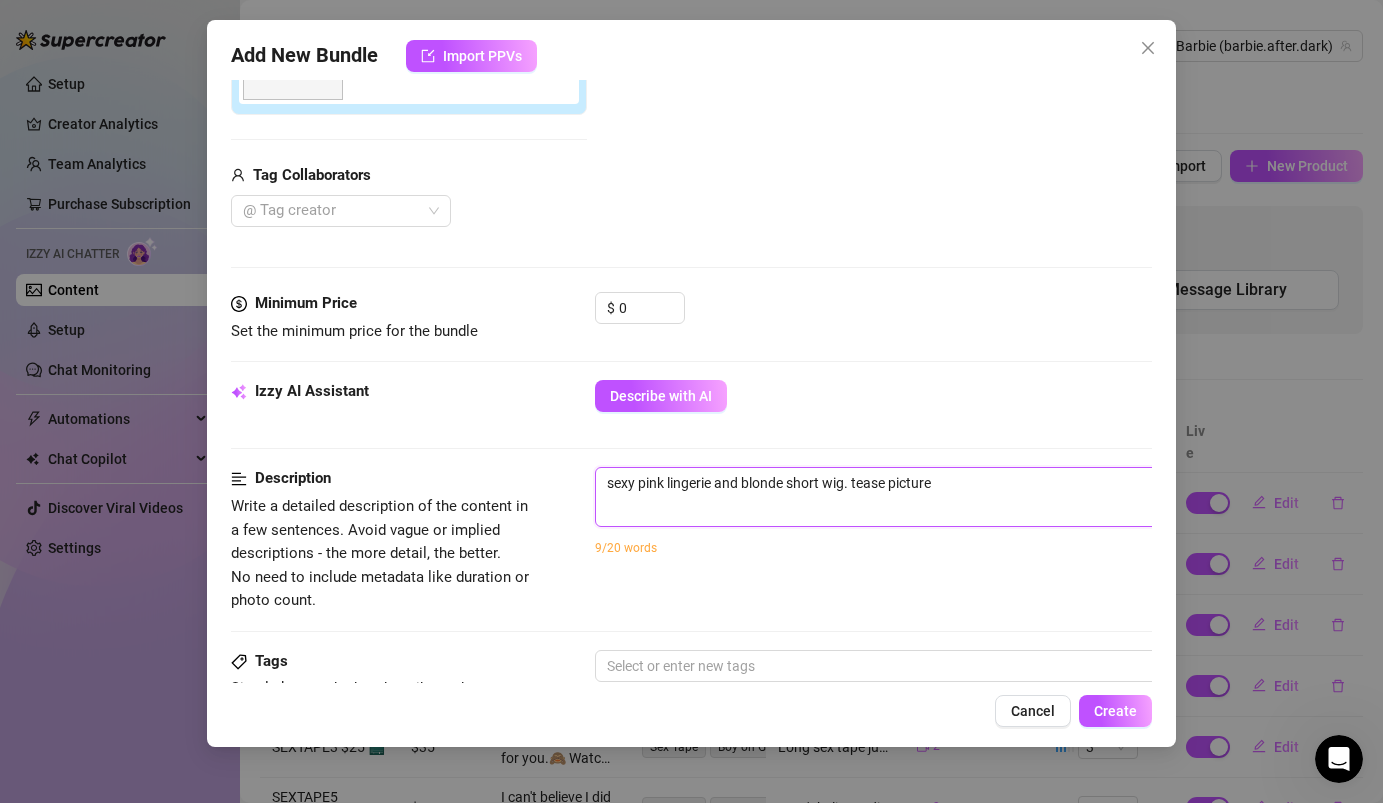 click on "sexy pink lingerie and blonde short wig. tease picture" at bounding box center (945, 483) 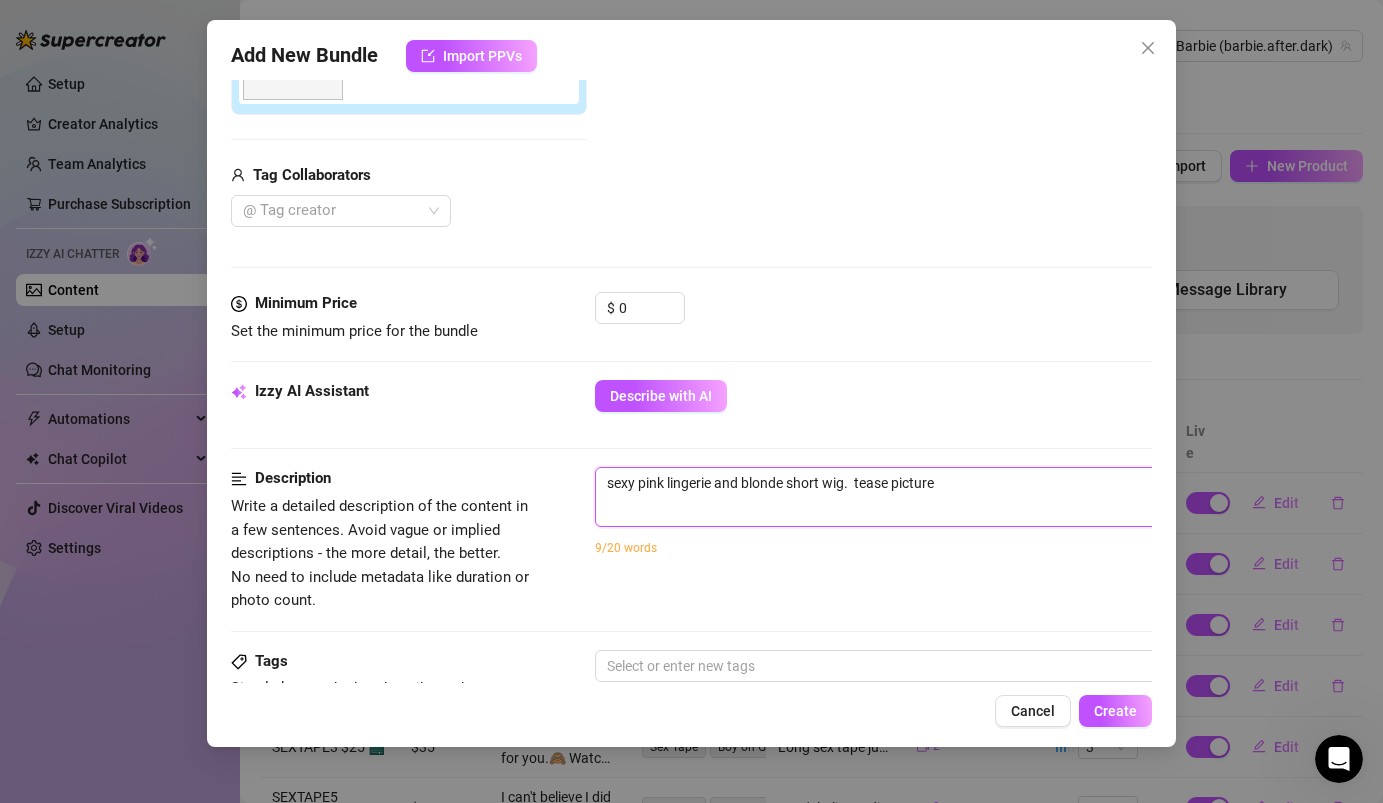 type on "sexy pink lingerie and blonde short wig. T tease picture" 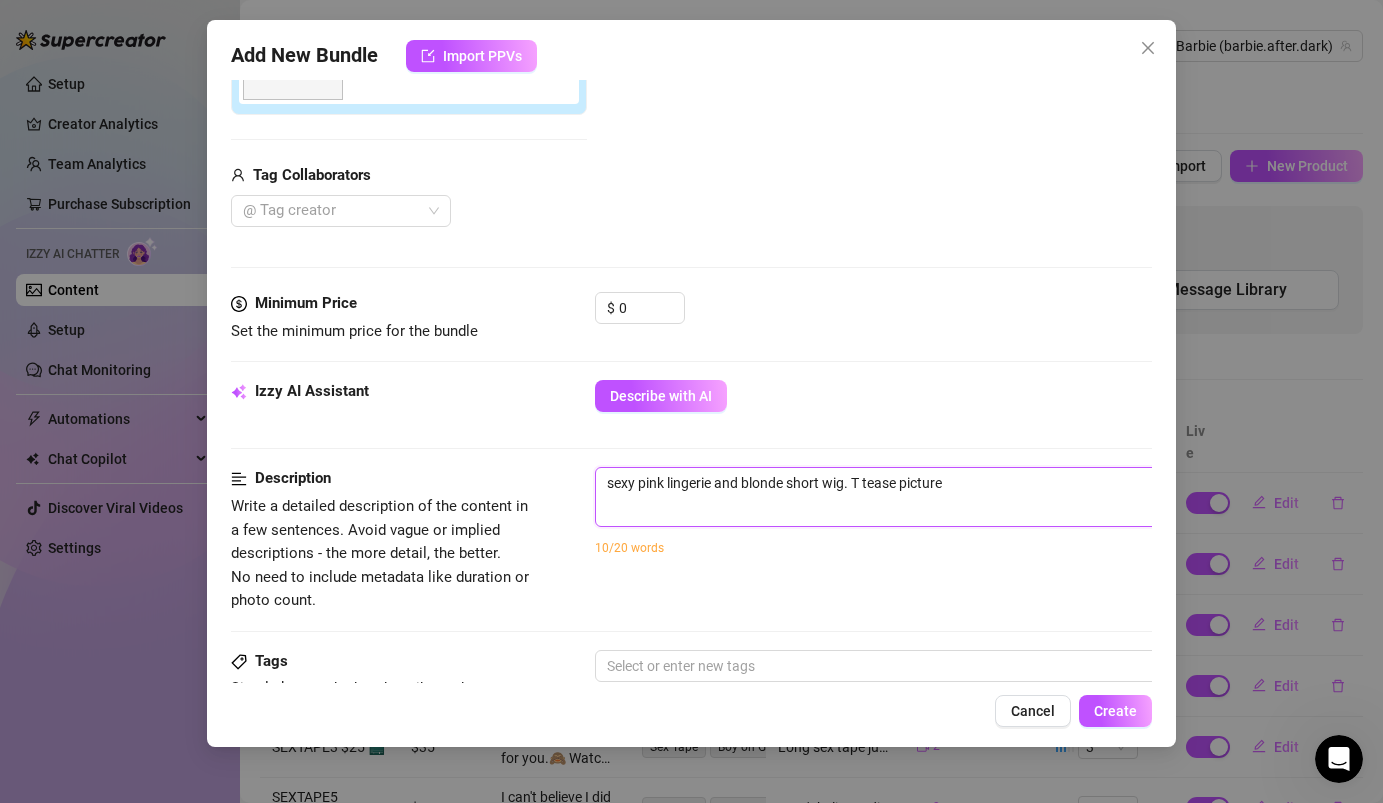 type on "sexy pink lingerie and blonde short wig. Th tease picture" 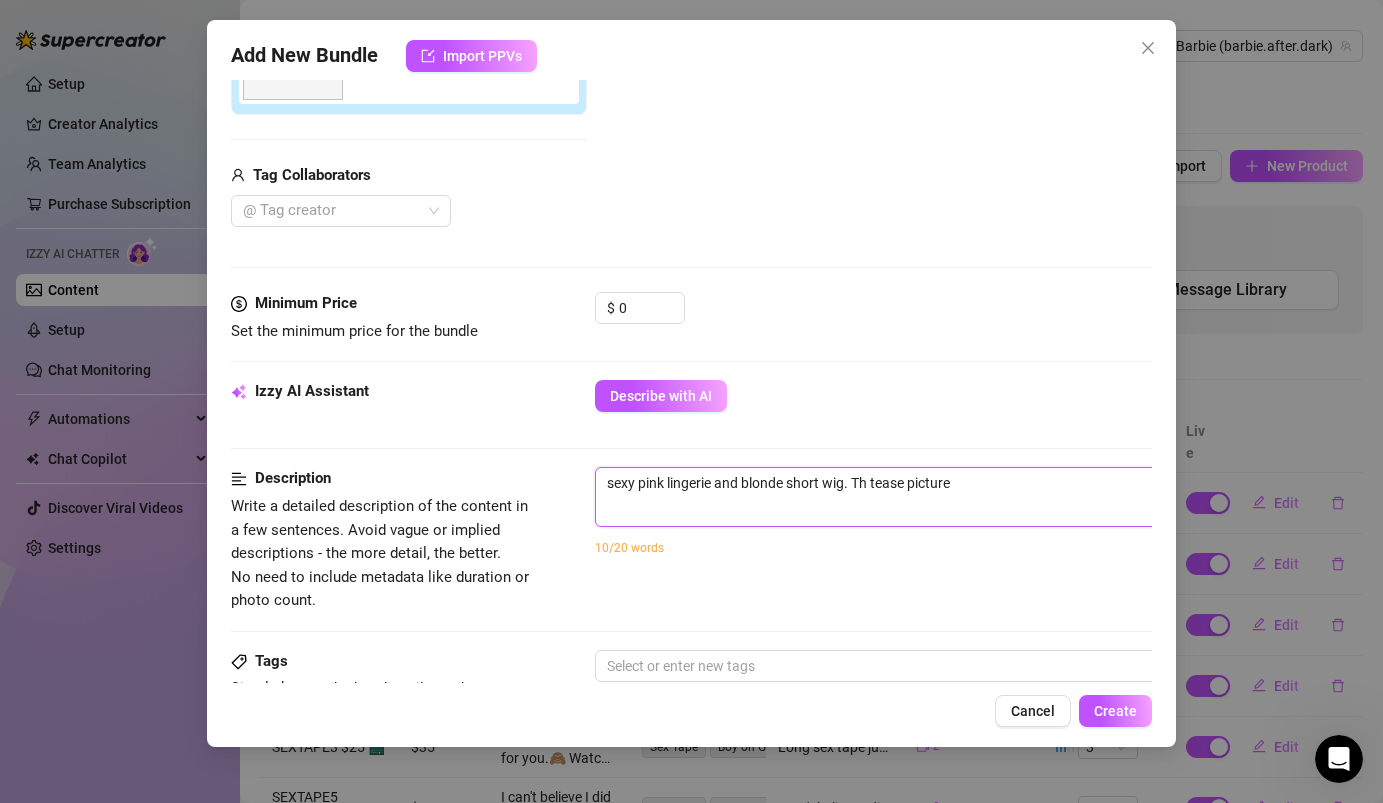 type on "sexy pink lingerie and blonde short wig. Thi tease picture" 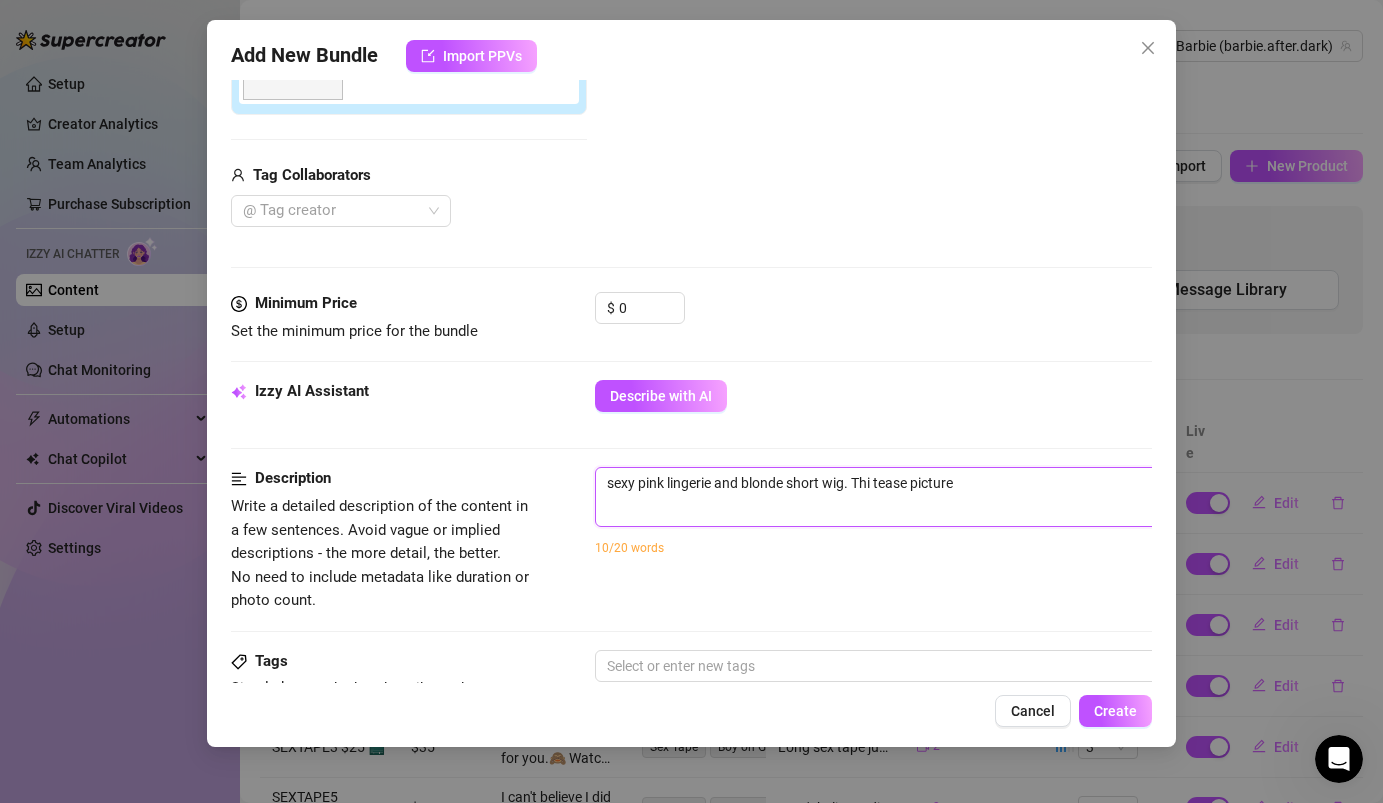type on "sexy pink lingerie and blonde short wig. This tease picture" 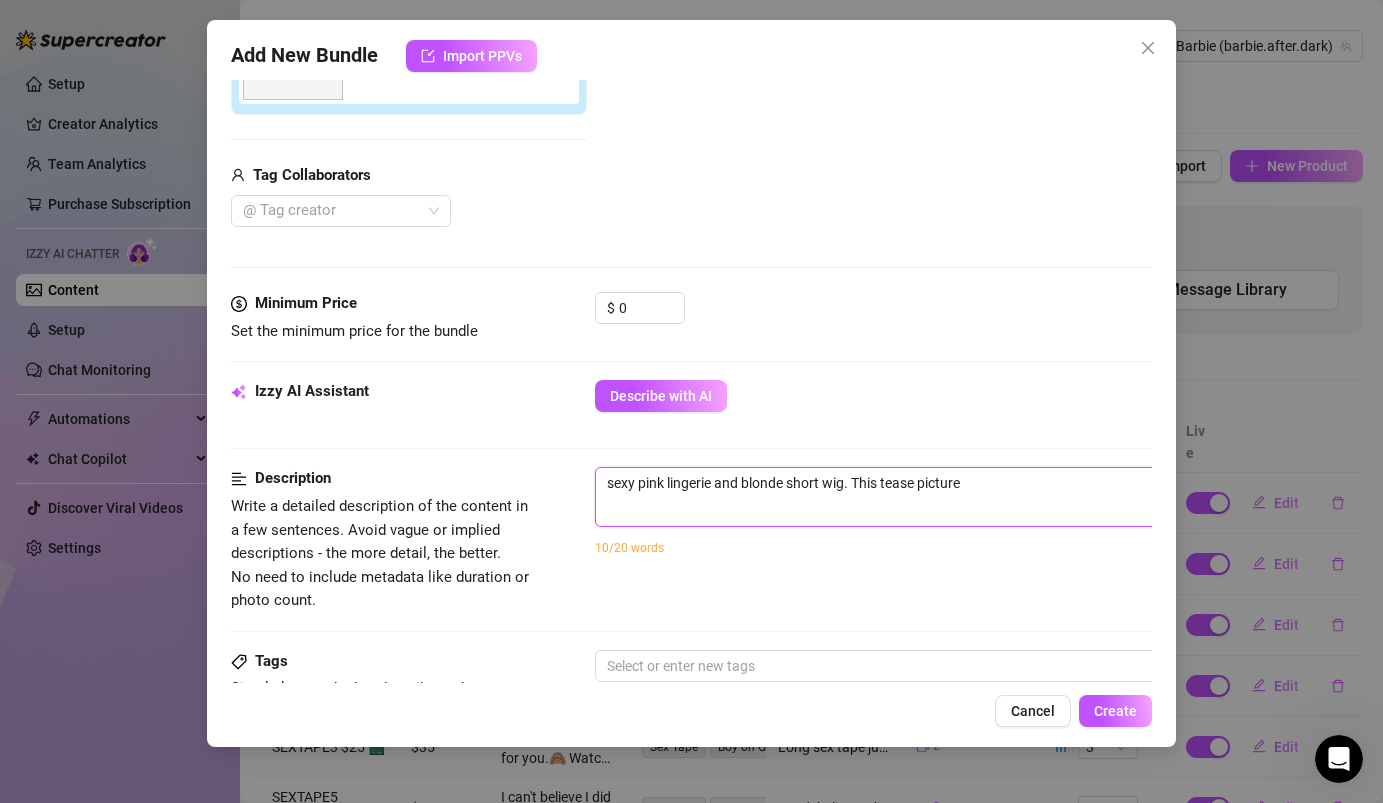 type on "sexy pink lingerie and blonde short wig. This  tease picture" 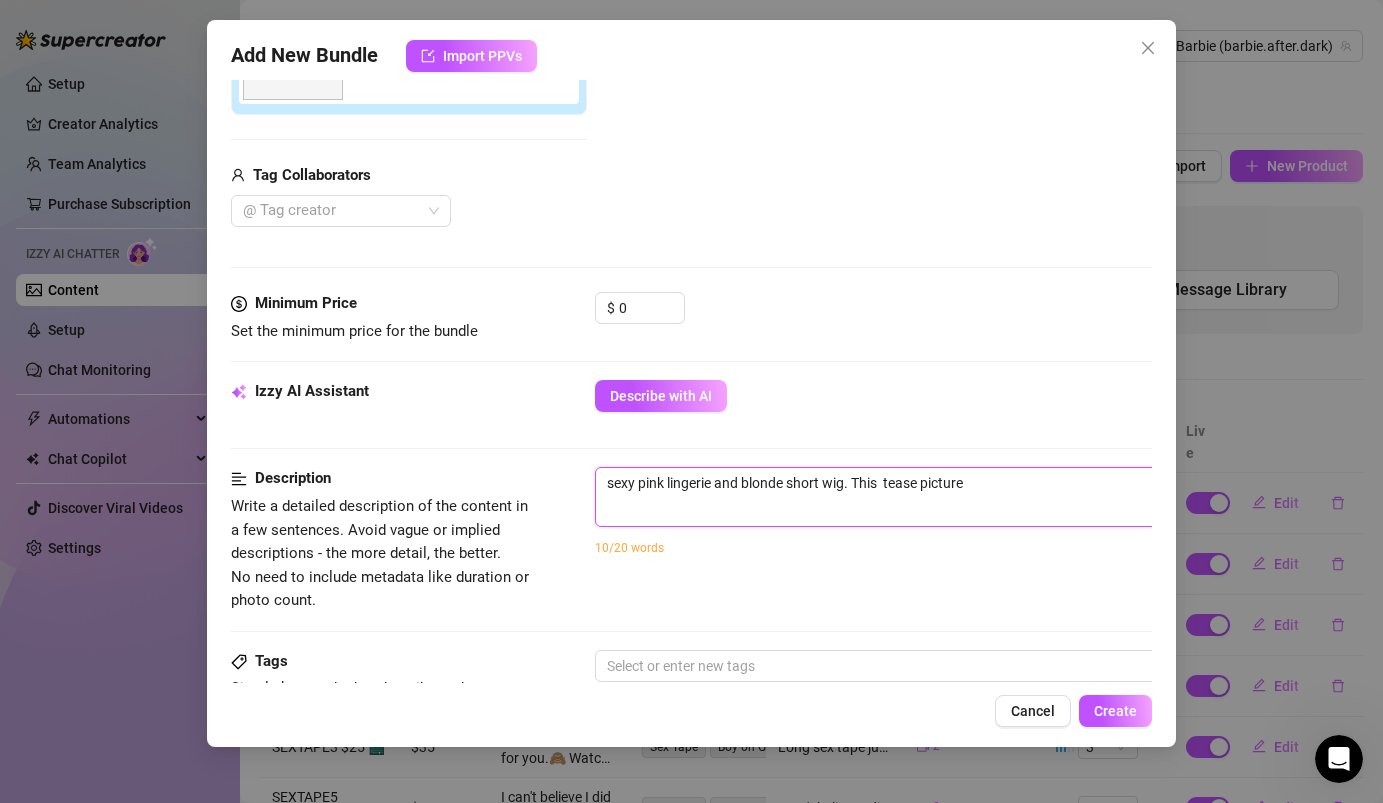 type on "sexy pink lingerie and blonde short wig. This i tease picture" 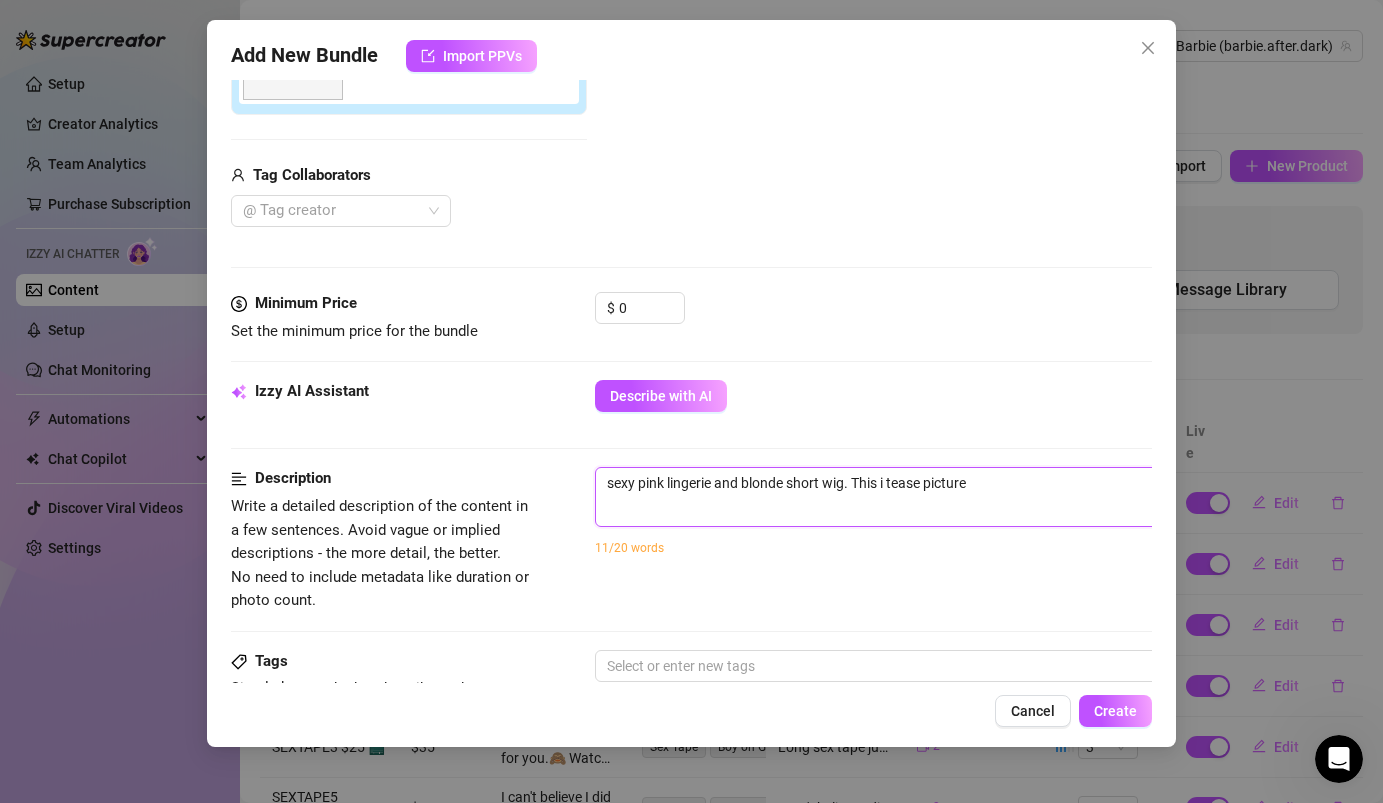 type on "sexy pink lingerie and blonde short wig. This is tease picture" 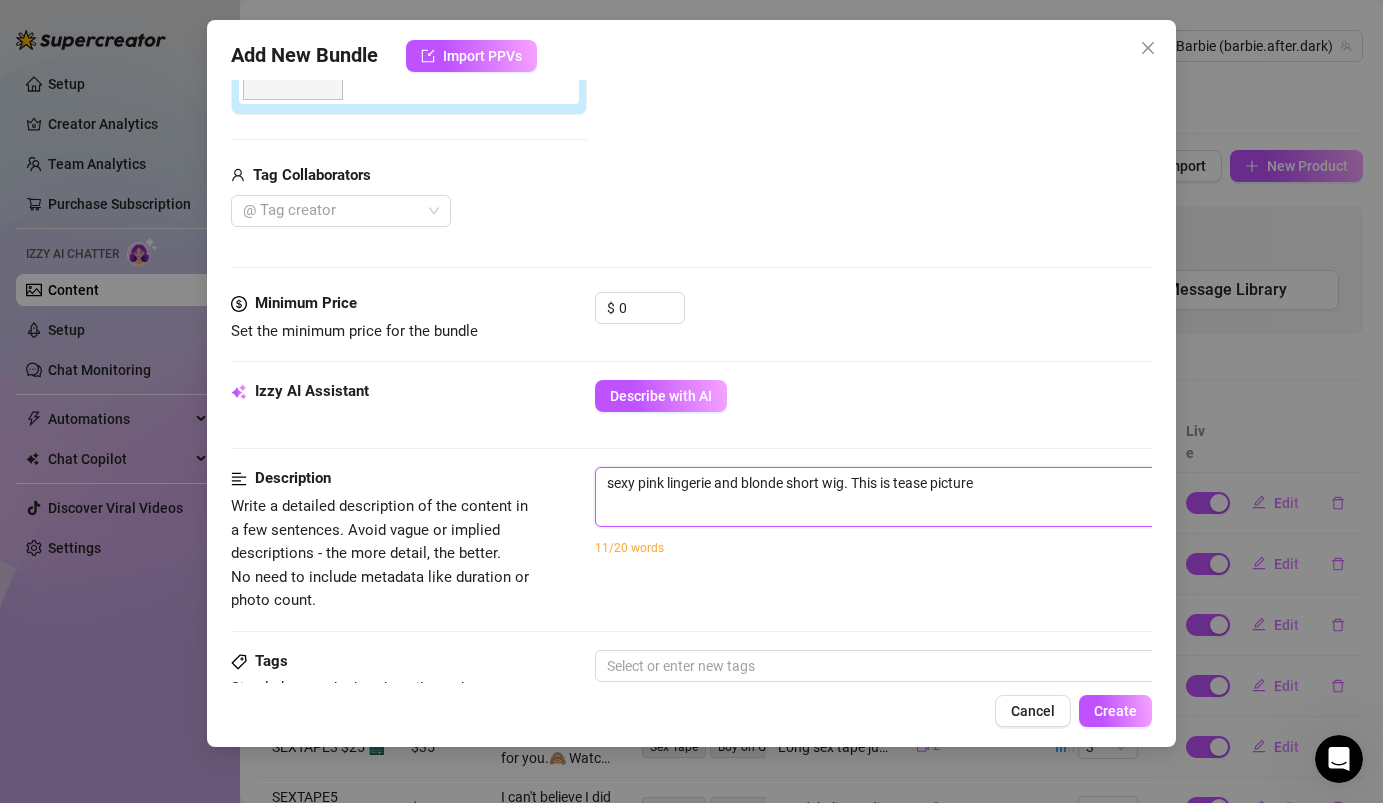 type on "sexy pink lingerie and blonde short wig. This is  tease picture" 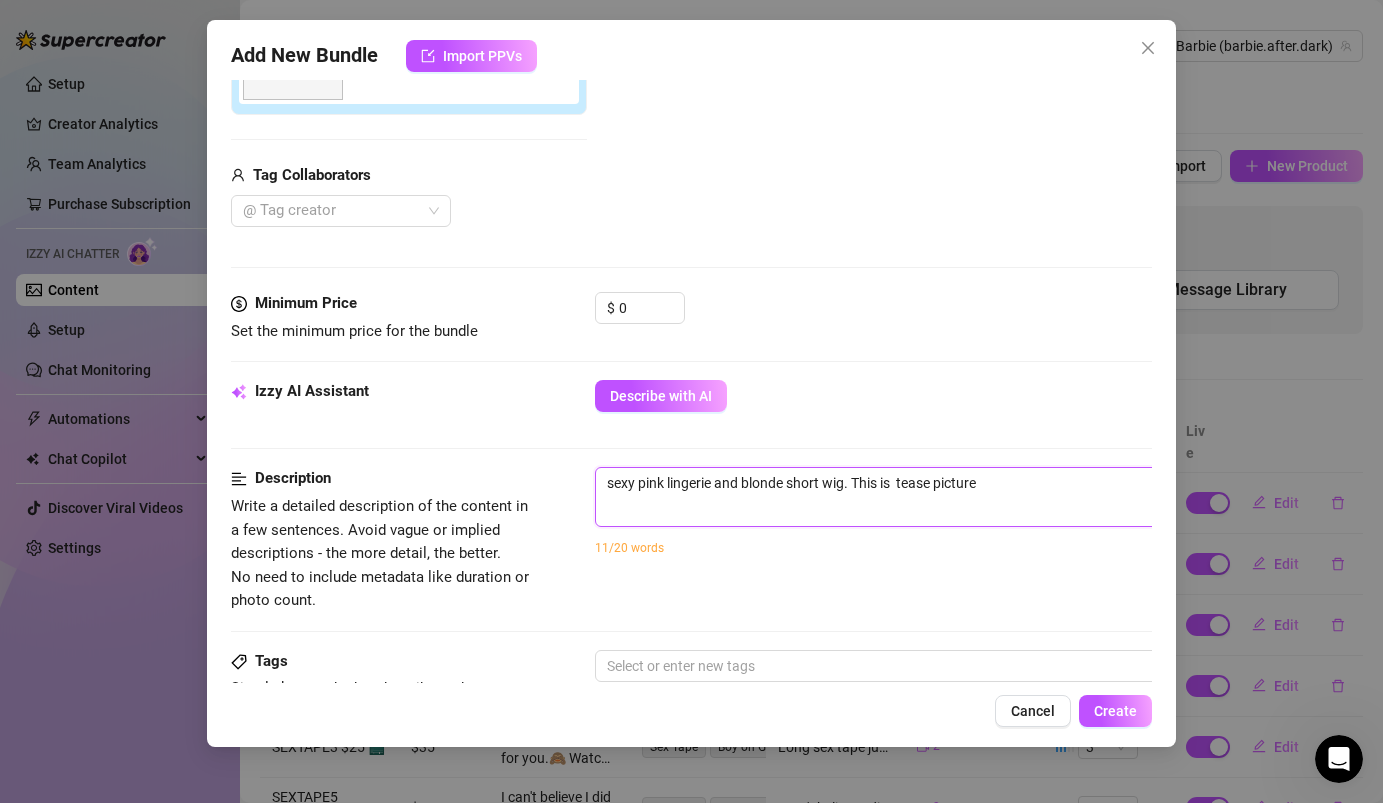 type on "sexy pink lingerie and blonde short wig. This is j tease picture" 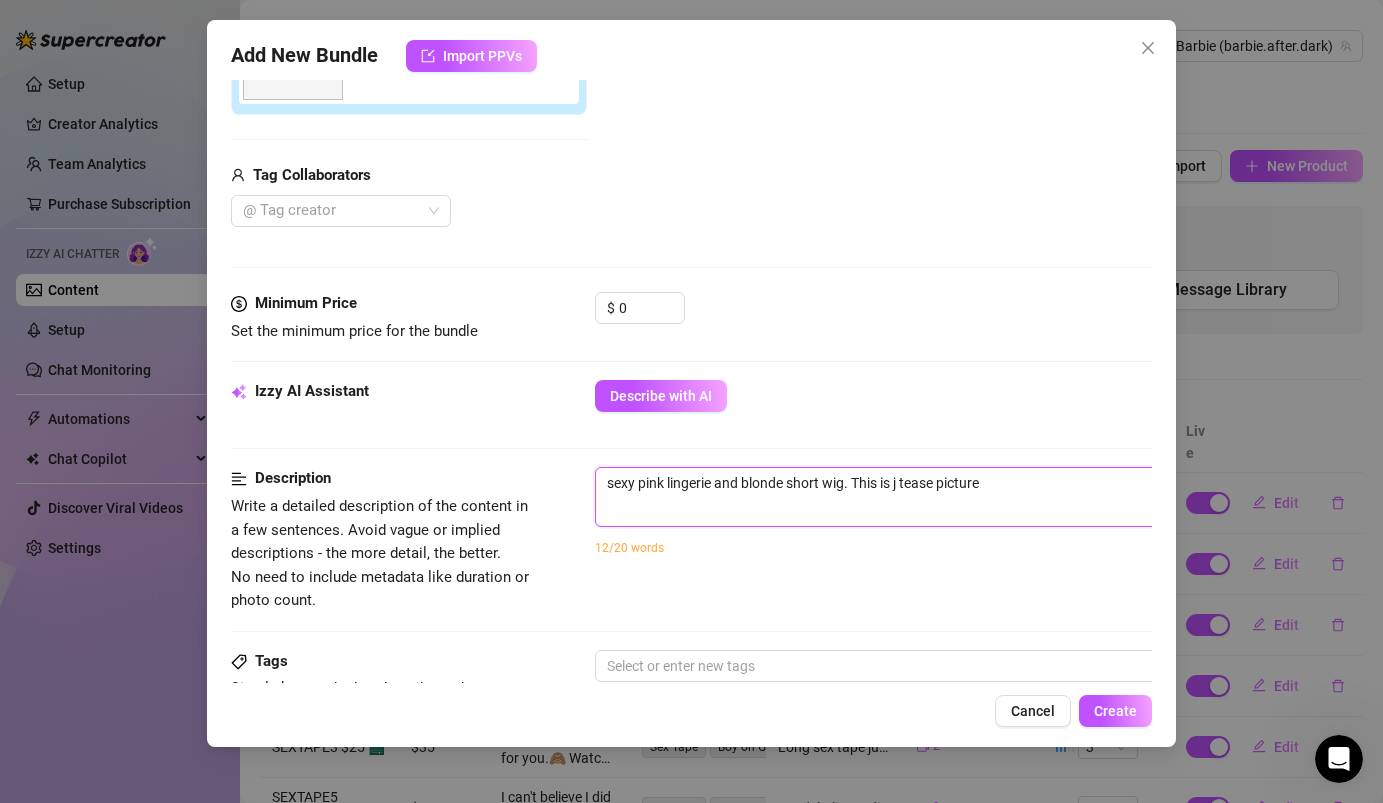 type on "sexy pink lingerie and blonde short wig. This is ju tease picture" 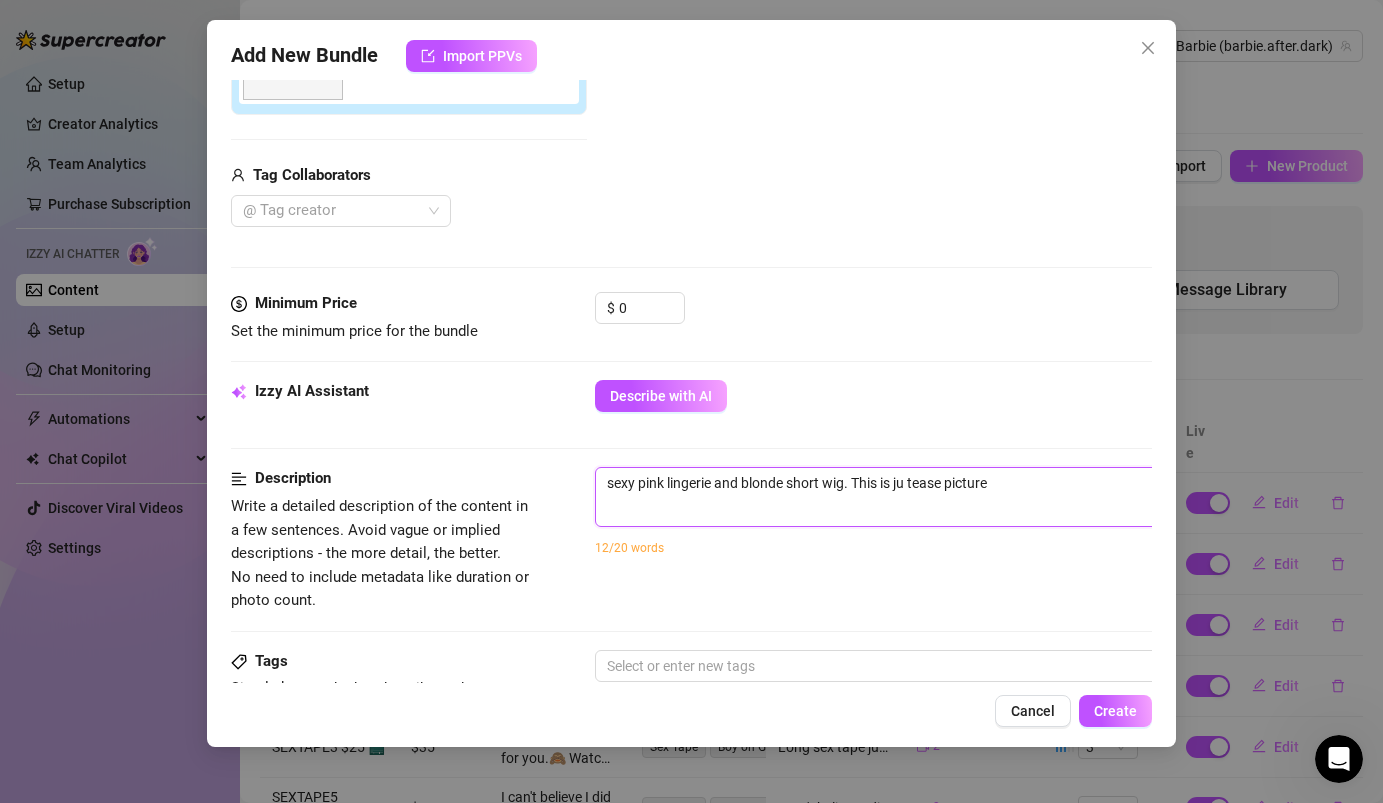 type on "sexy pink lingerie and blonde short wig. This is jus tease picture" 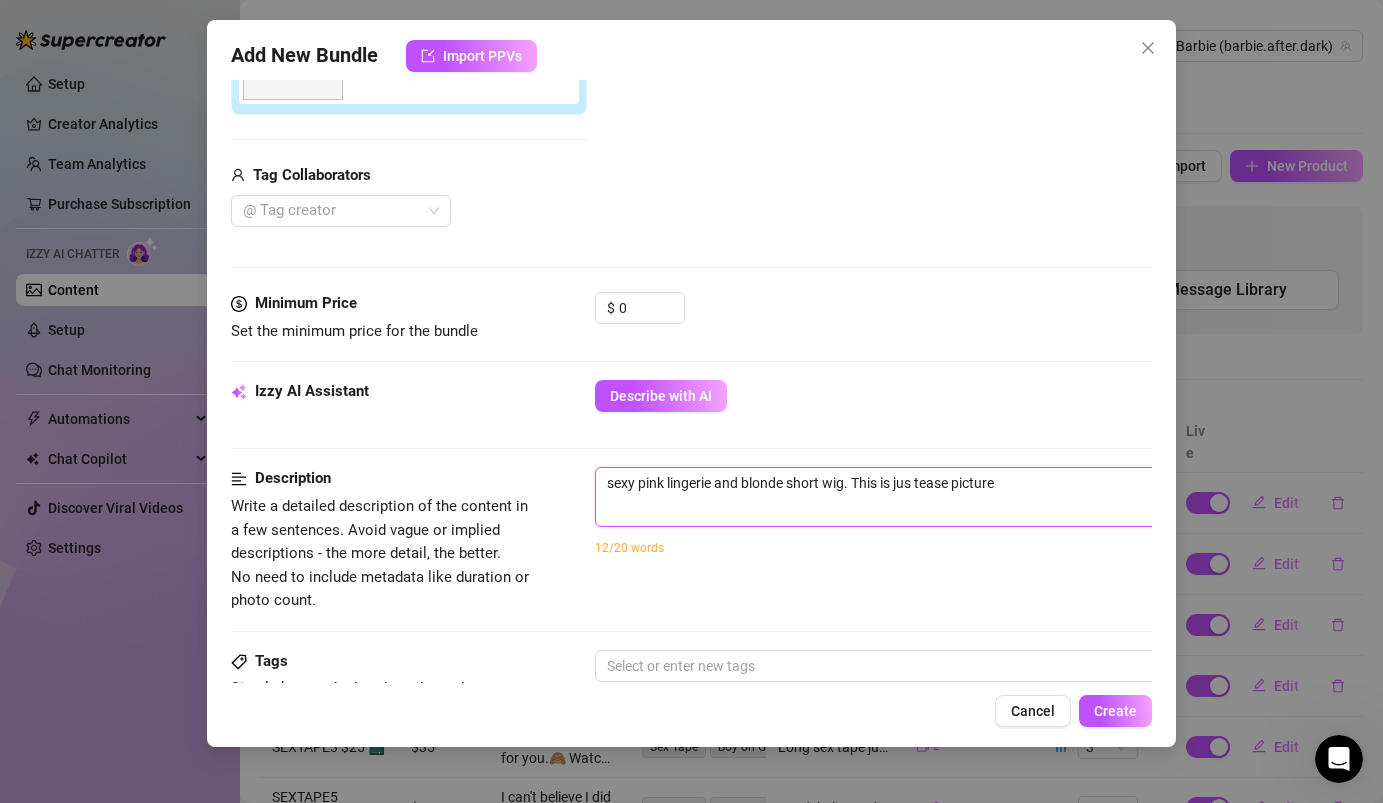 type on "sexy pink lingerie and blonde short wig. This is just tease picture" 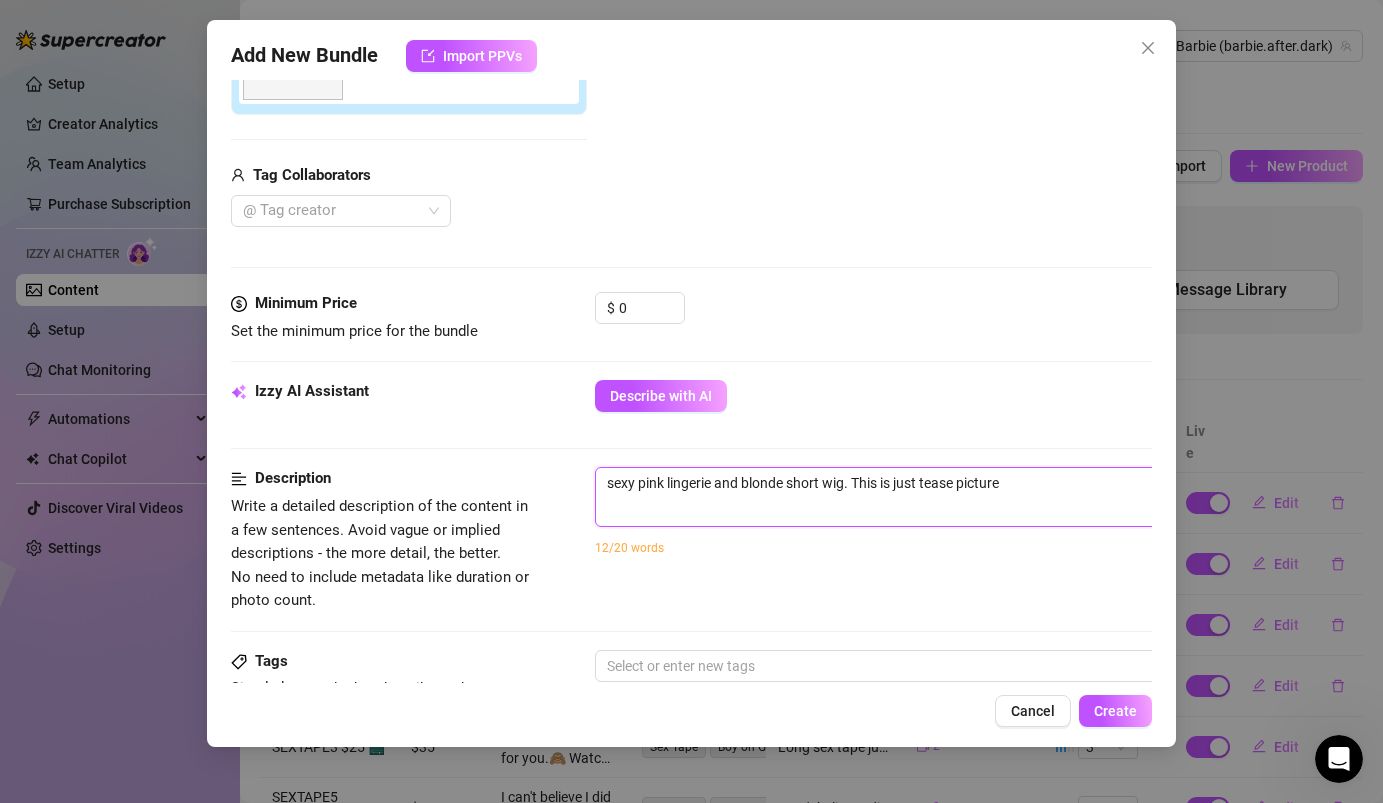 type on "sexy pink lingerie and blonde short wig. This is just  tease picture" 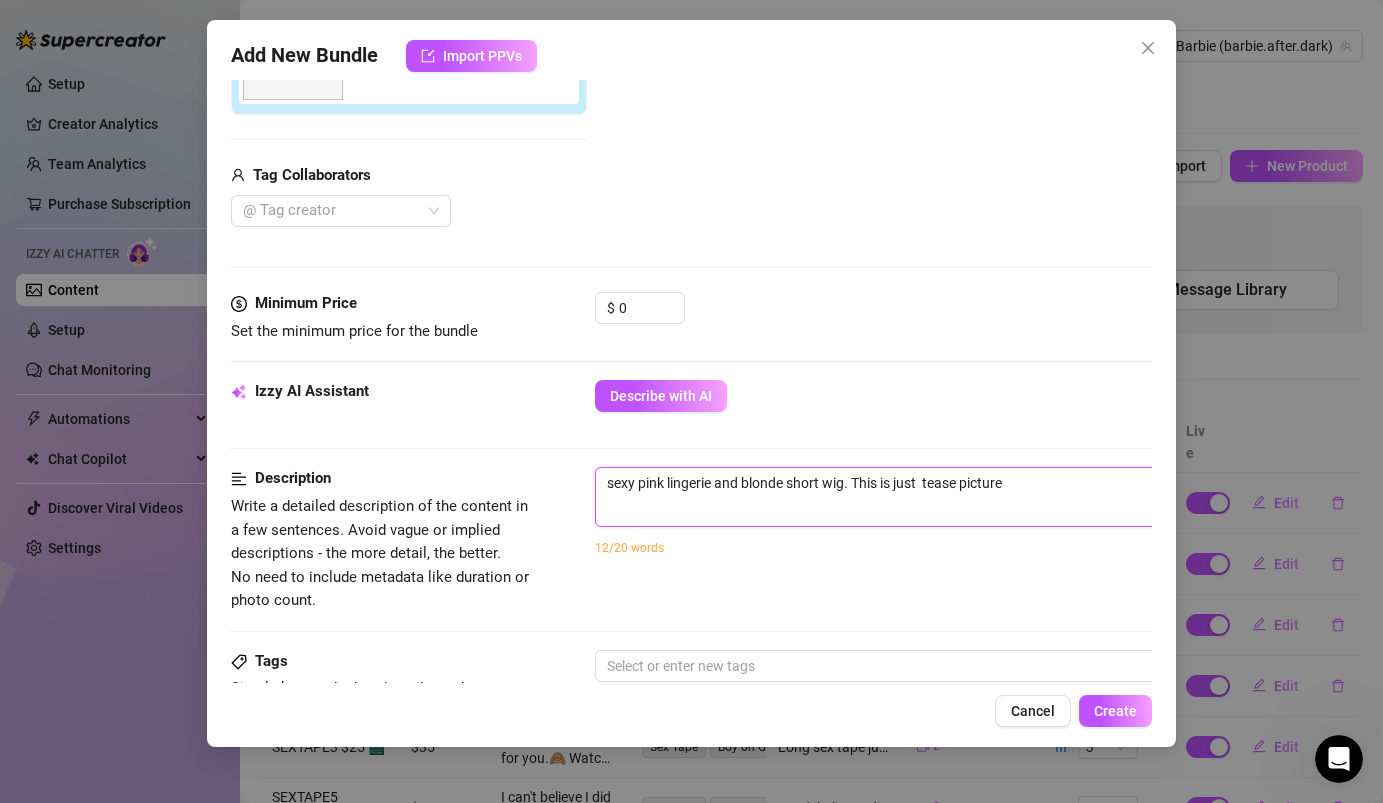 type on "sexy pink lingerie and blonde short wig. This is just a tease picture" 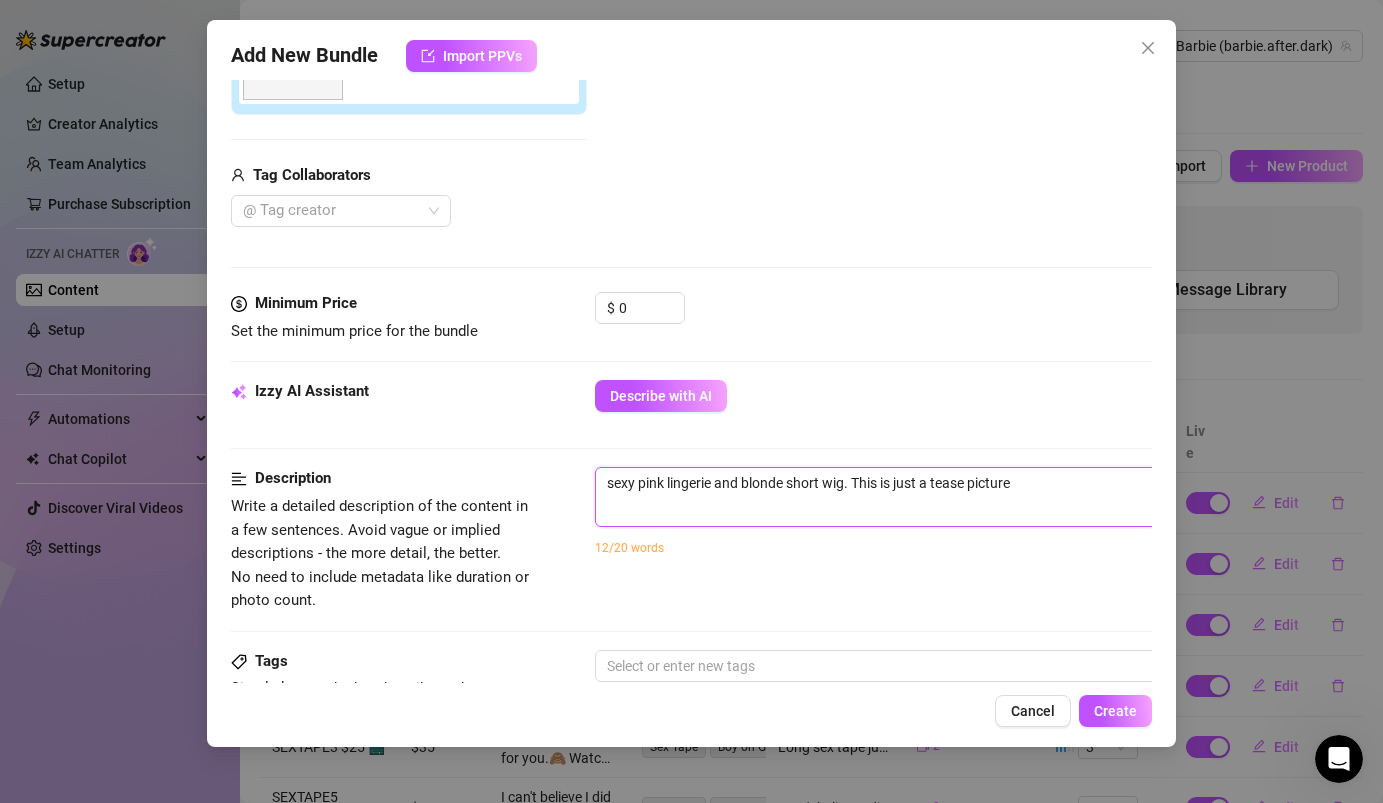 type on "sexy pink lingerie and blonde short wig. This is just a tease picture" 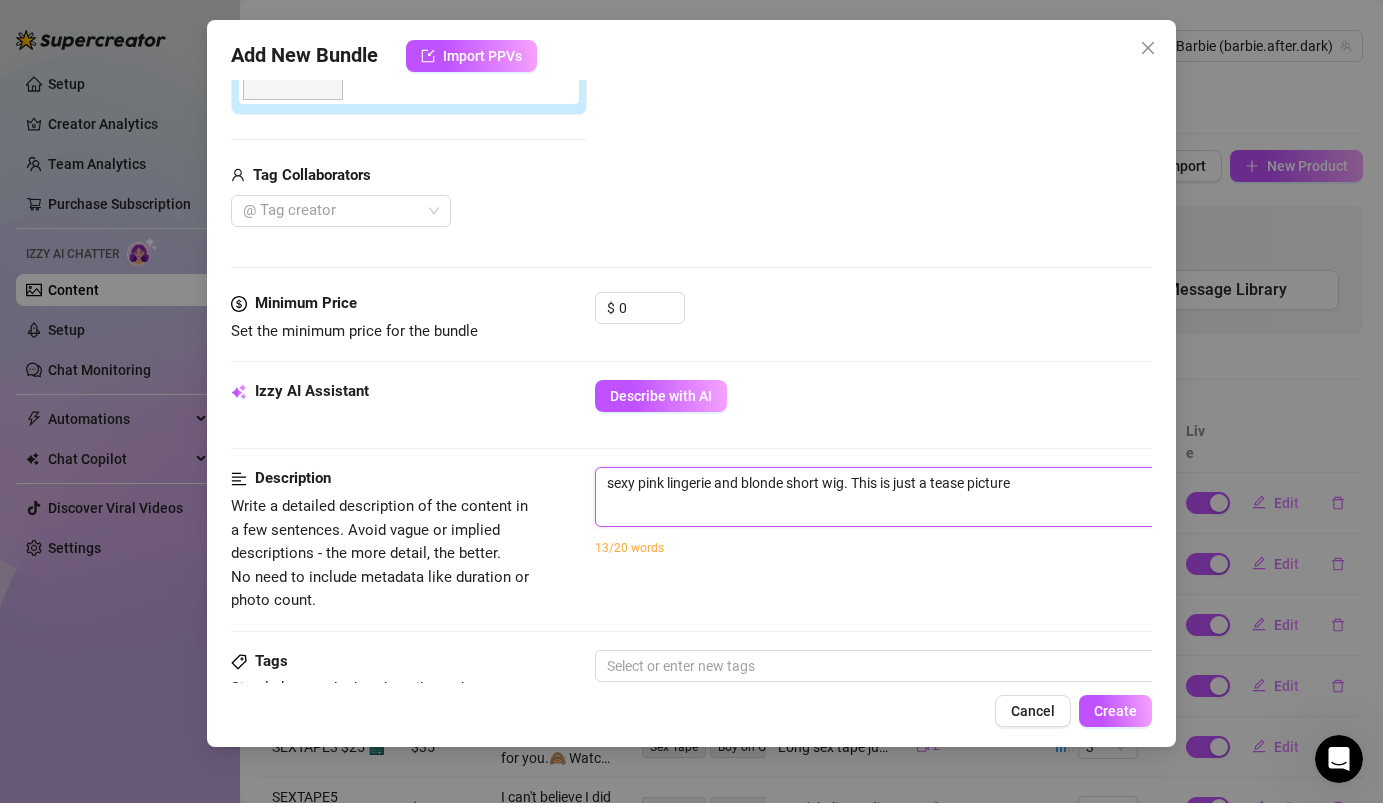 click on "sexy pink lingerie and blonde short wig. This is just a tease picture" at bounding box center [945, 483] 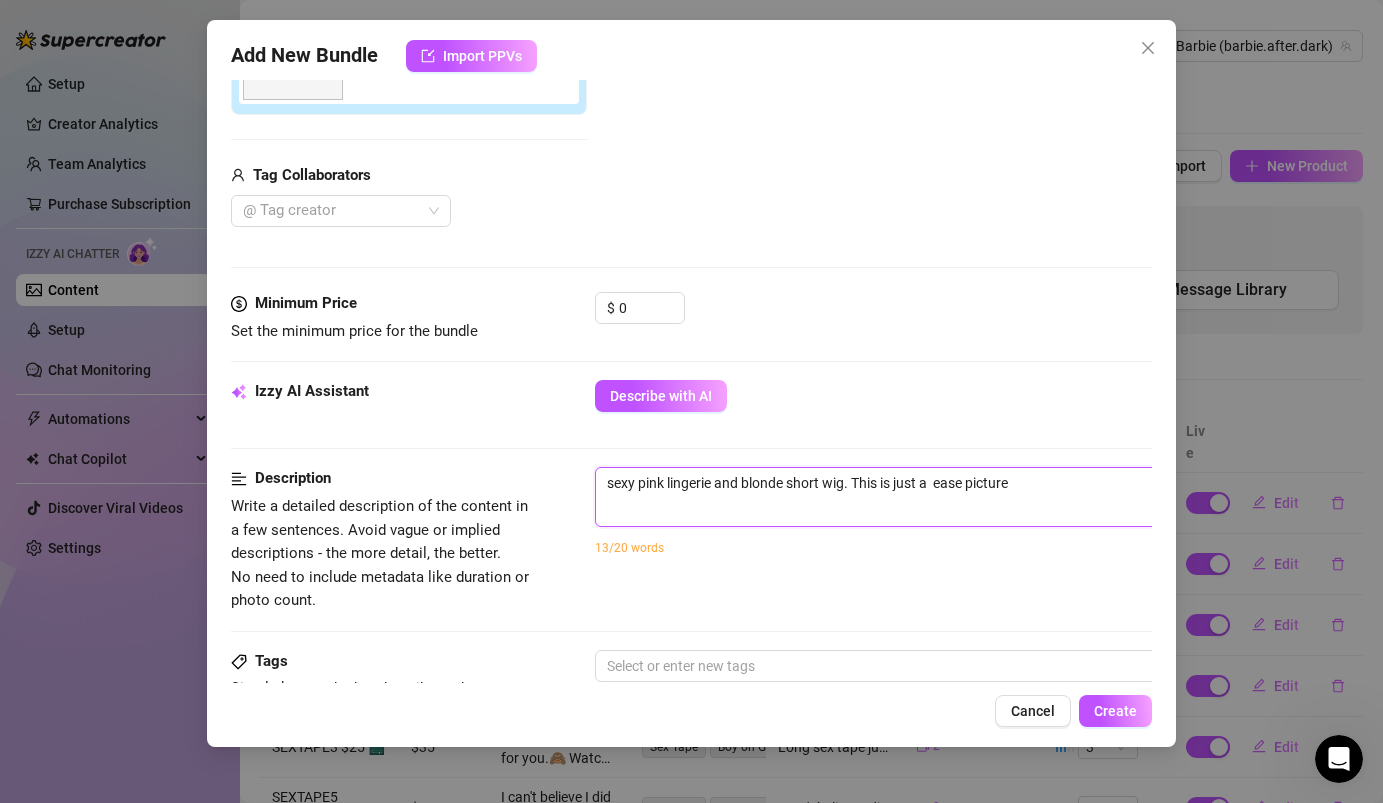 type on "sexy pink lingerie and blonde short wig. This is just a ease picture" 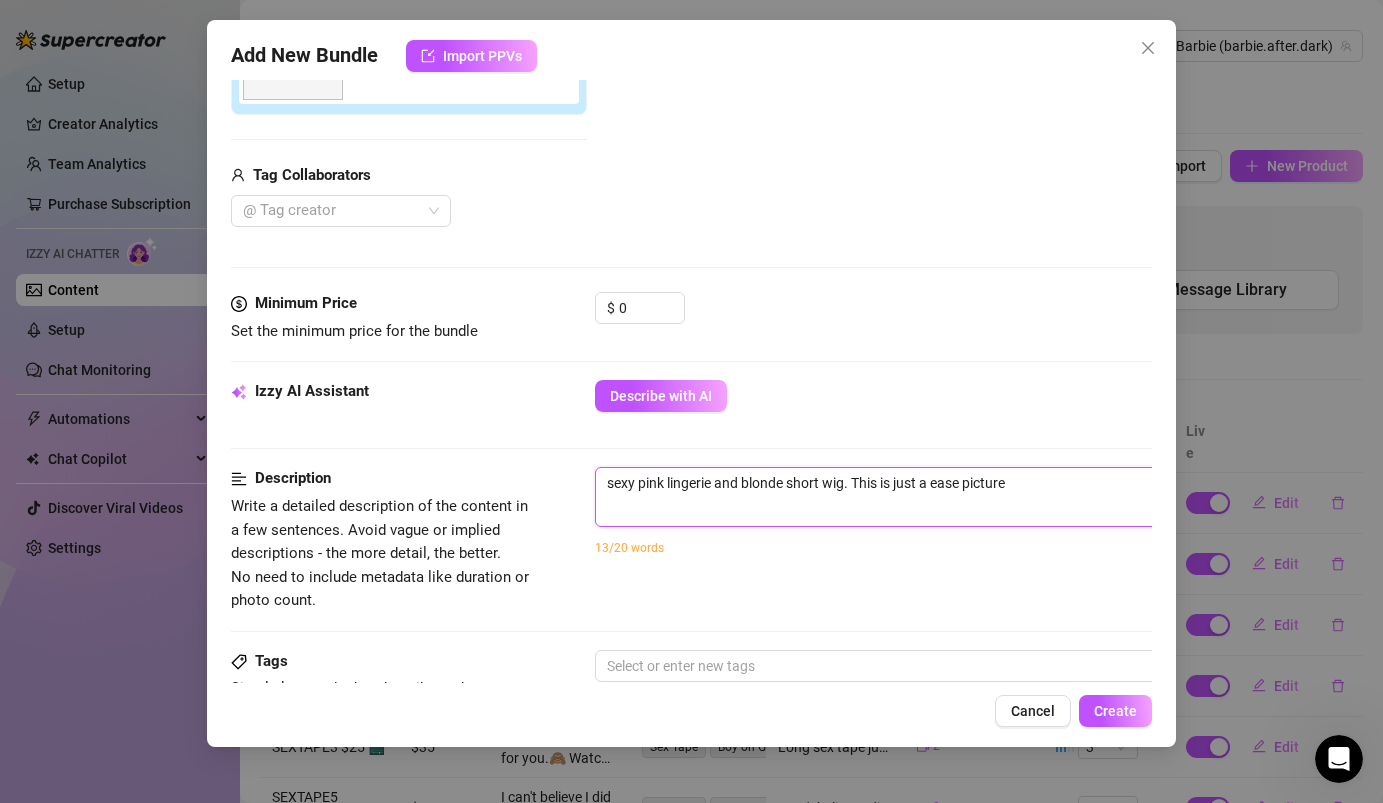 type on "sexy pink lingerie and blonde short wig. This is just a tease picture" 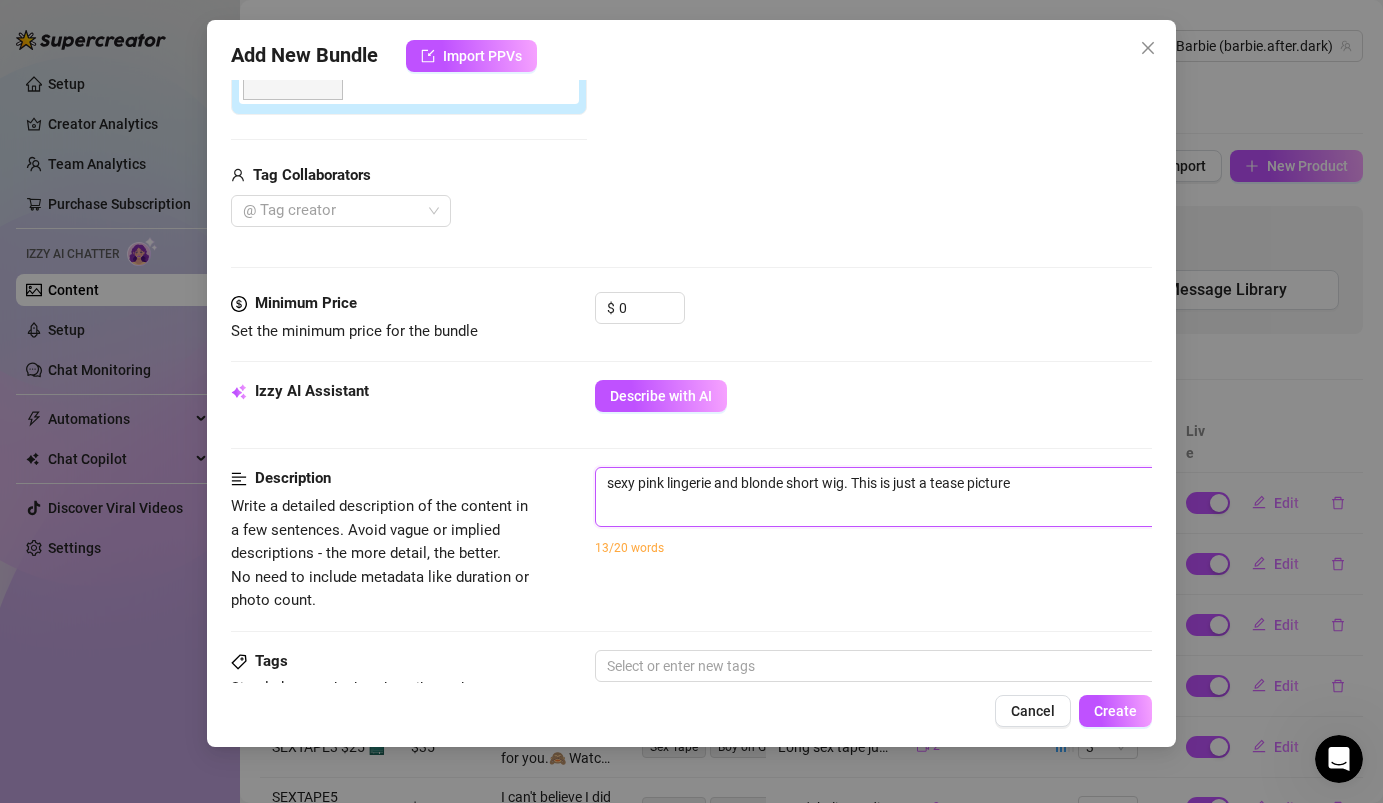 click on "sexy pink lingerie and blonde short wig. This is just a tease picture" at bounding box center (945, 483) 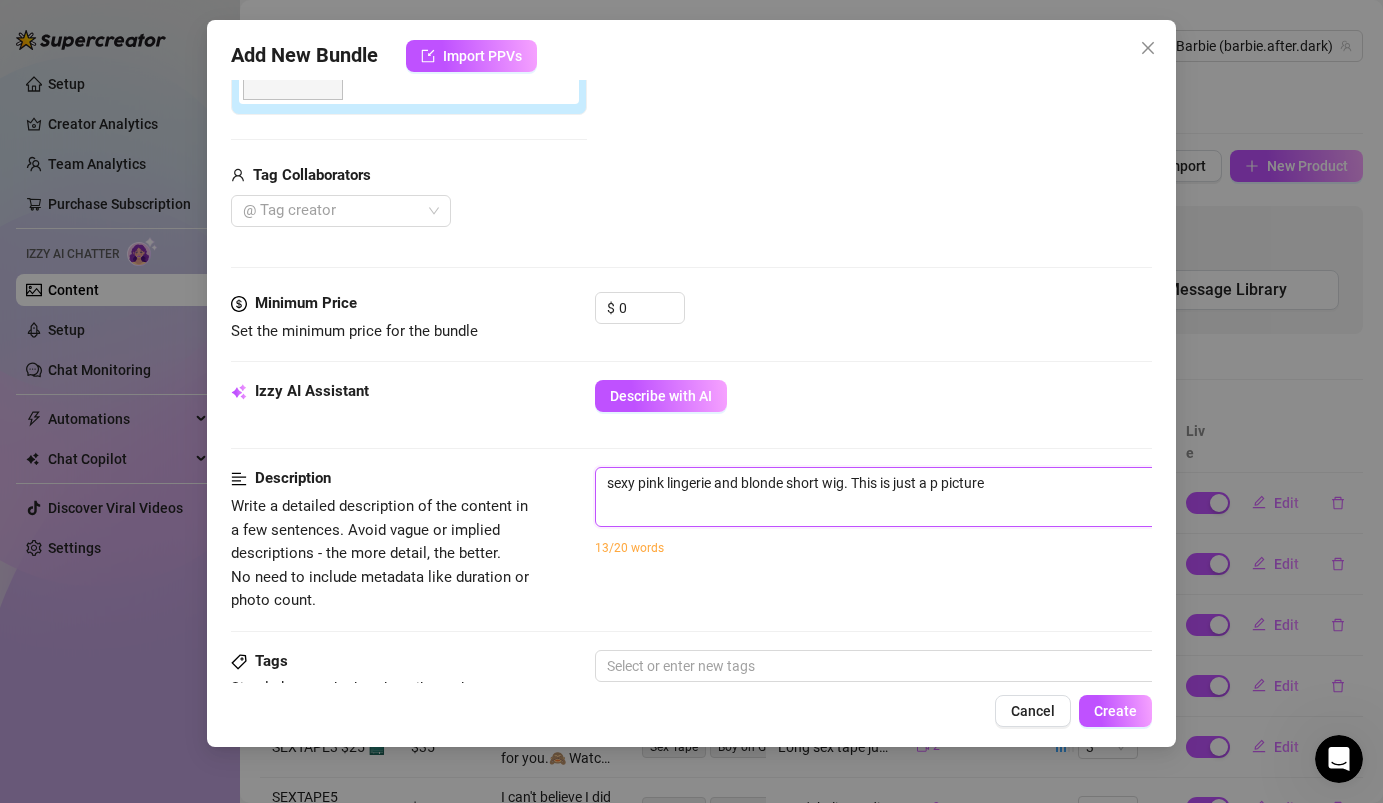 type on "sexy pink lingerie and blonde short wig. This is just a pi picture" 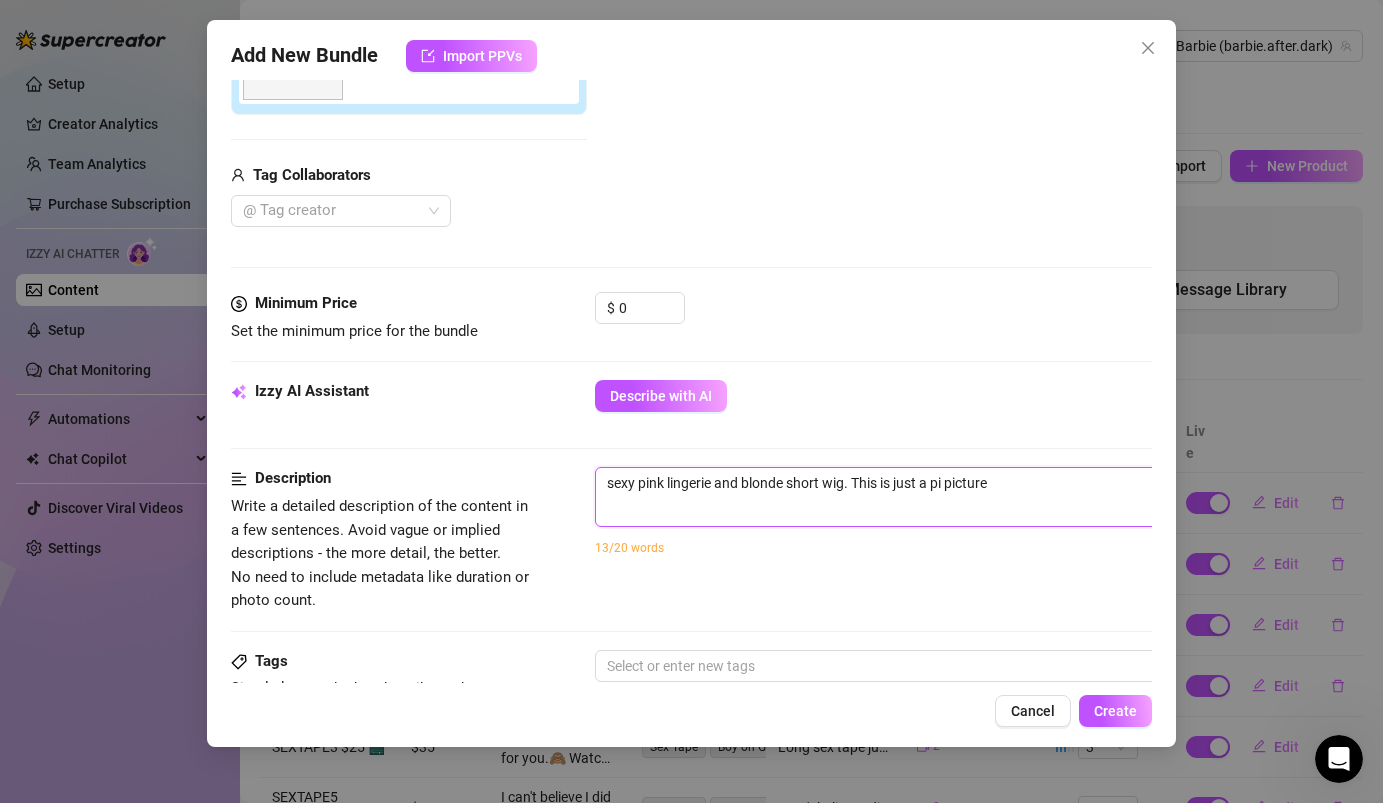 type on "sexy pink lingerie and blonde short wig. This is just a pic picture" 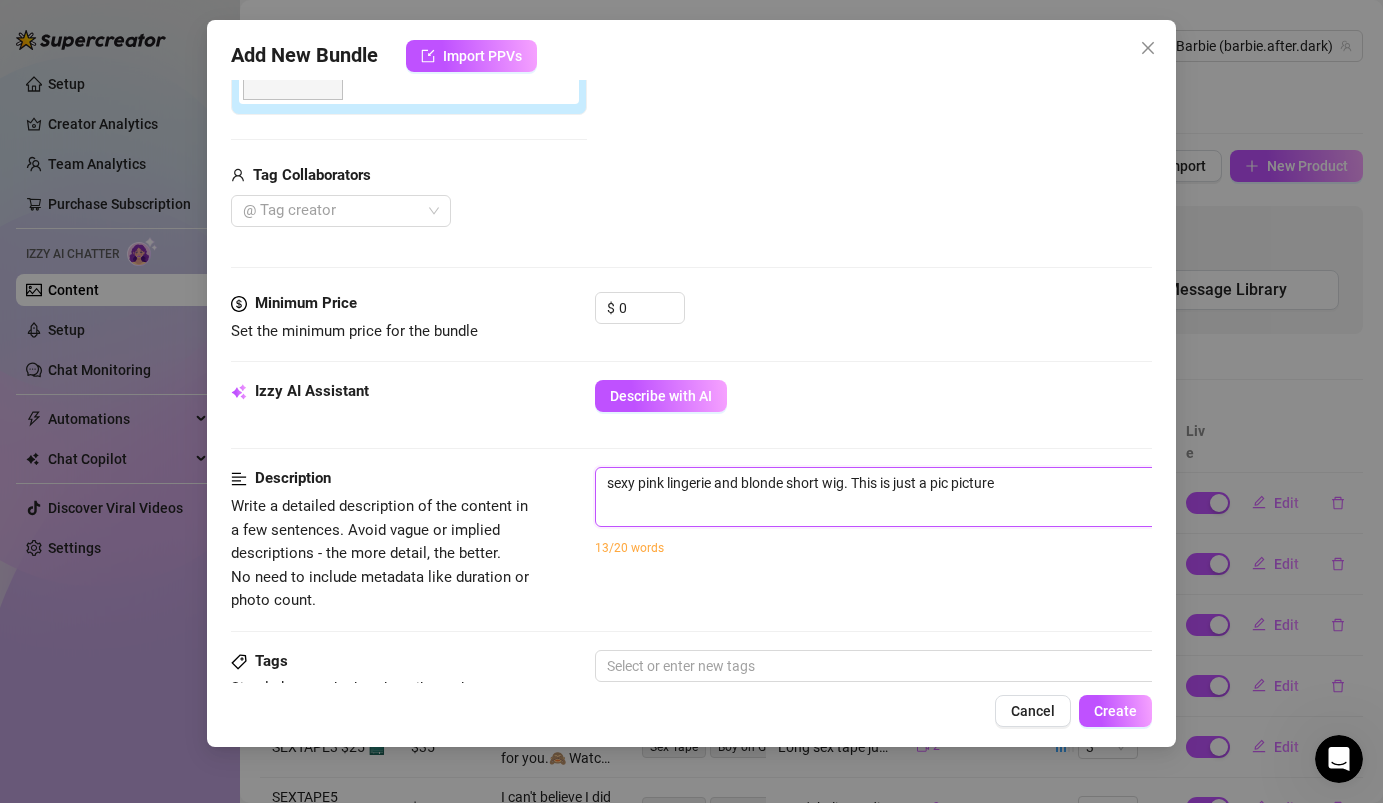type on "sexy pink lingerie and blonde short wig. This is just a pict picture" 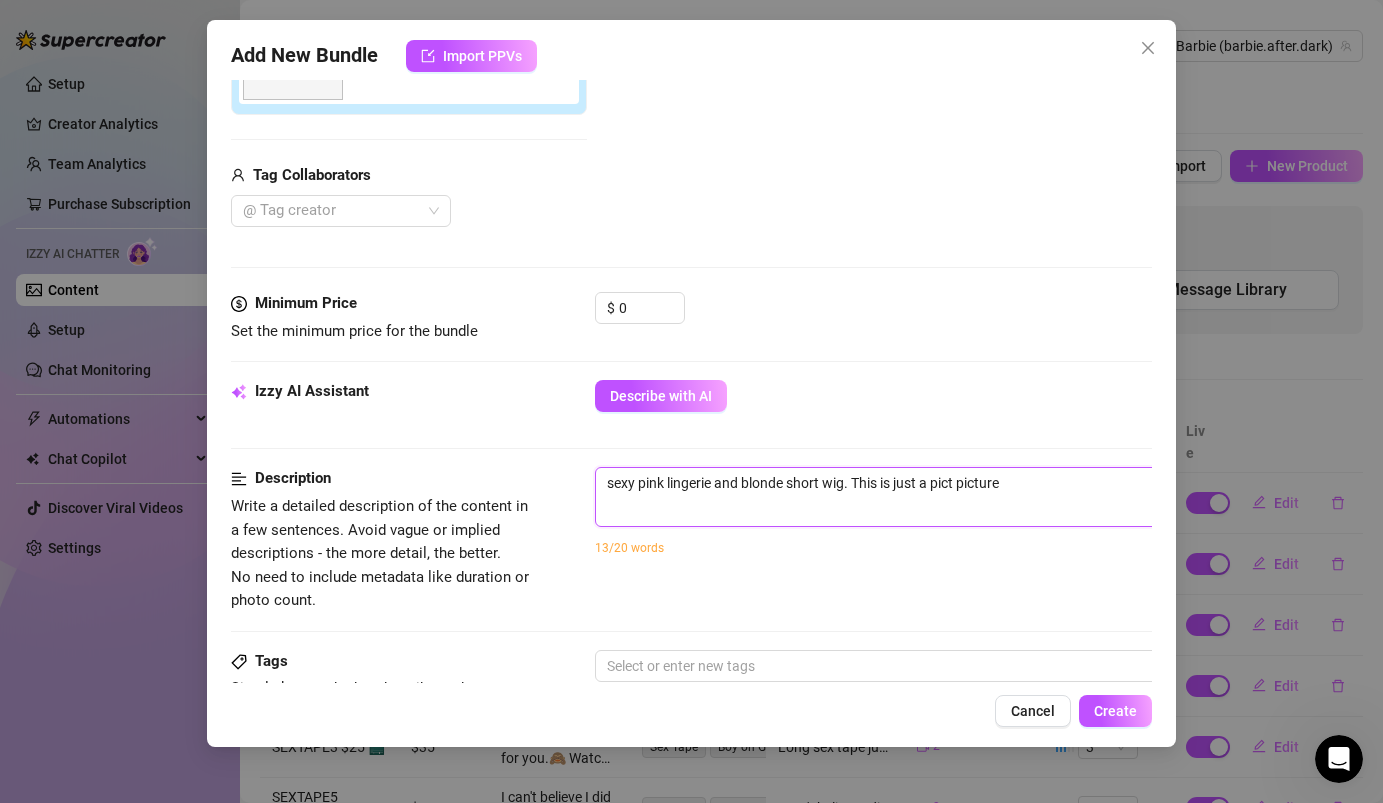 type on "sexy pink lingerie and blonde short wig. This is just a pictu picture" 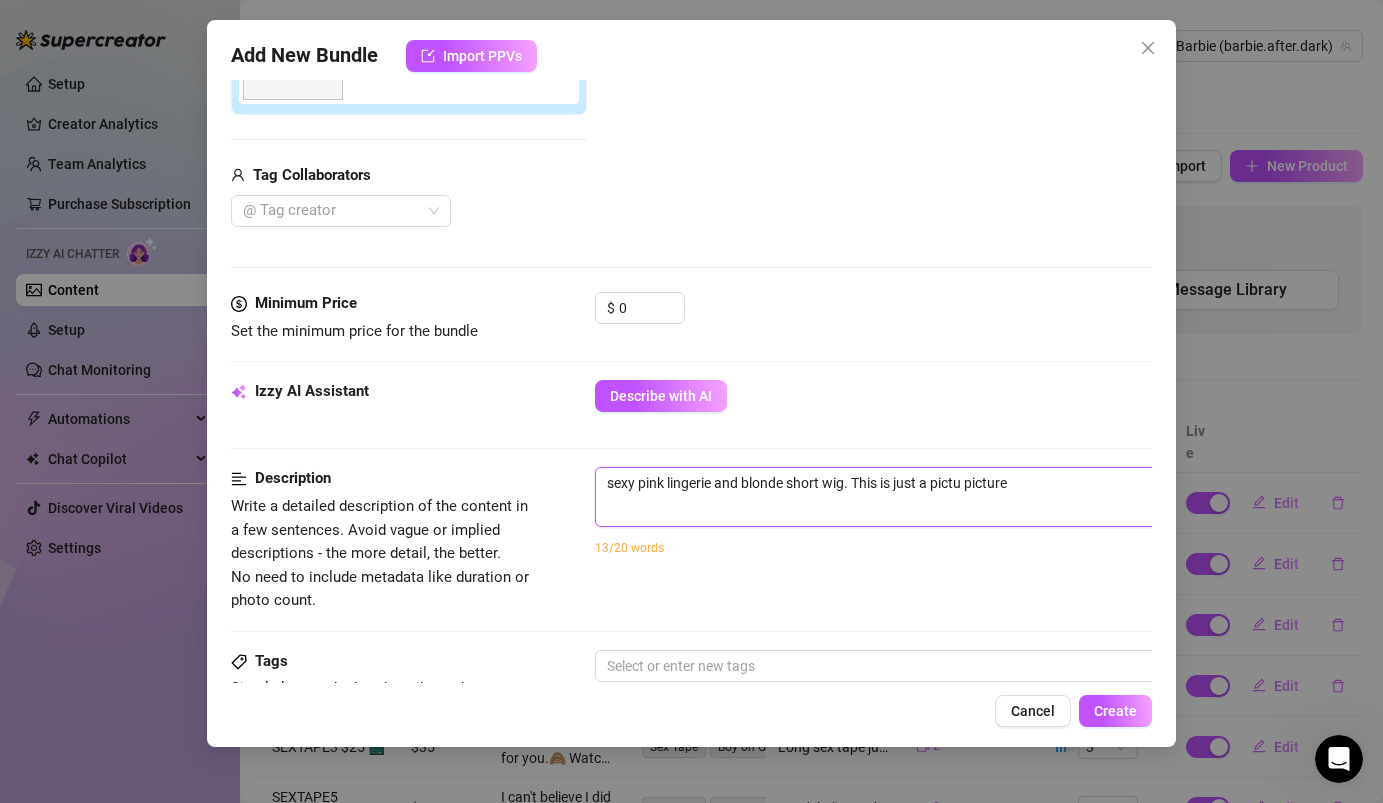 type on "sexy pink lingerie and blonde short wig. This is just a pictur picture" 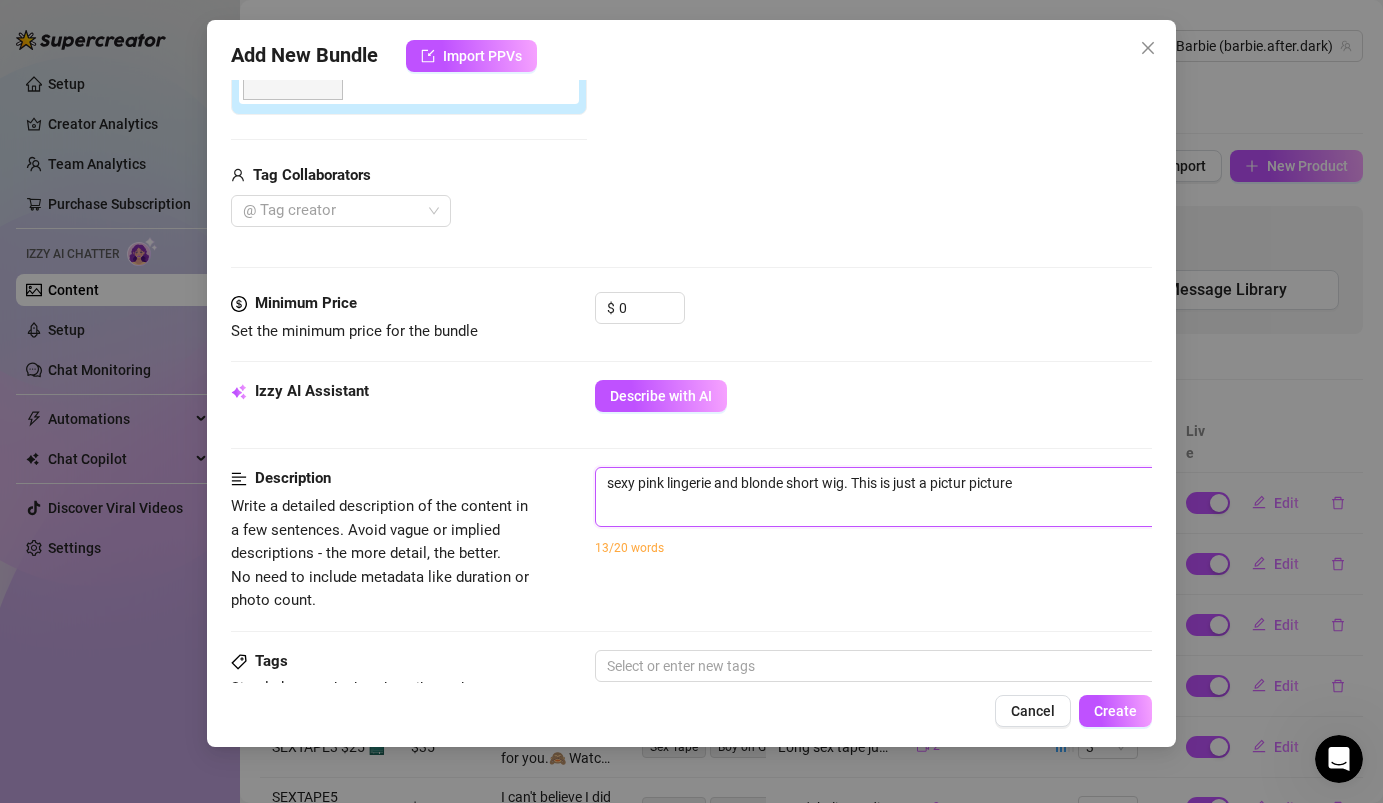 type on "sexy pink lingerie and blonde short wig. This is just a picture picture" 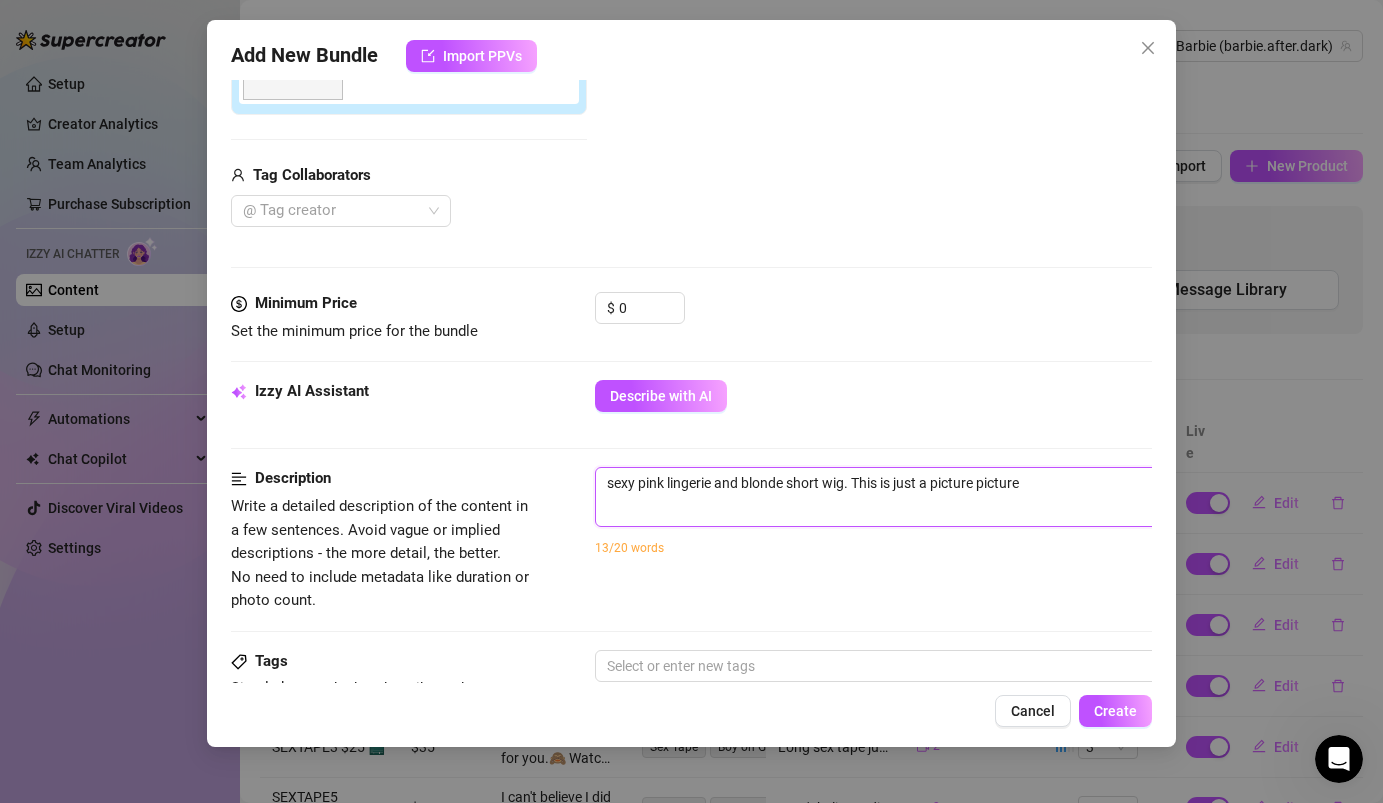 type on "sexy pink lingerie and blonde short wig. This is just a picture  picture" 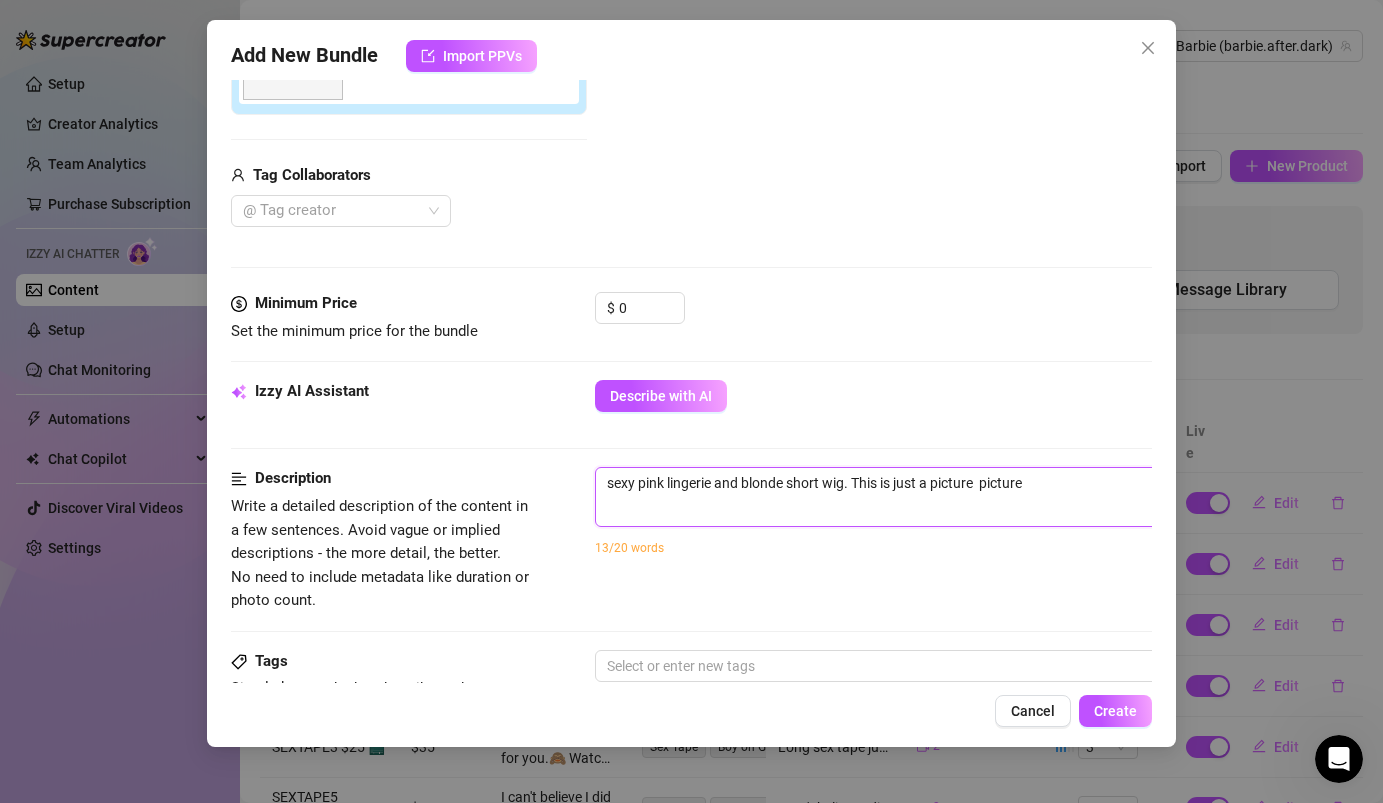 type on "sexy pink lingerie and blonde short wig. This is just a picture t picture" 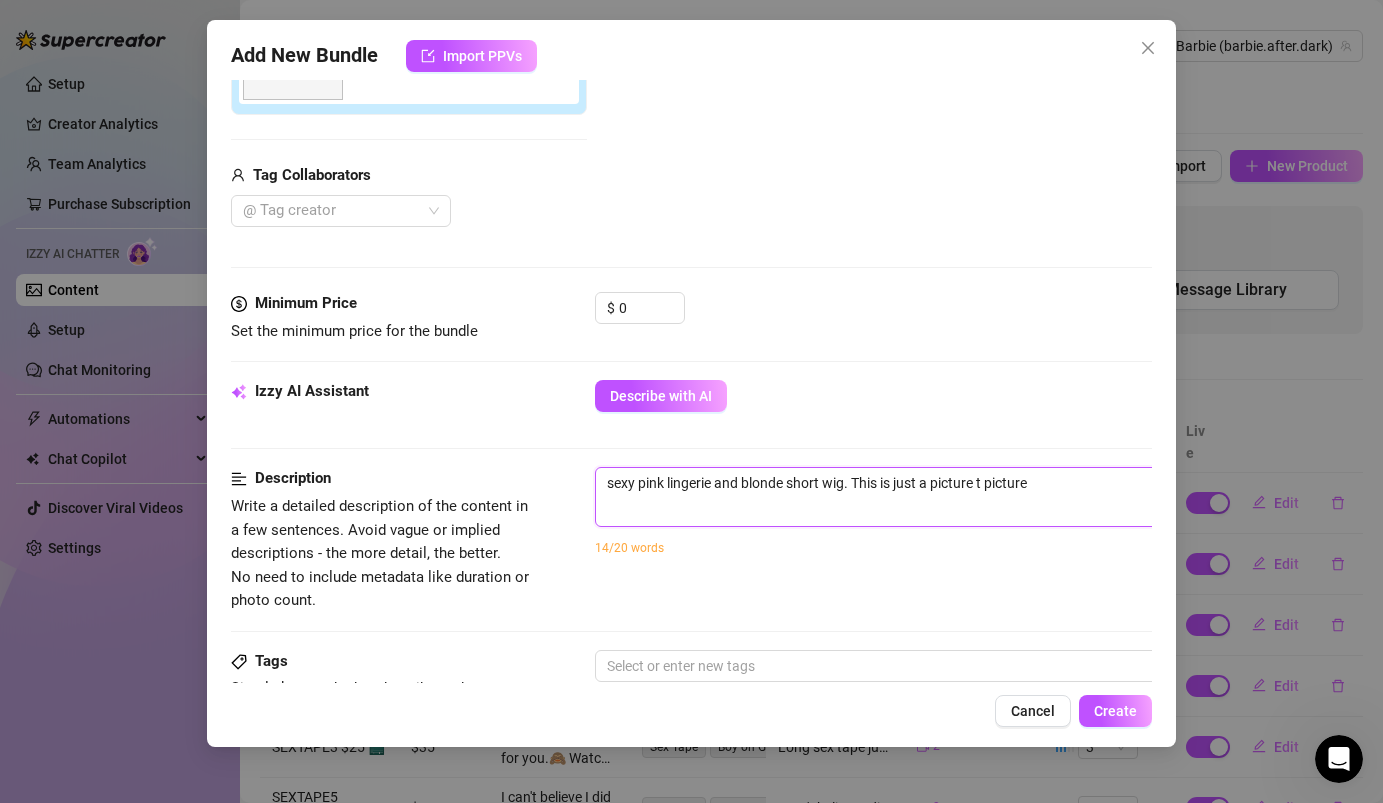 type on "sexy pink lingerie and blonde short wig. This is just a picture to picture" 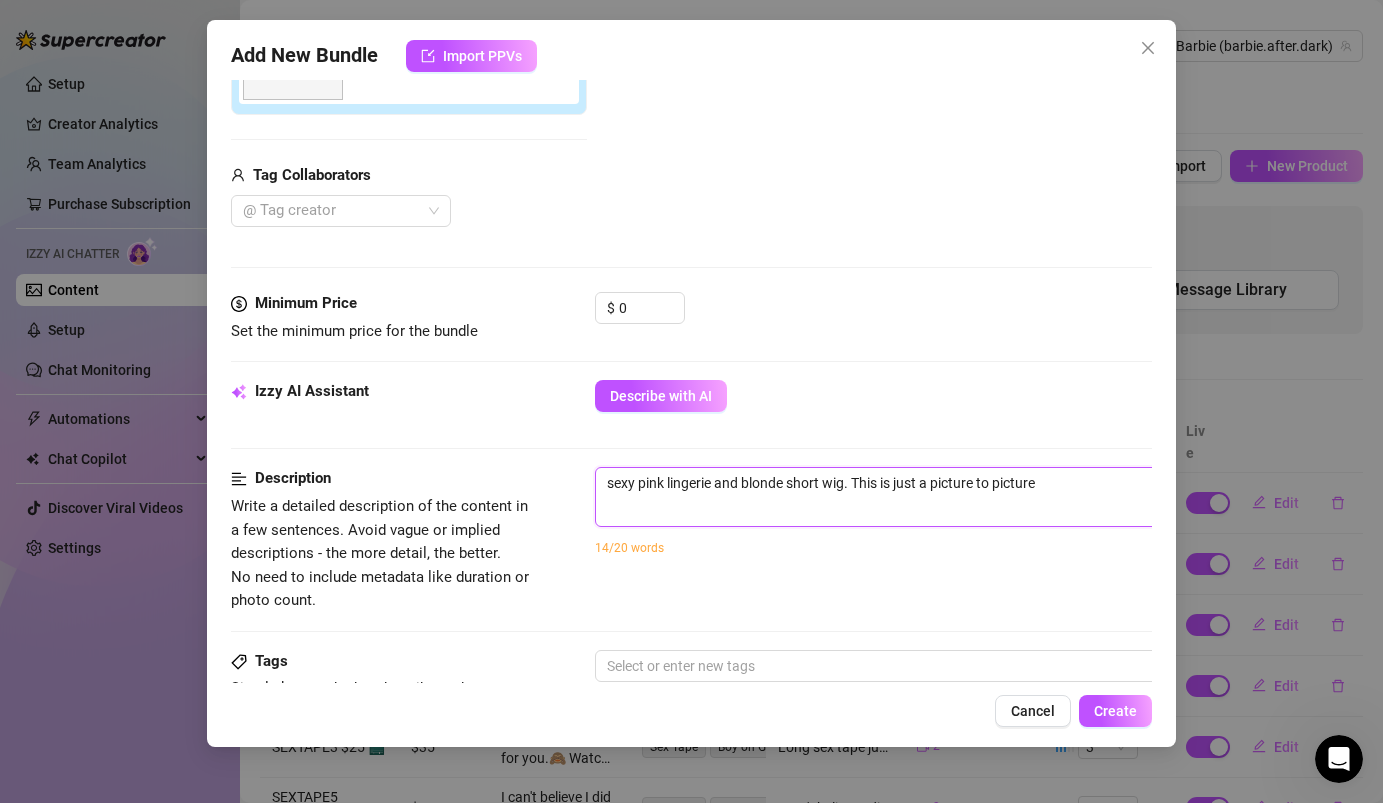 type on "sexy pink lingerie and blonde short wig. This is just a picture to  picture" 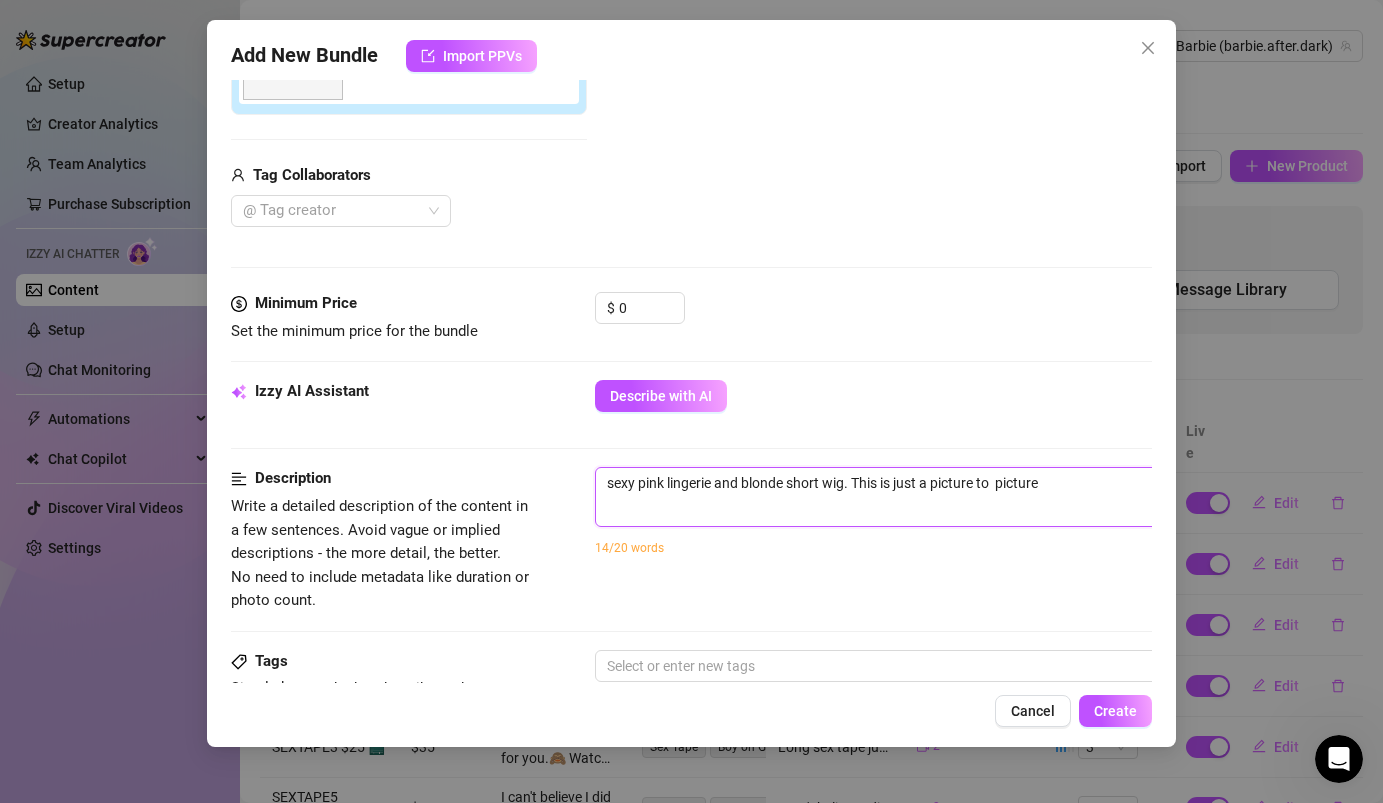 type on "sexy pink lingerie and blonde short wig. This is just a picture to t picture" 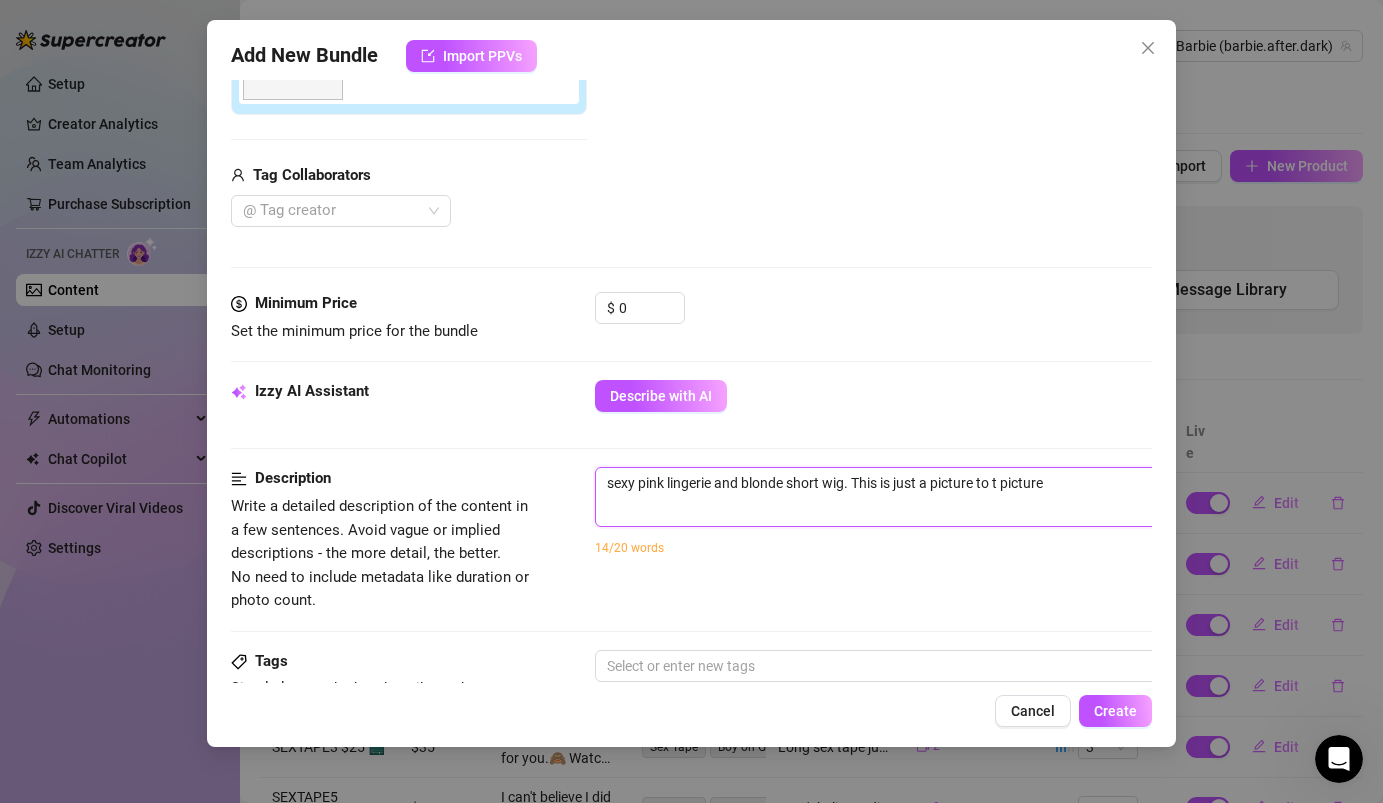 type on "sexy pink lingerie and blonde short wig. This is just a picture to te picture" 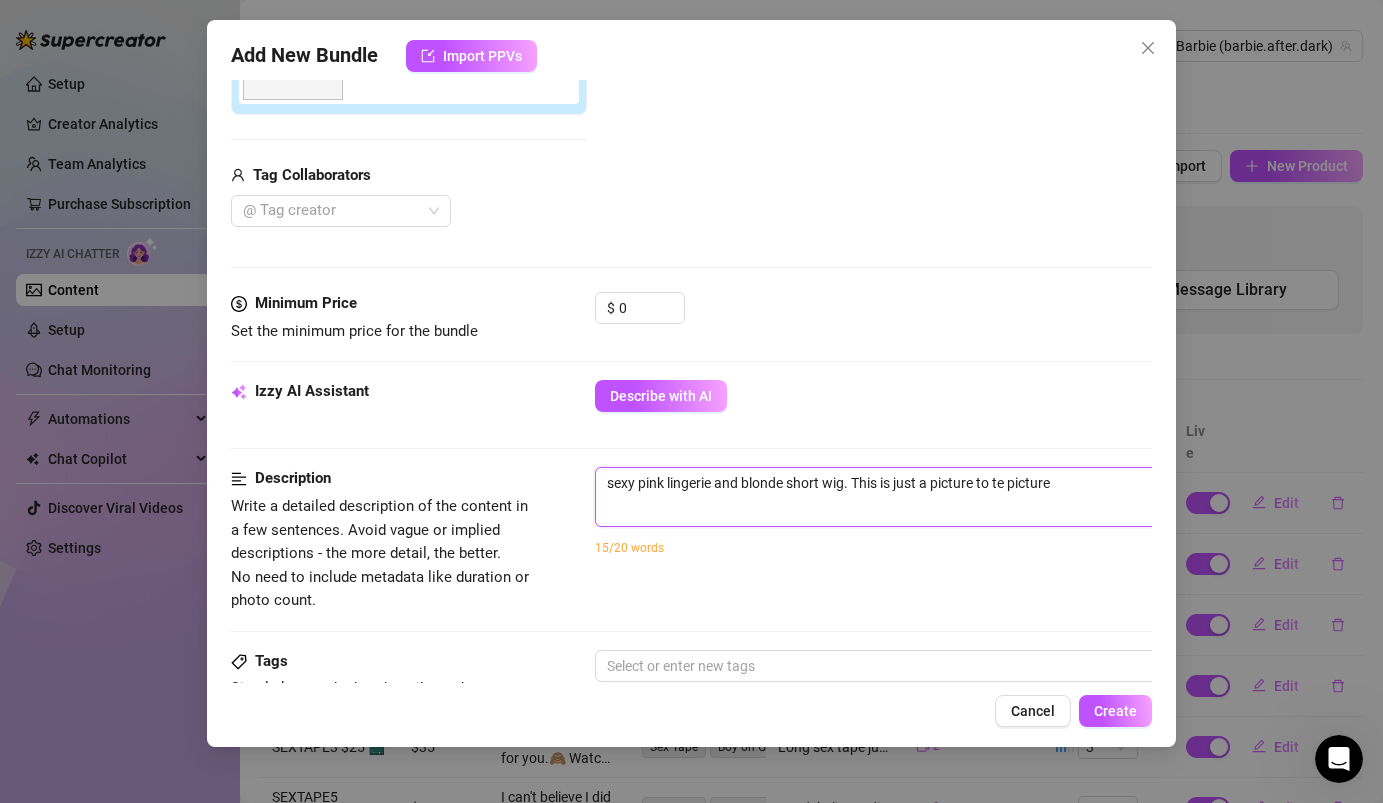 type on "sexy pink lingerie and blonde short wig. This is just a picture to tea picture" 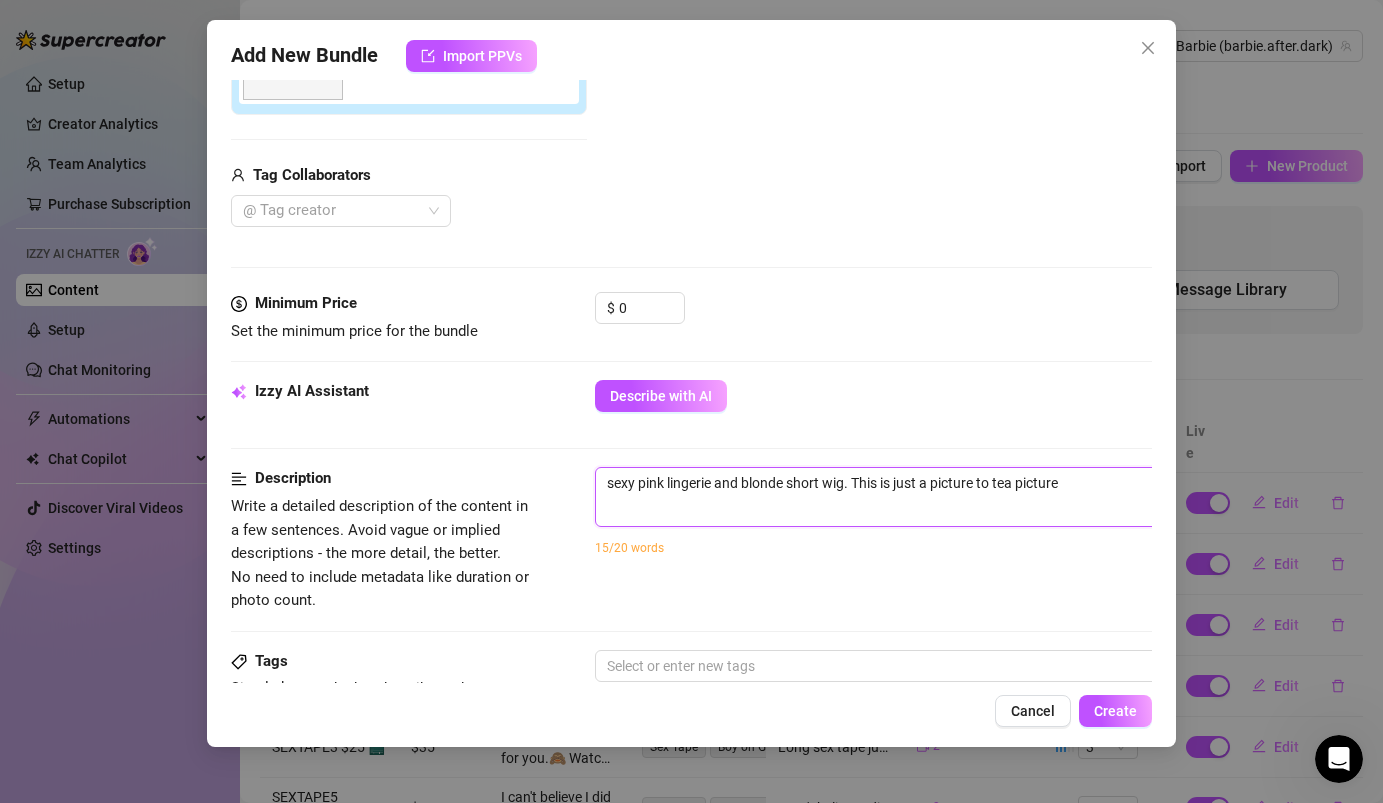 type on "sexy pink lingerie and blonde short wig. This is just a picture to teas picture" 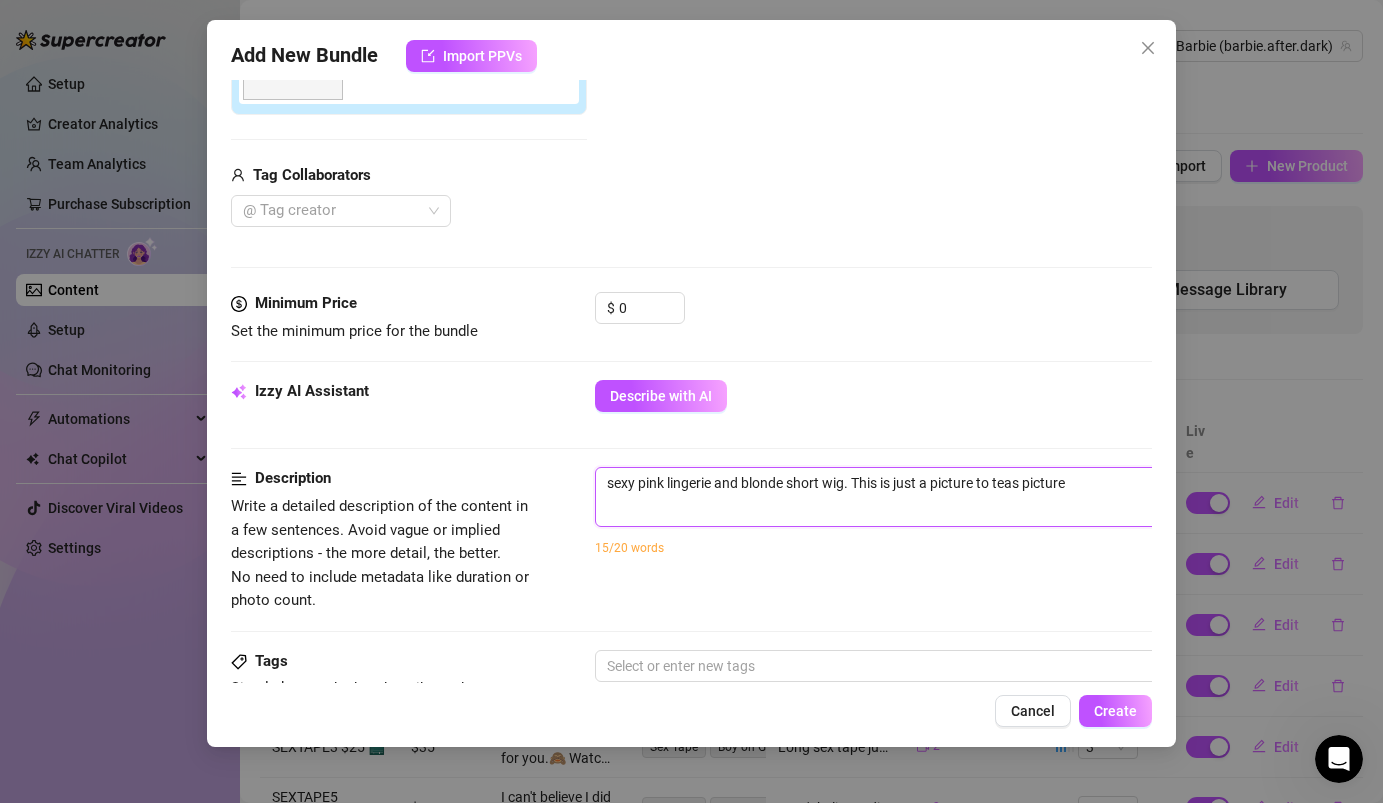 type on "sexy pink lingerie and blonde short wig. This is just a picture to tease picture" 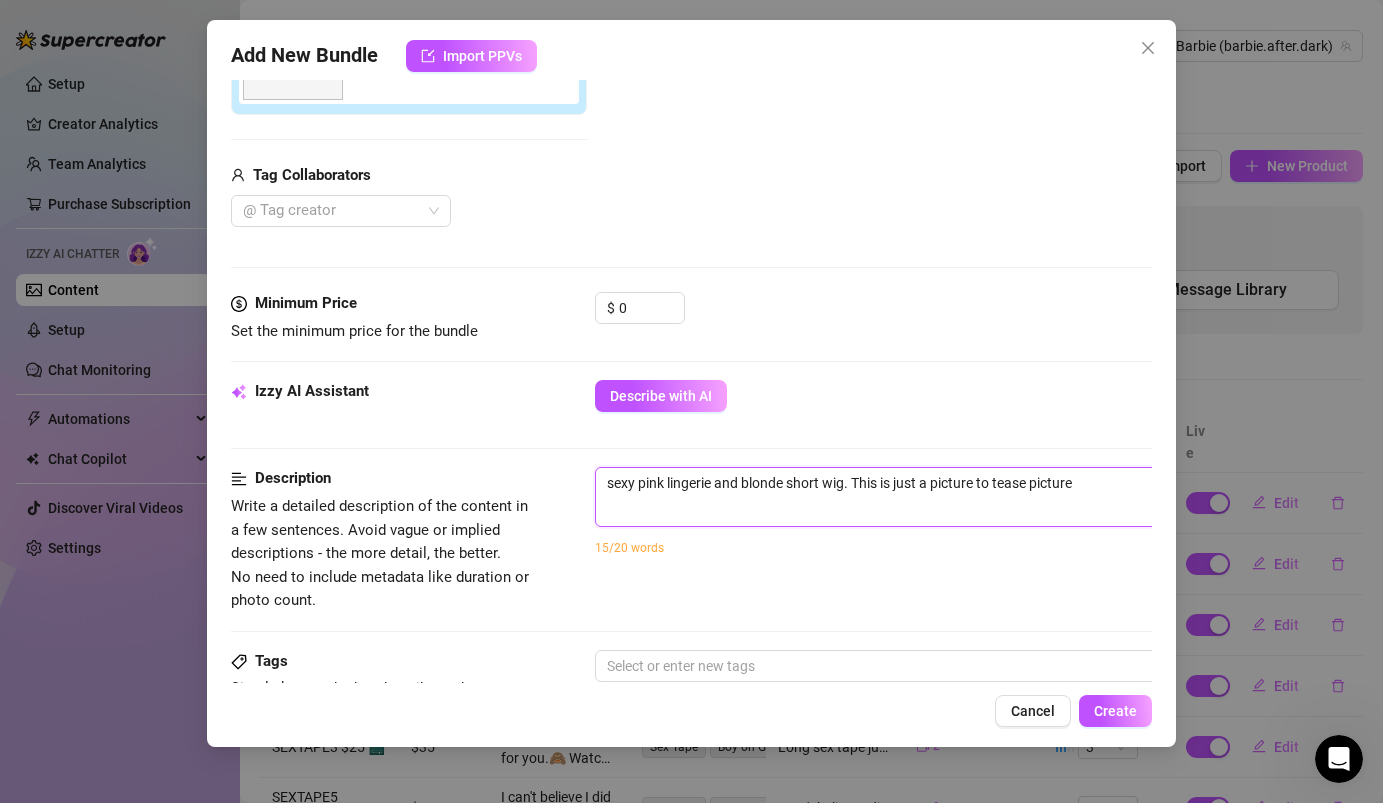 type on "sexy pink lingerie and blonde short wig. This is just a picture to tease  picture" 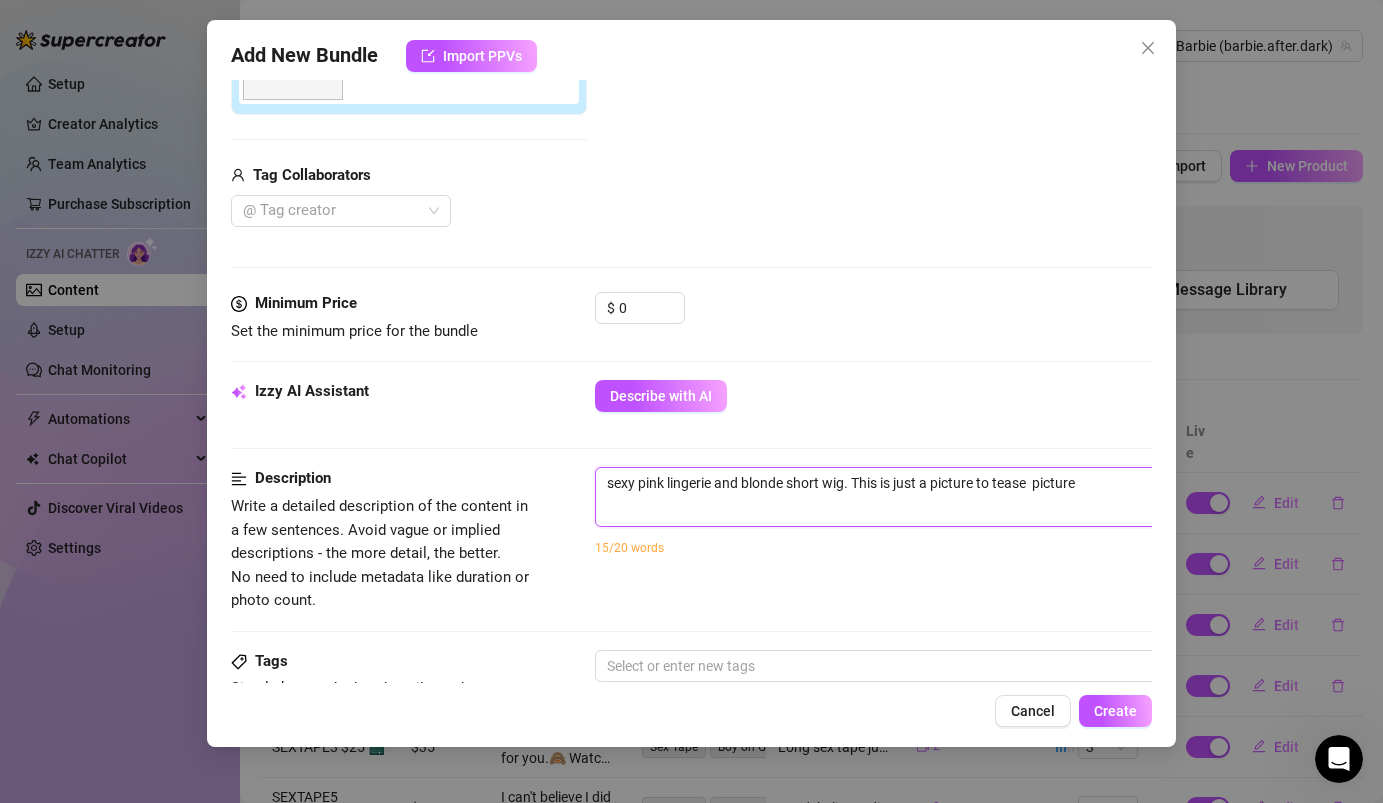 type on "sexy pink lingerie and blonde short wig. This is just a picture to tease t picture" 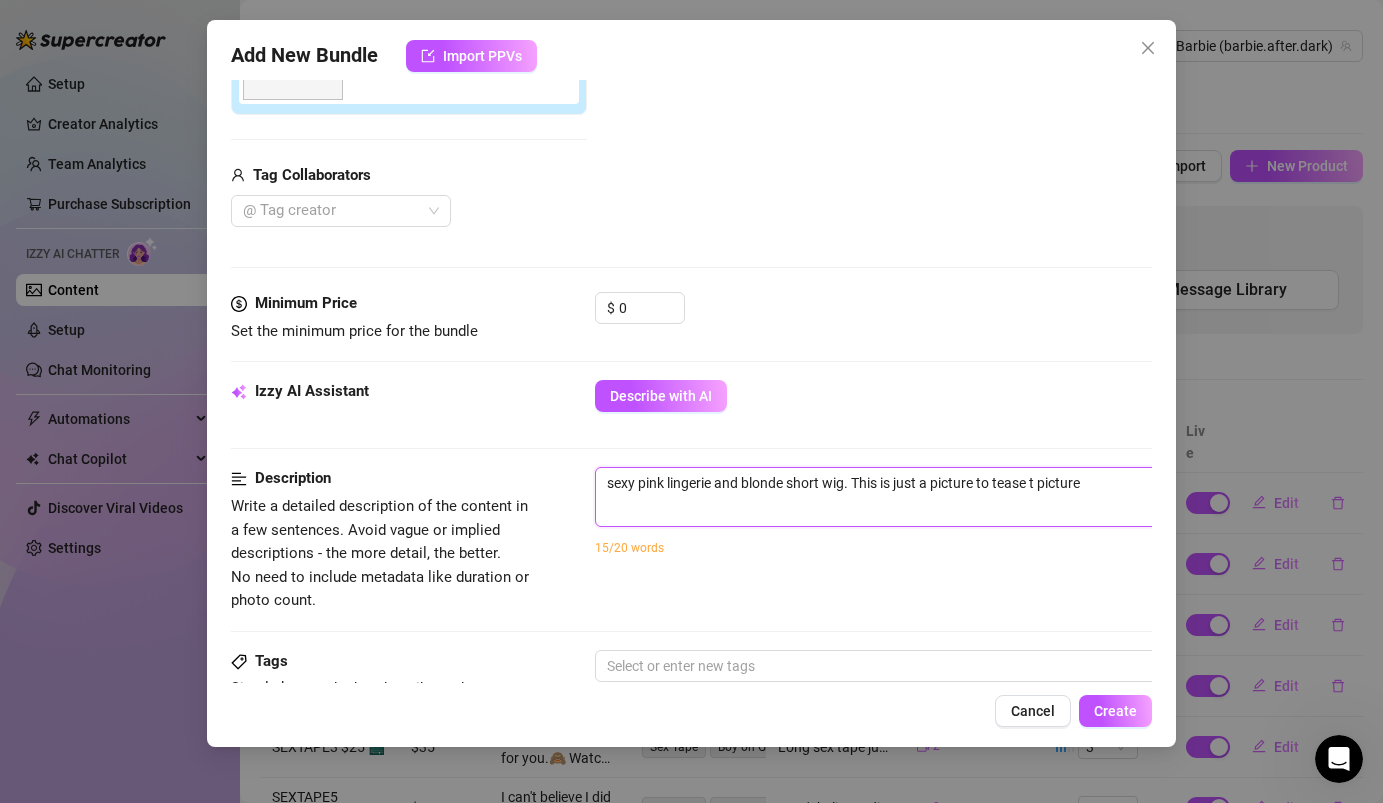 type on "sexy pink lingerie and blonde short wig. This is just a picture to tease th picture" 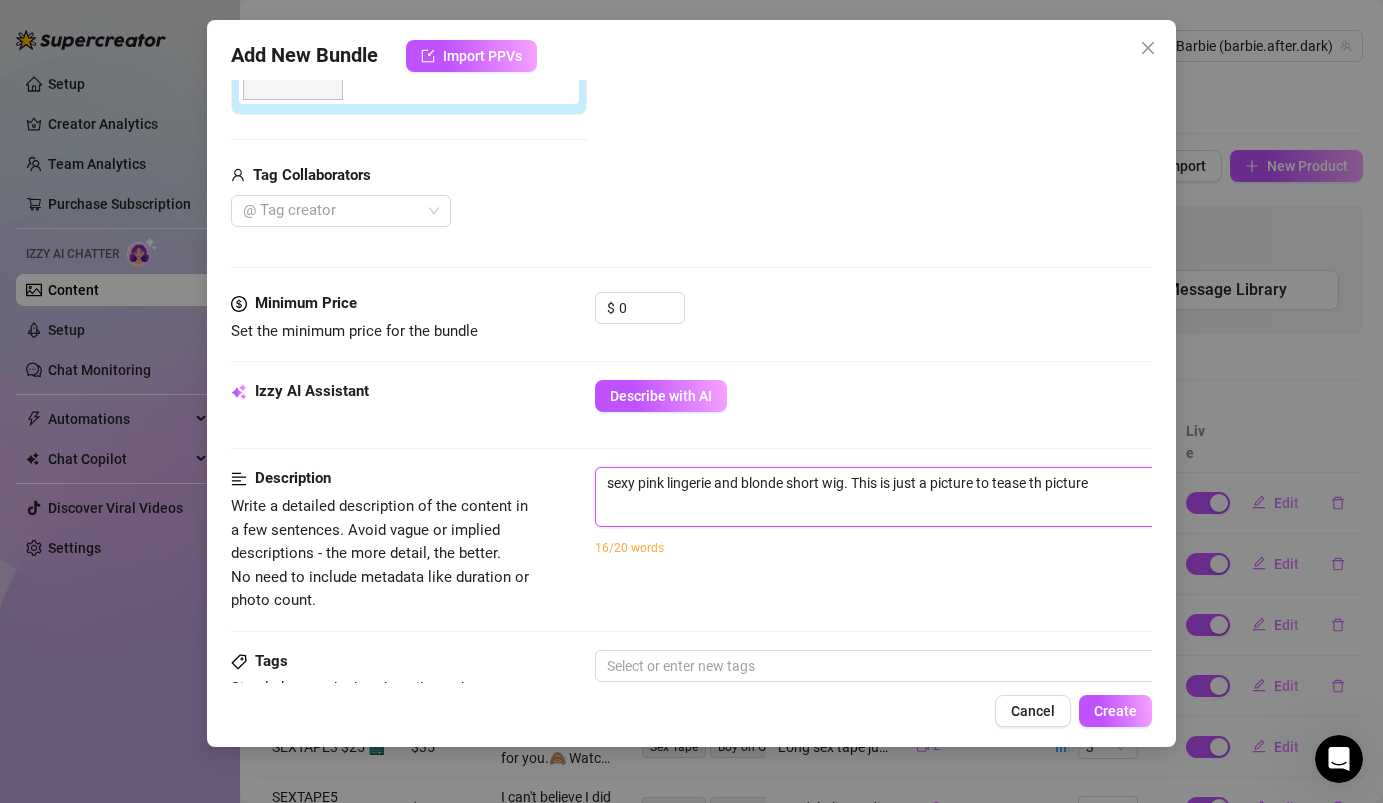 type on "sexy pink lingerie and blonde short wig. This is just a picture to tease the picture" 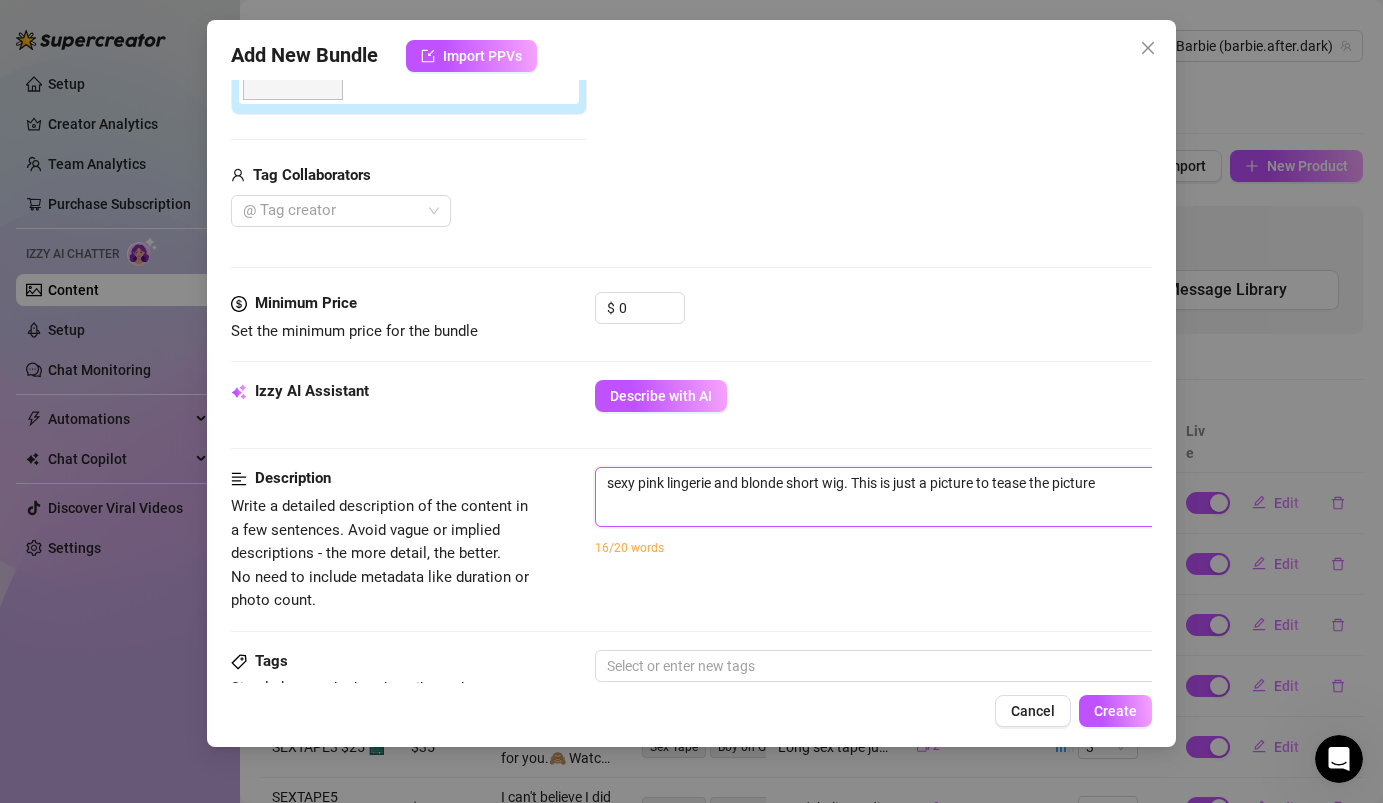 type 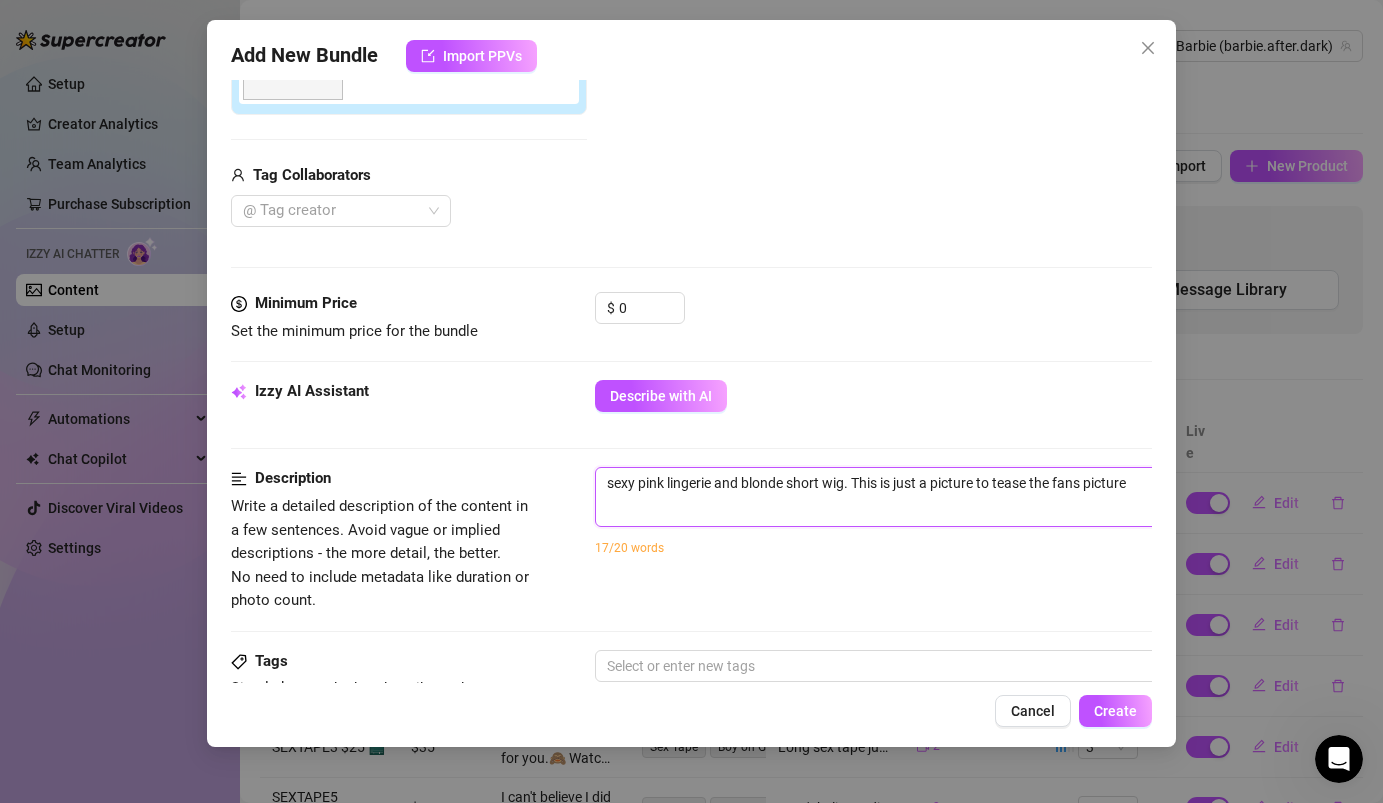 click on "sexy pink lingerie and blonde short wig. This is just a picture to tease the fans picture" at bounding box center [945, 483] 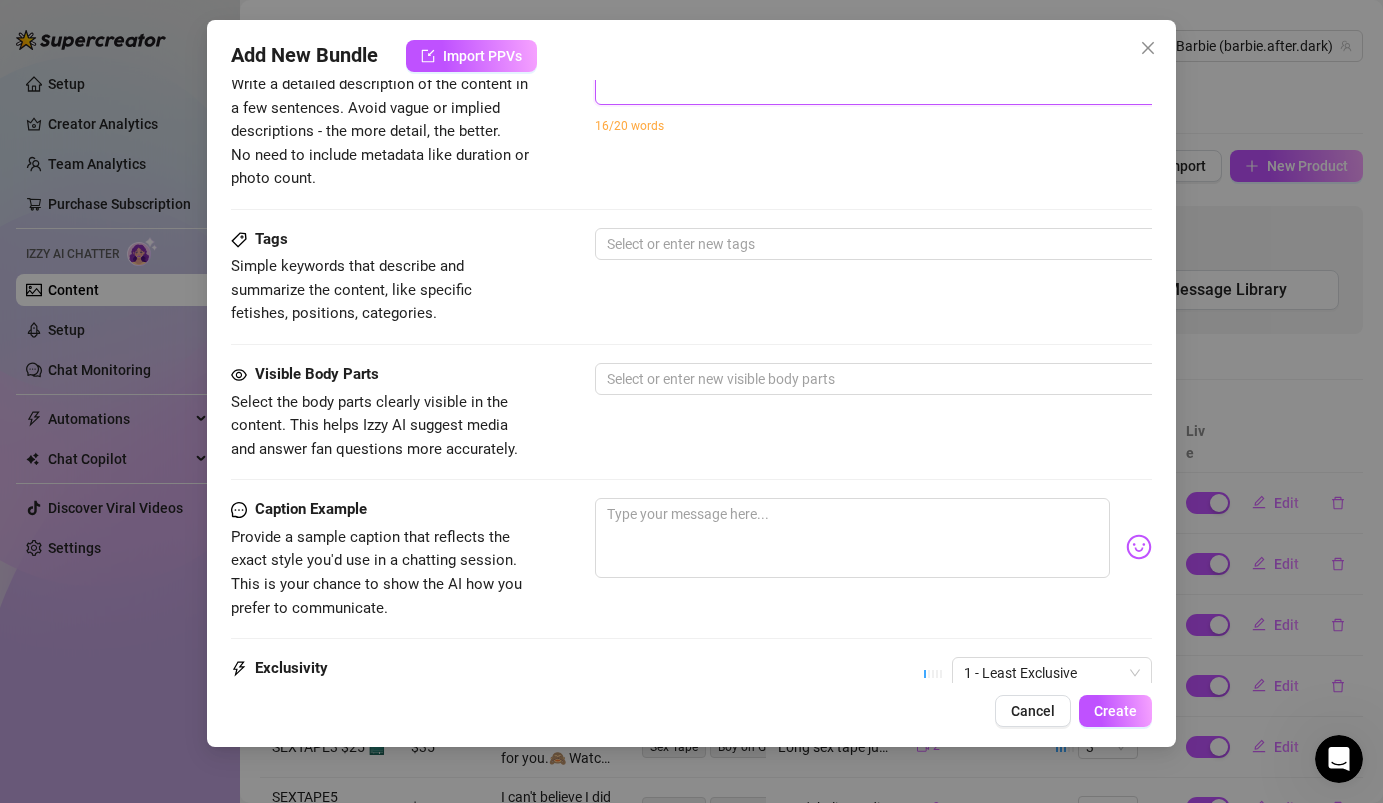 scroll, scrollTop: 865, scrollLeft: 0, axis: vertical 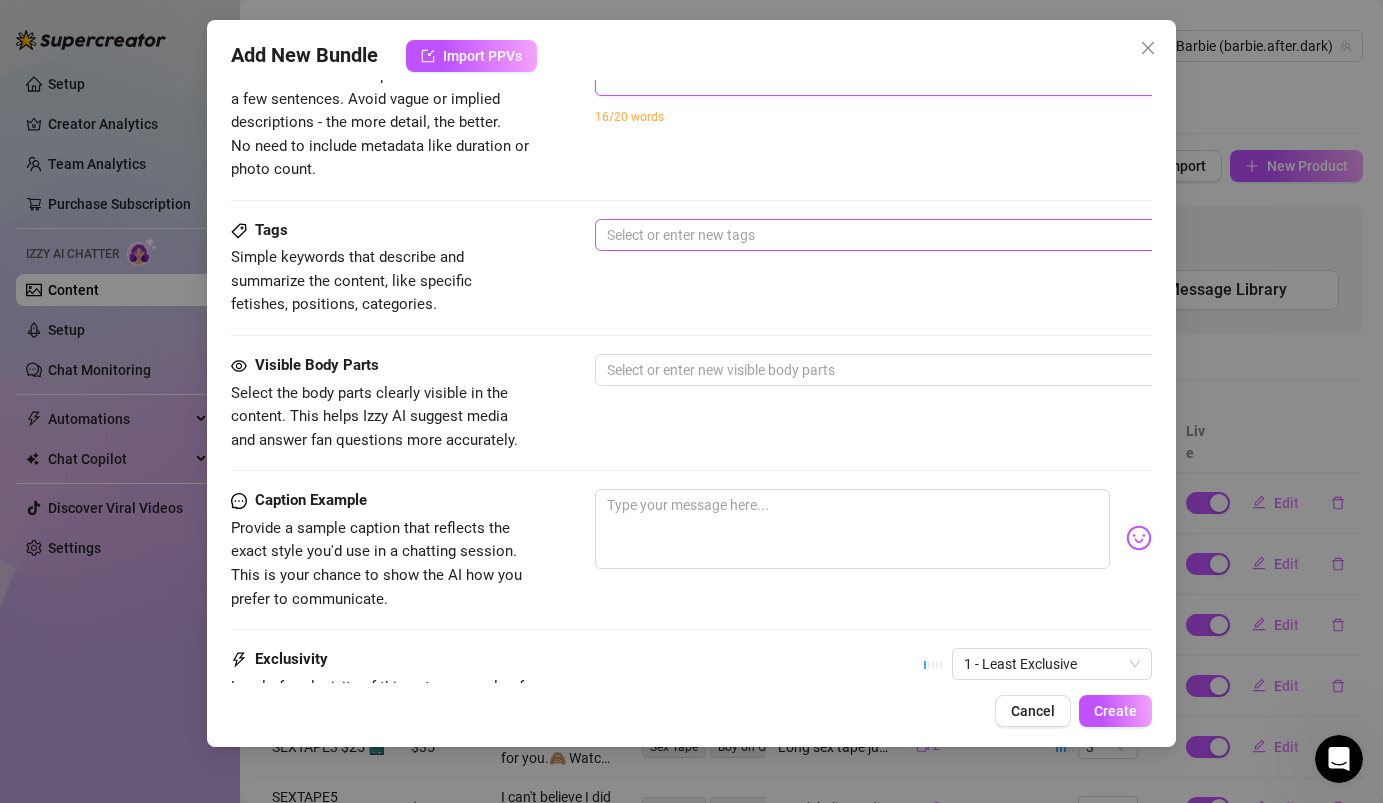 click at bounding box center [934, 235] 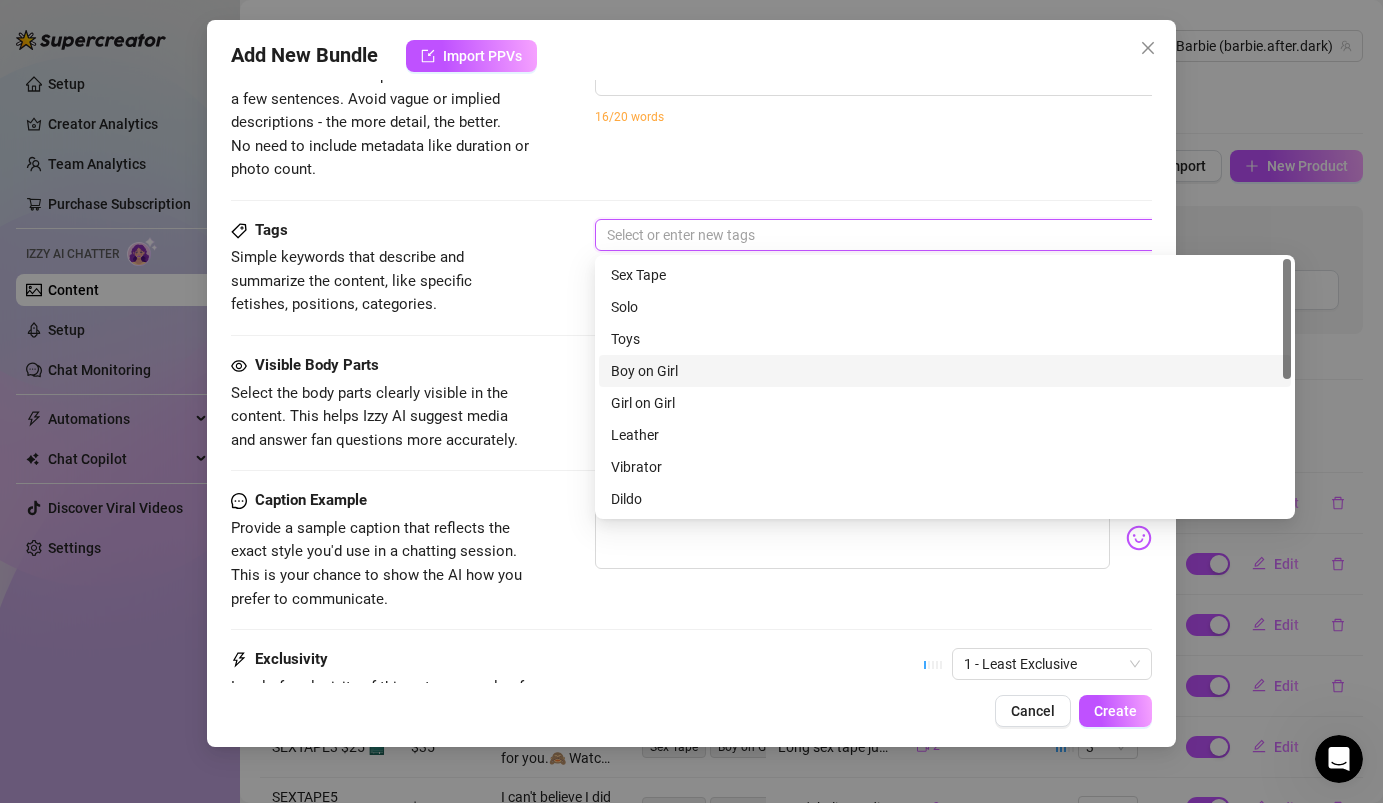scroll, scrollTop: 288, scrollLeft: 0, axis: vertical 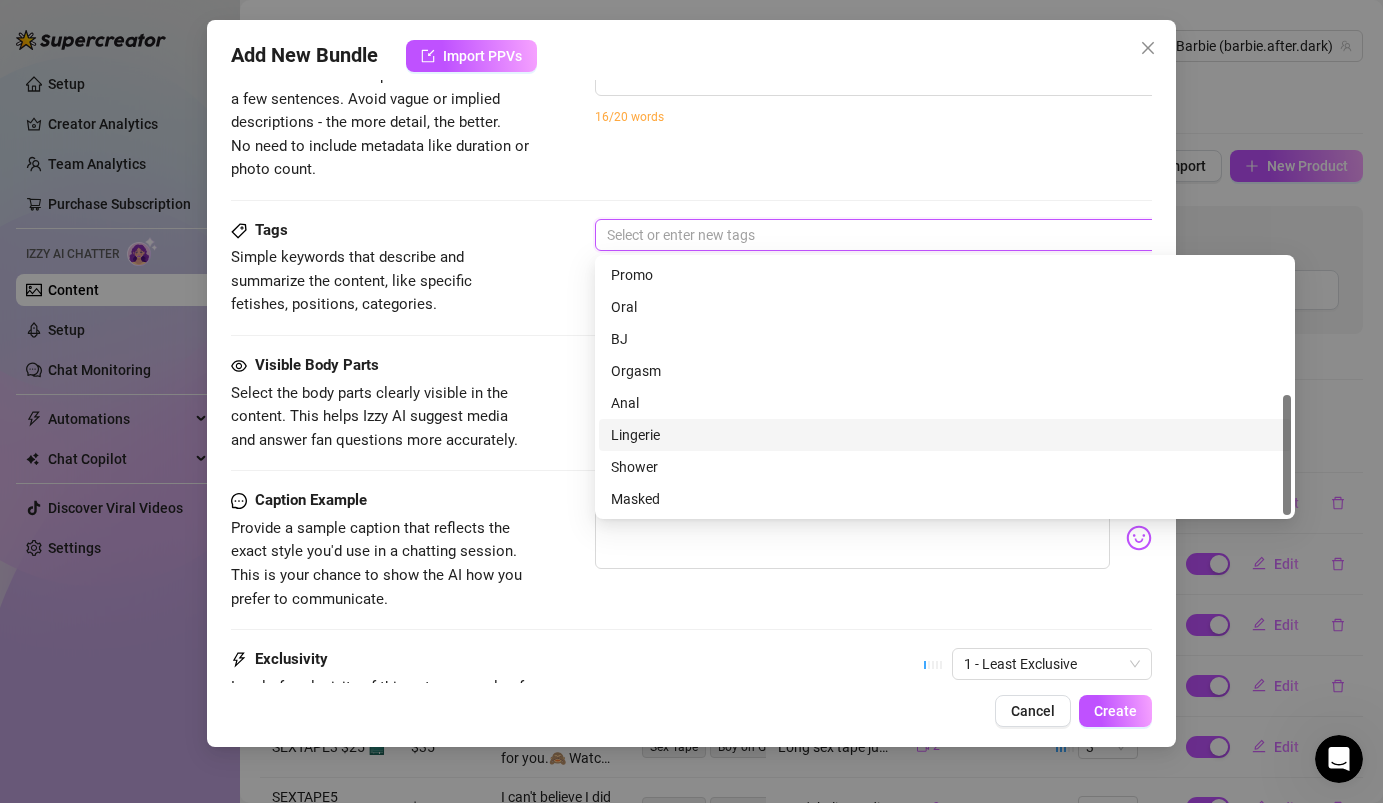 click on "Lingerie" at bounding box center (945, 435) 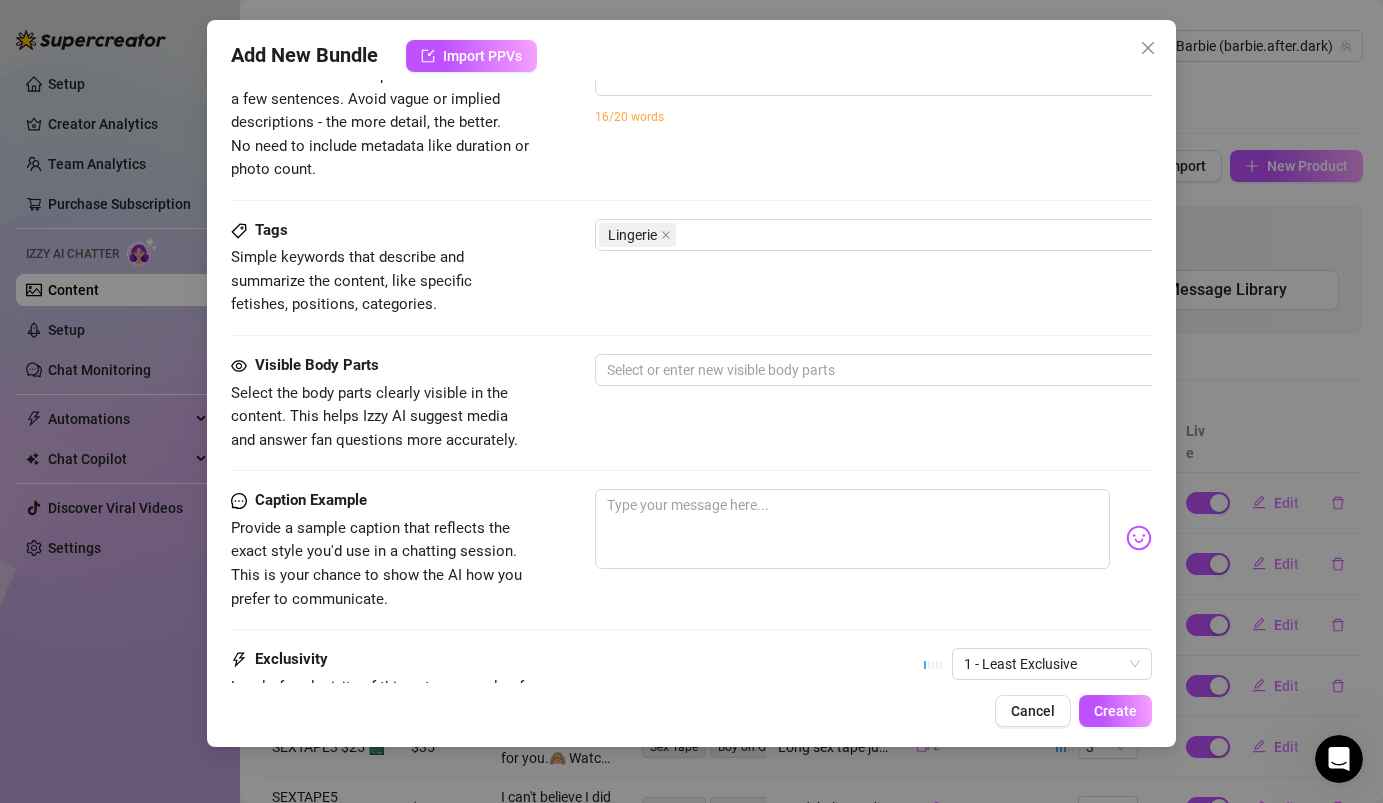 click on "Visible Body Parts Select the body parts clearly visible in the content. This helps Izzy AI suggest media and answer fan questions more accurately.   Select or enter new visible body parts" at bounding box center (691, 403) 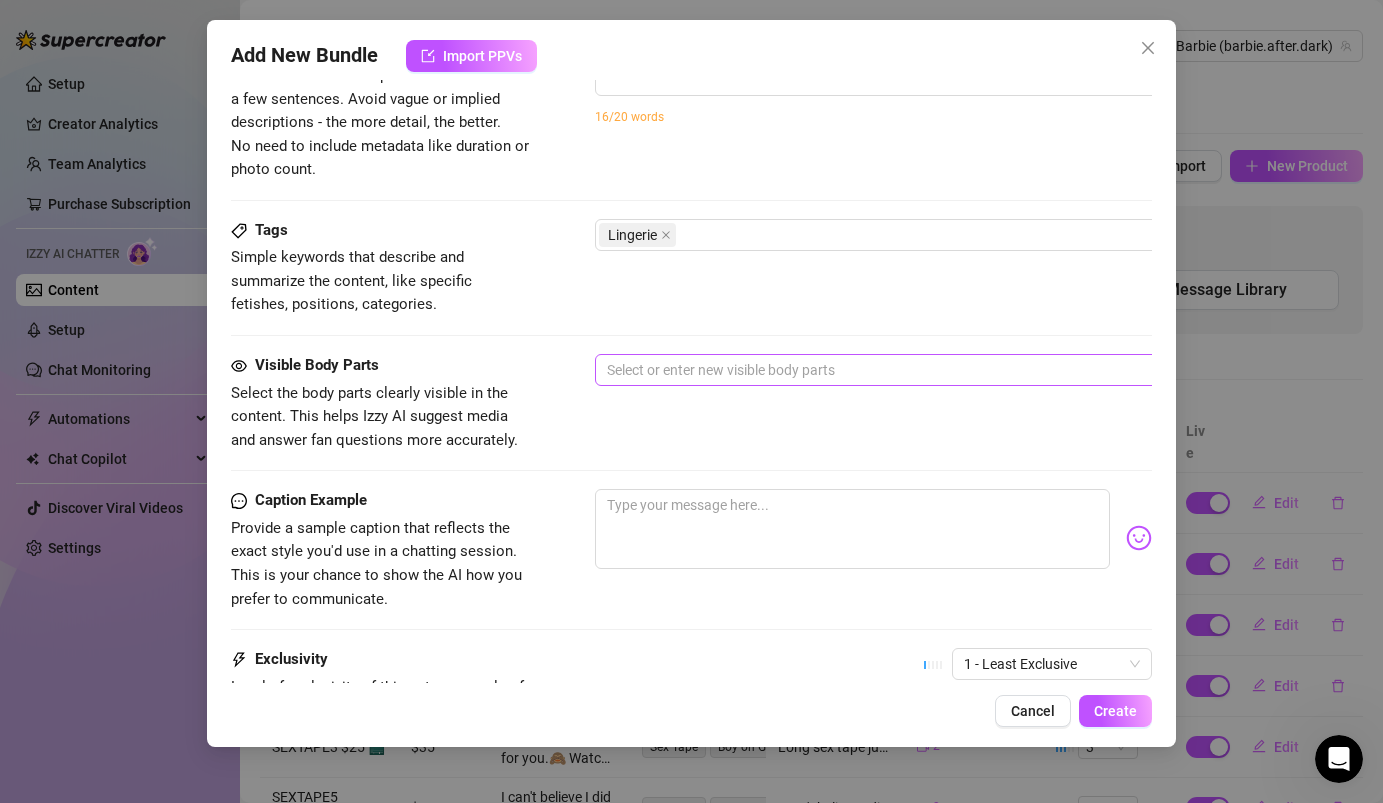 click at bounding box center [934, 370] 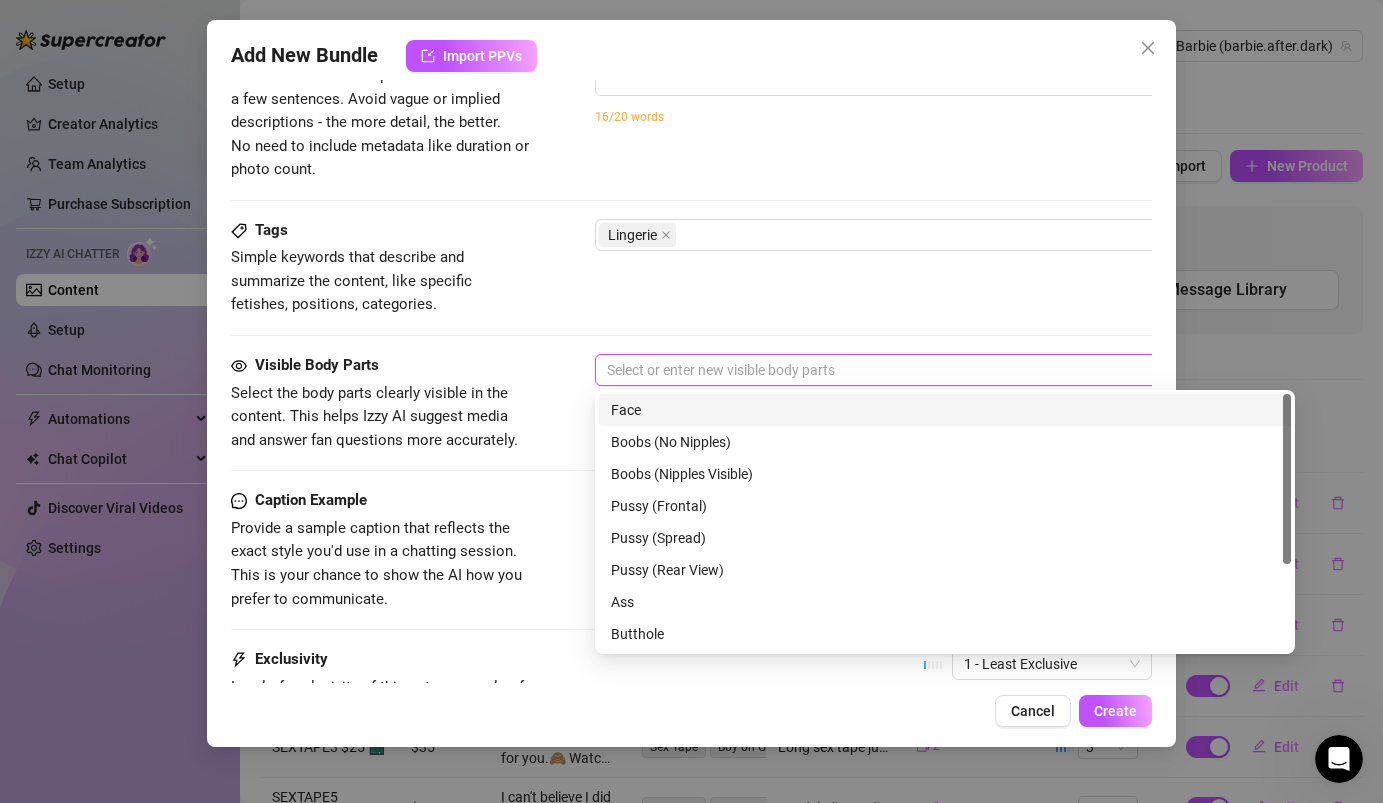 click on "Face" at bounding box center [945, 410] 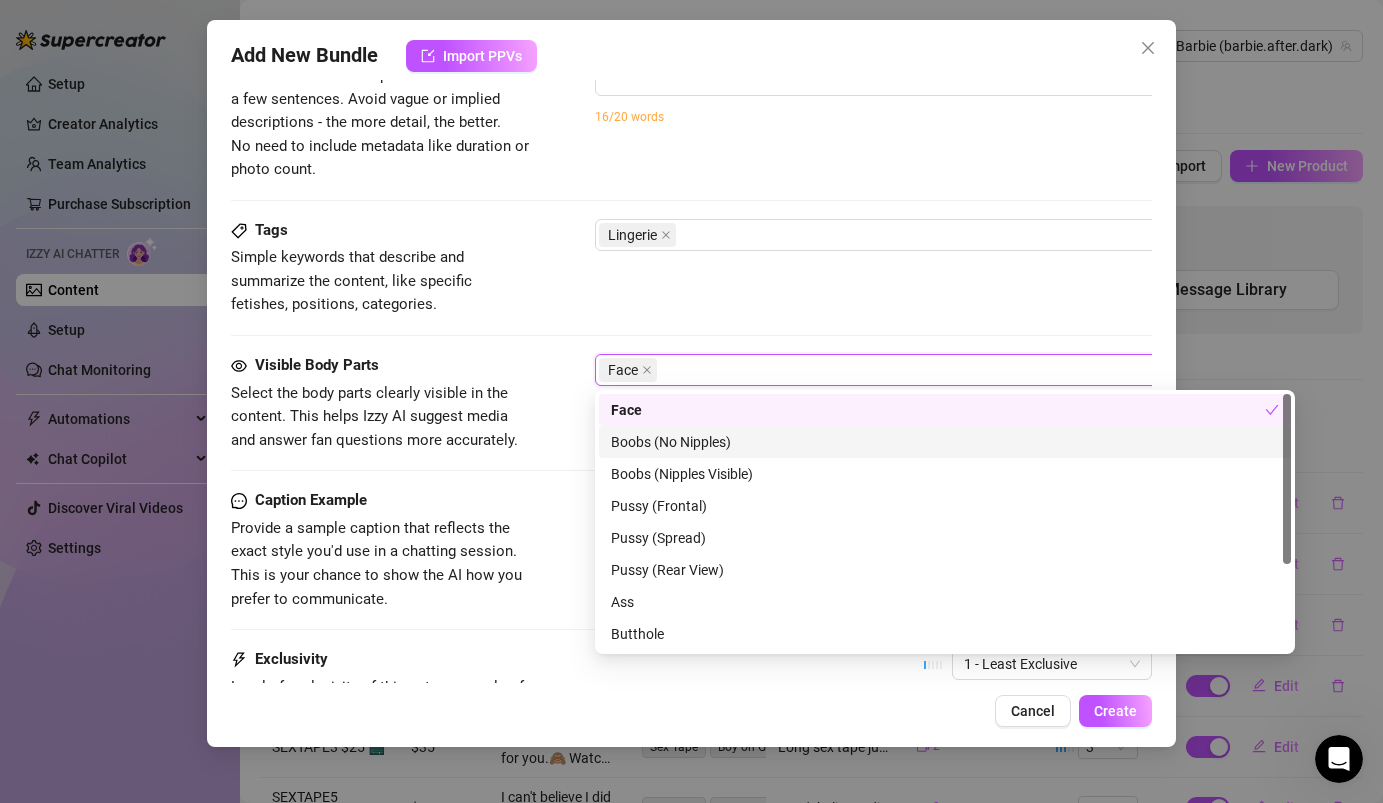 click on "Boobs (No Nipples)" at bounding box center (945, 442) 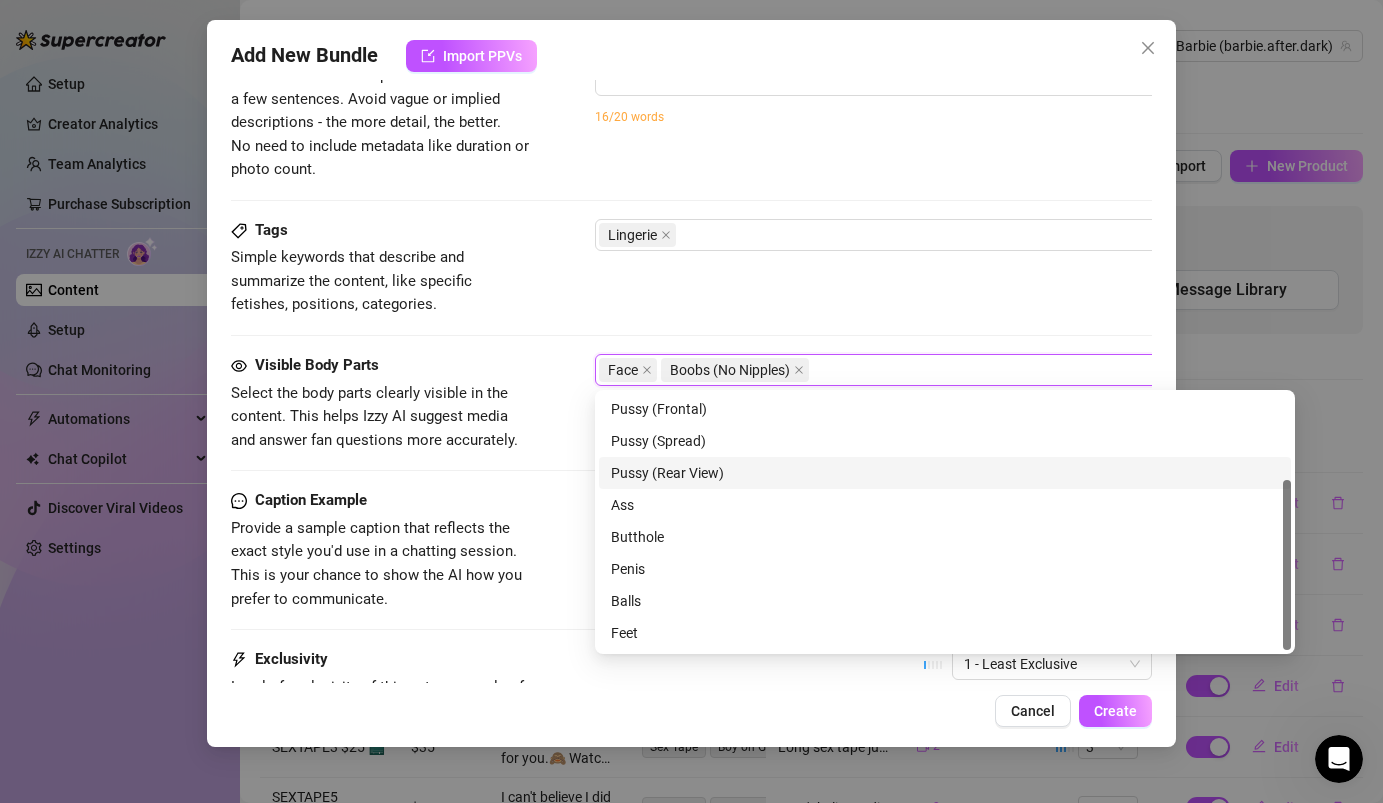 scroll, scrollTop: 128, scrollLeft: 0, axis: vertical 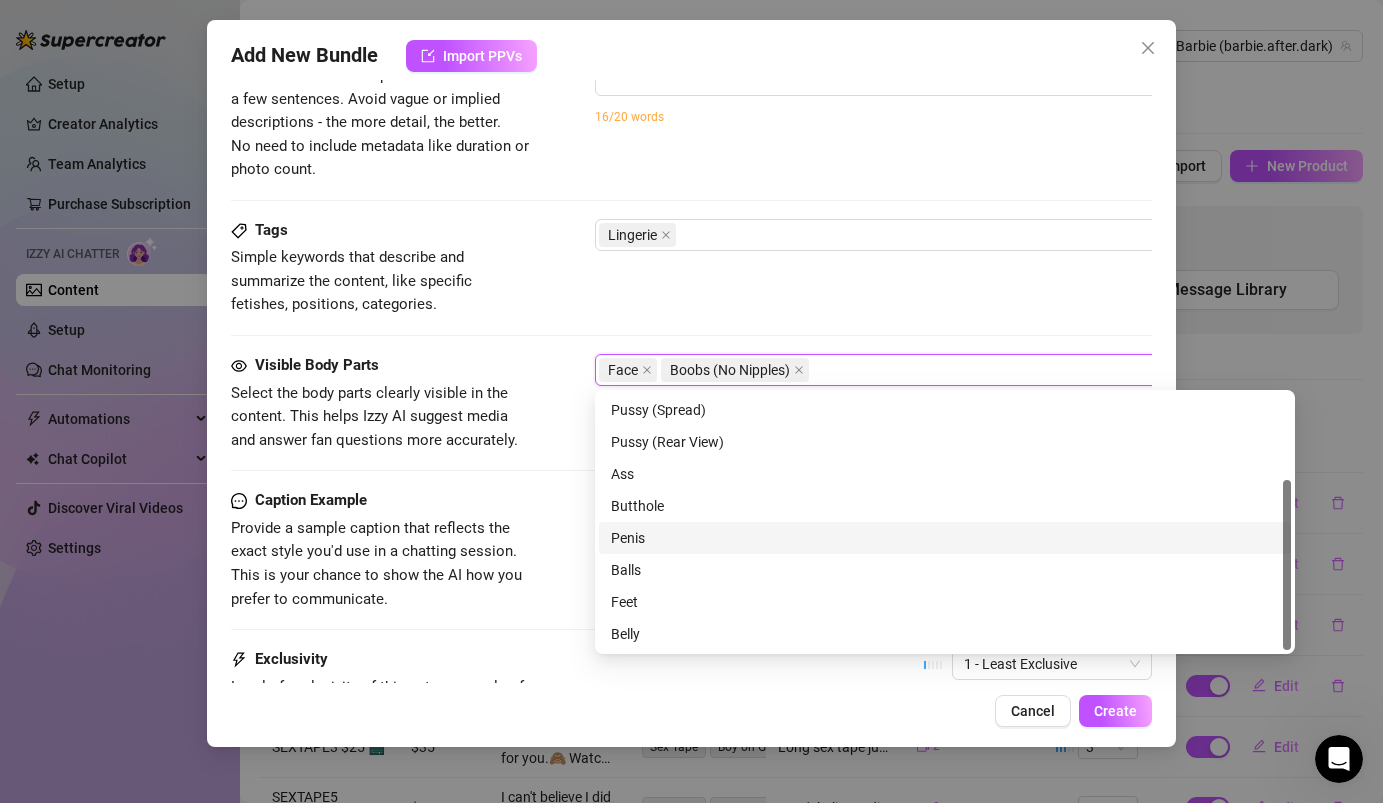 click on "Visible Body Parts Select the body parts clearly visible in the content. This helps Izzy AI suggest media and answer fan questions more accurately. Face Boobs (No Nipples)" at bounding box center [691, 403] 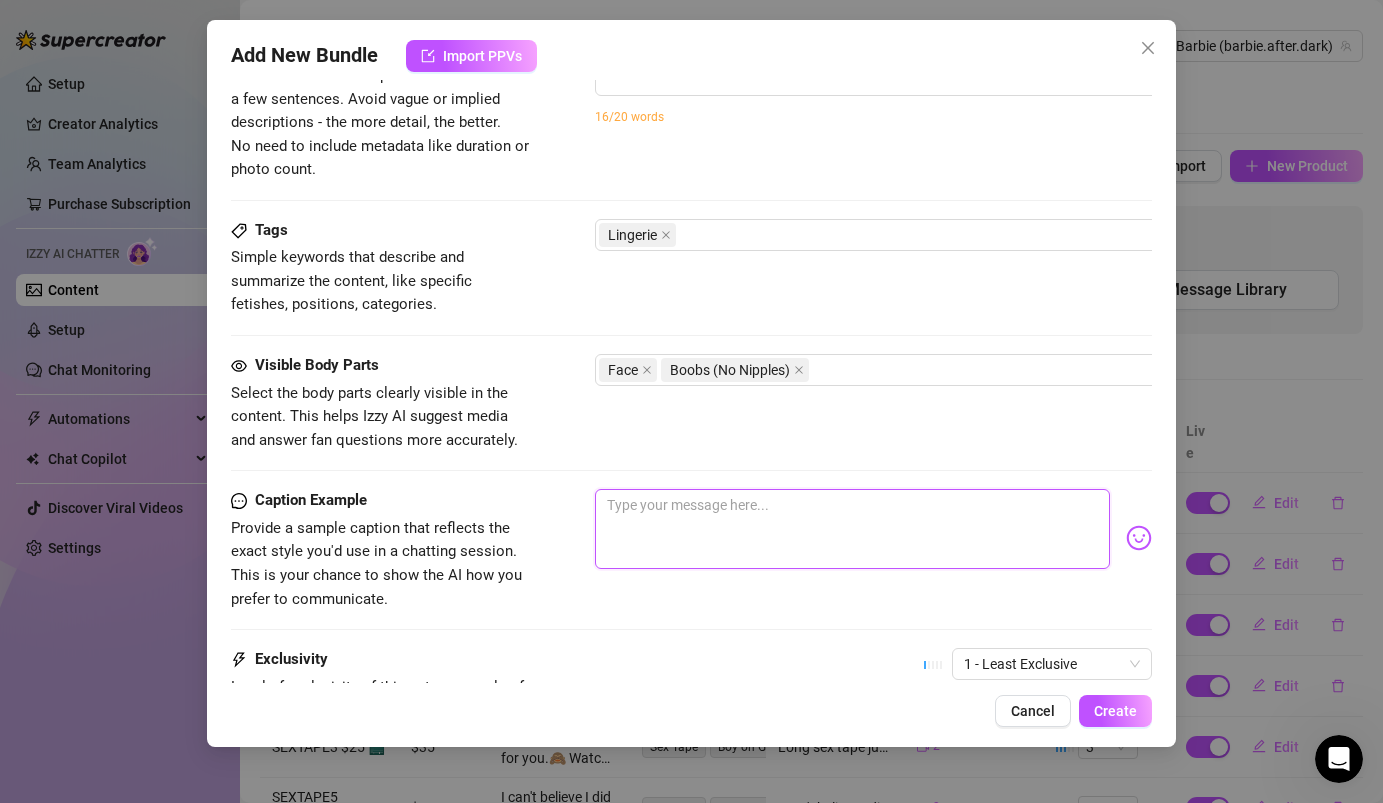 click at bounding box center [852, 529] 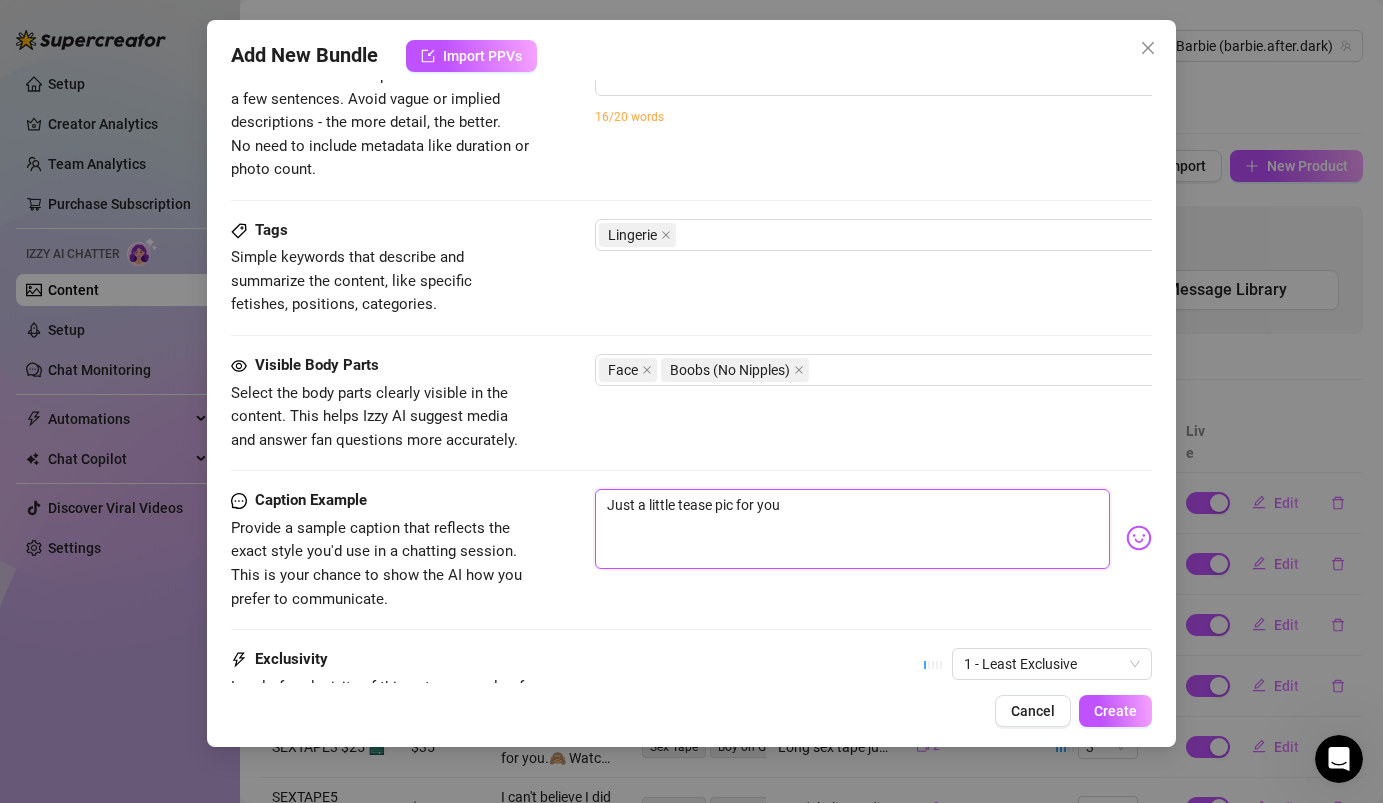 scroll, scrollTop: 1077, scrollLeft: 0, axis: vertical 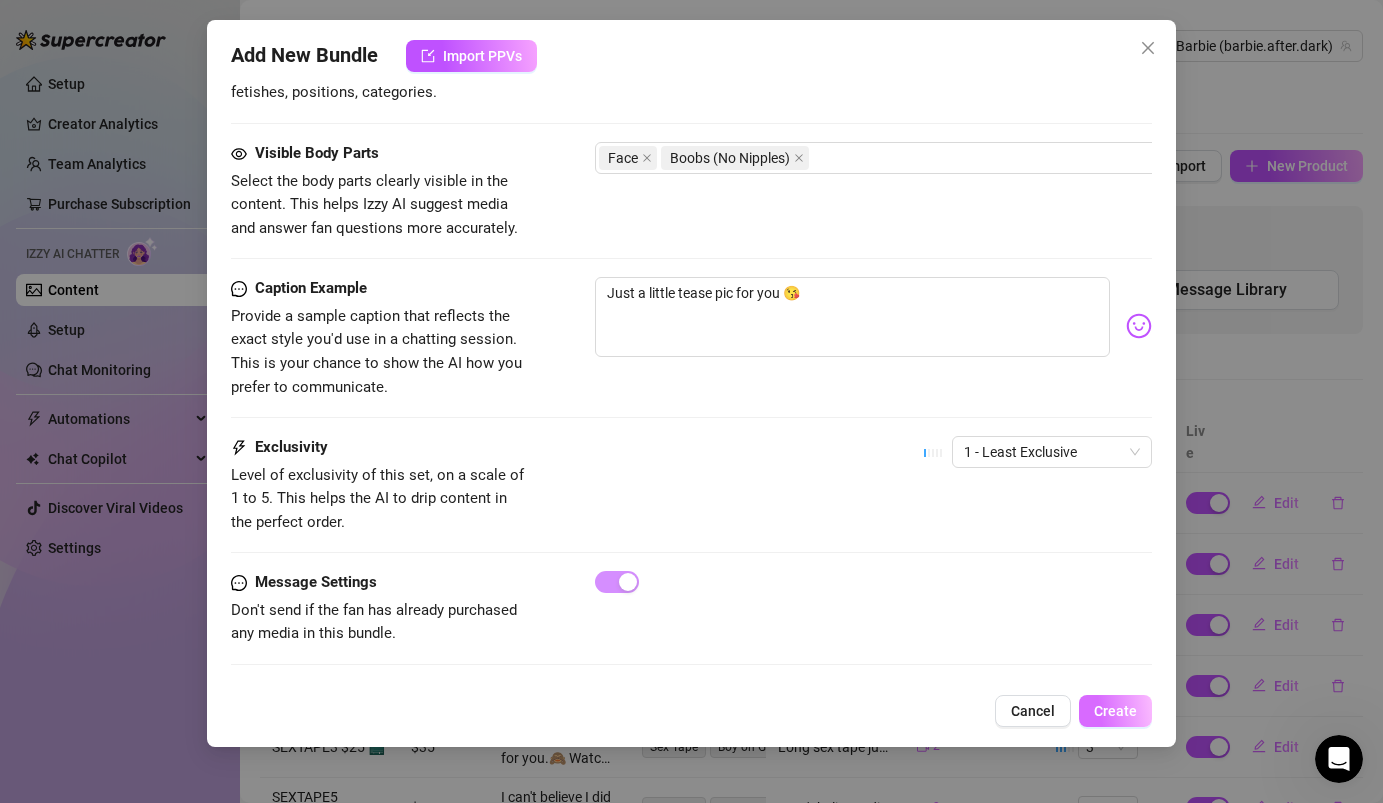 click on "Create" at bounding box center [1115, 711] 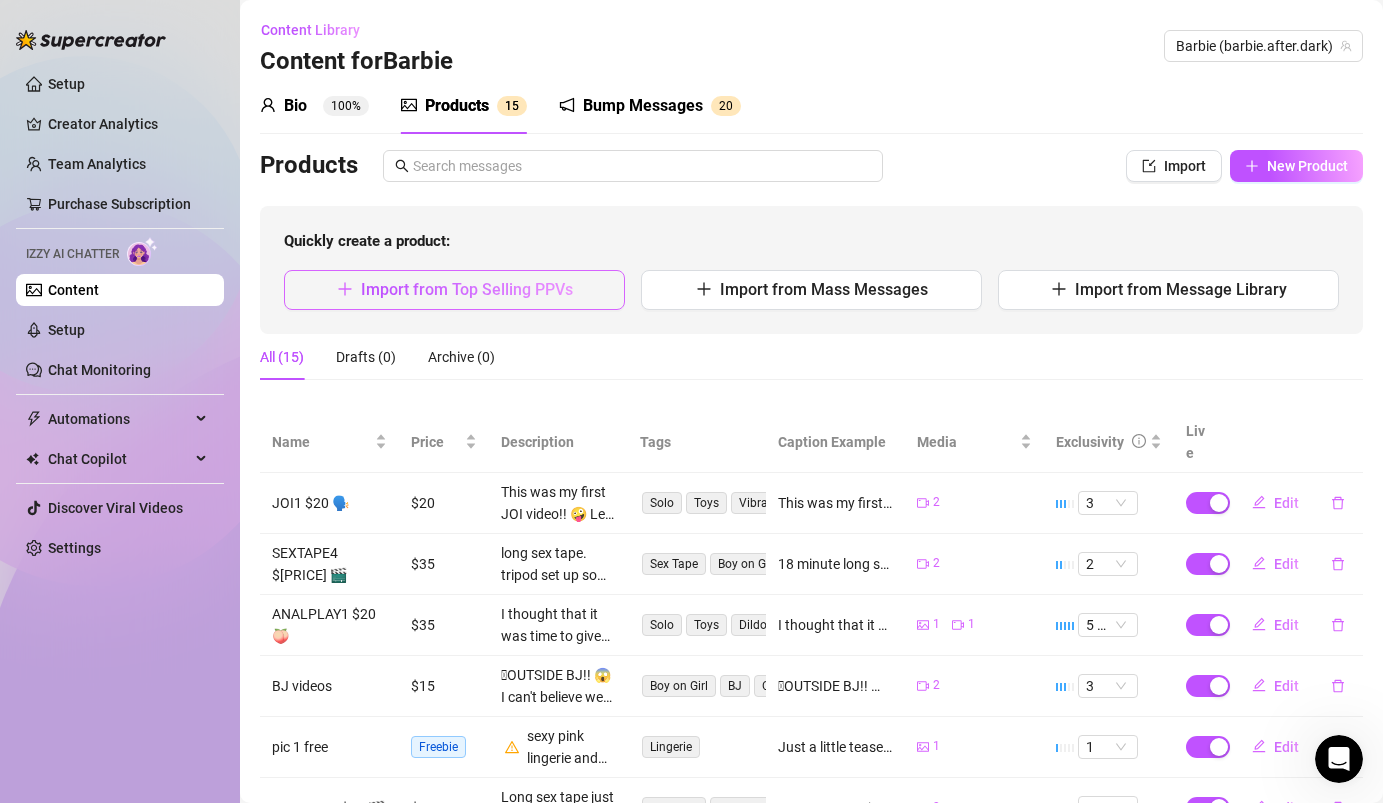 click on "Import from Top Selling PPVs" at bounding box center (467, 289) 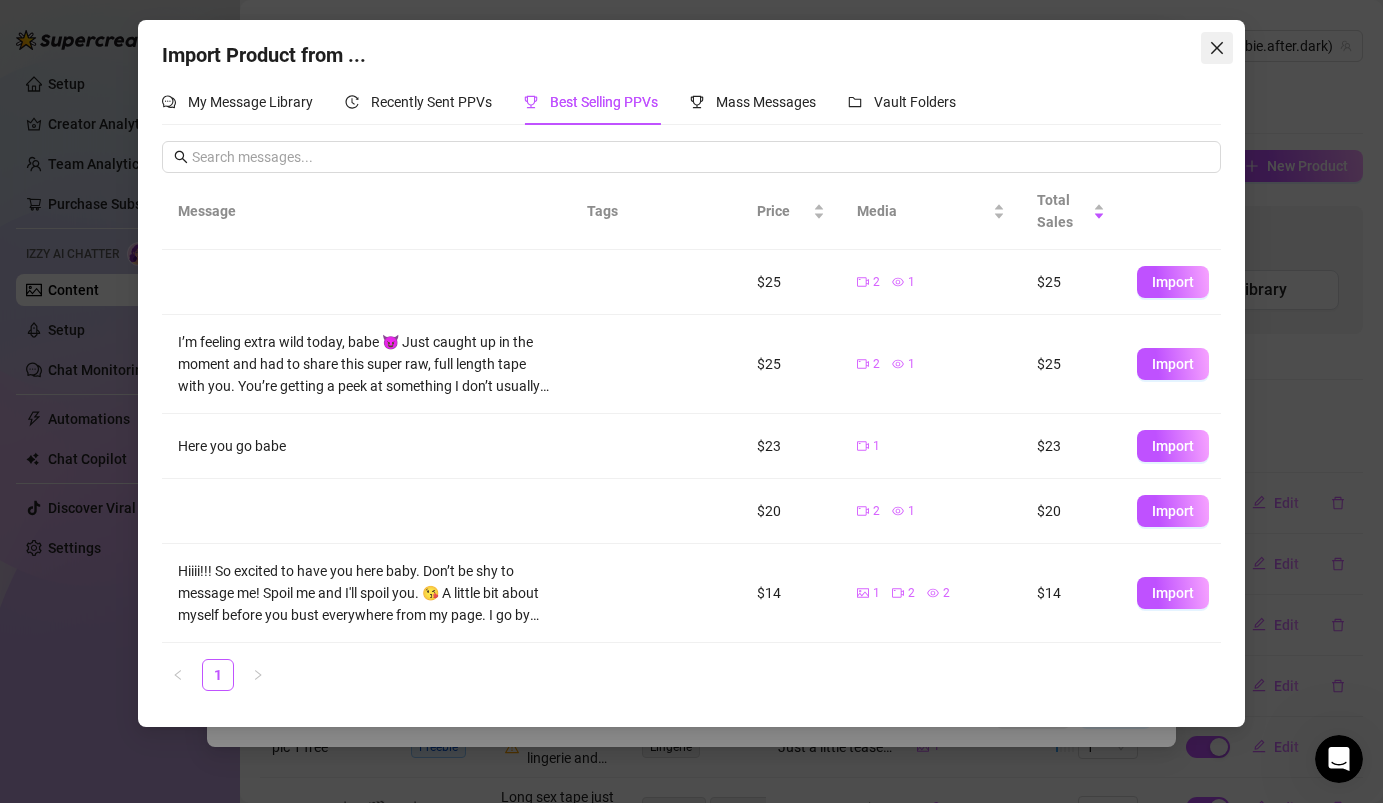 click at bounding box center (1217, 48) 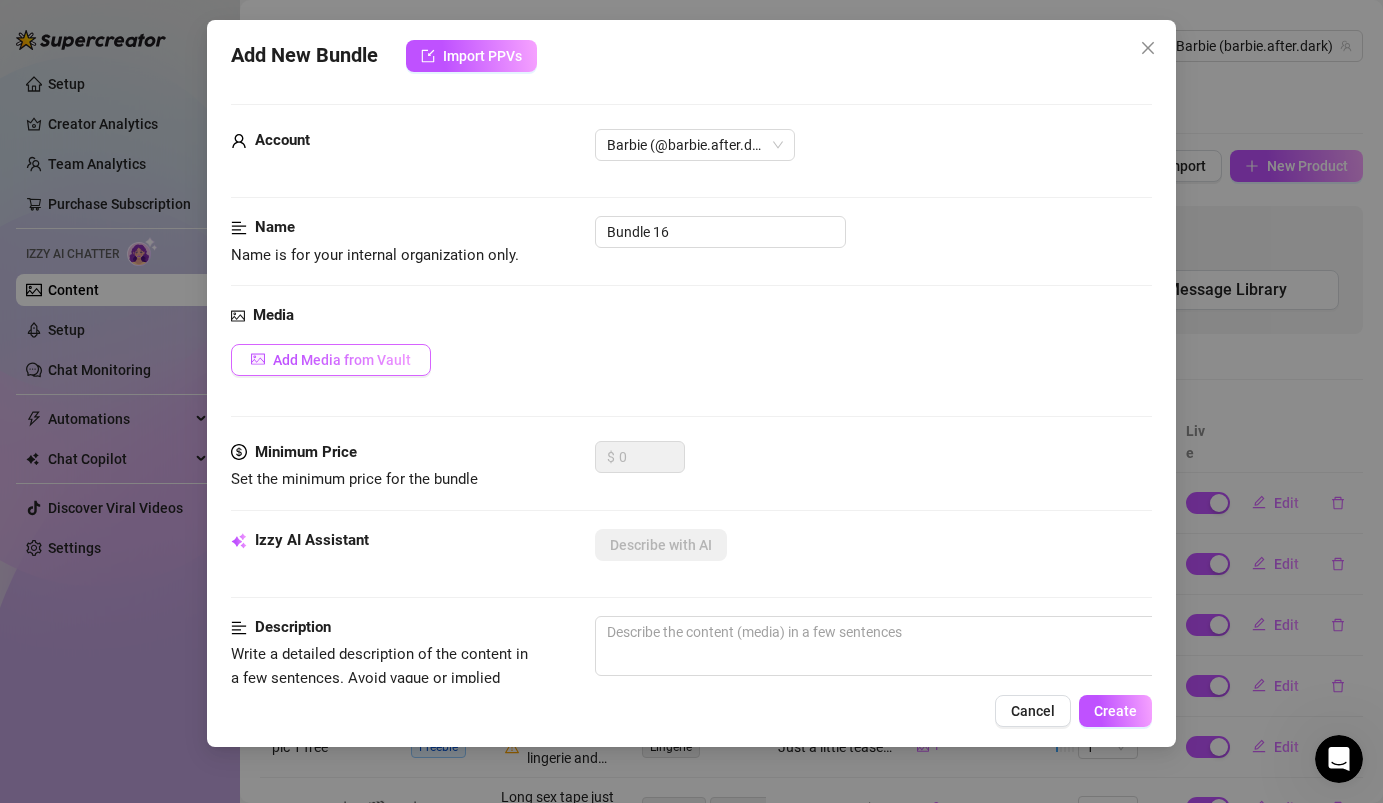 click on "Add Media from Vault" at bounding box center (342, 360) 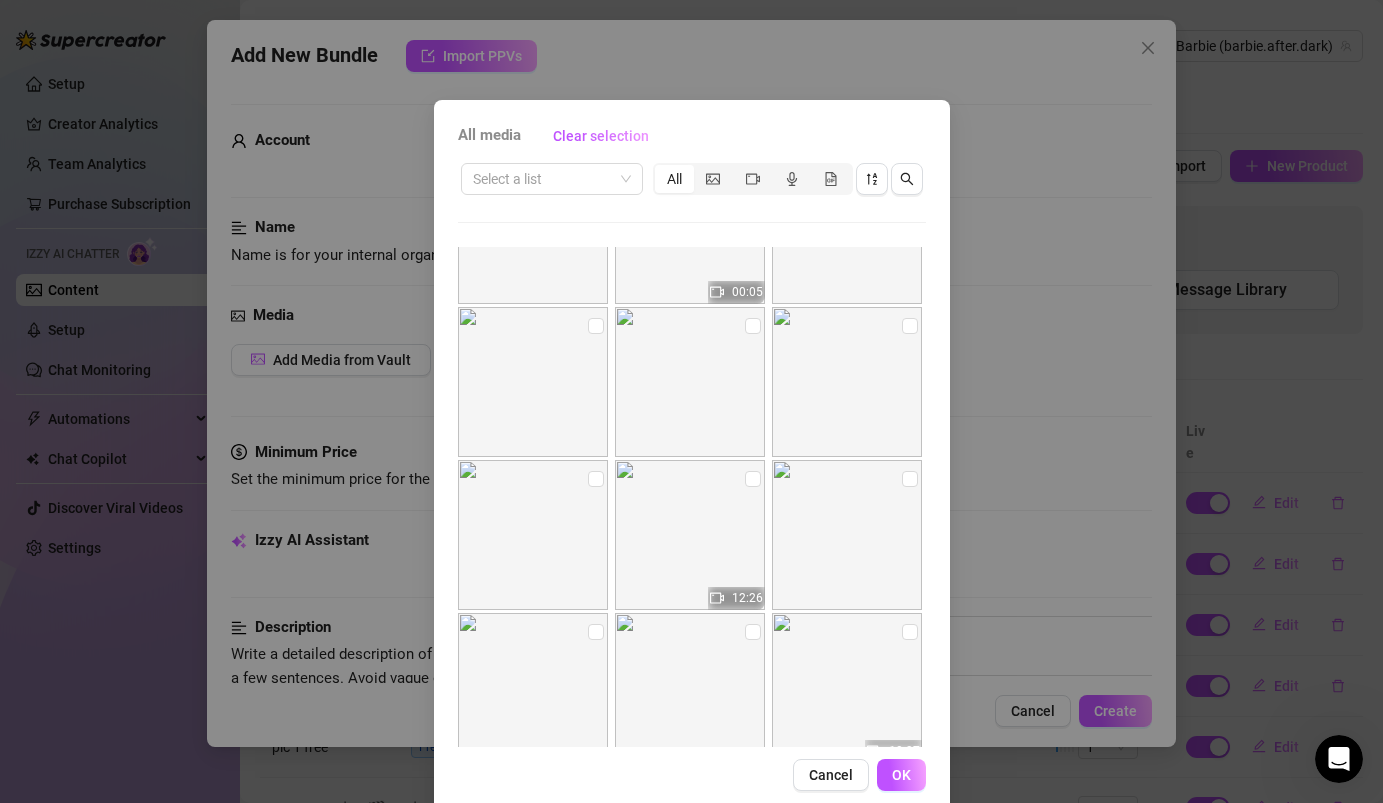scroll, scrollTop: 4841, scrollLeft: 0, axis: vertical 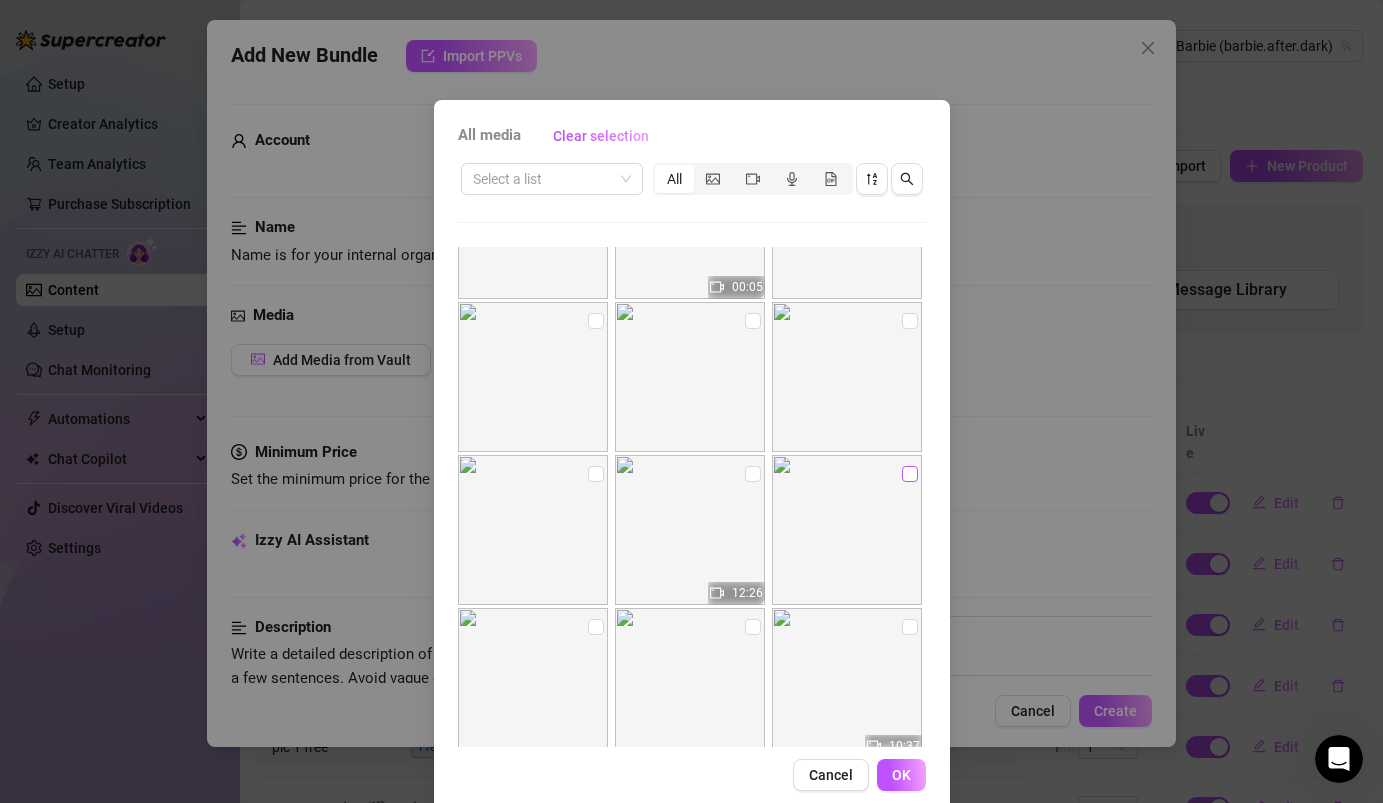 click at bounding box center (910, 474) 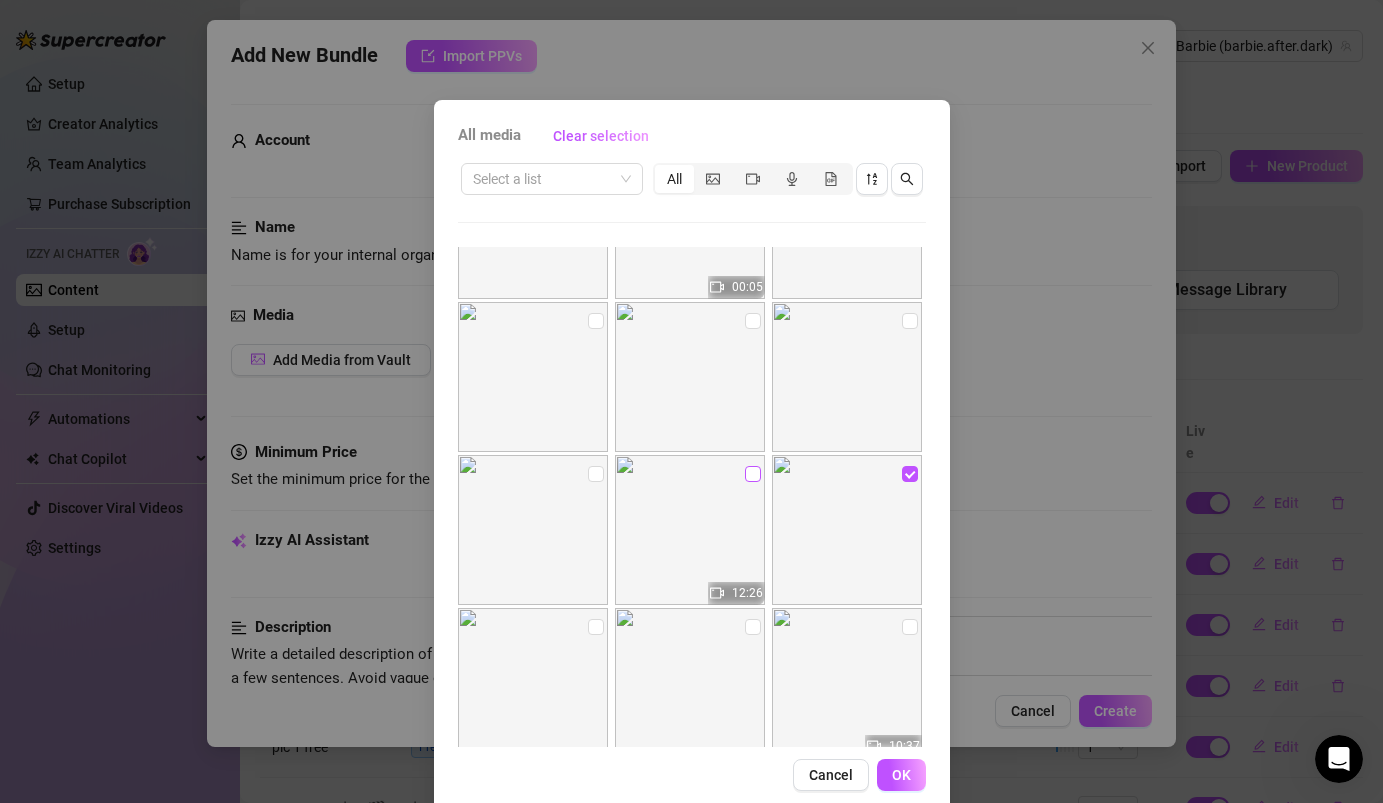 click at bounding box center [753, 474] 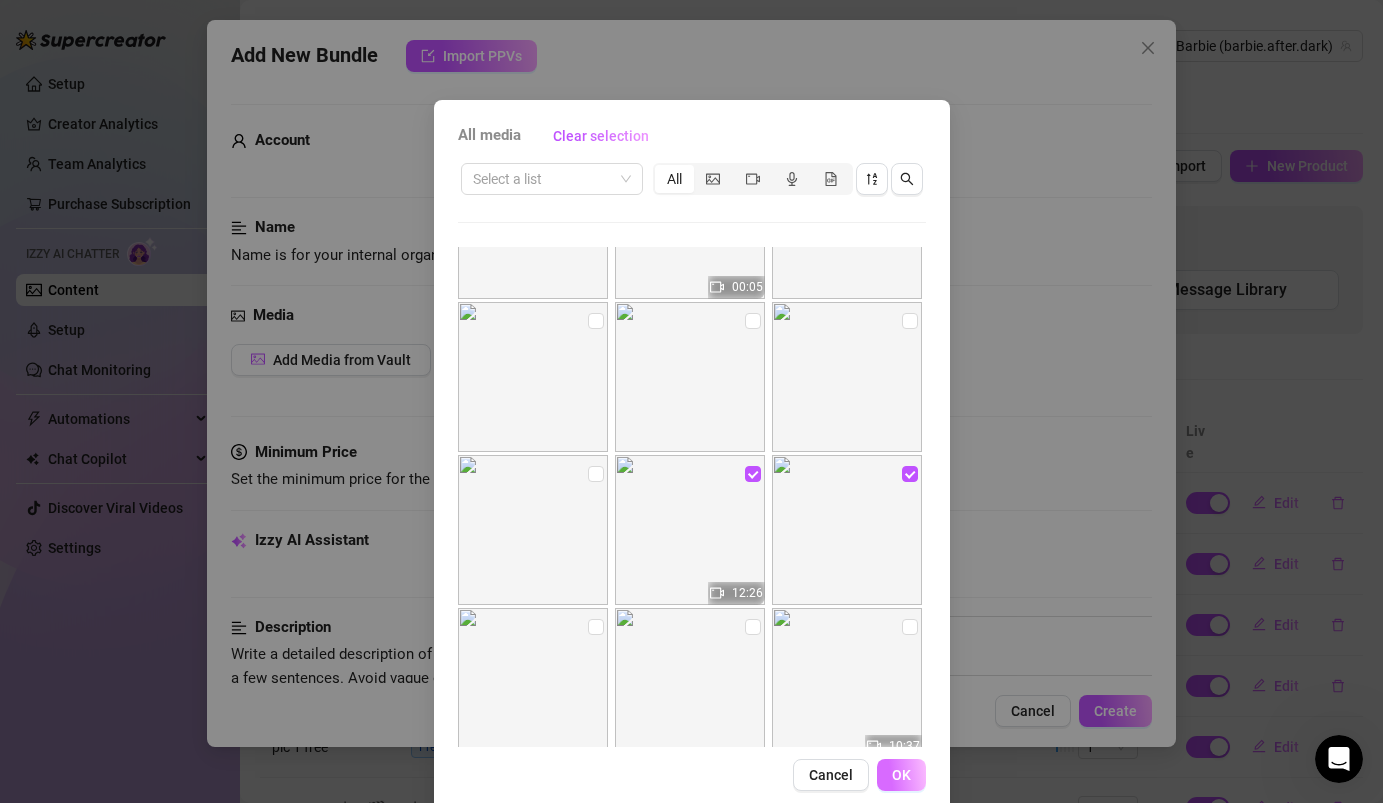 click on "OK" at bounding box center (901, 775) 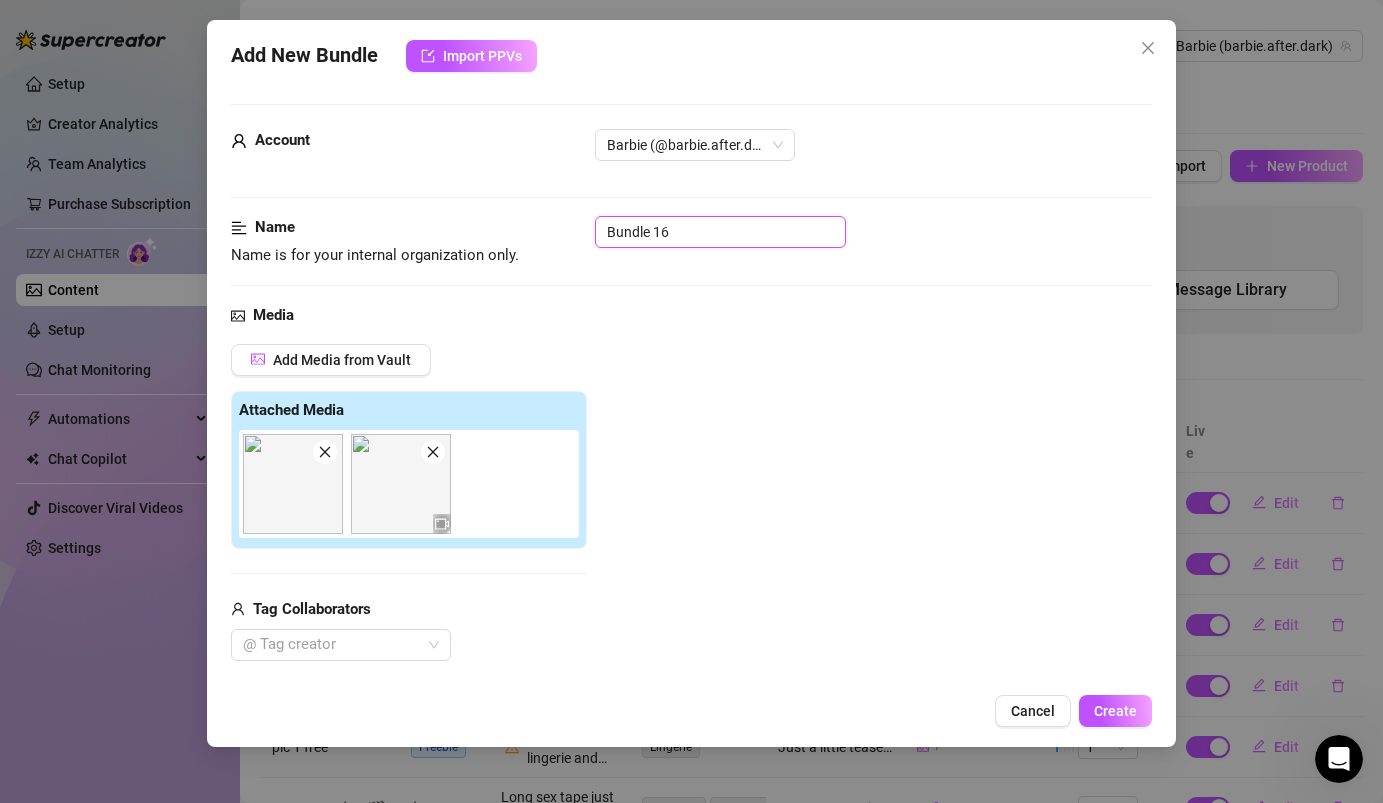 drag, startPoint x: 704, startPoint y: 230, endPoint x: 468, endPoint y: 207, distance: 237.11812 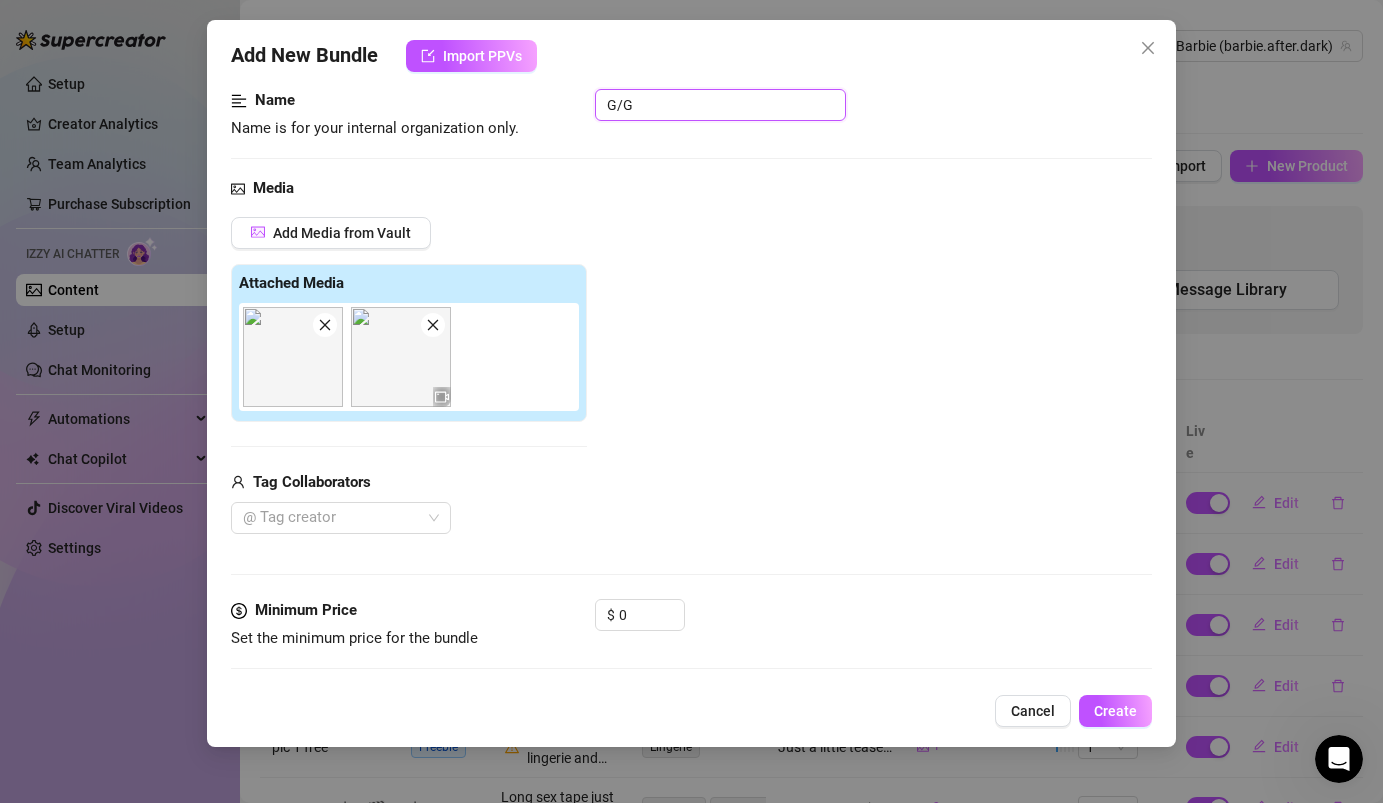 scroll, scrollTop: 156, scrollLeft: 0, axis: vertical 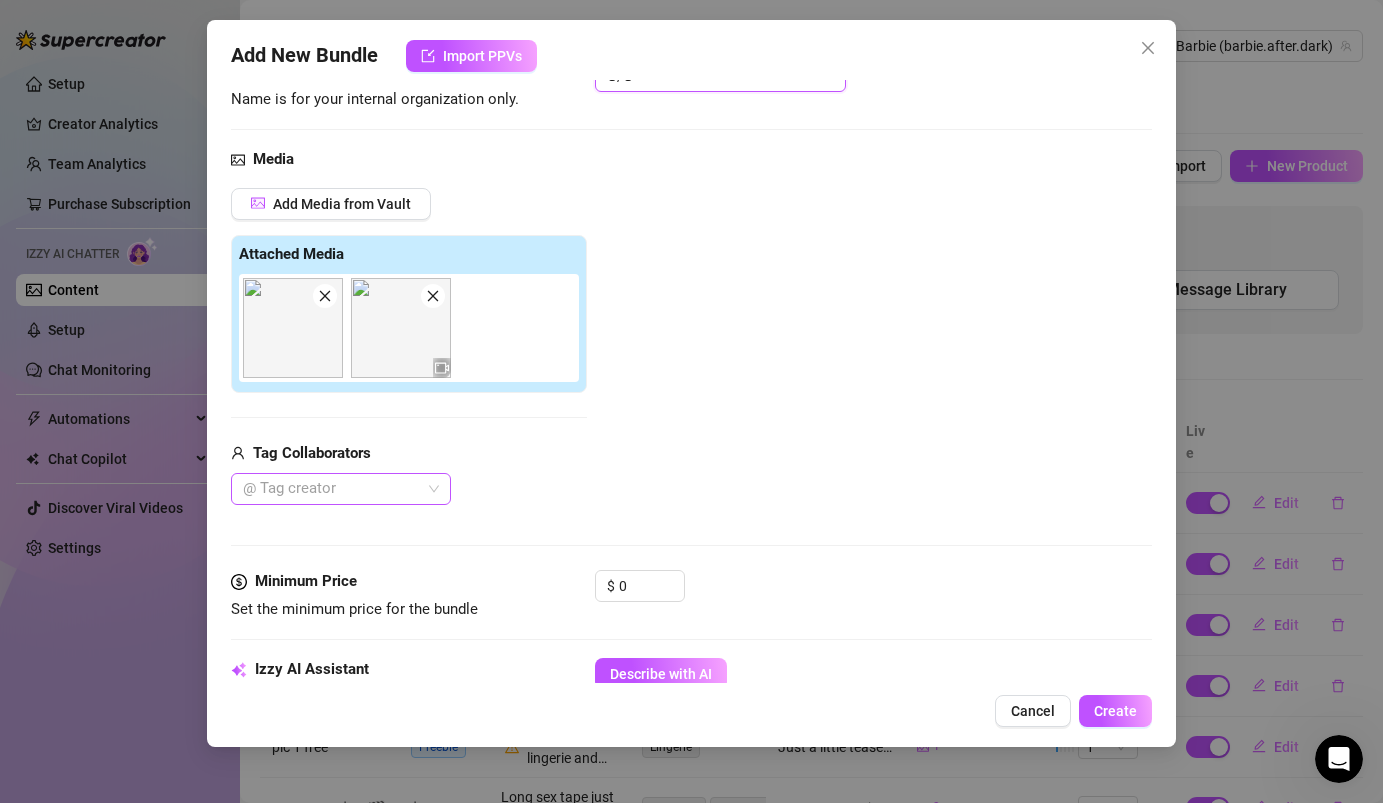 click at bounding box center [330, 489] 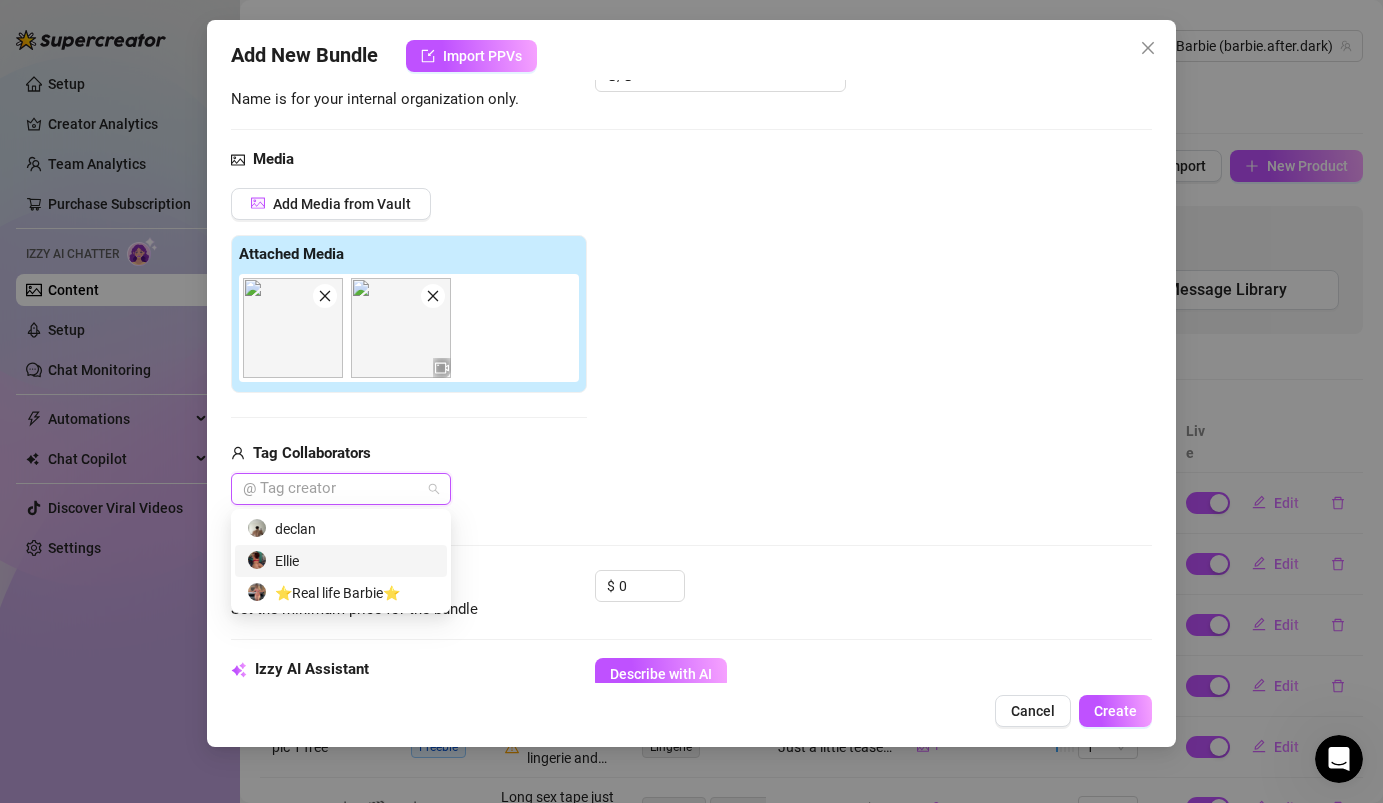 click on "Ellie" at bounding box center [341, 561] 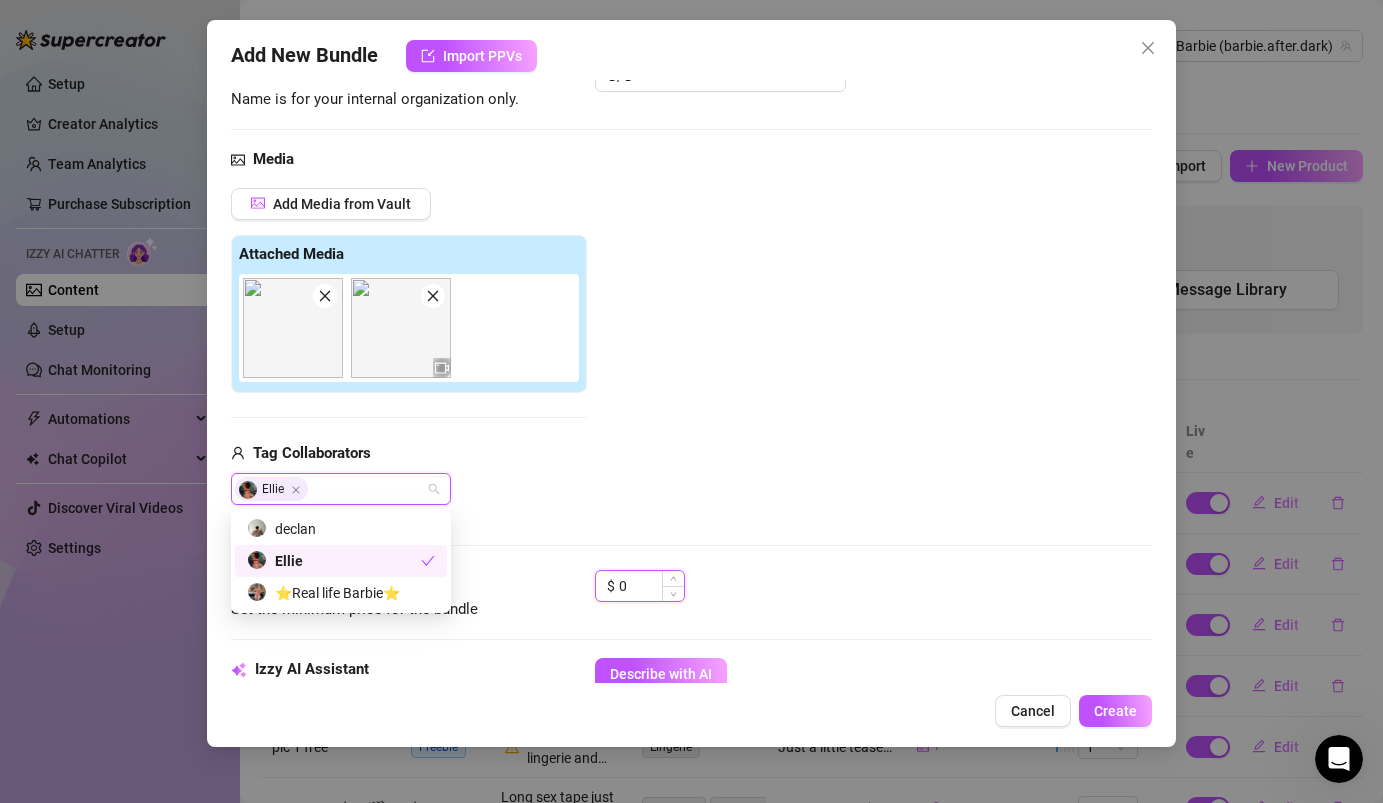 click on "0" at bounding box center [651, 586] 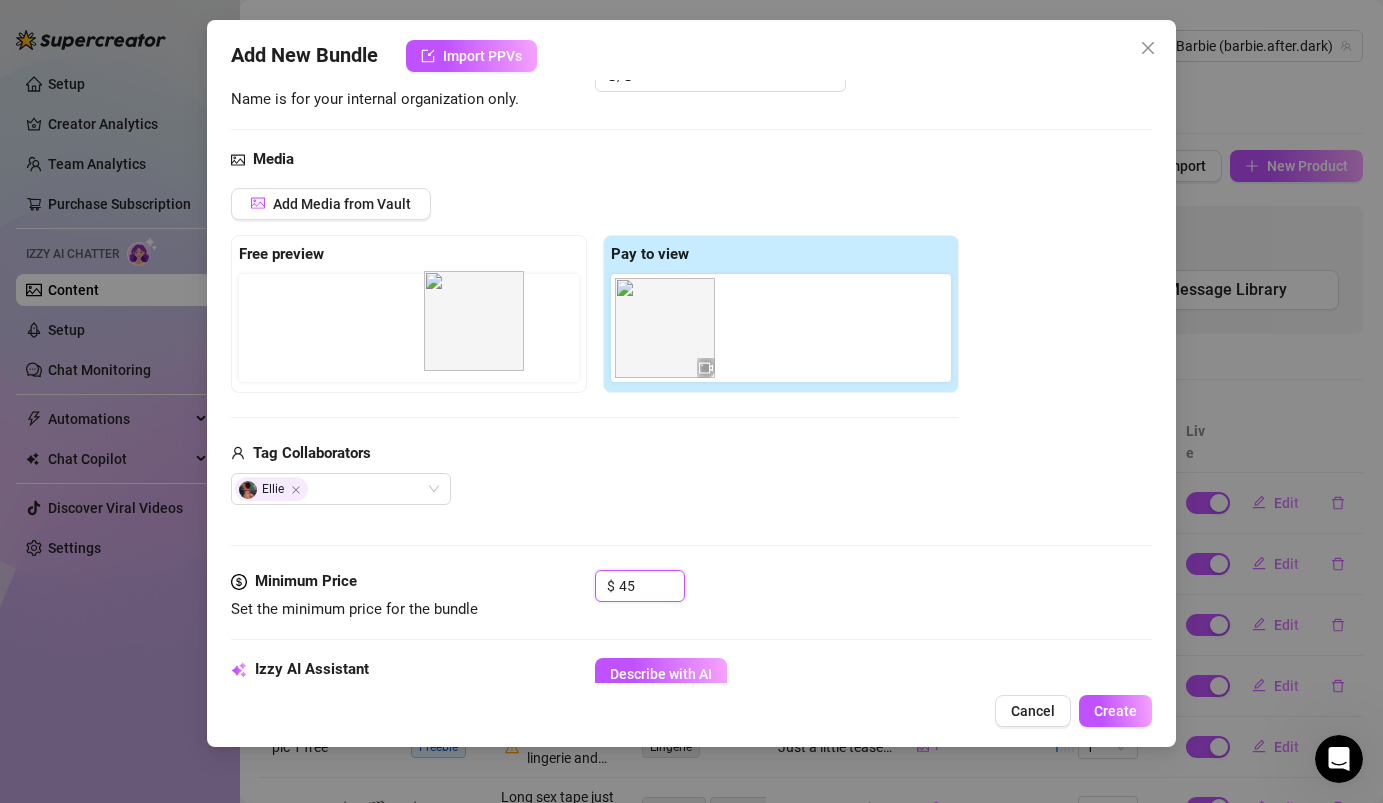 drag, startPoint x: 665, startPoint y: 347, endPoint x: 467, endPoint y: 340, distance: 198.1237 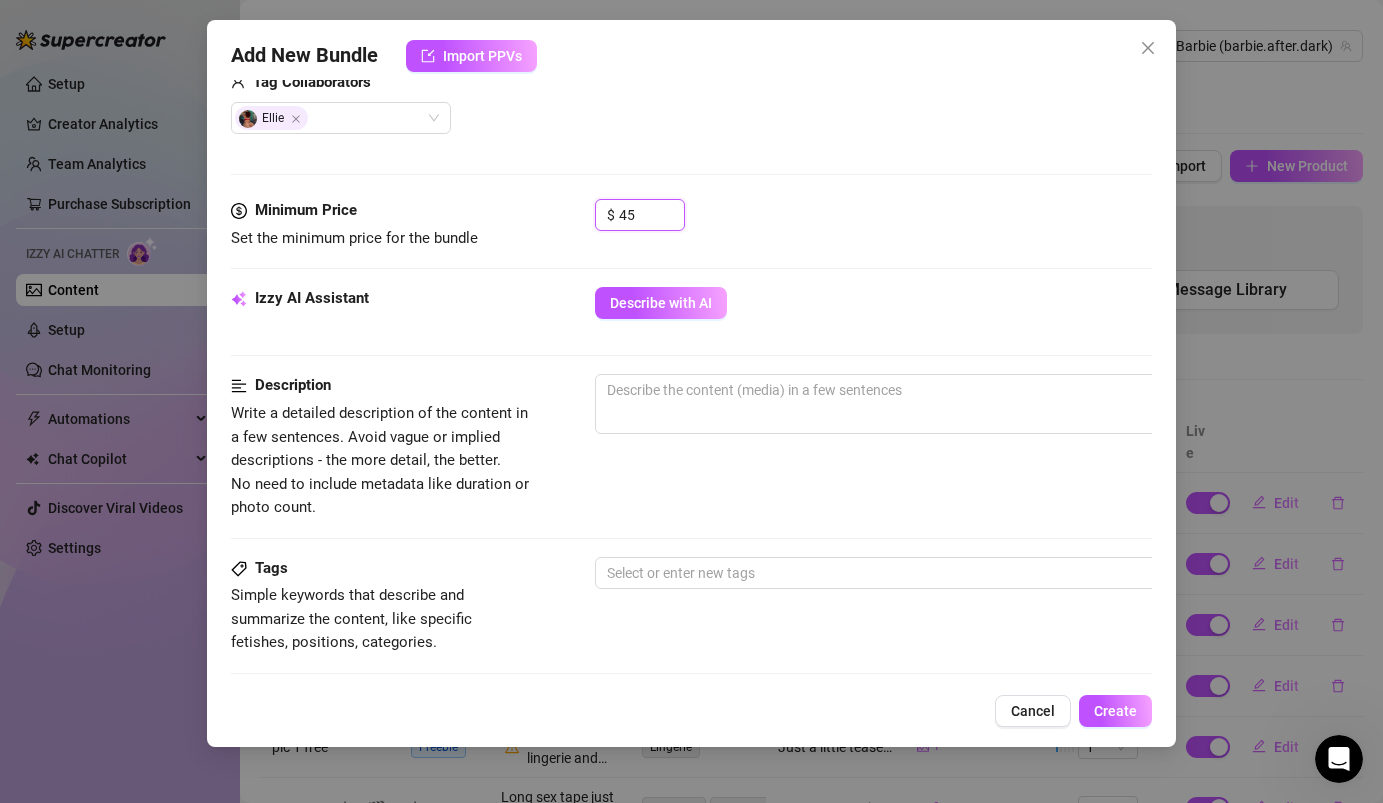 scroll, scrollTop: 530, scrollLeft: 0, axis: vertical 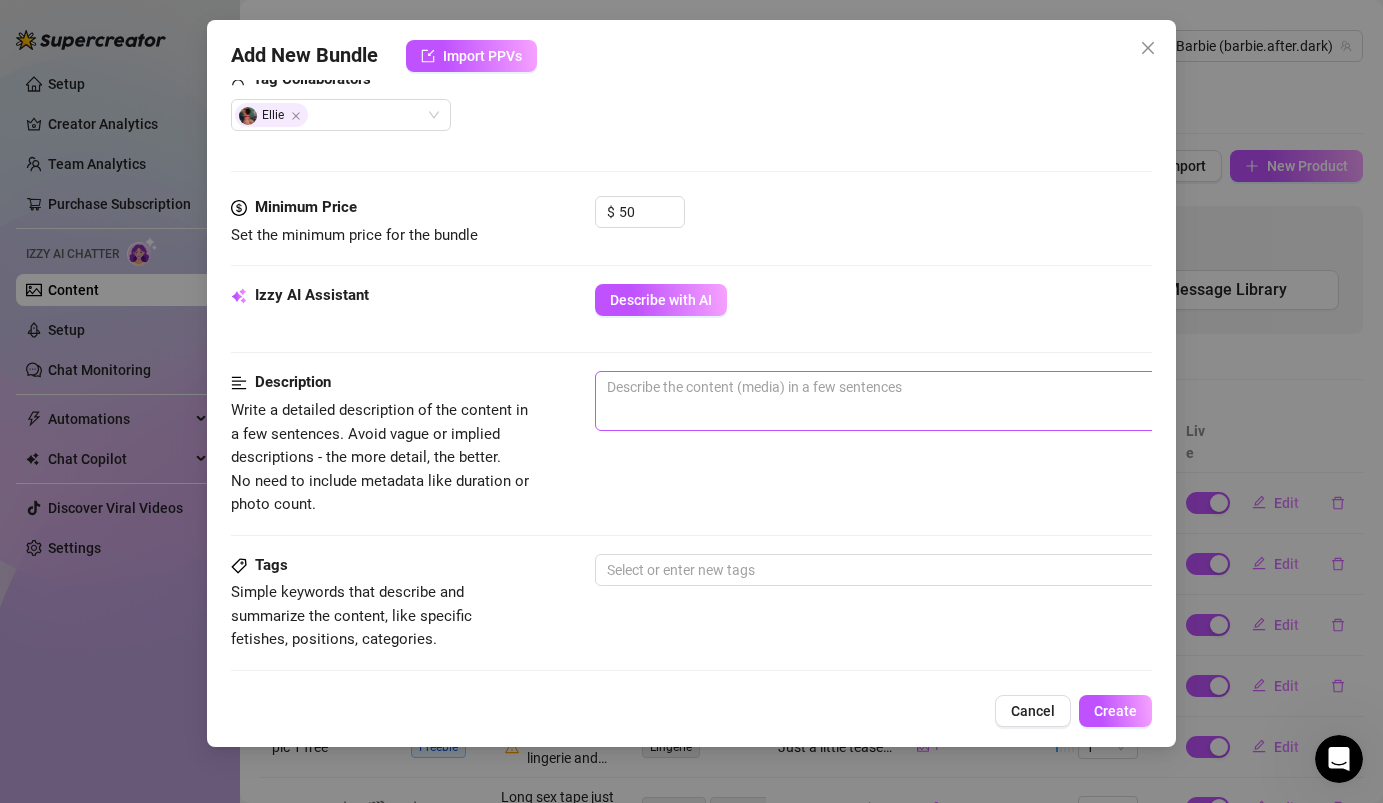 click on "0 / 1000" at bounding box center (945, 401) 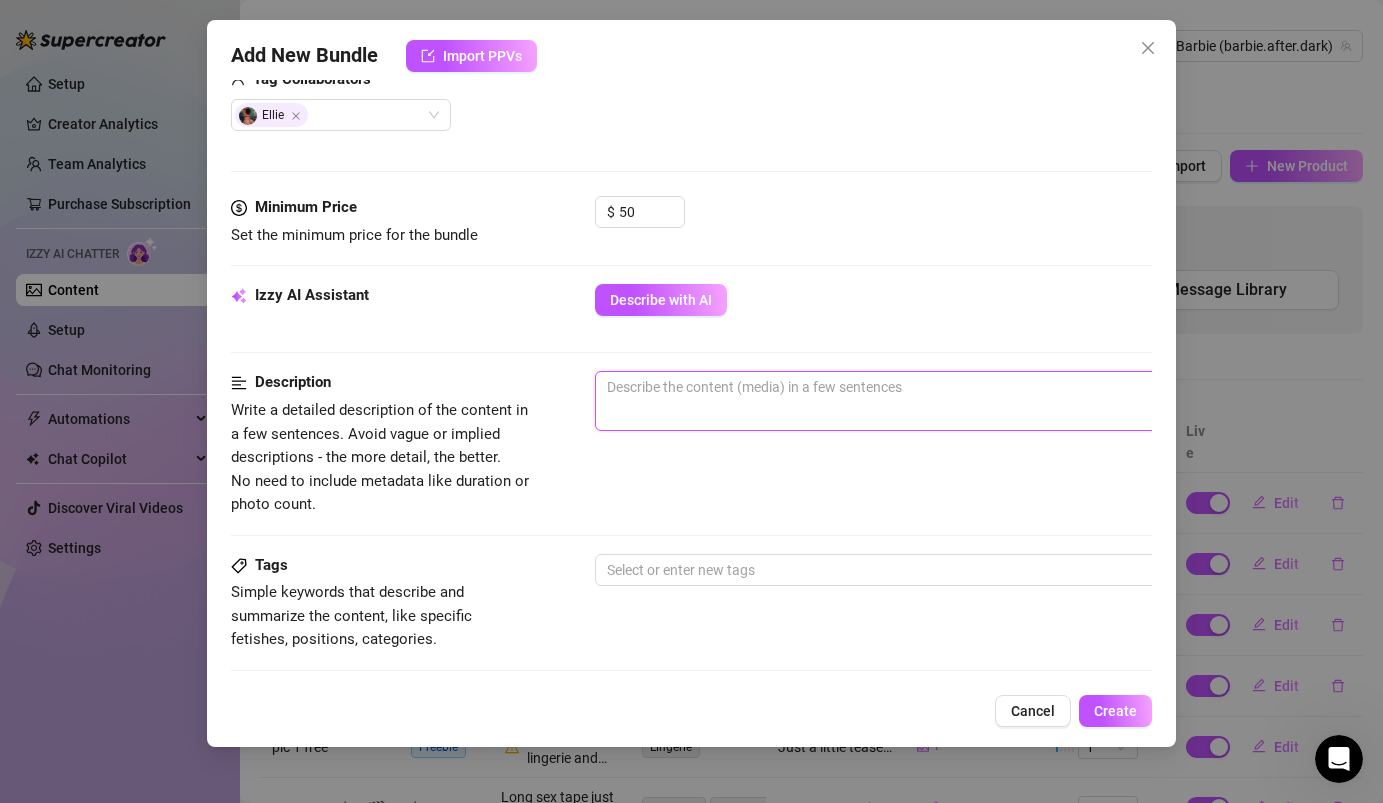 click at bounding box center [945, 387] 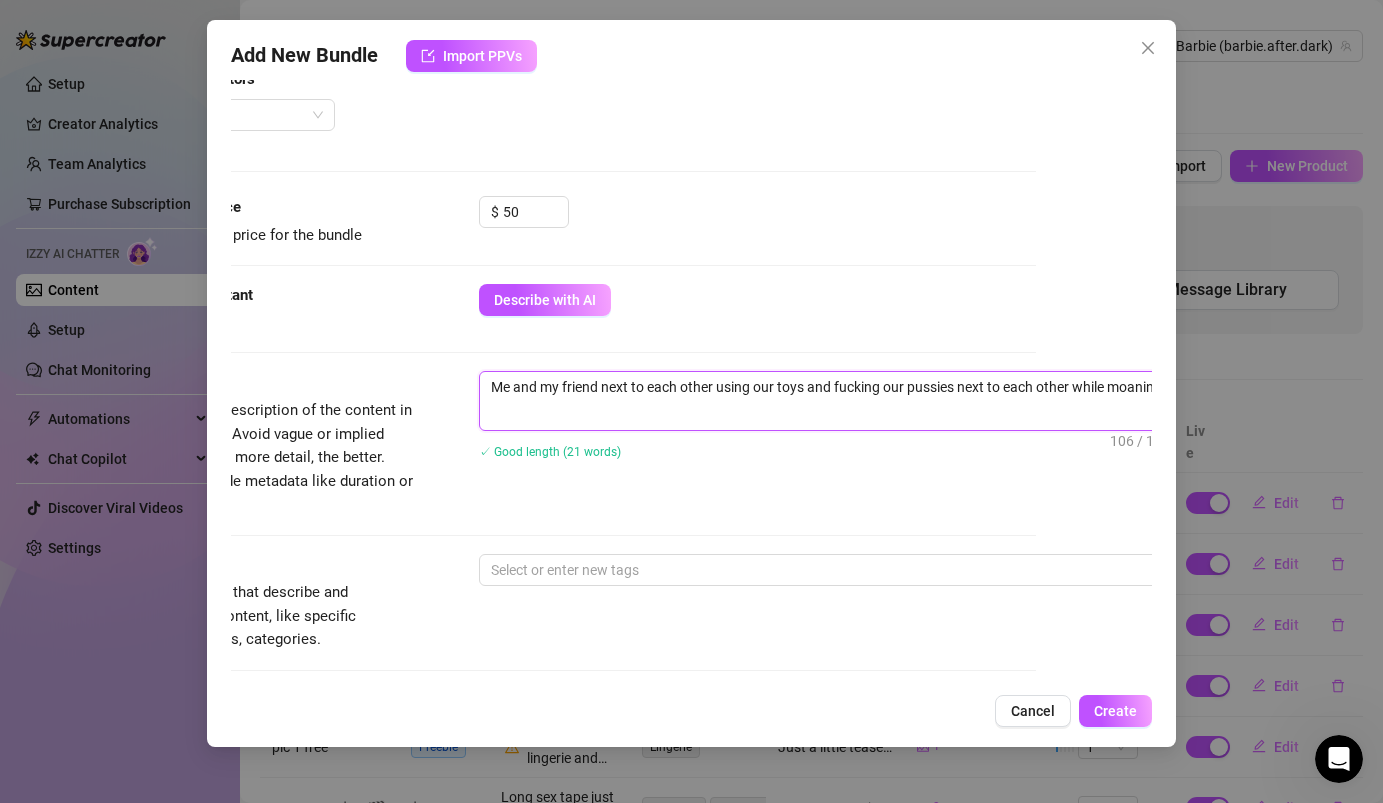 scroll, scrollTop: 530, scrollLeft: 132, axis: both 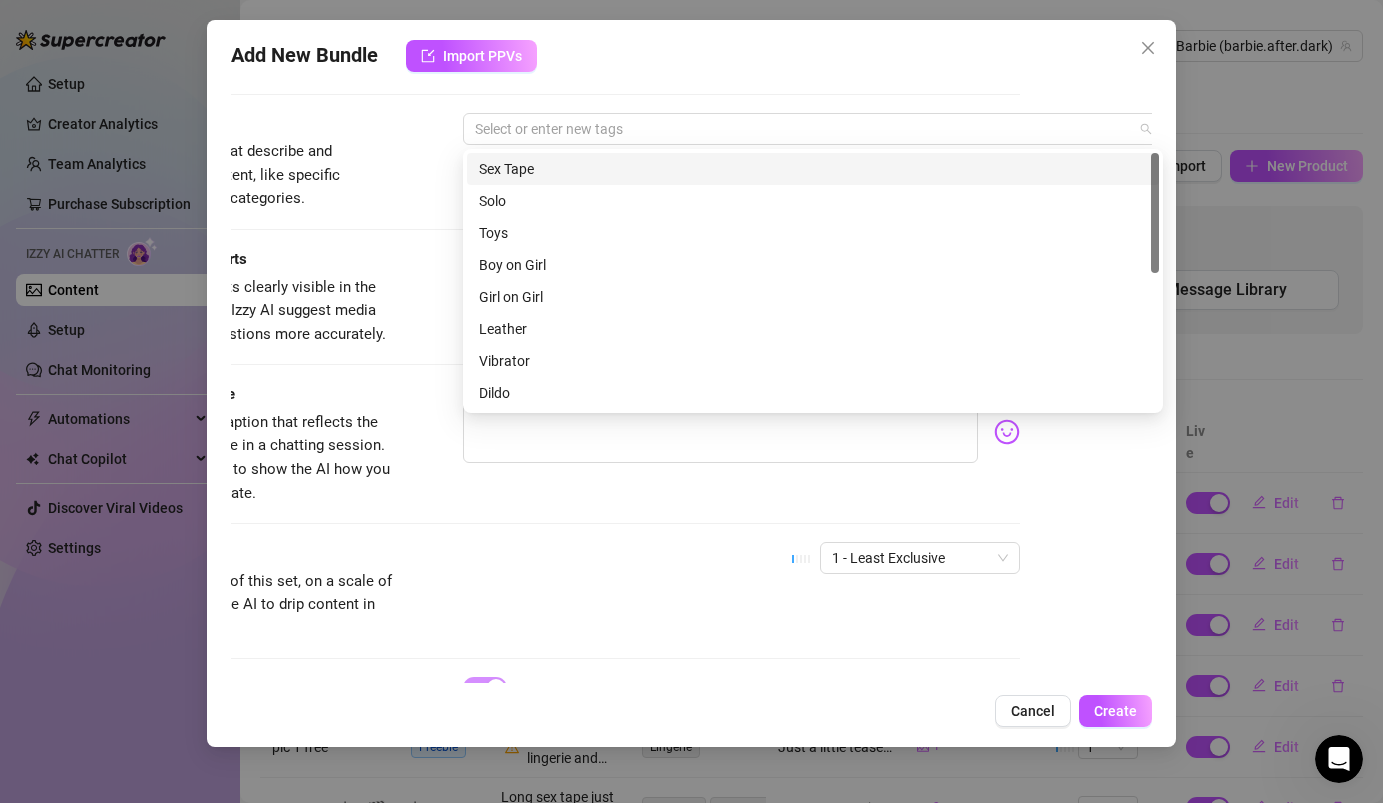 click at bounding box center [802, 129] 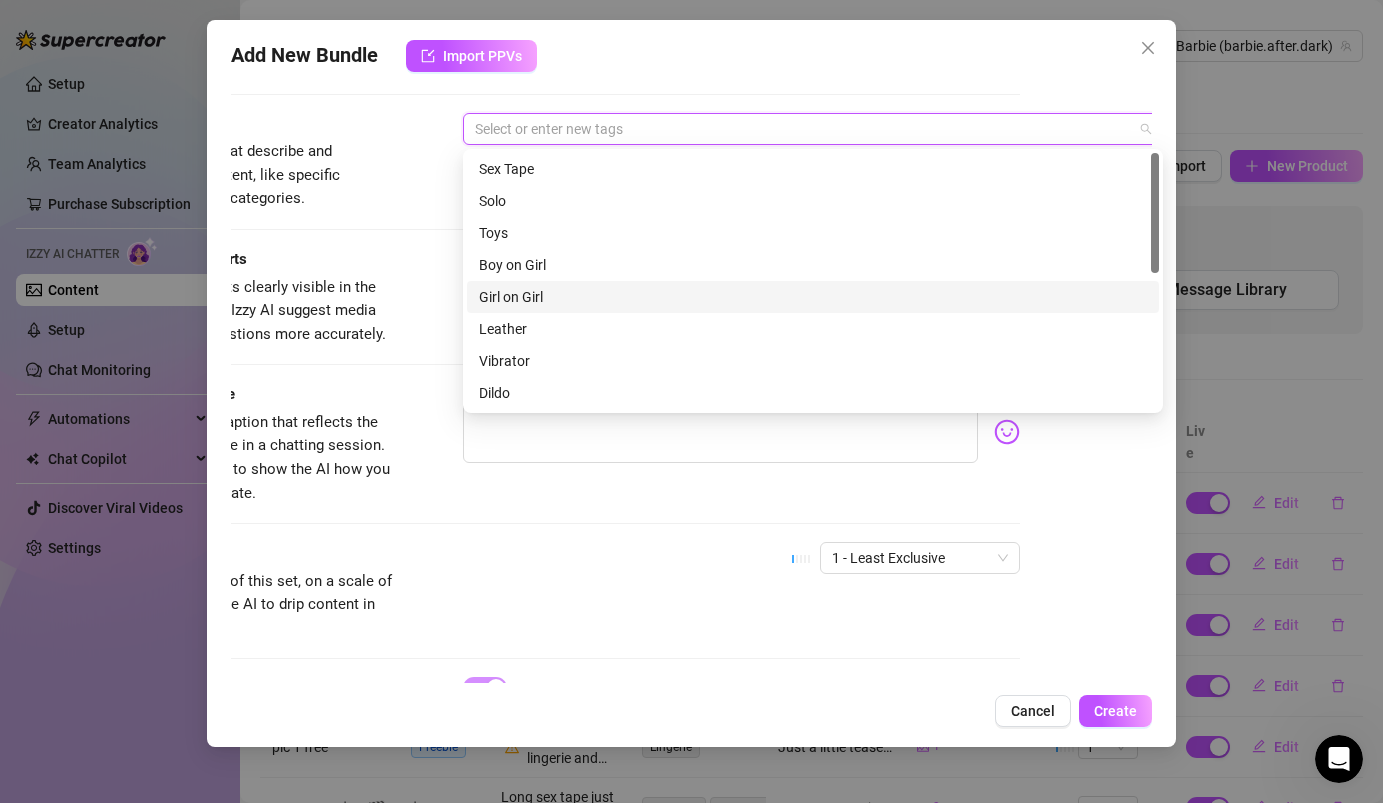 click on "Girl on Girl" at bounding box center (813, 297) 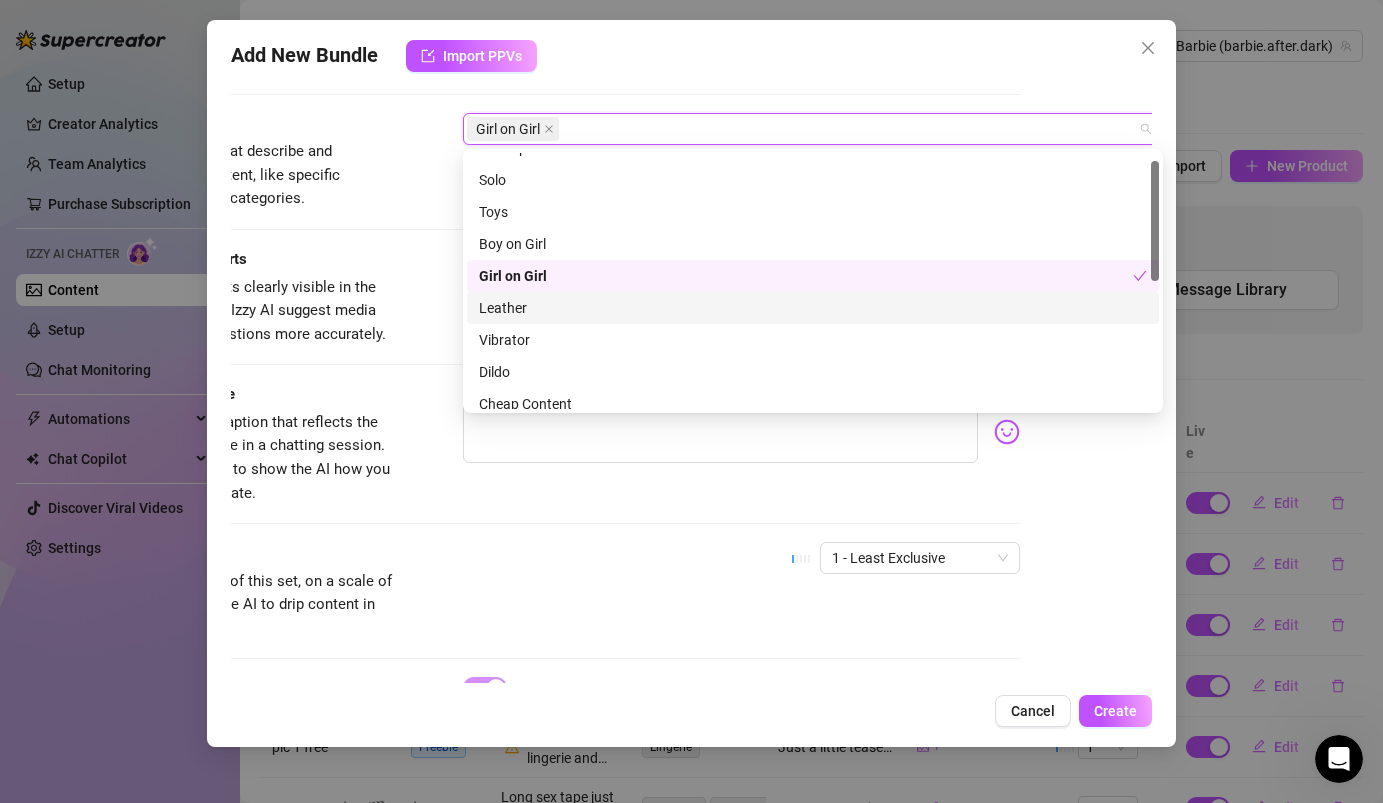 scroll, scrollTop: 16, scrollLeft: 0, axis: vertical 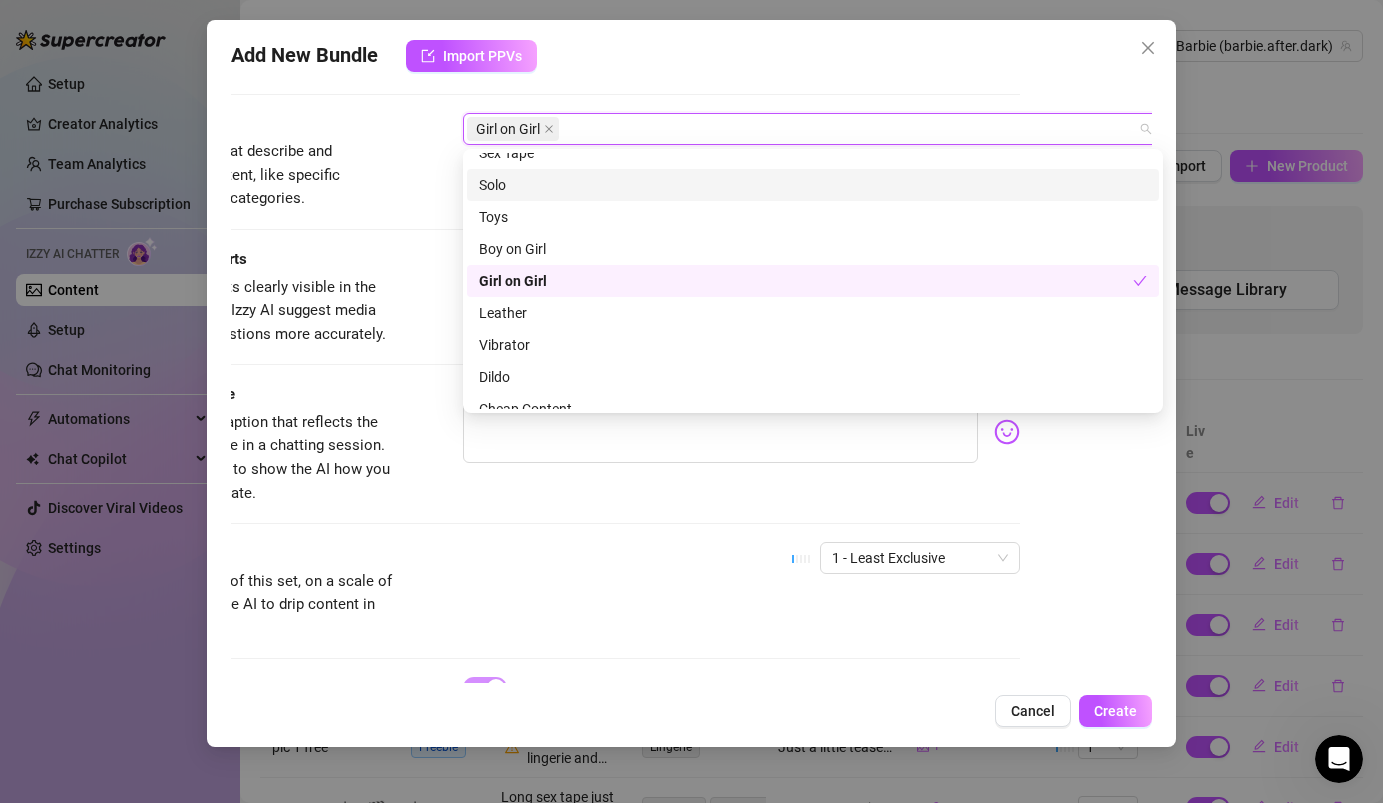 click on "Solo" at bounding box center (813, 185) 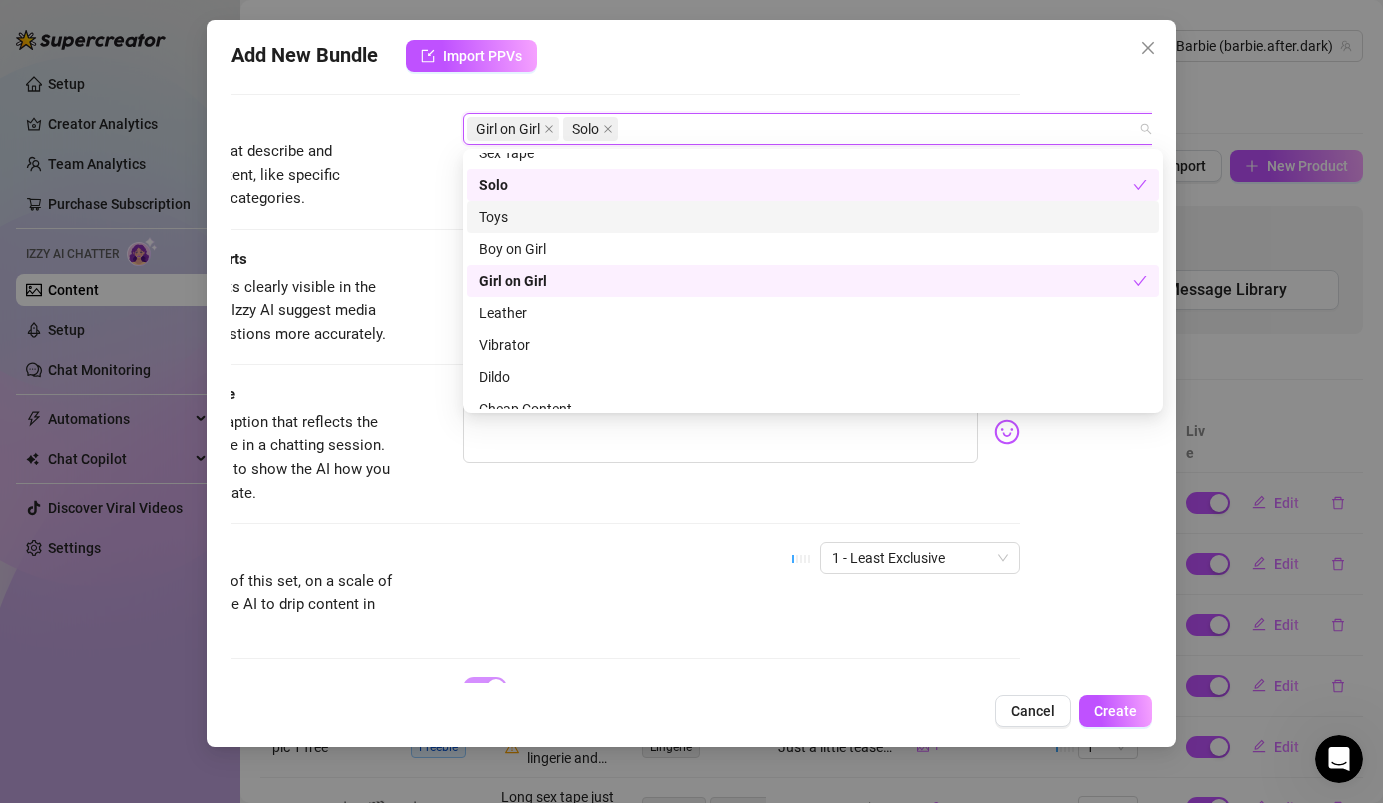 click on "Toys" at bounding box center [813, 217] 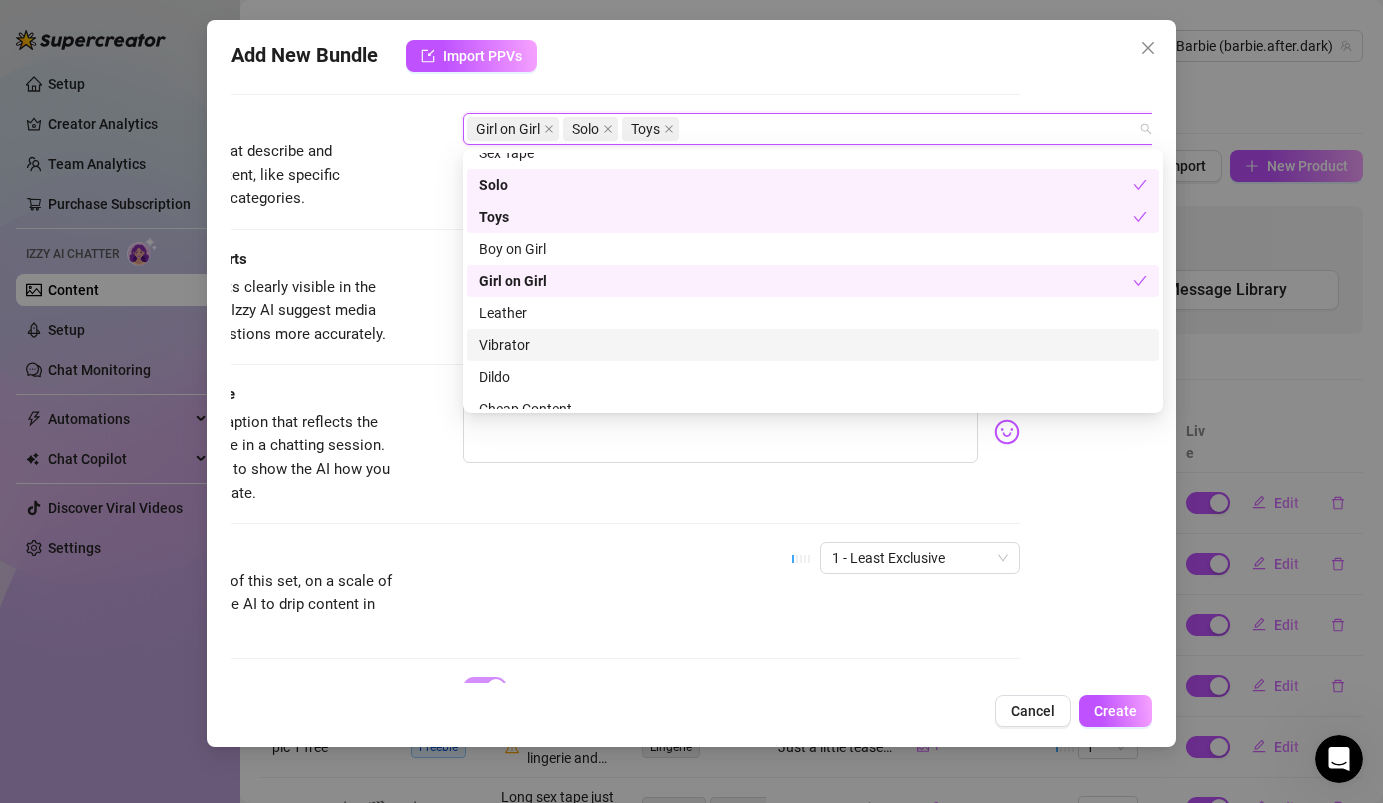 click on "Vibrator" at bounding box center [813, 345] 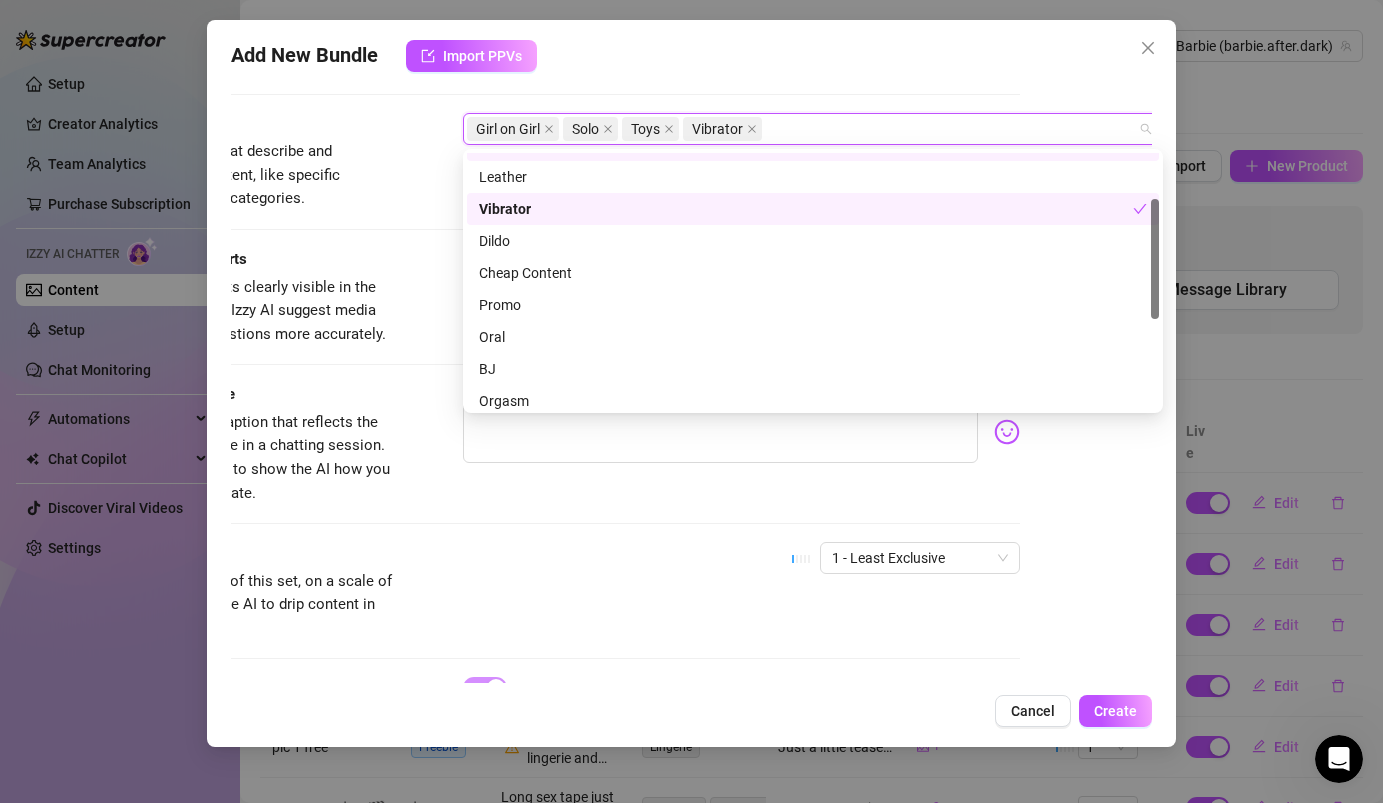 scroll, scrollTop: 229, scrollLeft: 0, axis: vertical 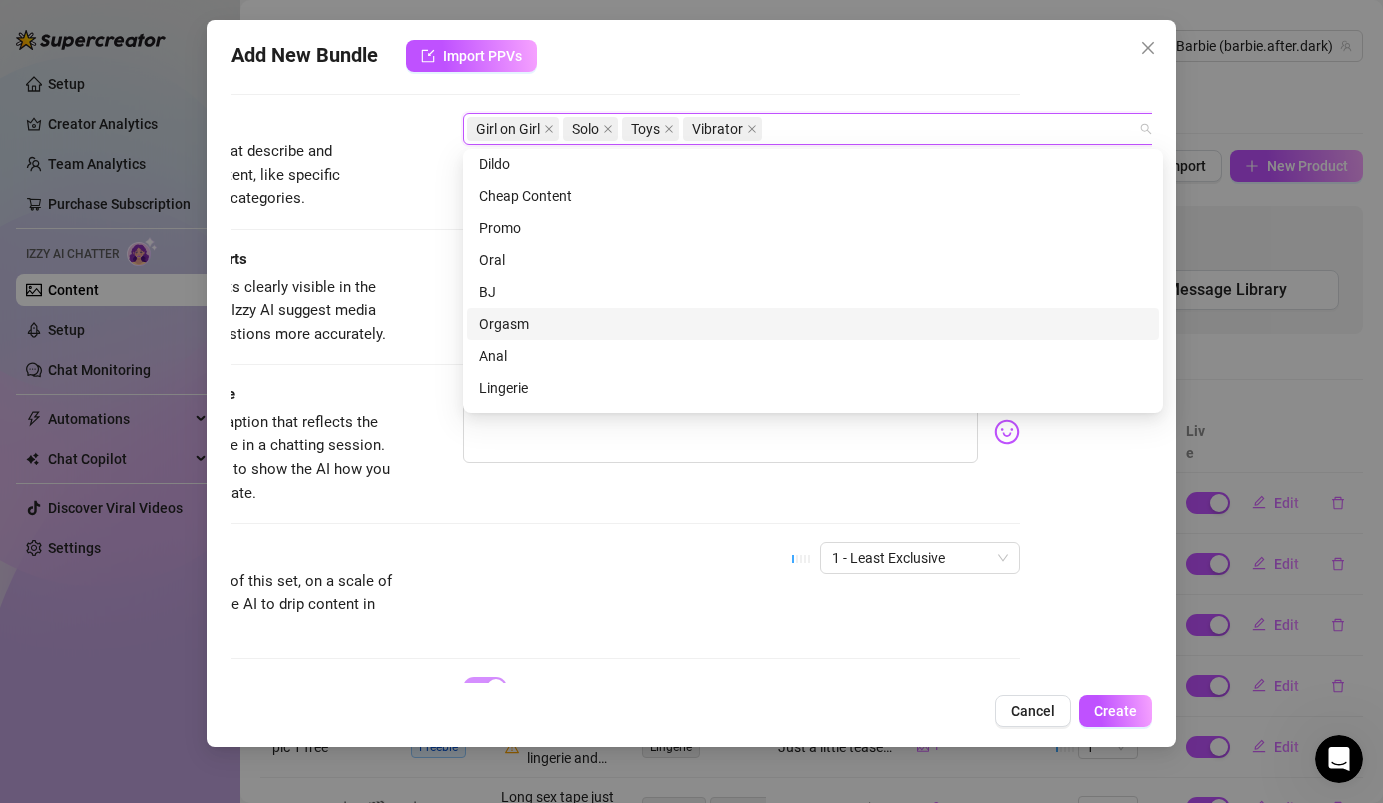 click on "Orgasm" at bounding box center (813, 324) 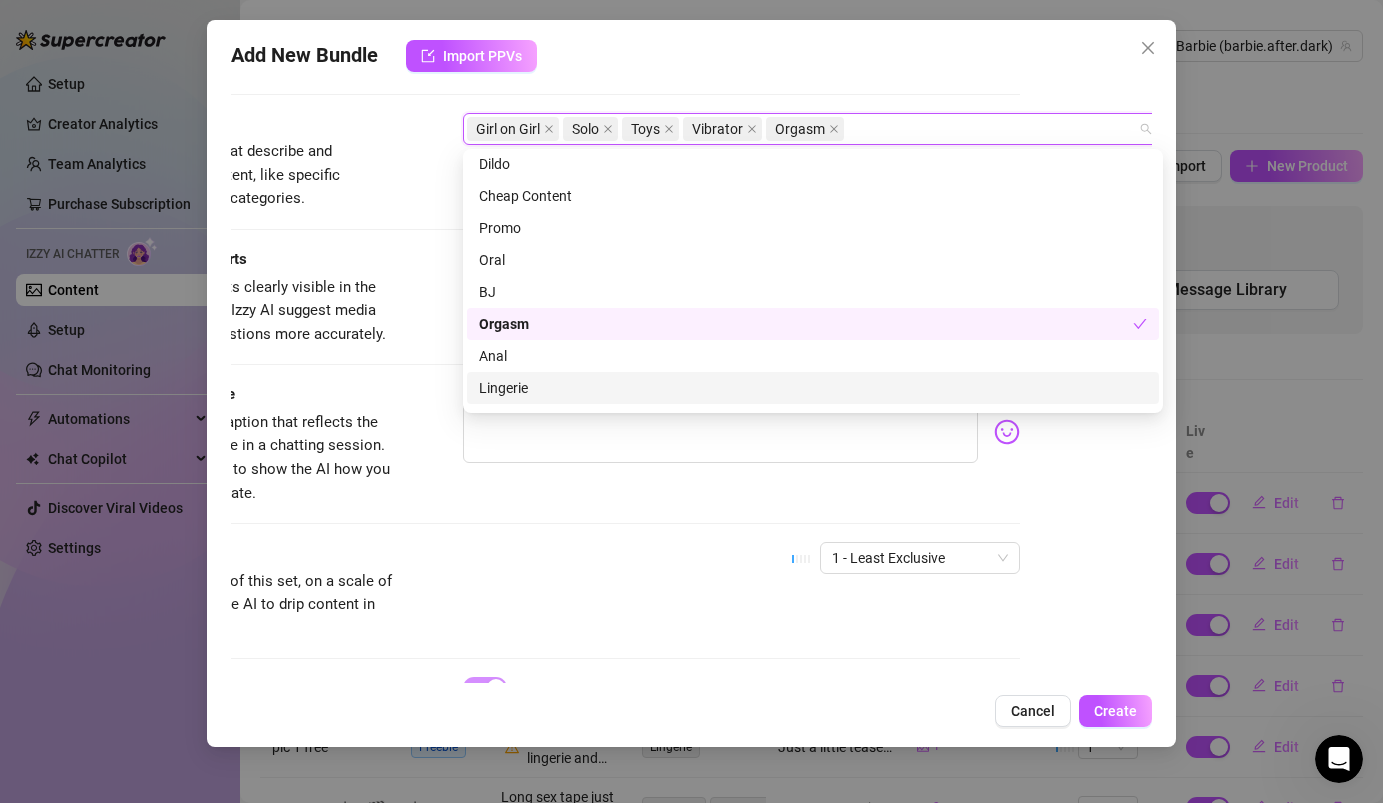 click on "Lingerie" at bounding box center [813, 388] 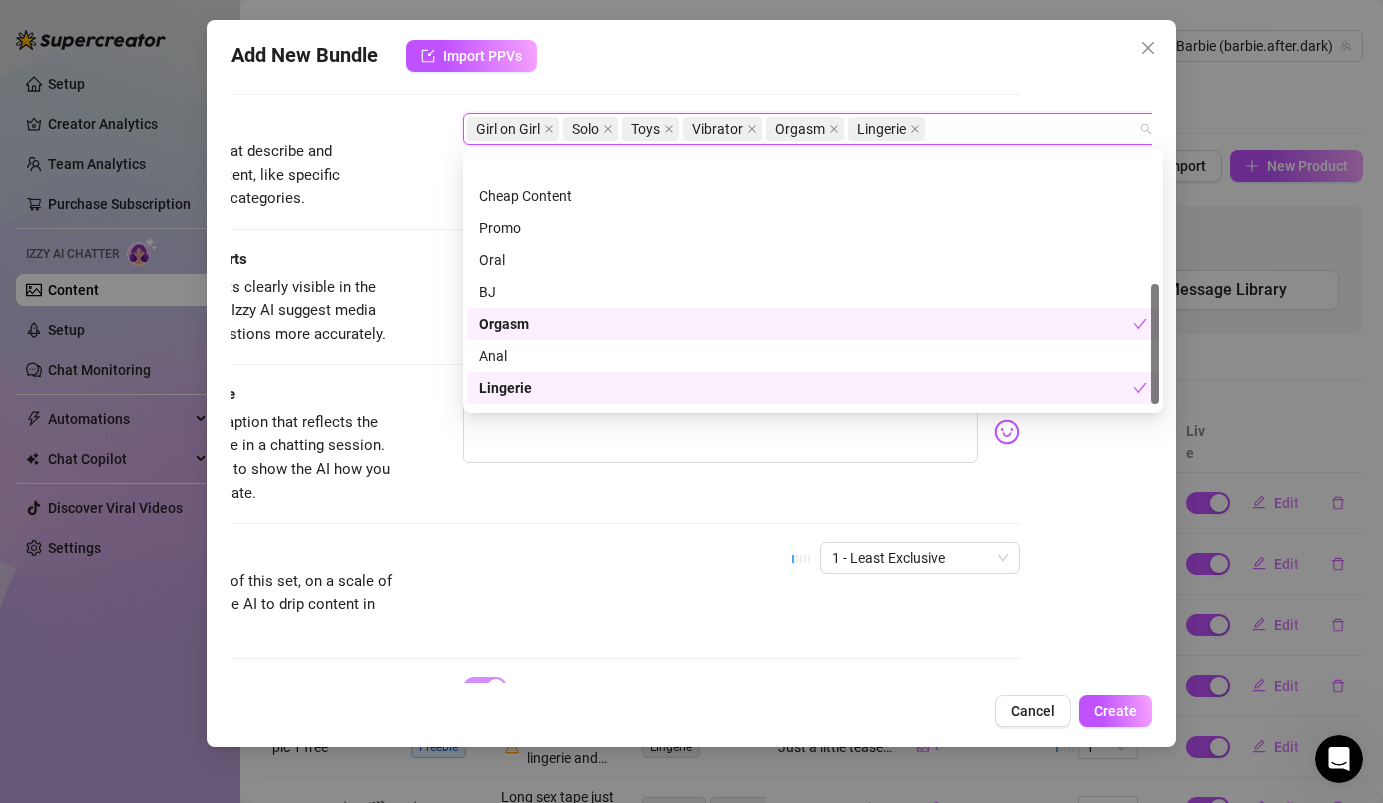scroll, scrollTop: 288, scrollLeft: 0, axis: vertical 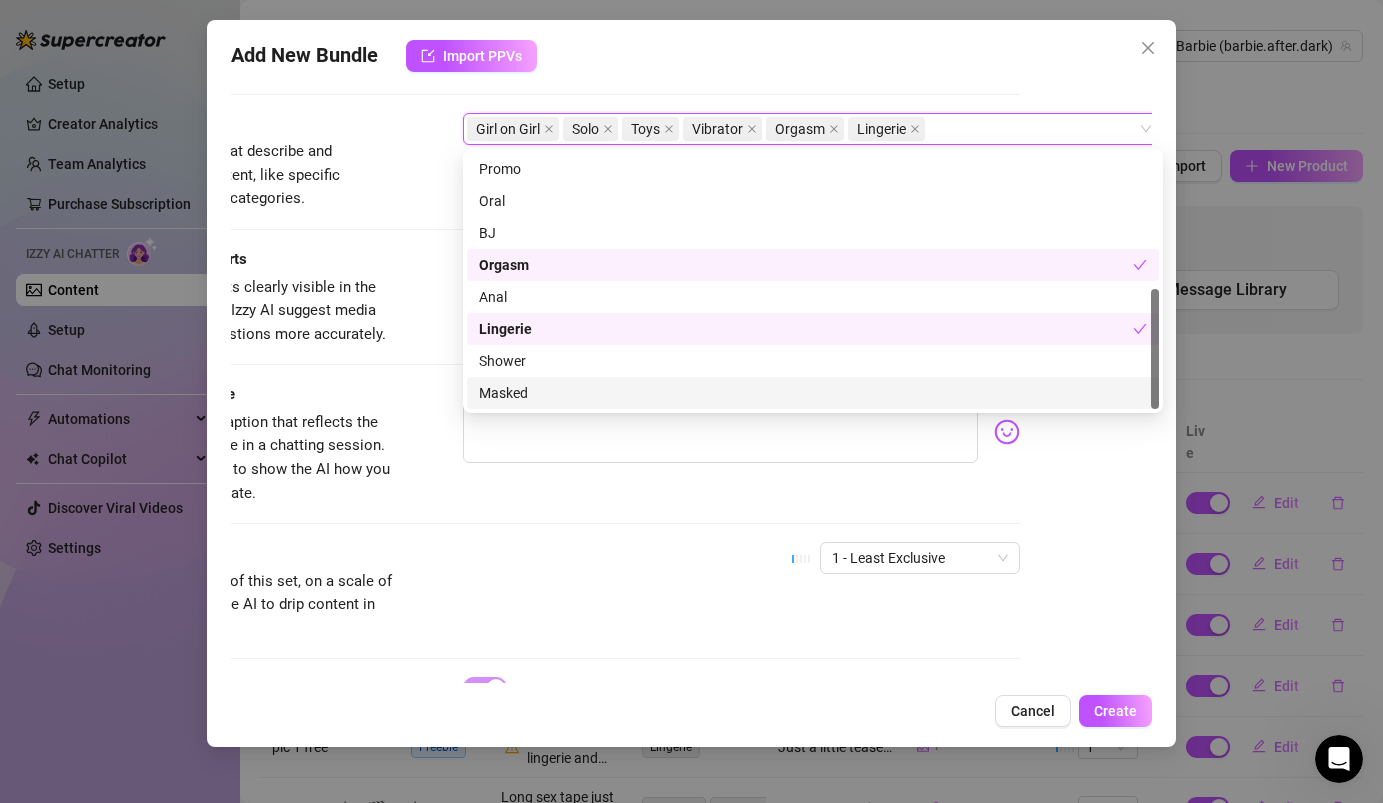 click on "Caption Example Provide a sample caption that reflects the exact style you'd use in a chatting session. This is your chance to show the AI how you prefer to communicate." at bounding box center [559, 462] 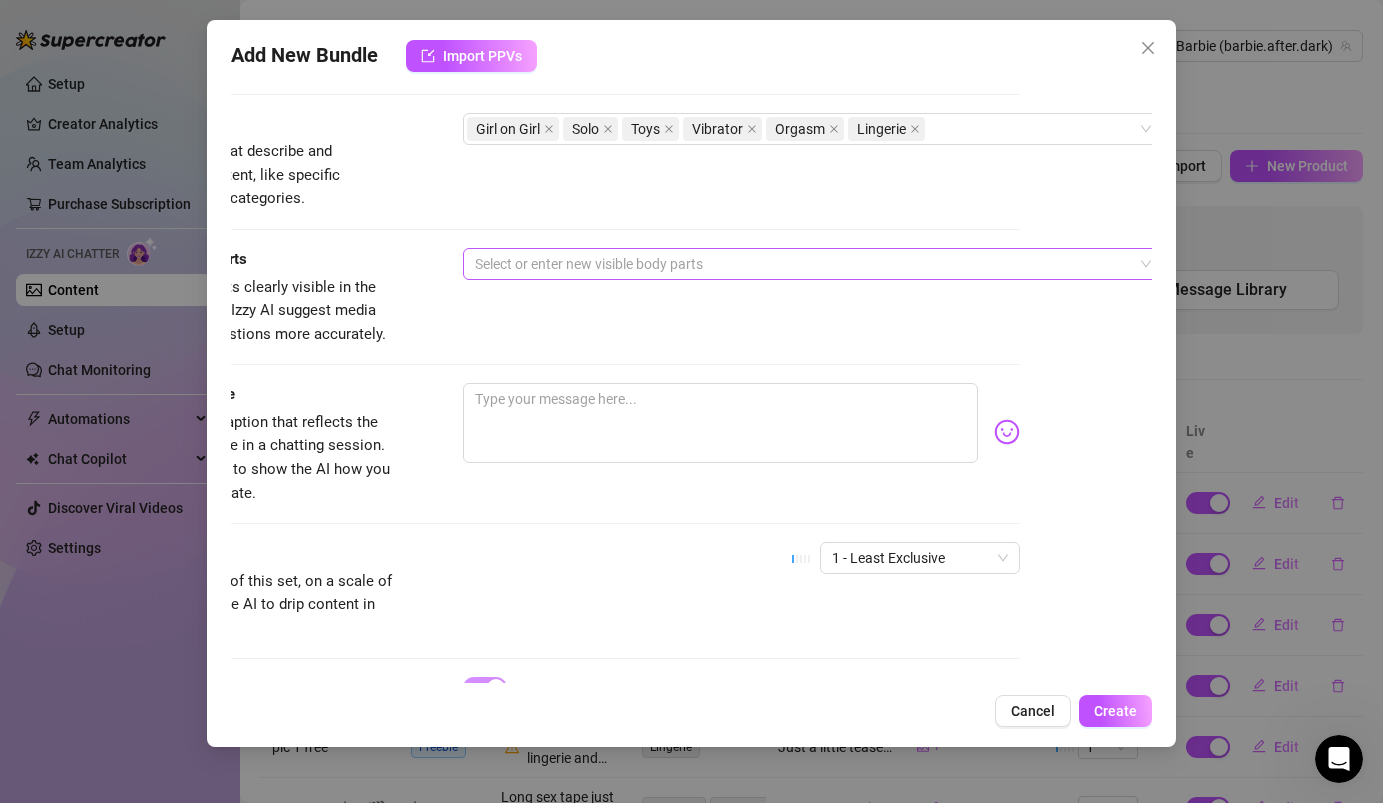 click at bounding box center (802, 264) 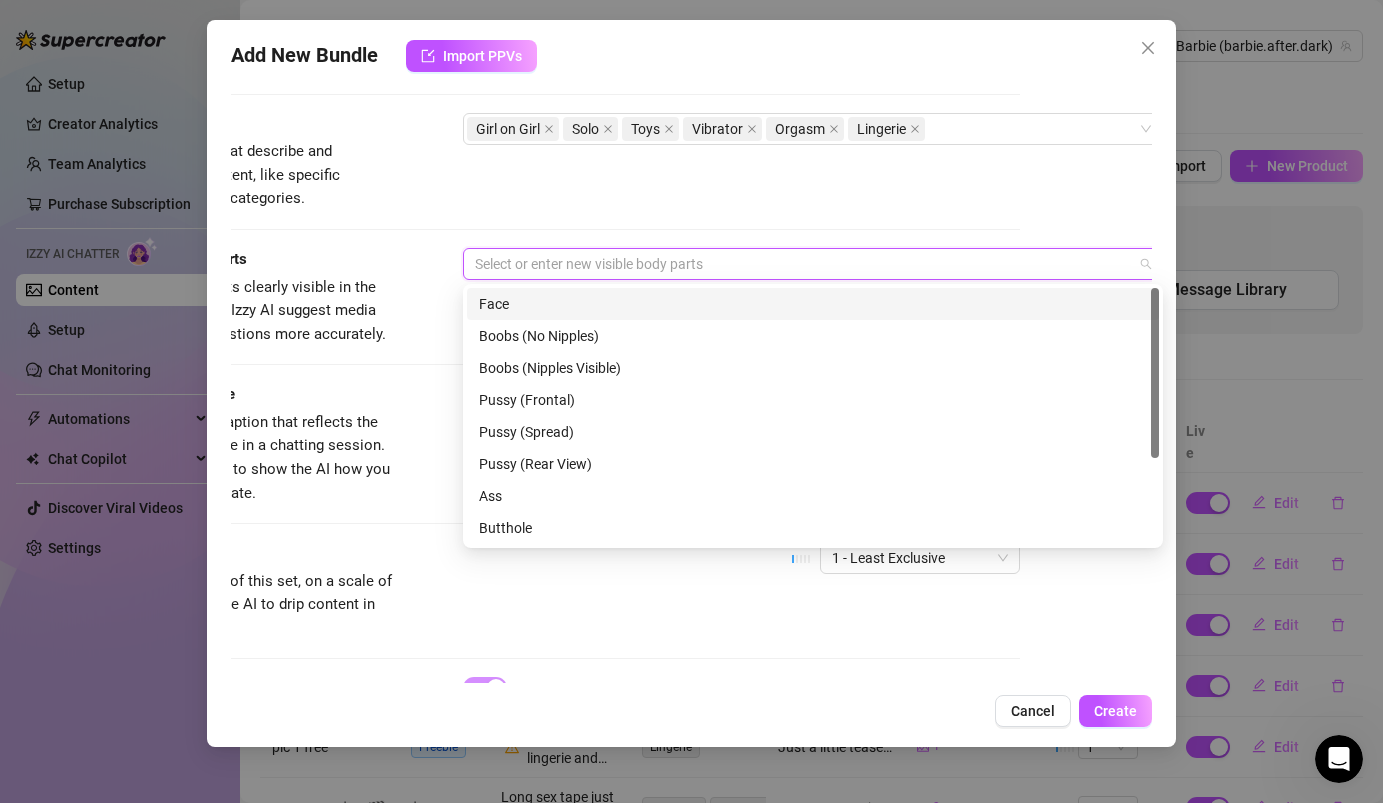 click on "Face" at bounding box center [813, 304] 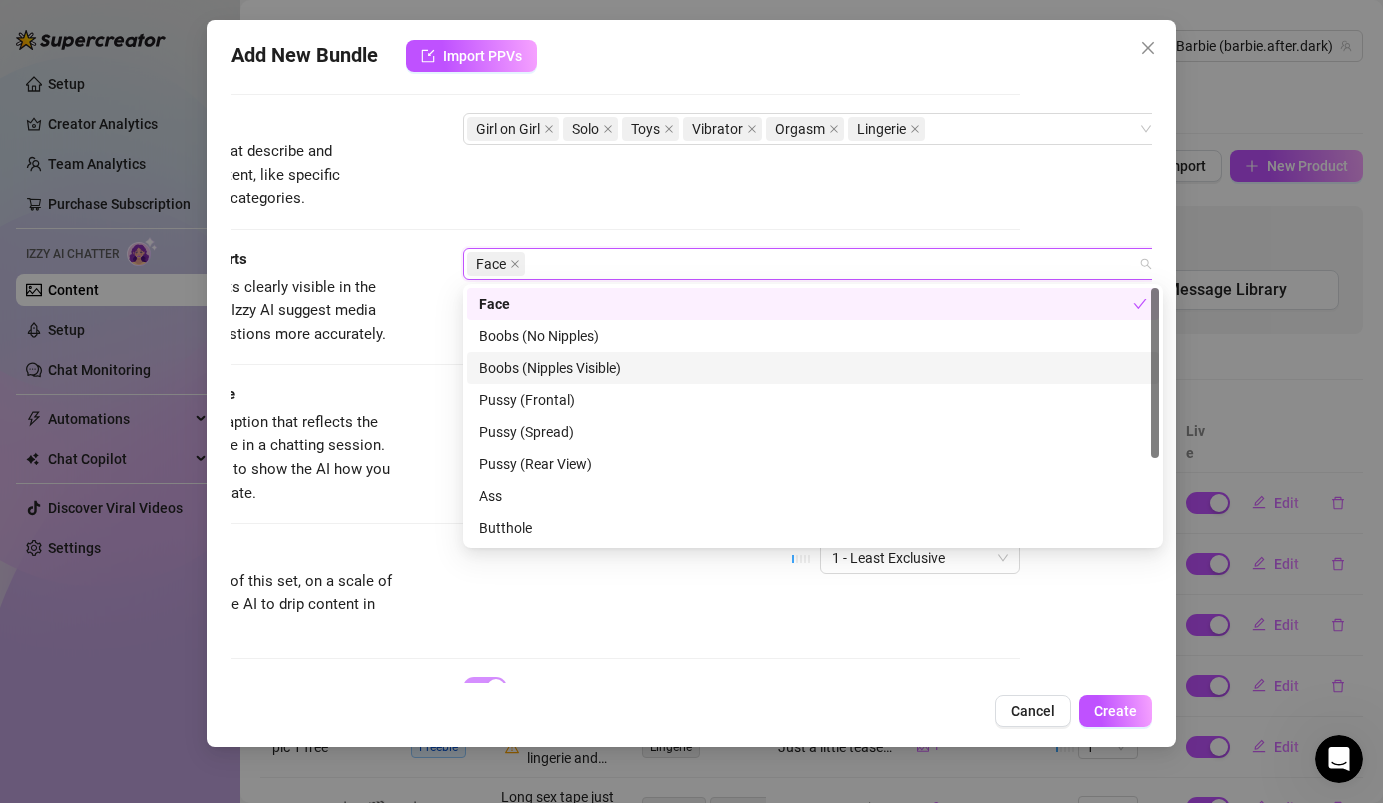 click on "Boobs (Nipples Visible)" at bounding box center (813, 368) 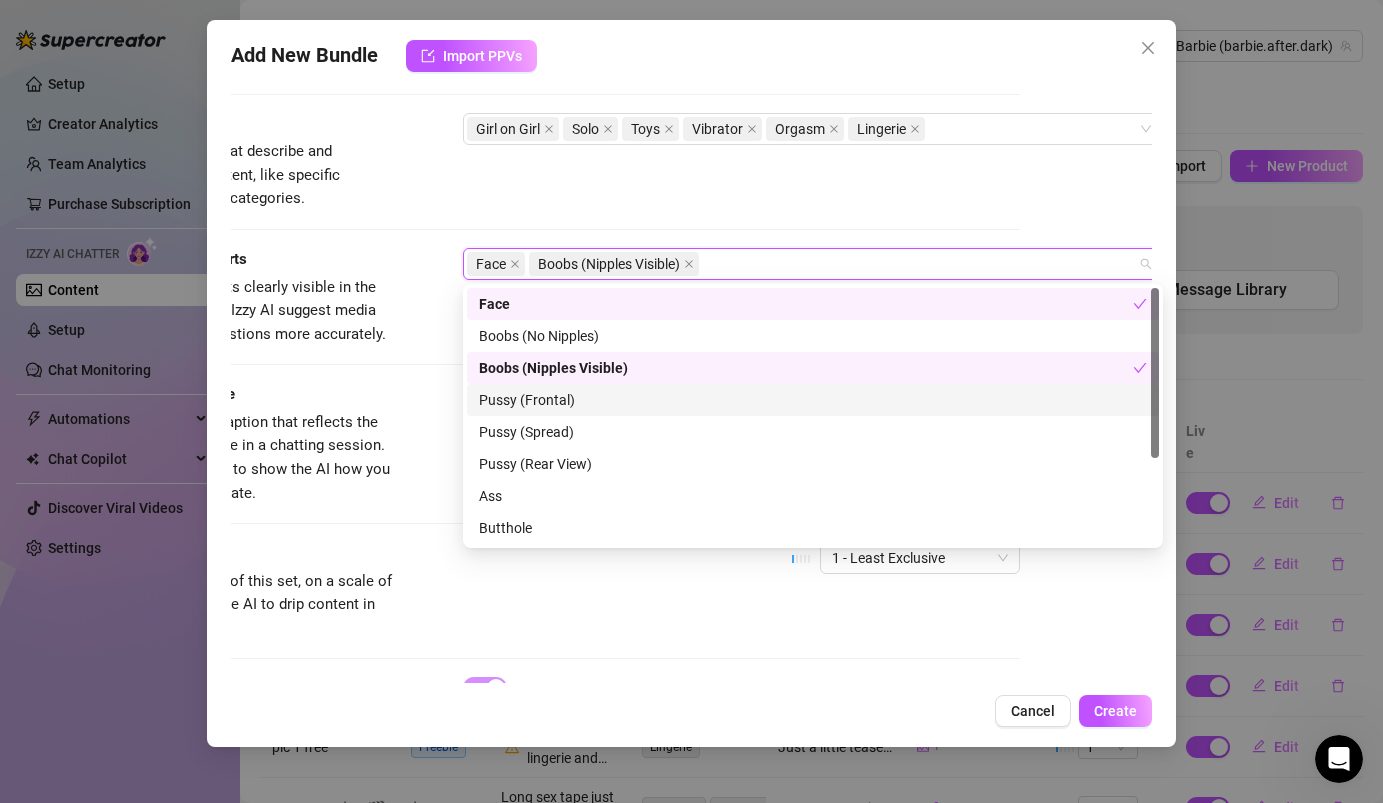 click on "Pussy (Frontal)" at bounding box center (813, 400) 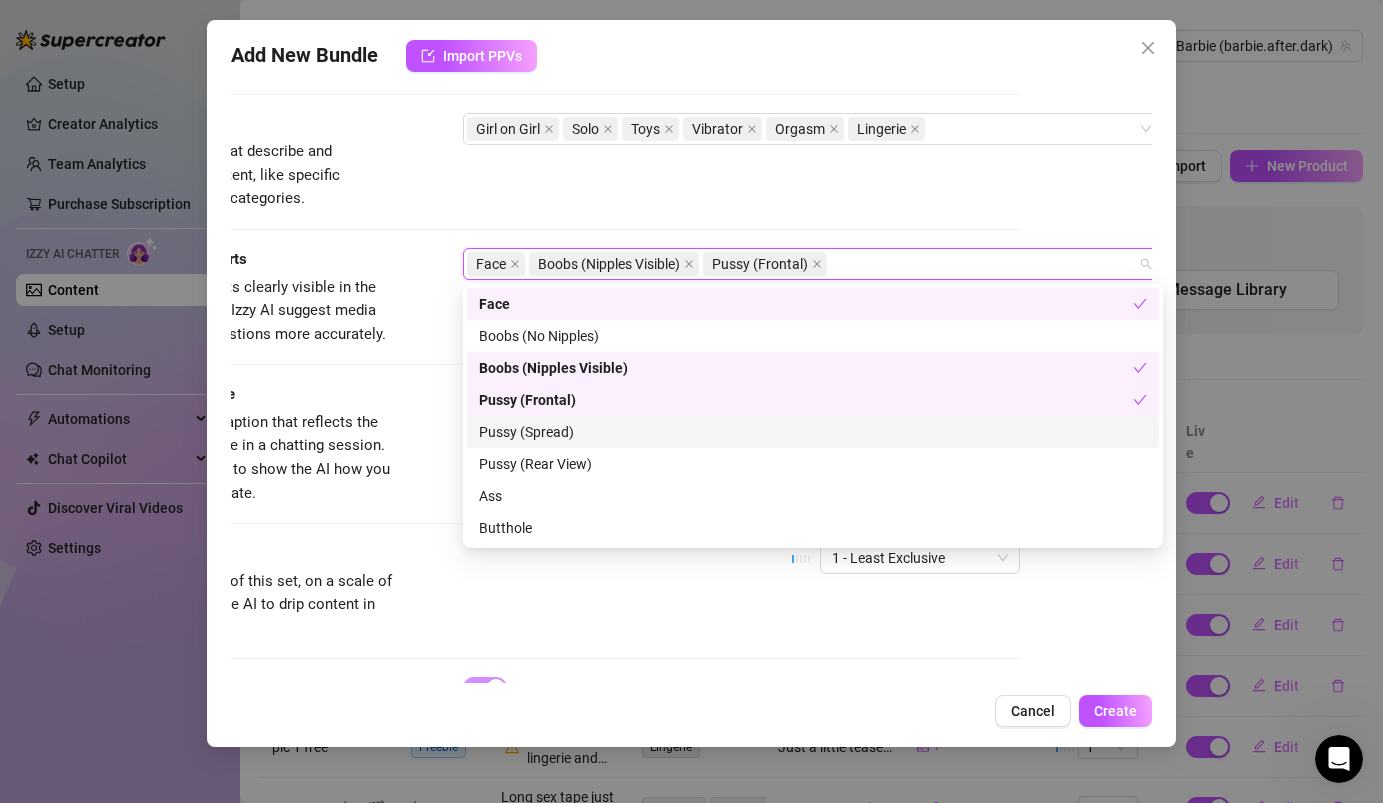 click on "Pussy (Spread)" at bounding box center [813, 432] 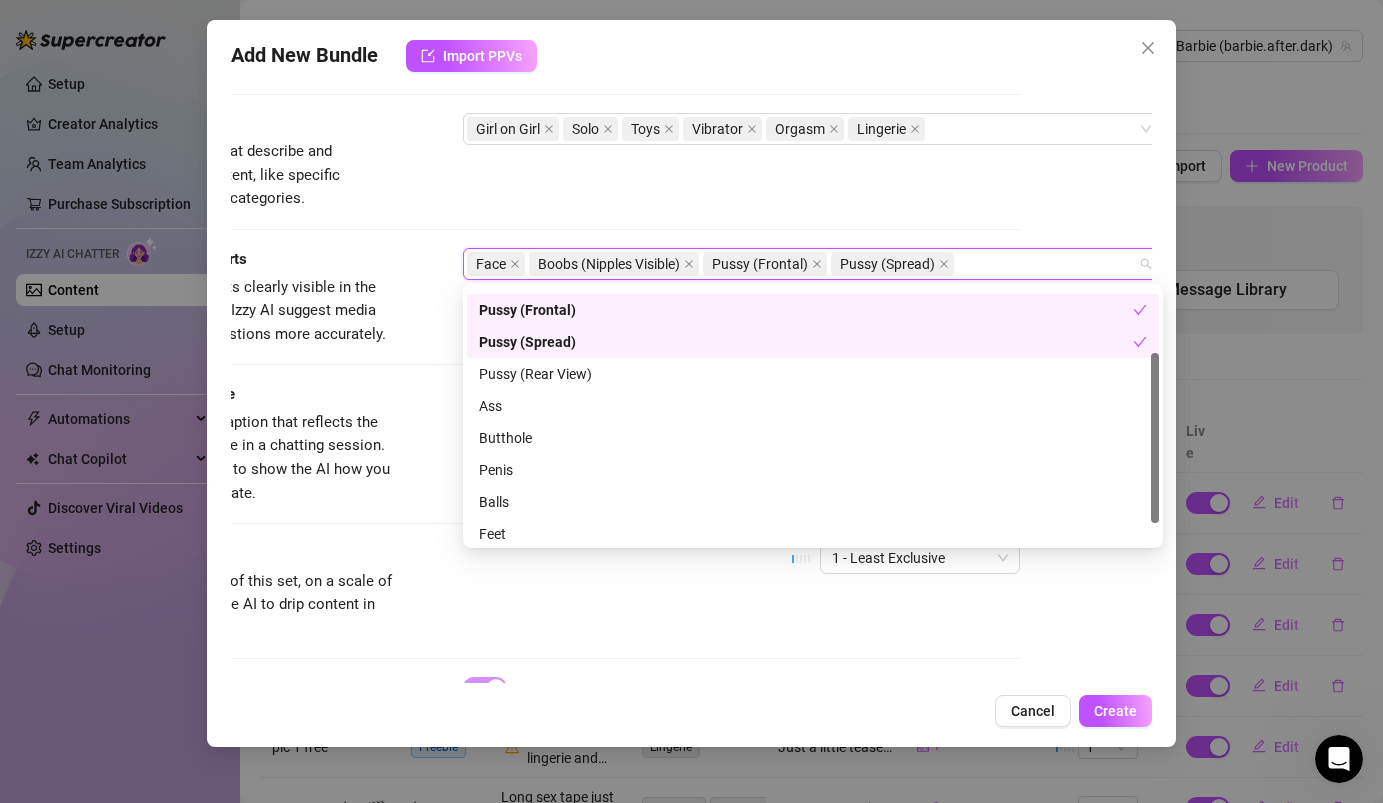 scroll, scrollTop: 128, scrollLeft: 0, axis: vertical 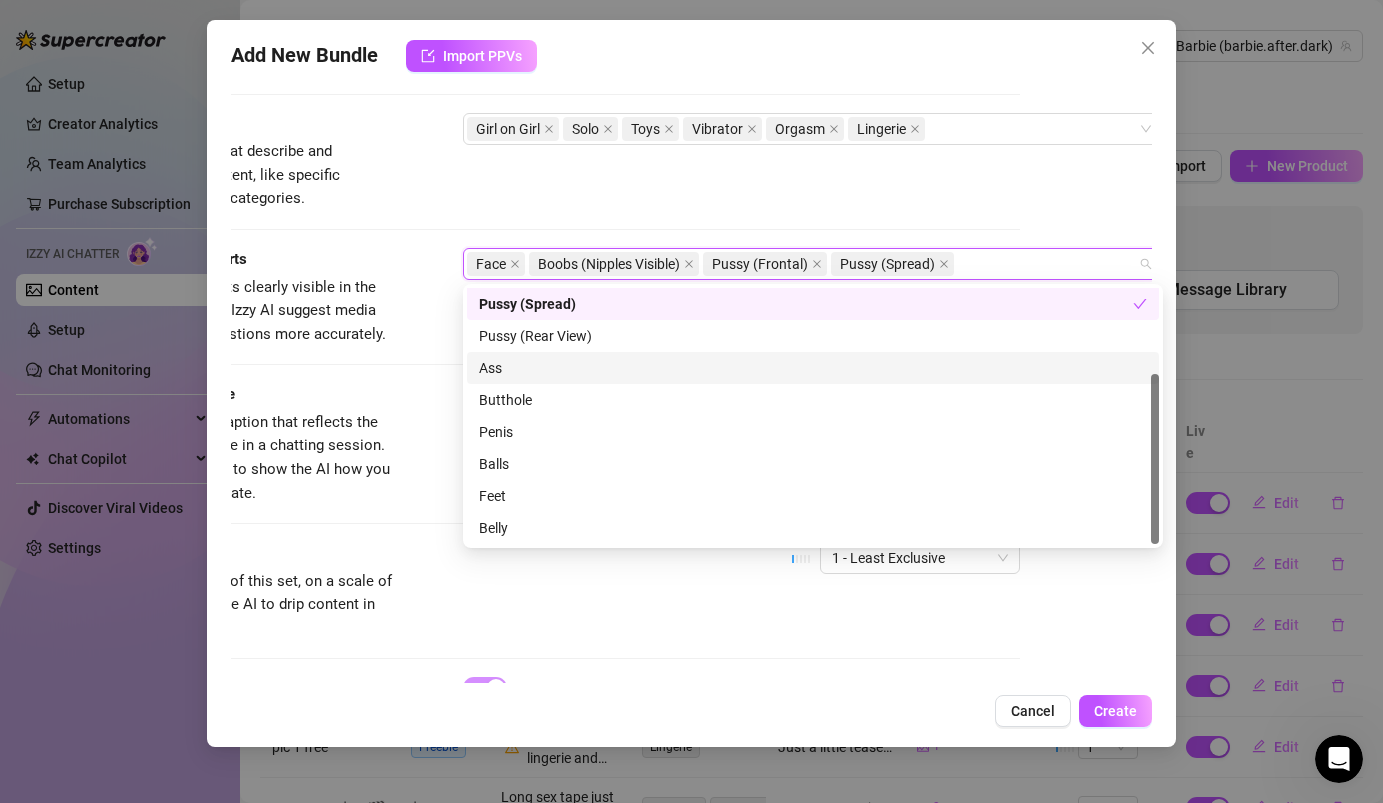 click on "Ass" at bounding box center (813, 368) 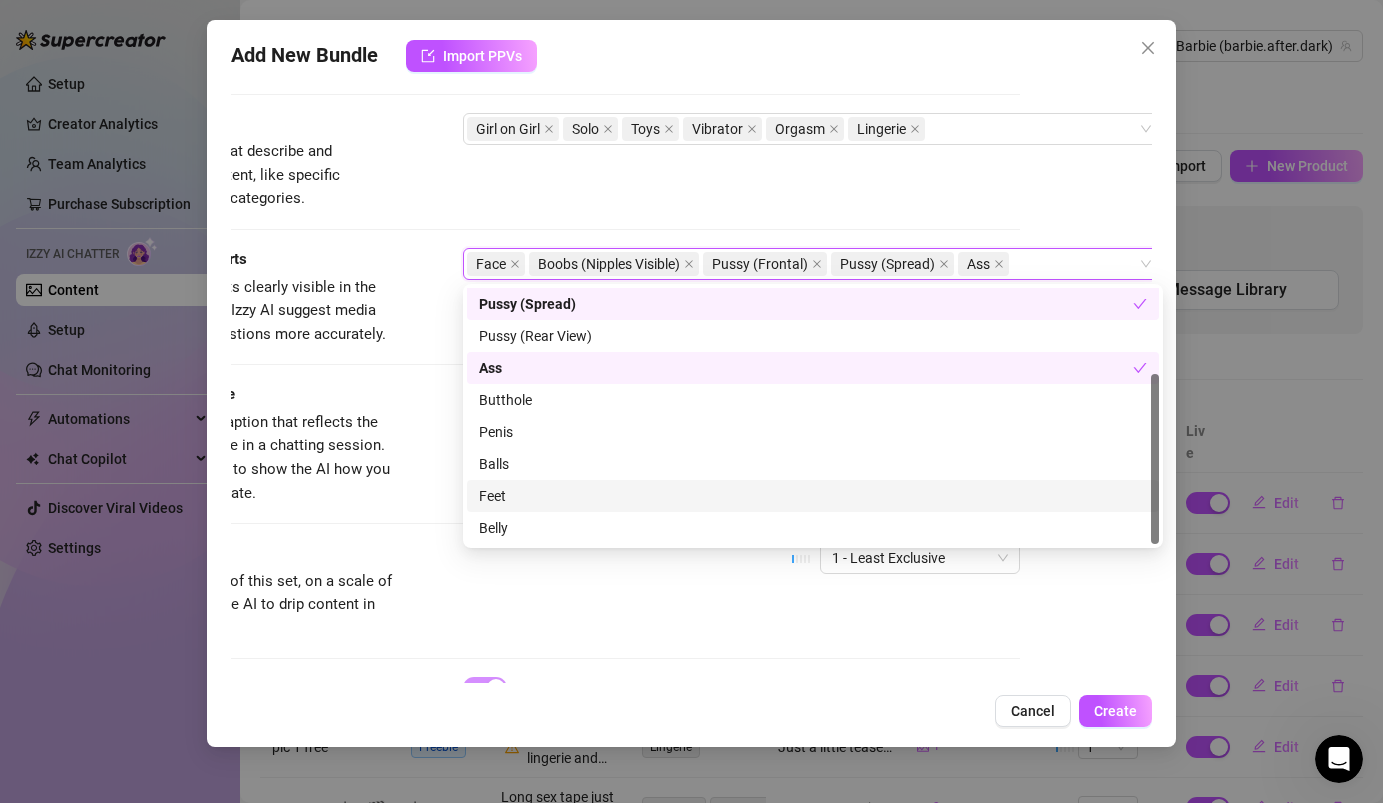 click on "Exclusivity Level of exclusivity of this set, on a scale of 1 to 5. This helps the AI to drip content in the perfect order. 1 - Least Exclusive" at bounding box center (559, 591) 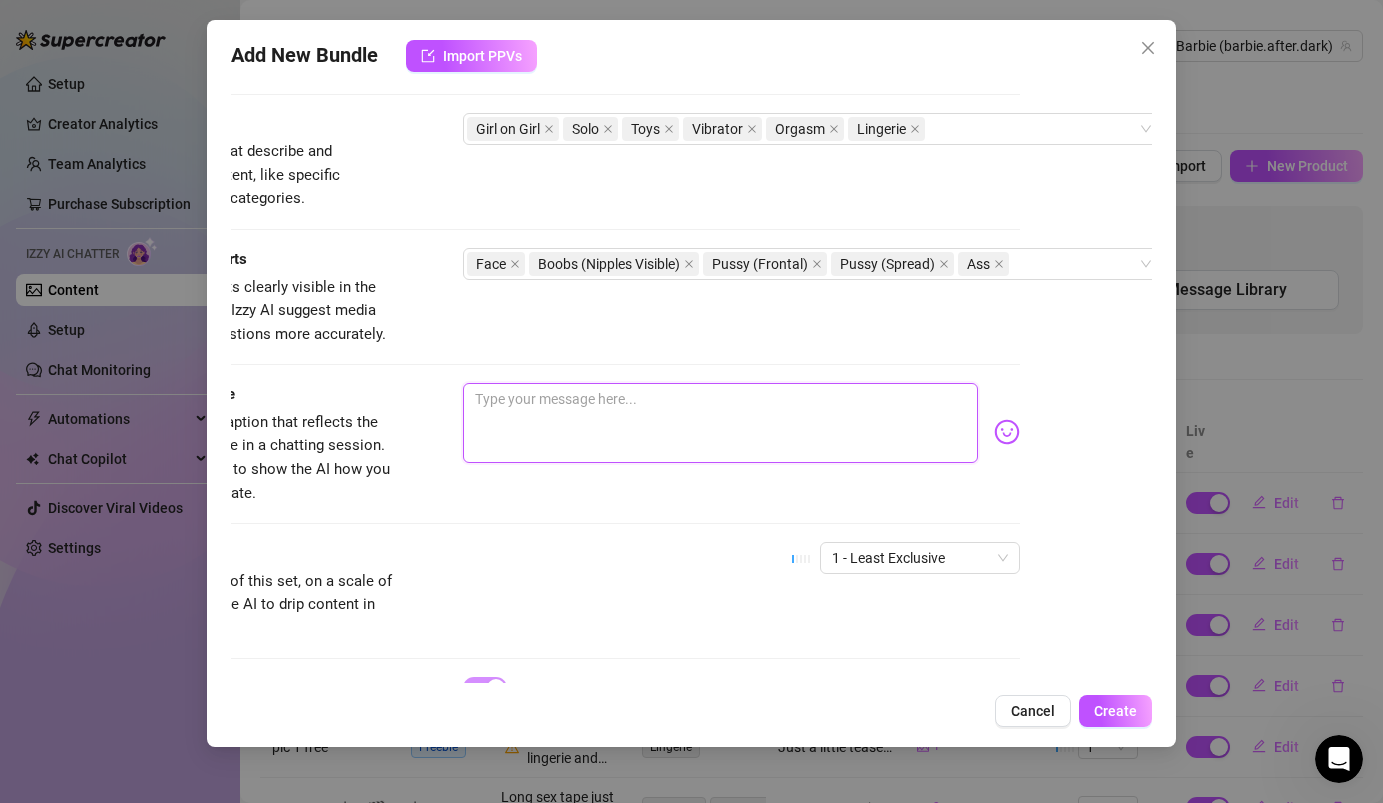 click at bounding box center [720, 423] 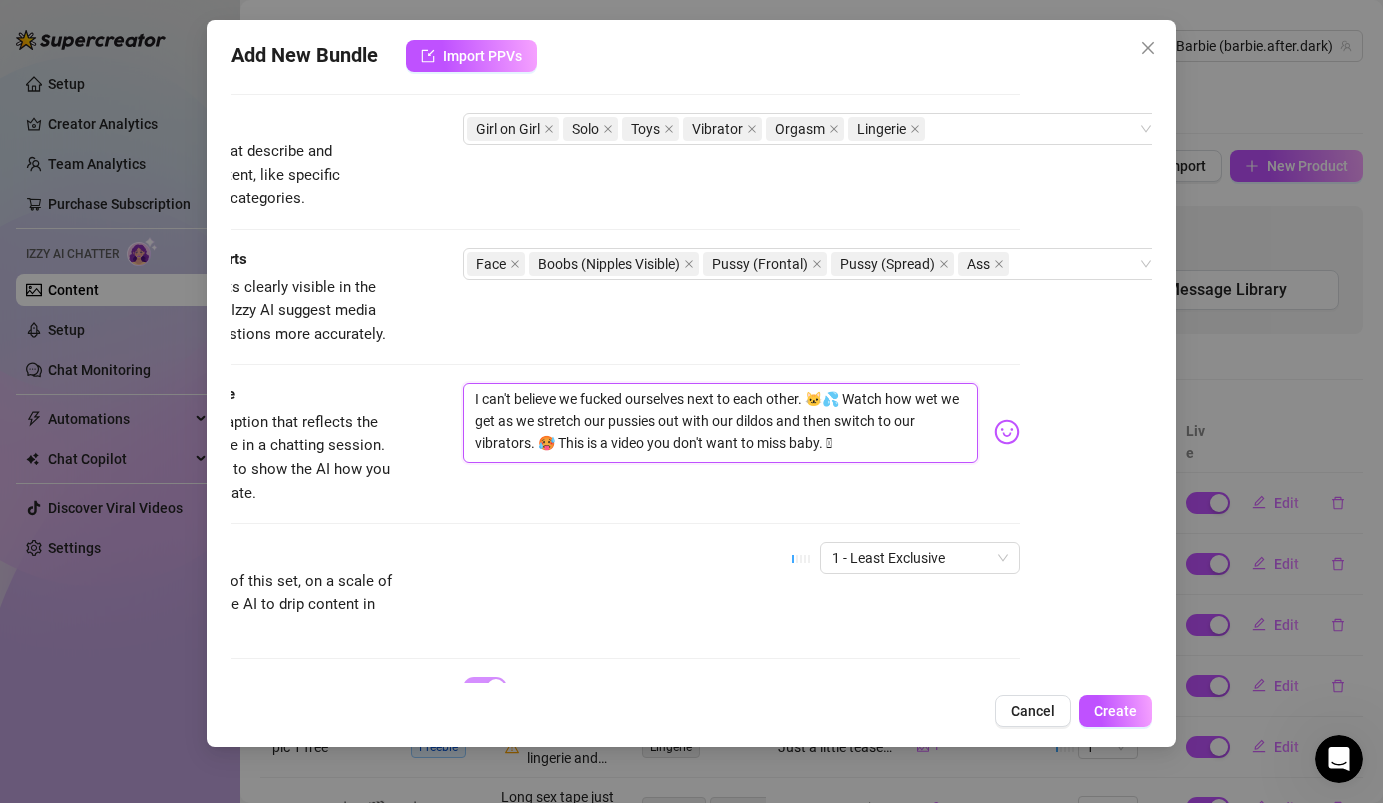 scroll, scrollTop: 1077, scrollLeft: 132, axis: both 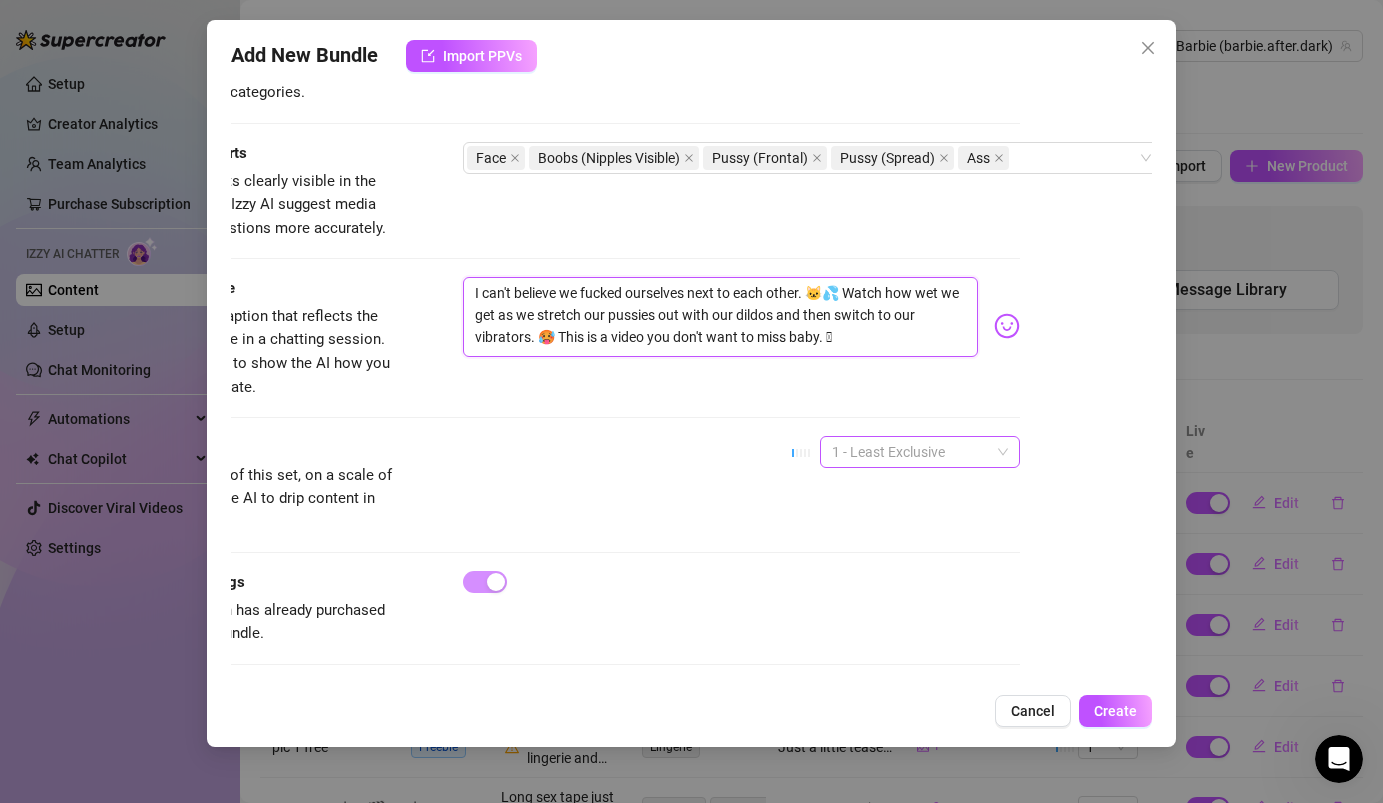 click on "1 - Least Exclusive" at bounding box center (920, 452) 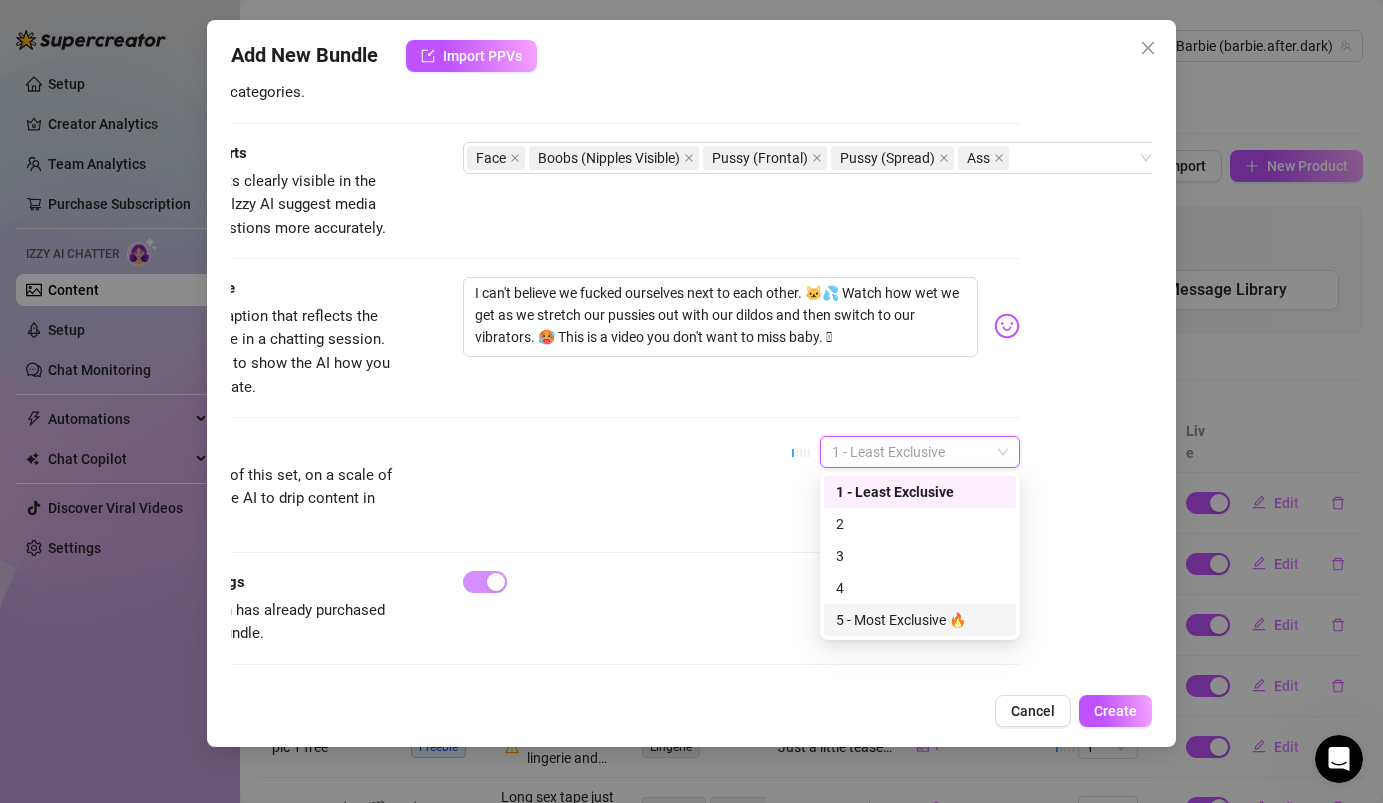 click on "5 - Most Exclusive 🔥" at bounding box center [920, 620] 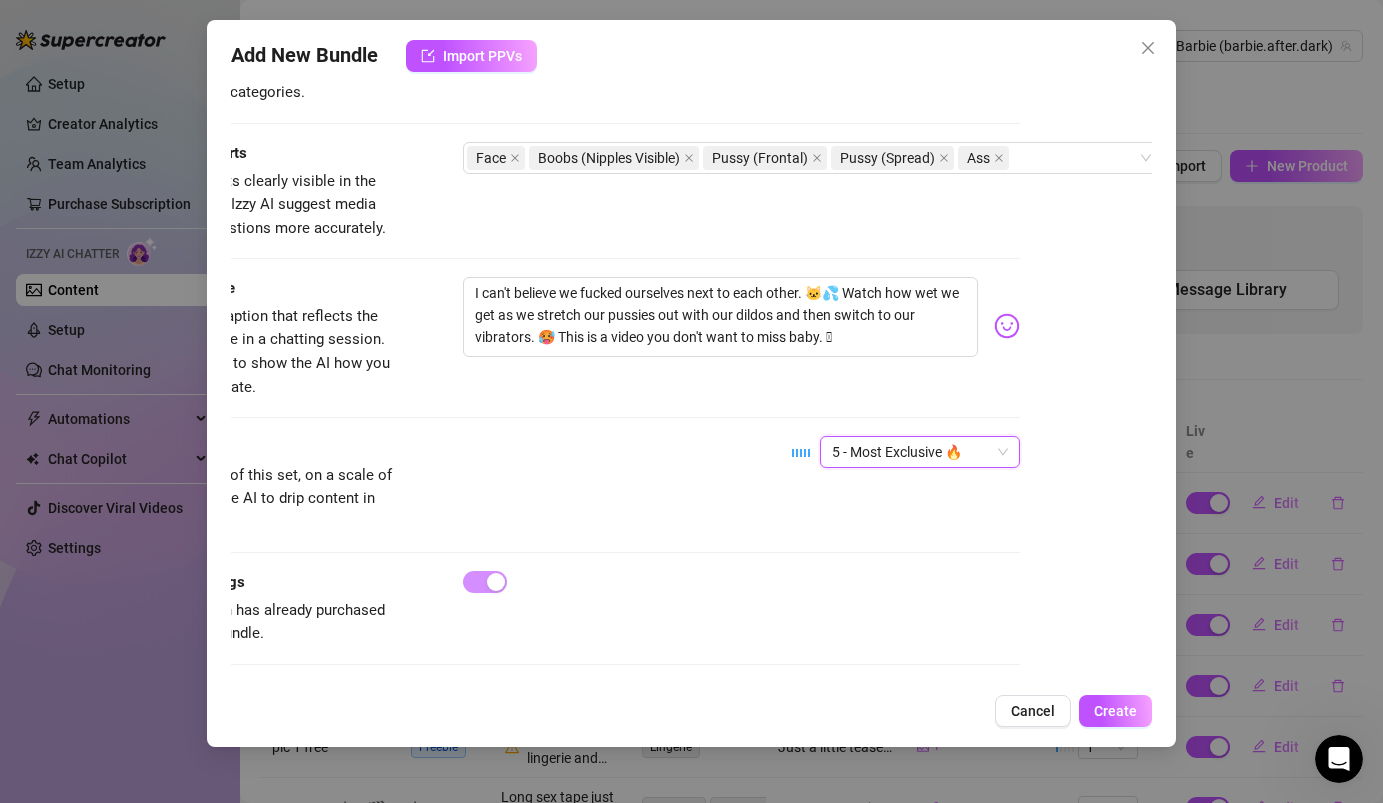 scroll, scrollTop: 1077, scrollLeft: 0, axis: vertical 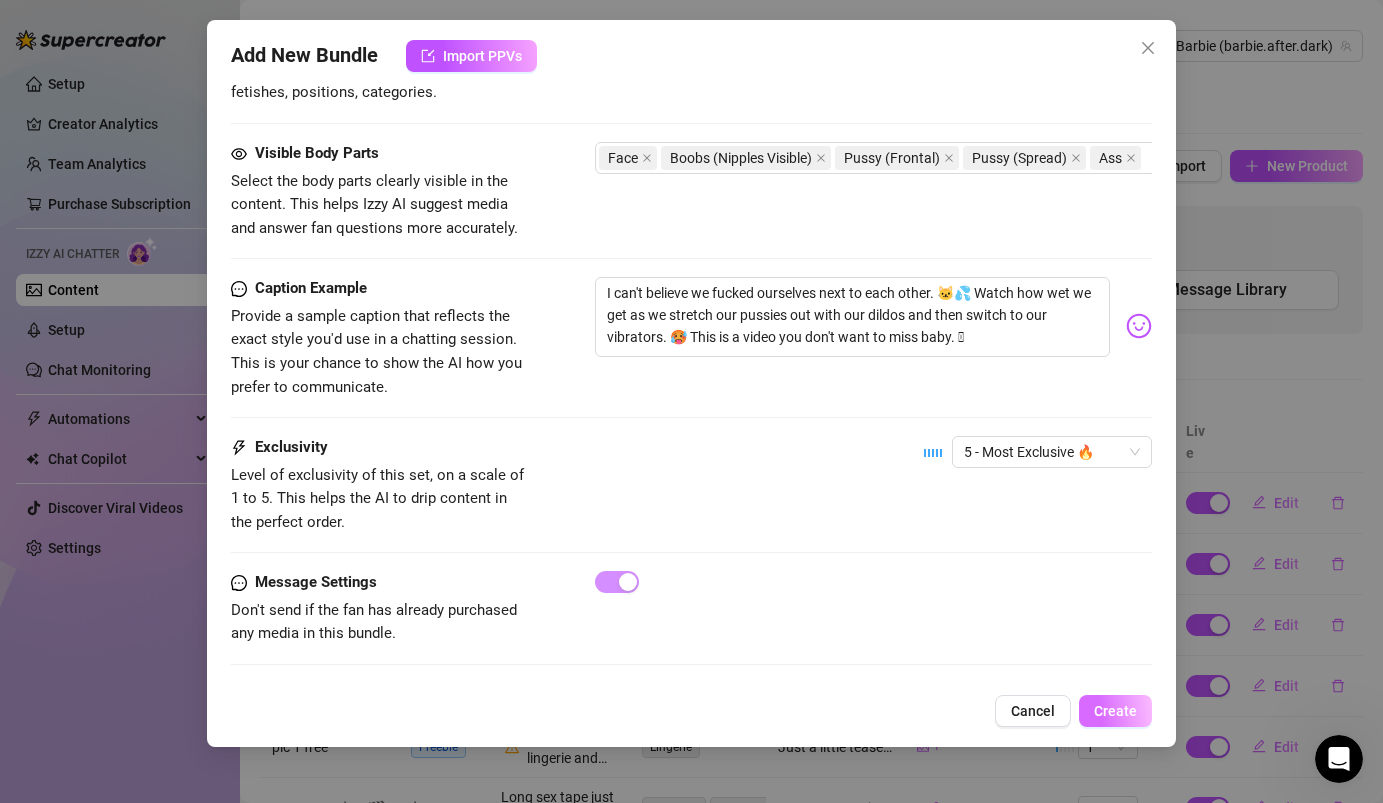 click on "Create" at bounding box center (1115, 711) 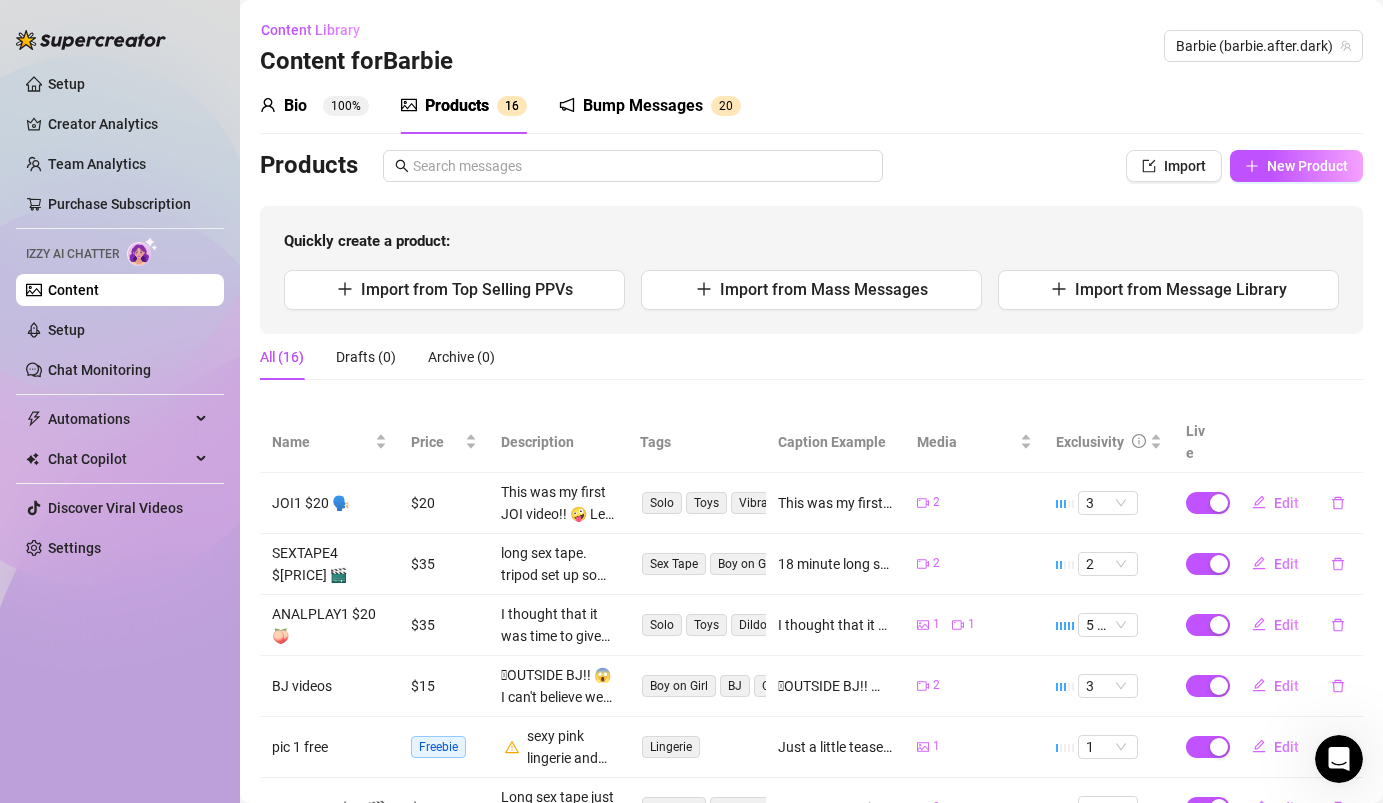 scroll, scrollTop: 373, scrollLeft: 0, axis: vertical 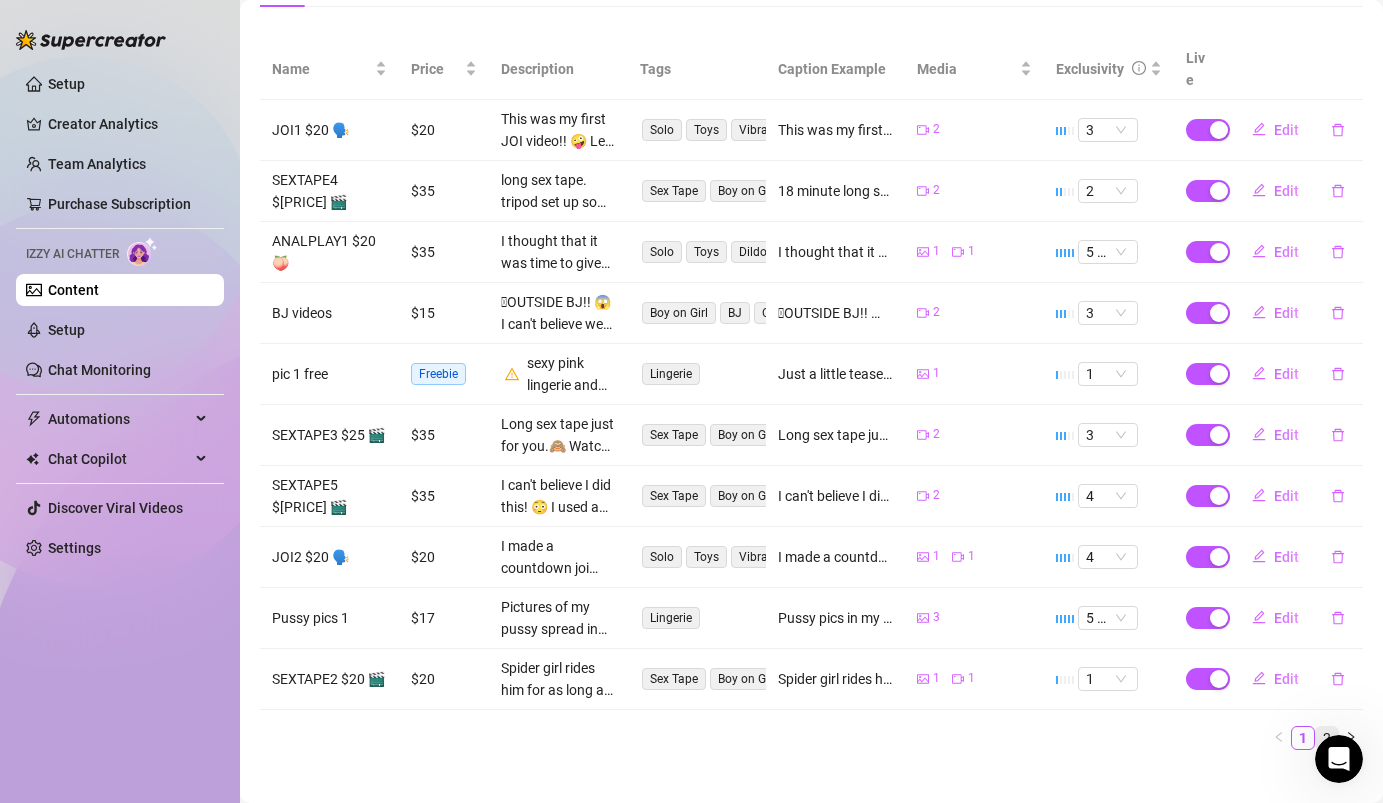 click on "2" at bounding box center [1327, 738] 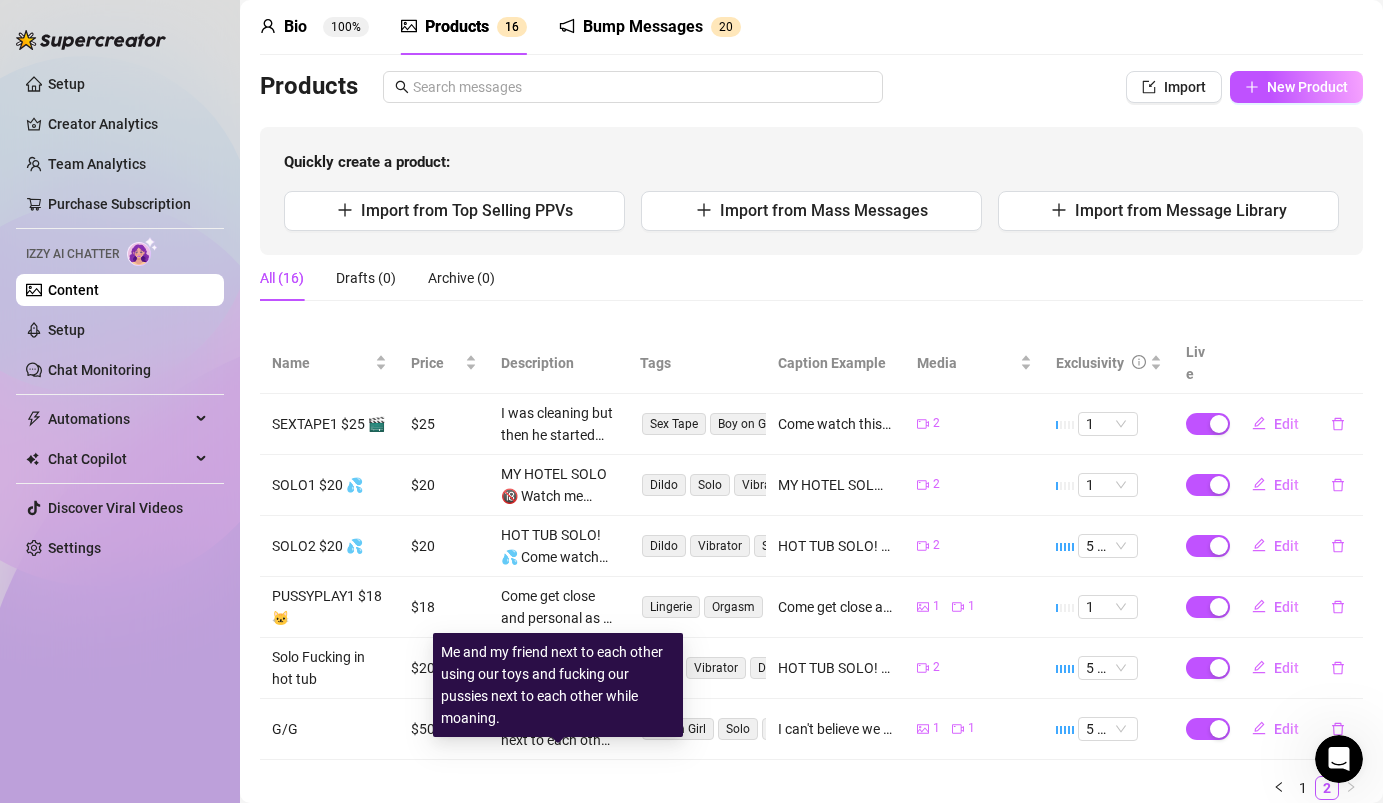 scroll, scrollTop: 0, scrollLeft: 0, axis: both 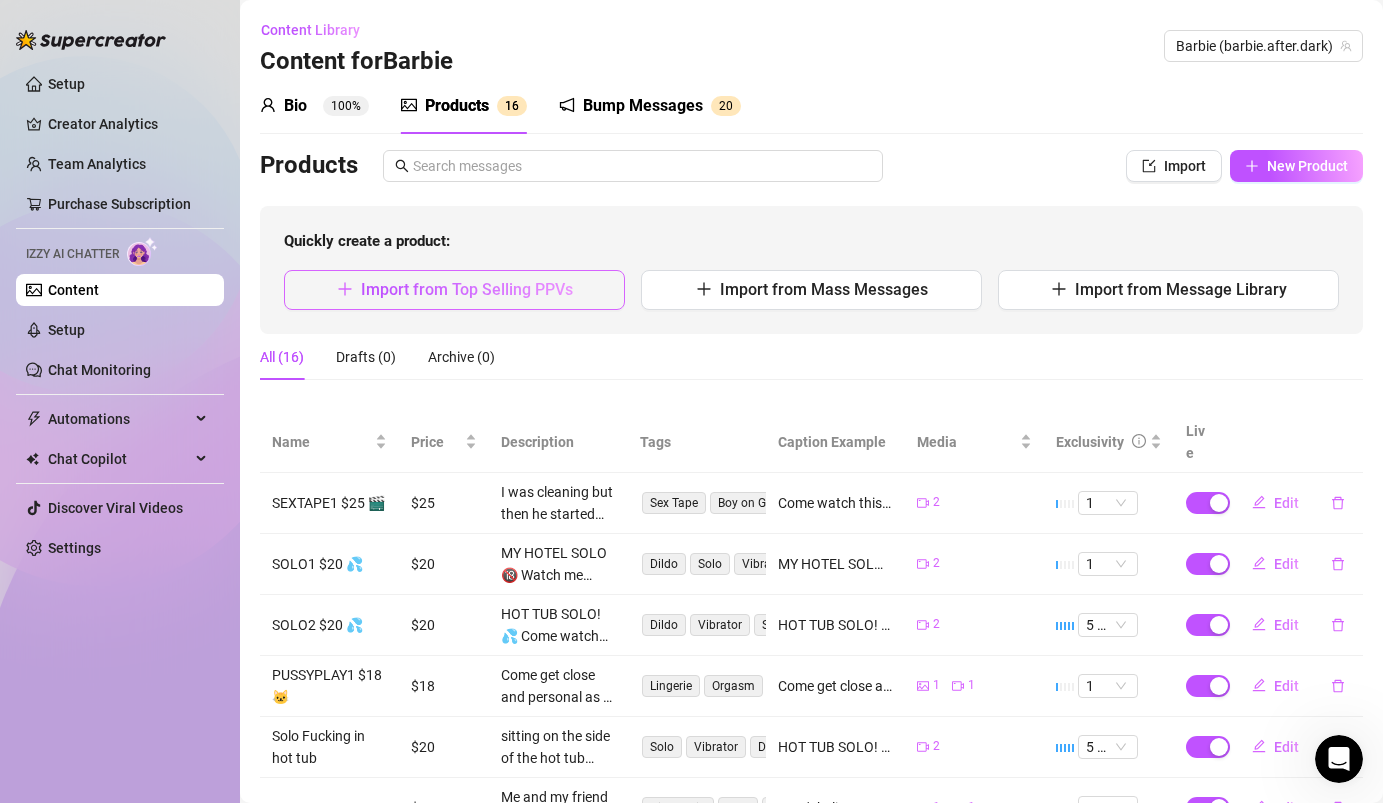 click on "Import from Top Selling PPVs" at bounding box center (467, 289) 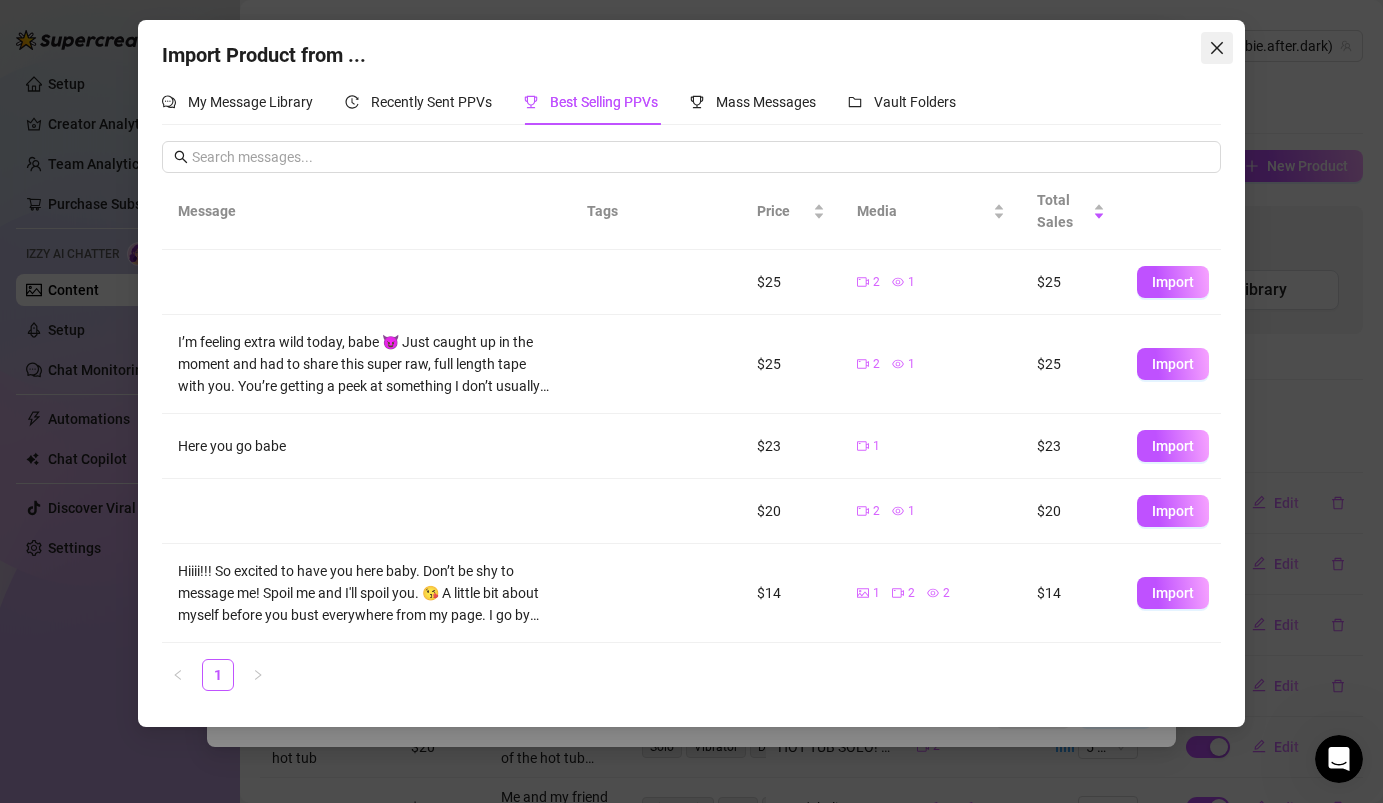 click 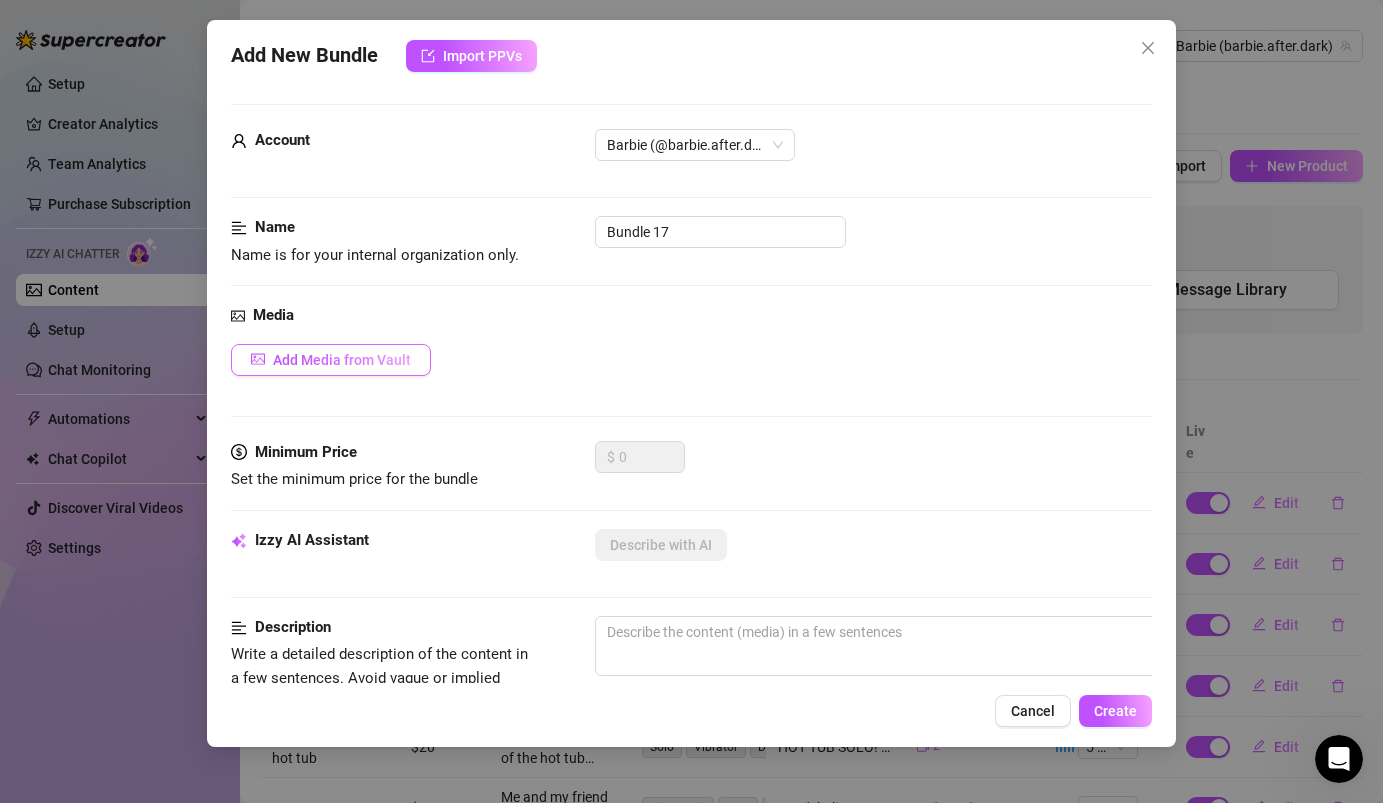 click on "Add Media from Vault" at bounding box center (342, 360) 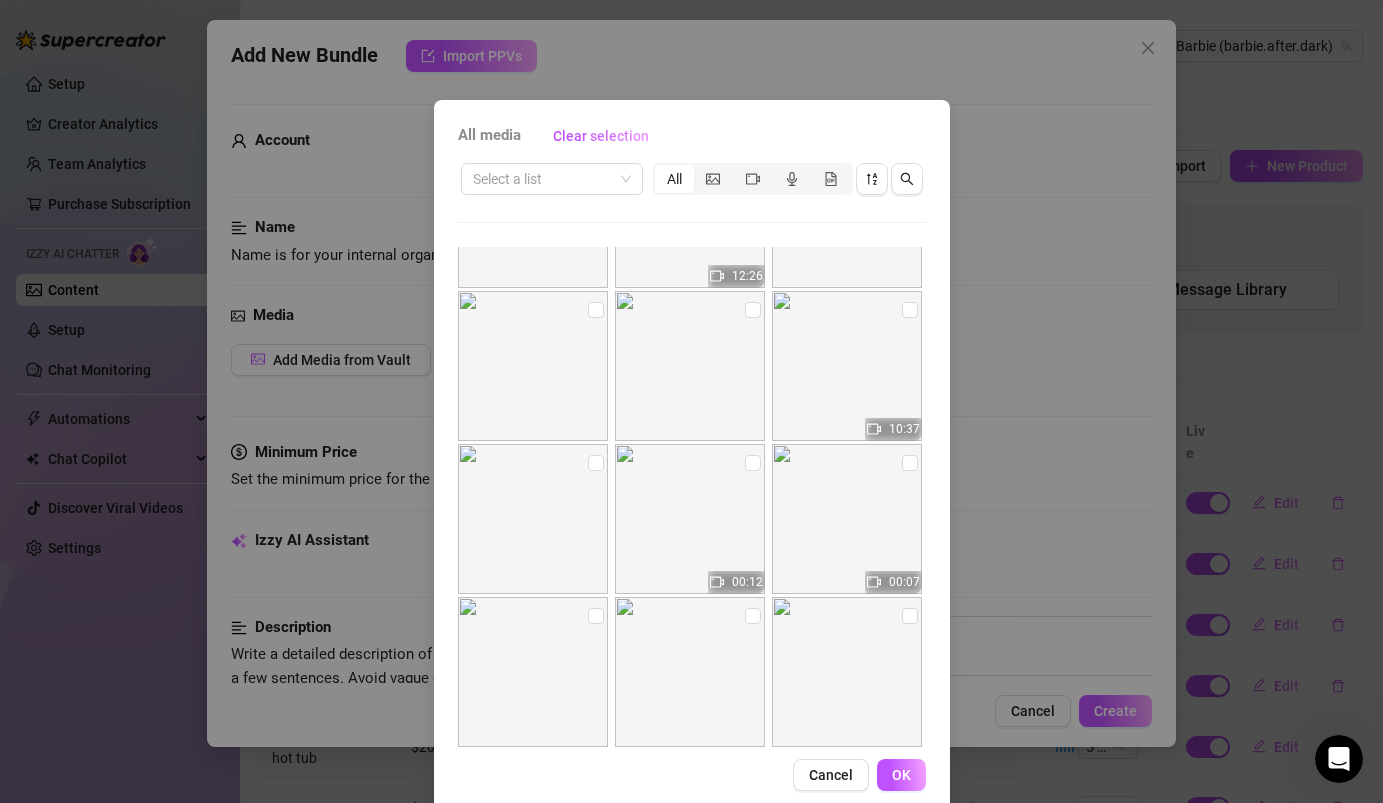 scroll, scrollTop: 5157, scrollLeft: 0, axis: vertical 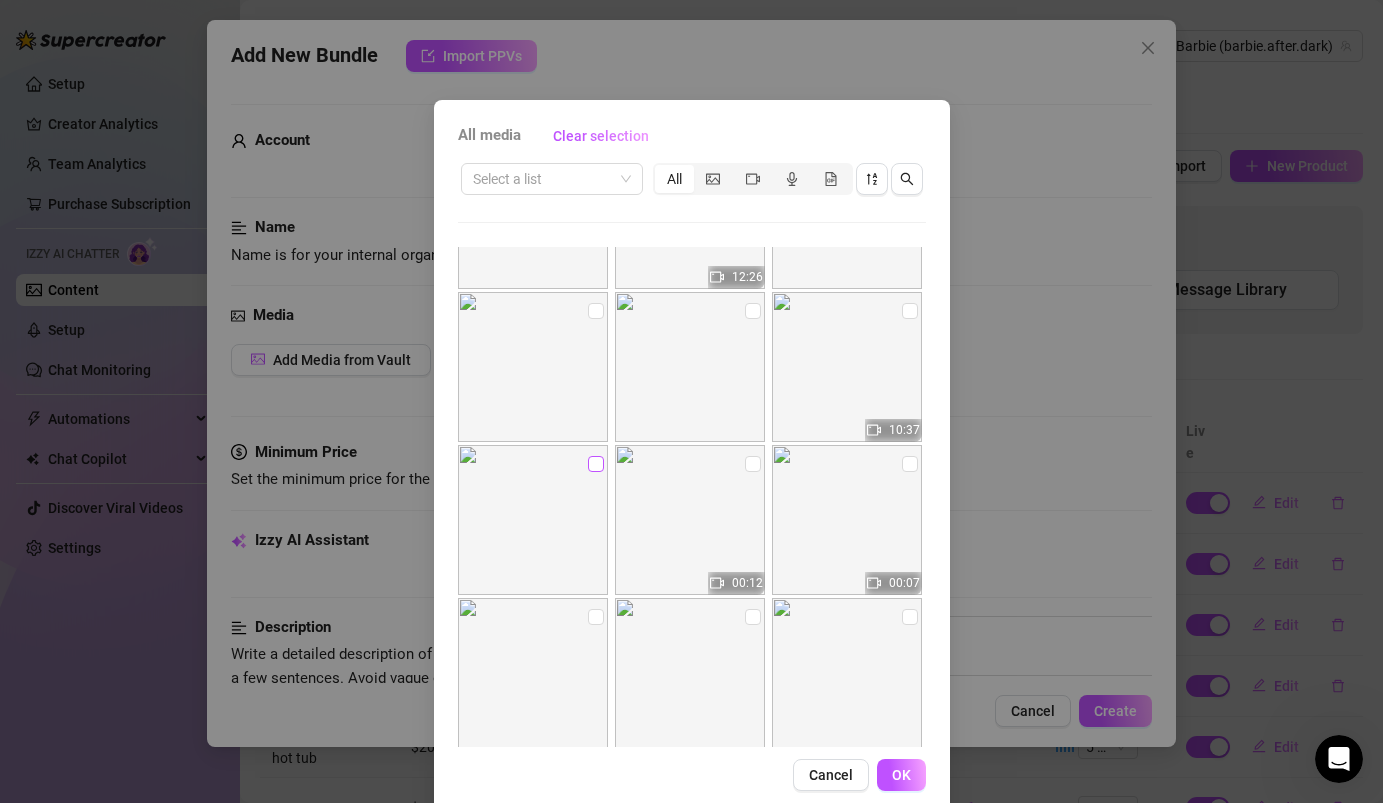 click at bounding box center (596, 464) 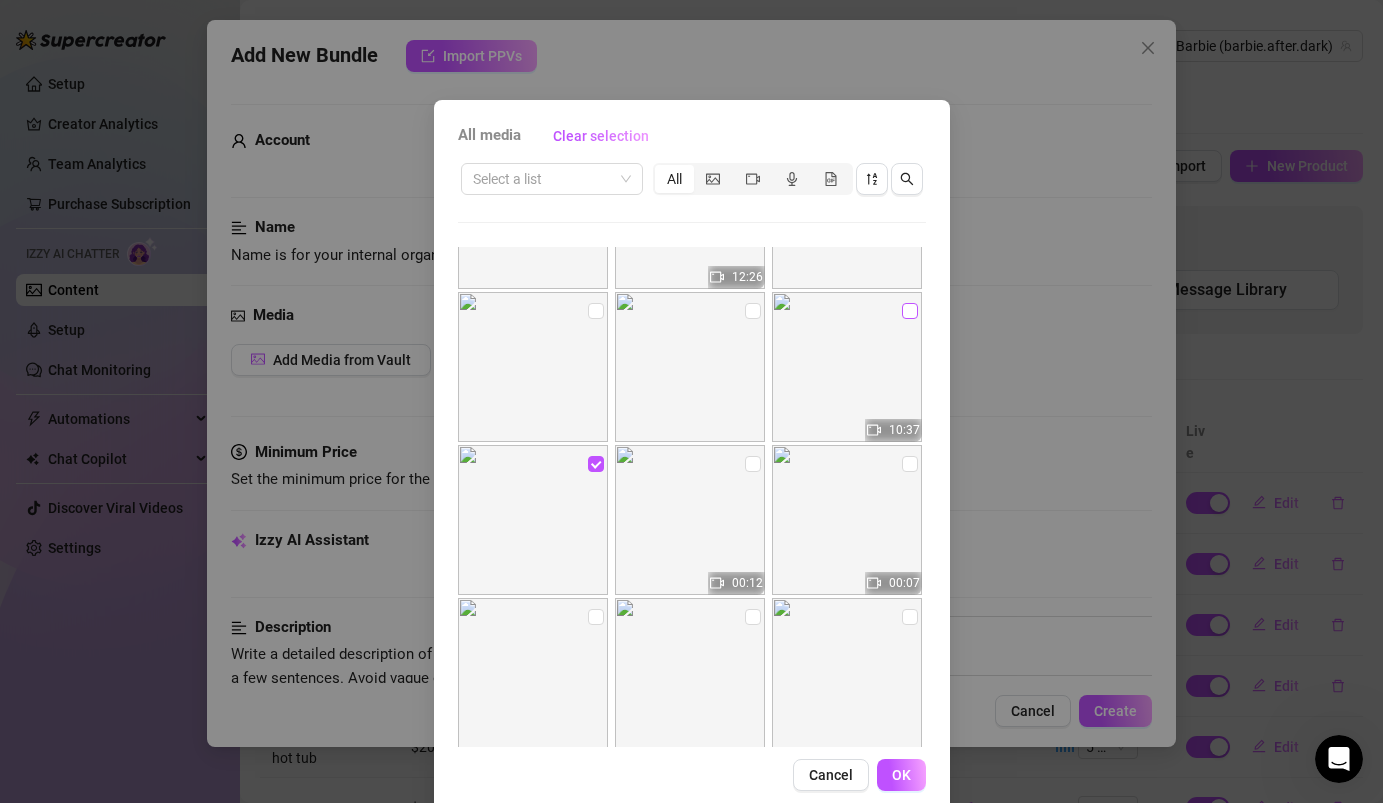 click at bounding box center (910, 311) 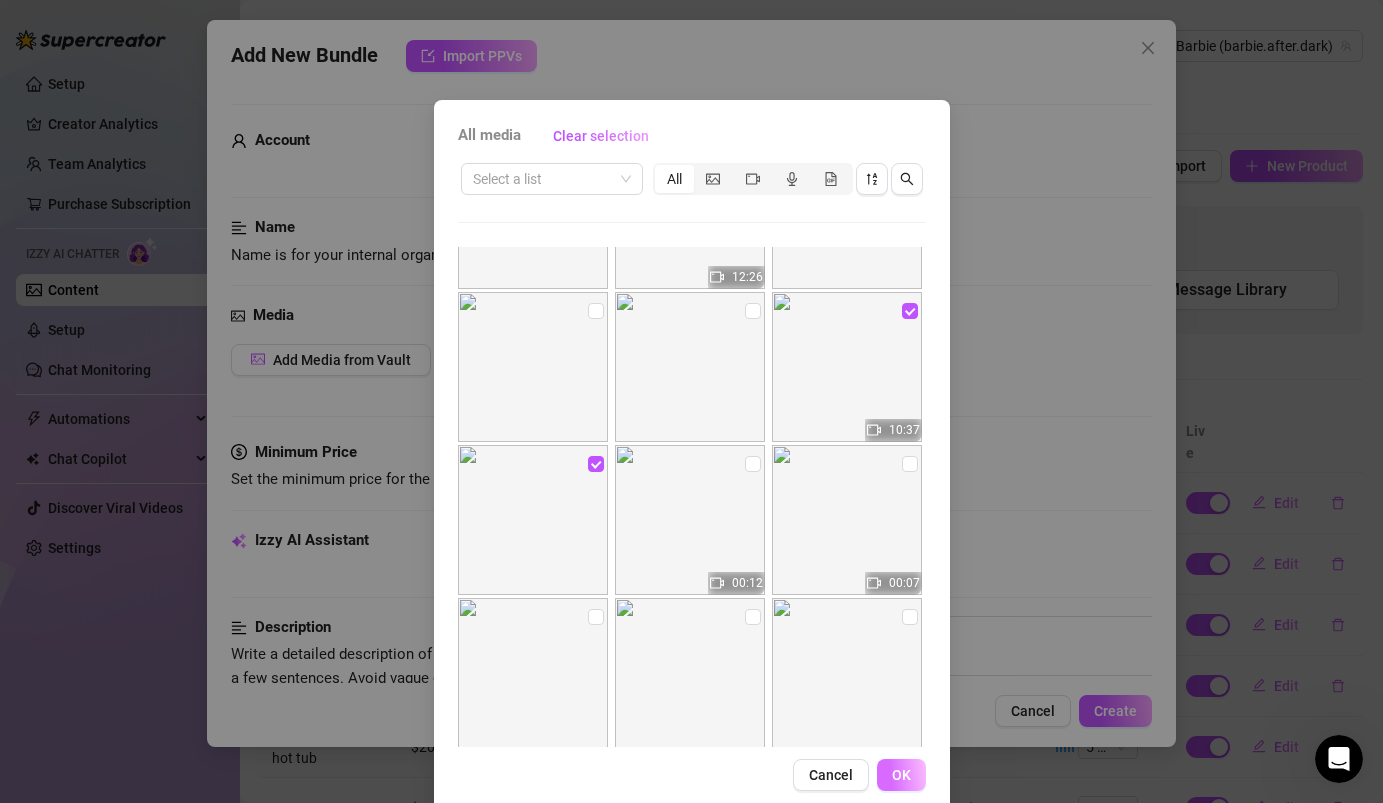 click on "OK" at bounding box center (901, 775) 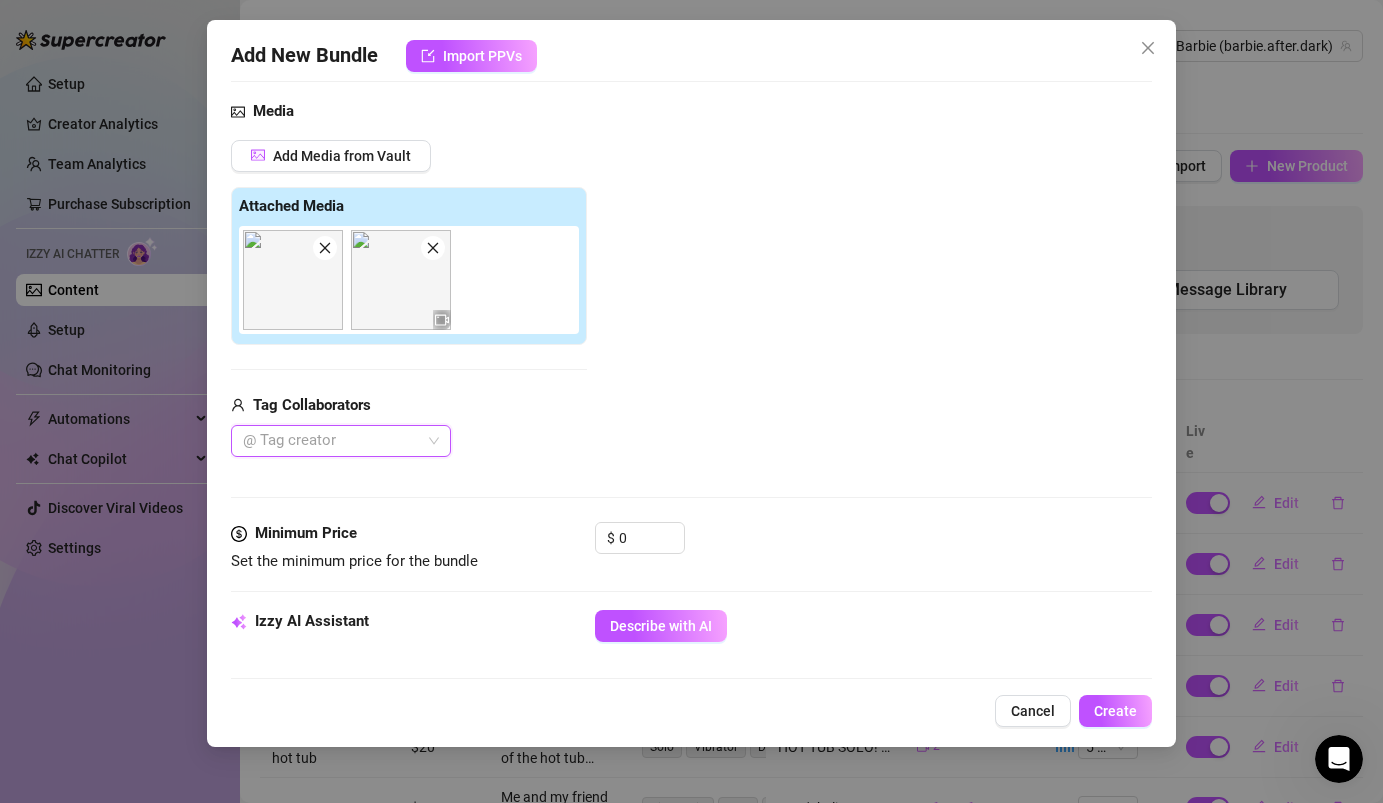 scroll, scrollTop: 269, scrollLeft: 0, axis: vertical 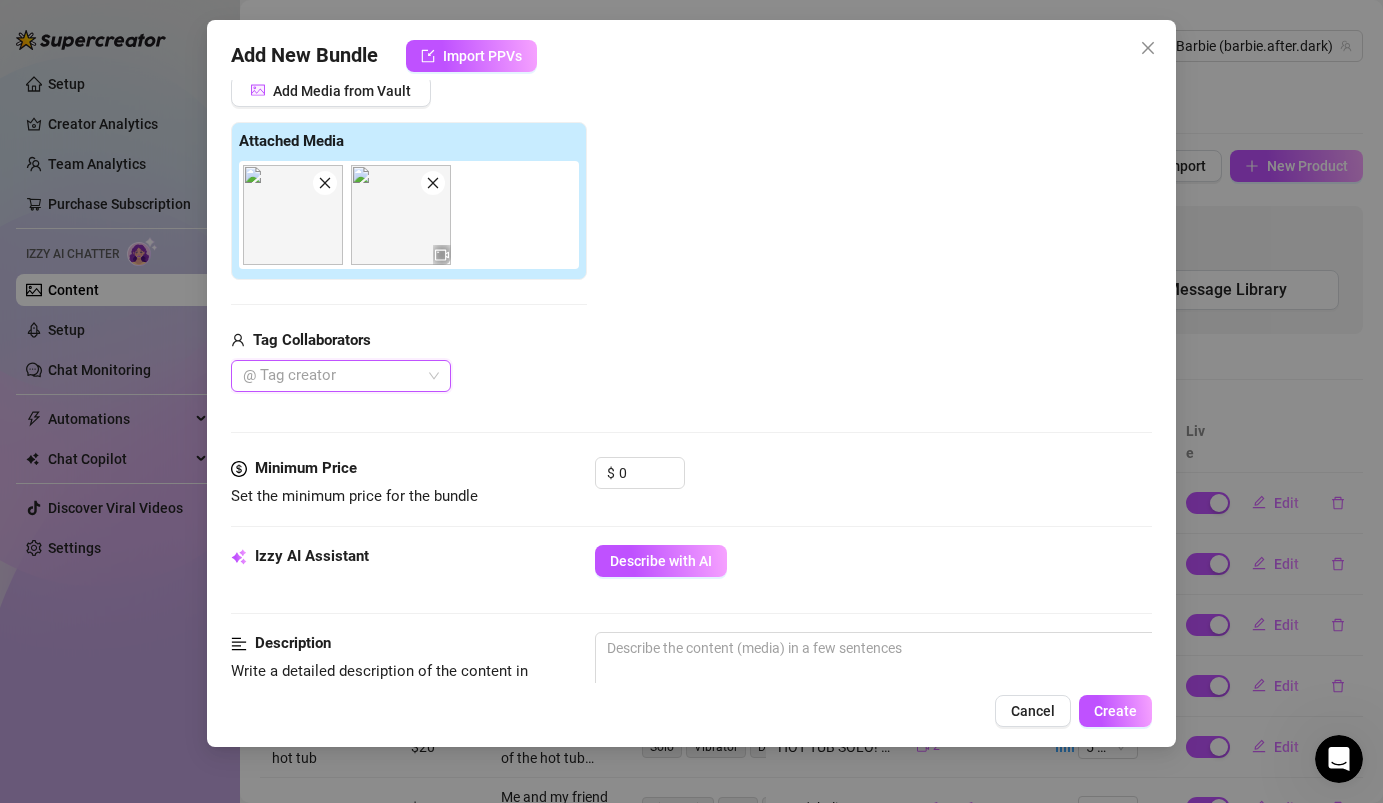 click at bounding box center [330, 376] 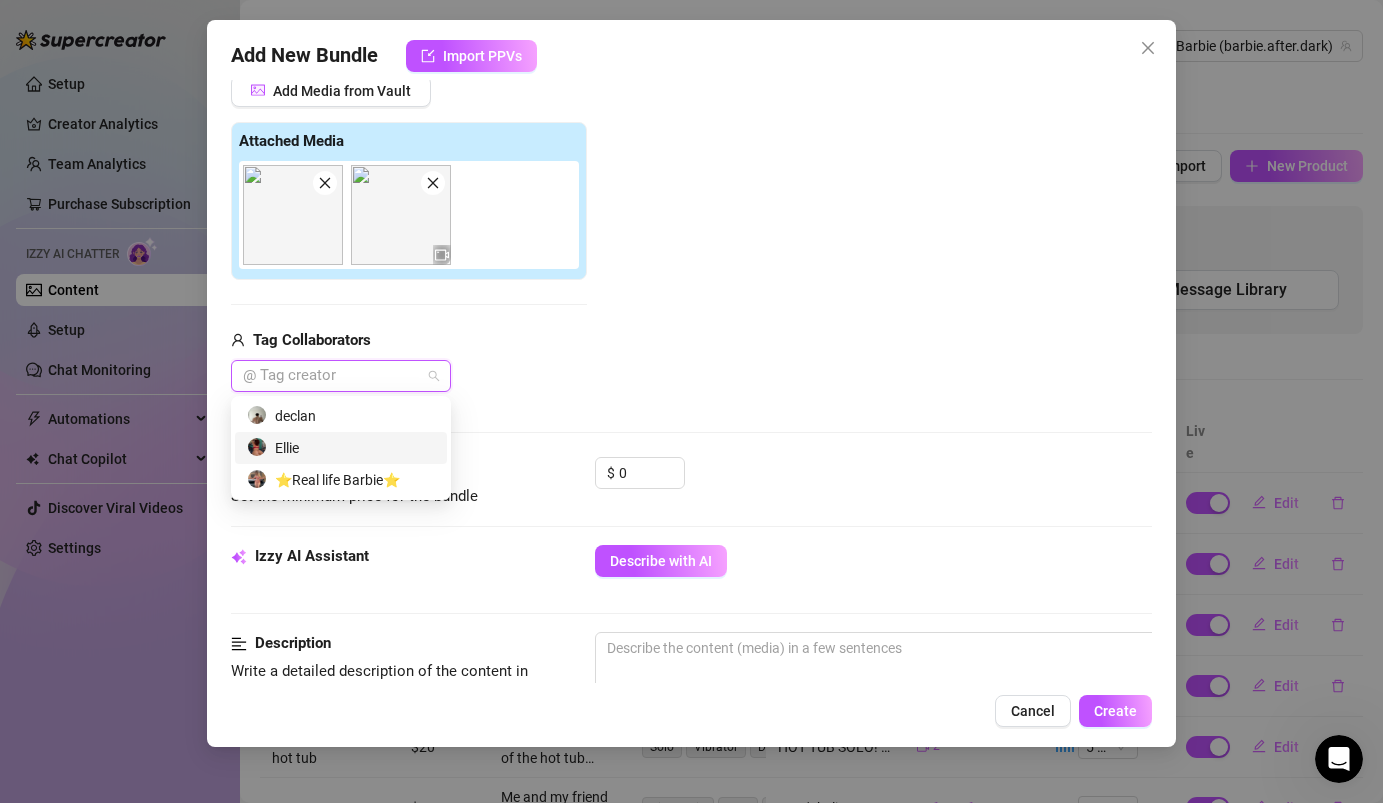 click on "Ellie" at bounding box center (341, 448) 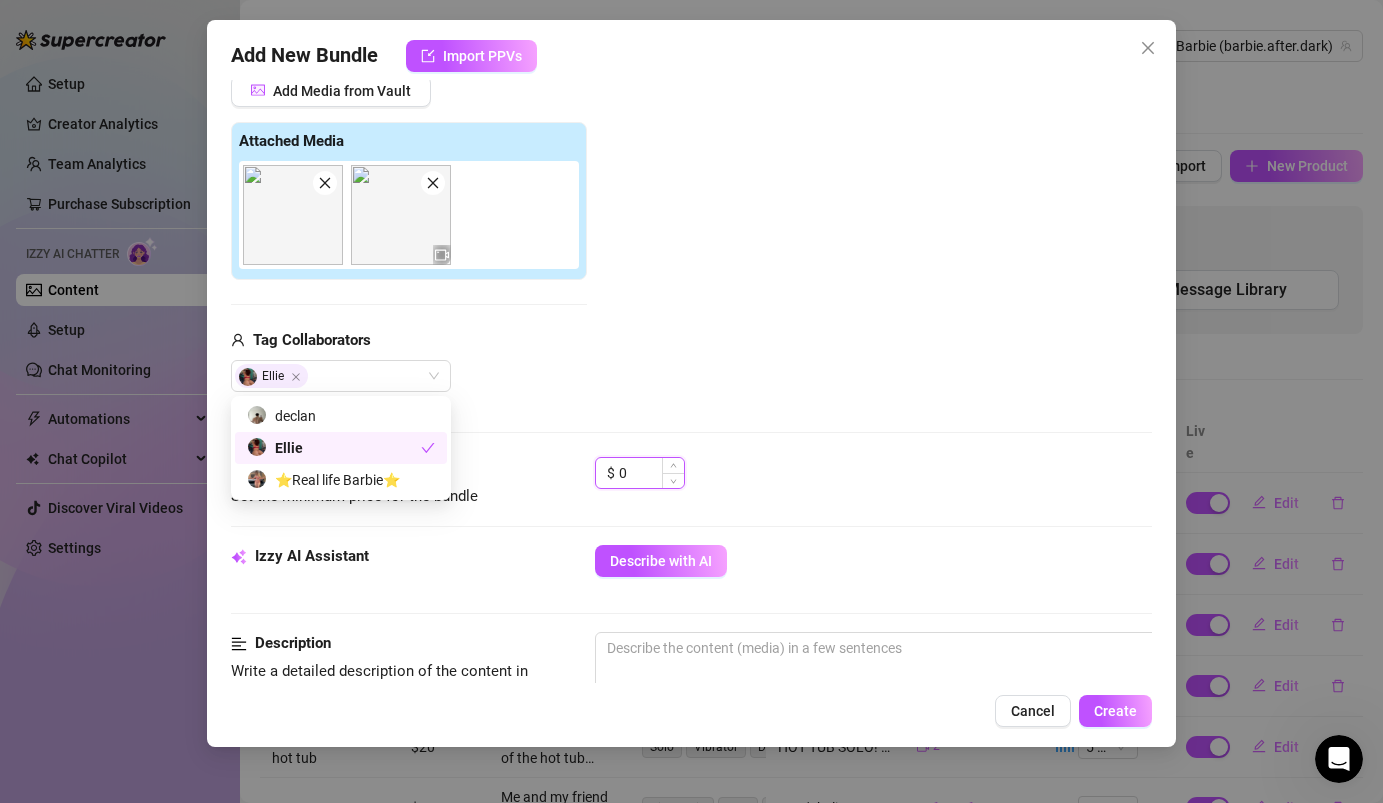 click on "0" at bounding box center (651, 473) 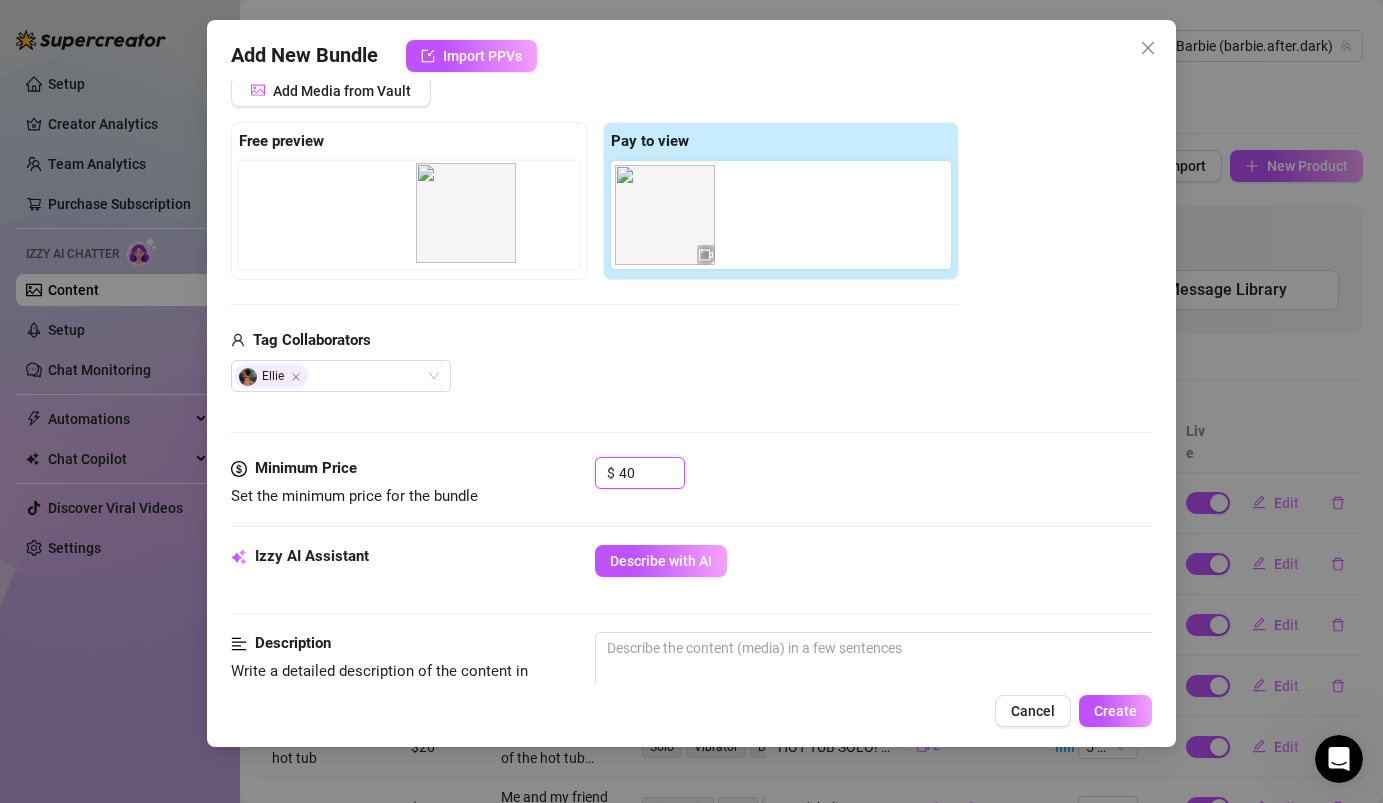 drag, startPoint x: 677, startPoint y: 239, endPoint x: 477, endPoint y: 243, distance: 200.04 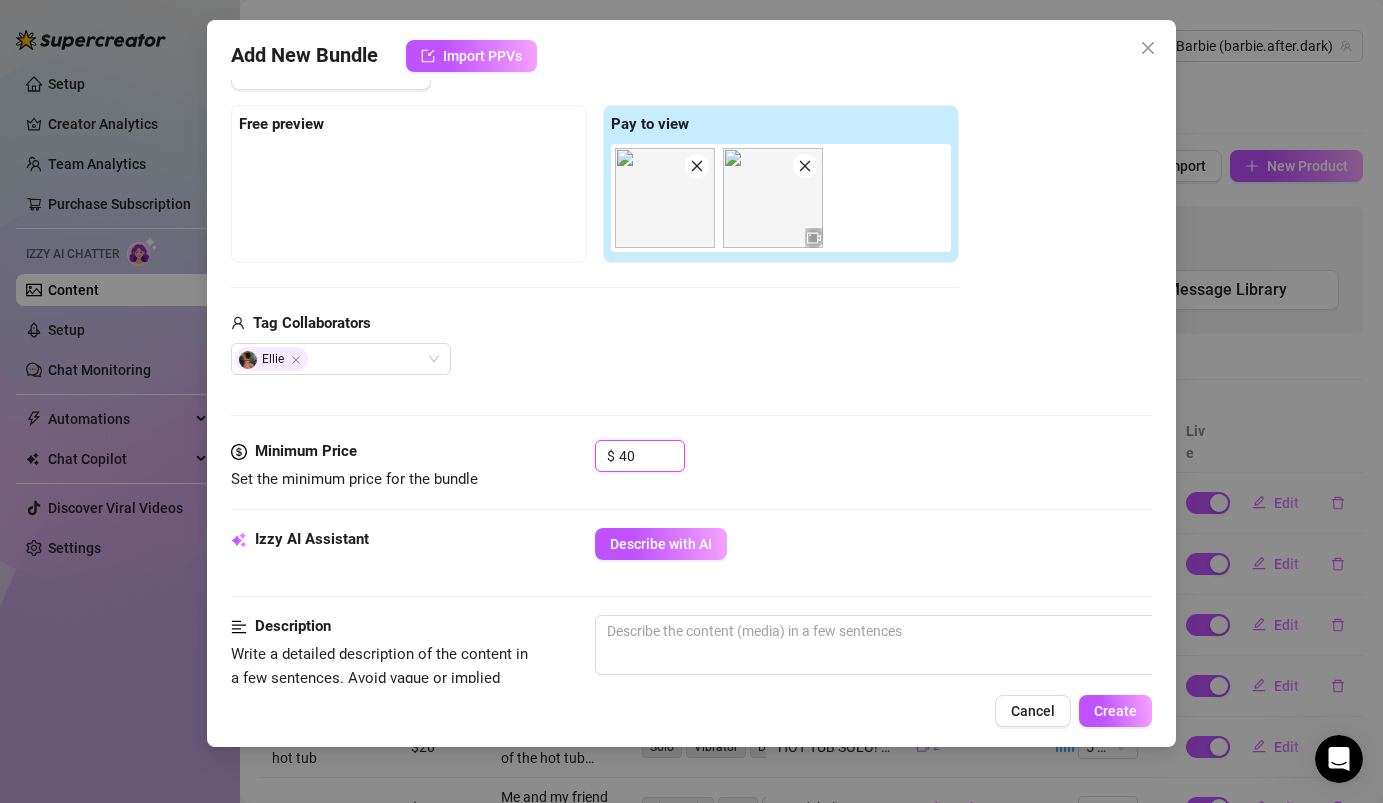 scroll, scrollTop: 296, scrollLeft: 0, axis: vertical 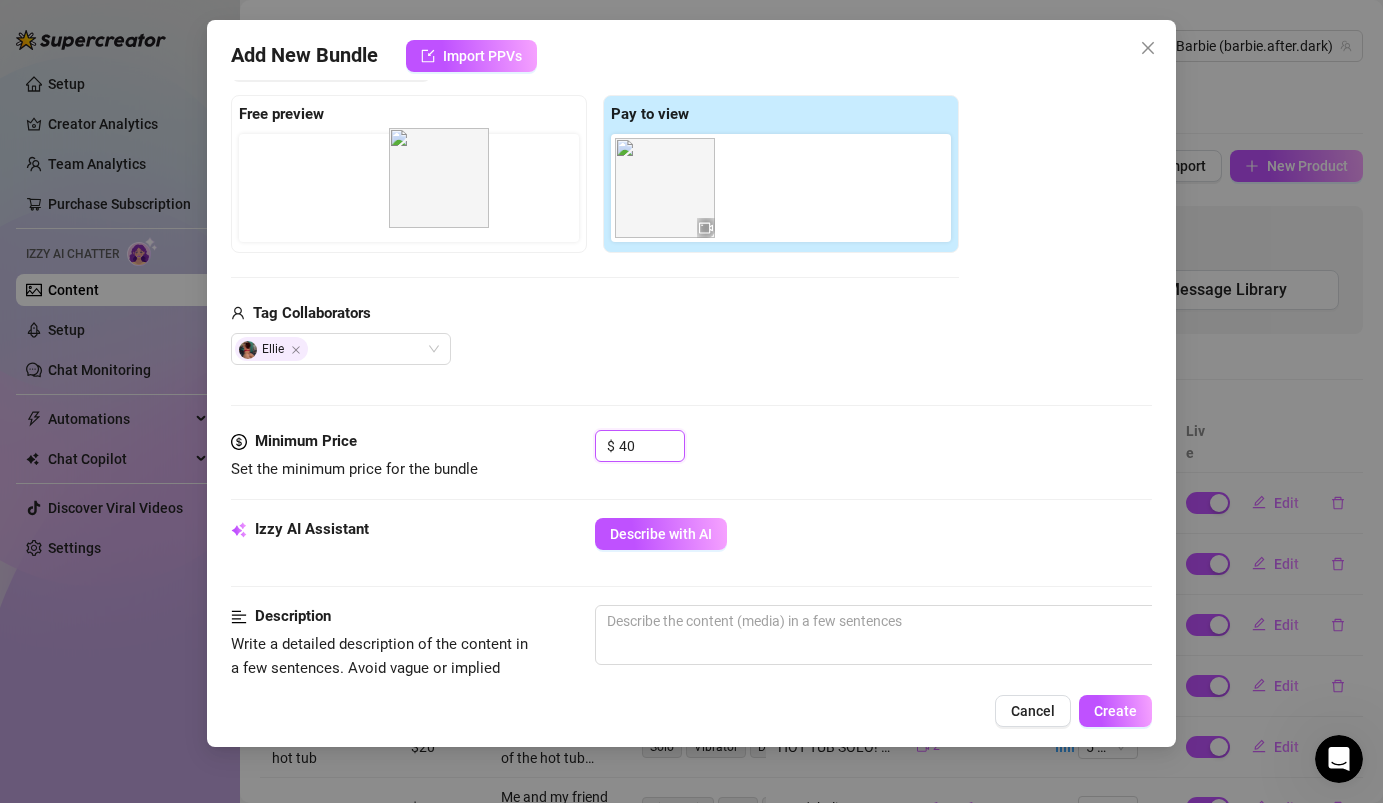 drag, startPoint x: 678, startPoint y: 207, endPoint x: 441, endPoint y: 196, distance: 237.25514 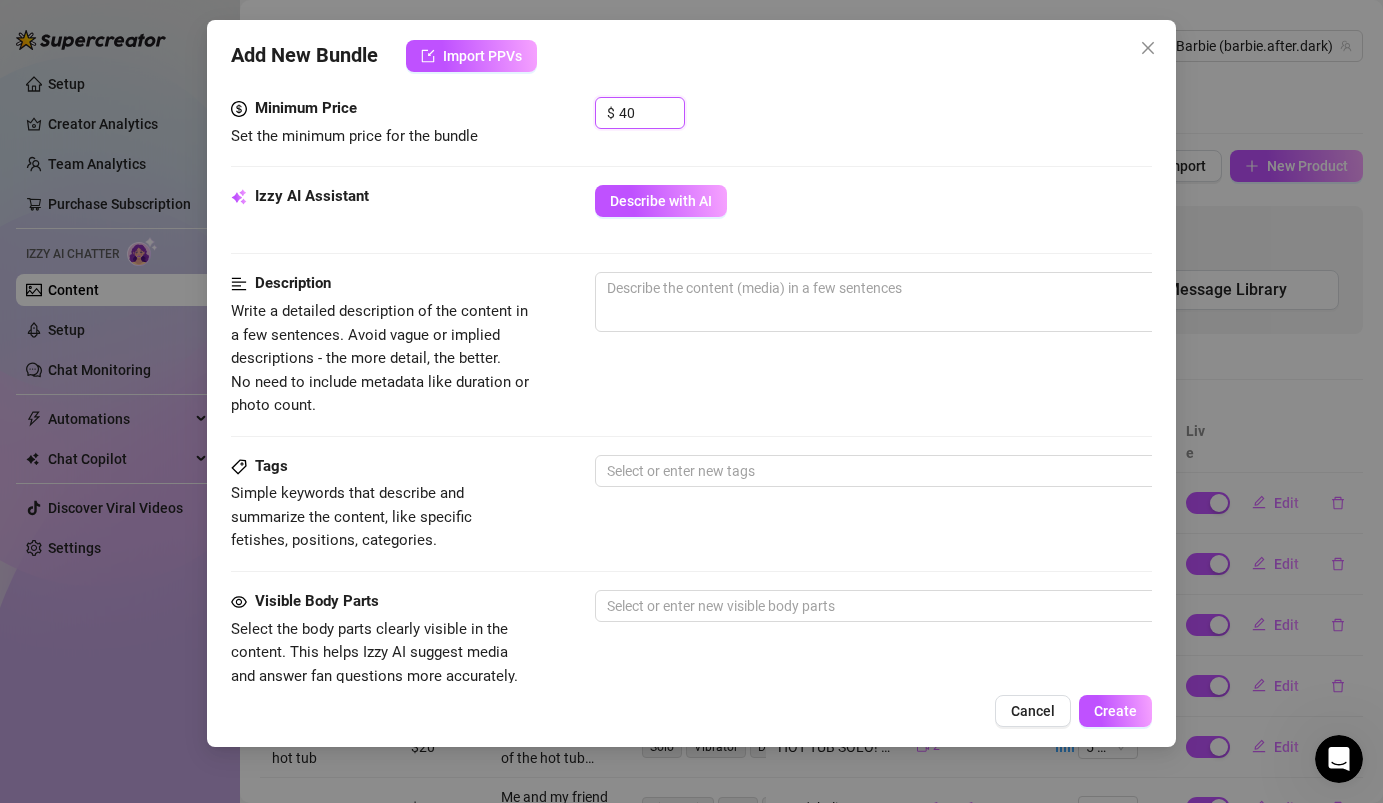 scroll, scrollTop: 630, scrollLeft: 0, axis: vertical 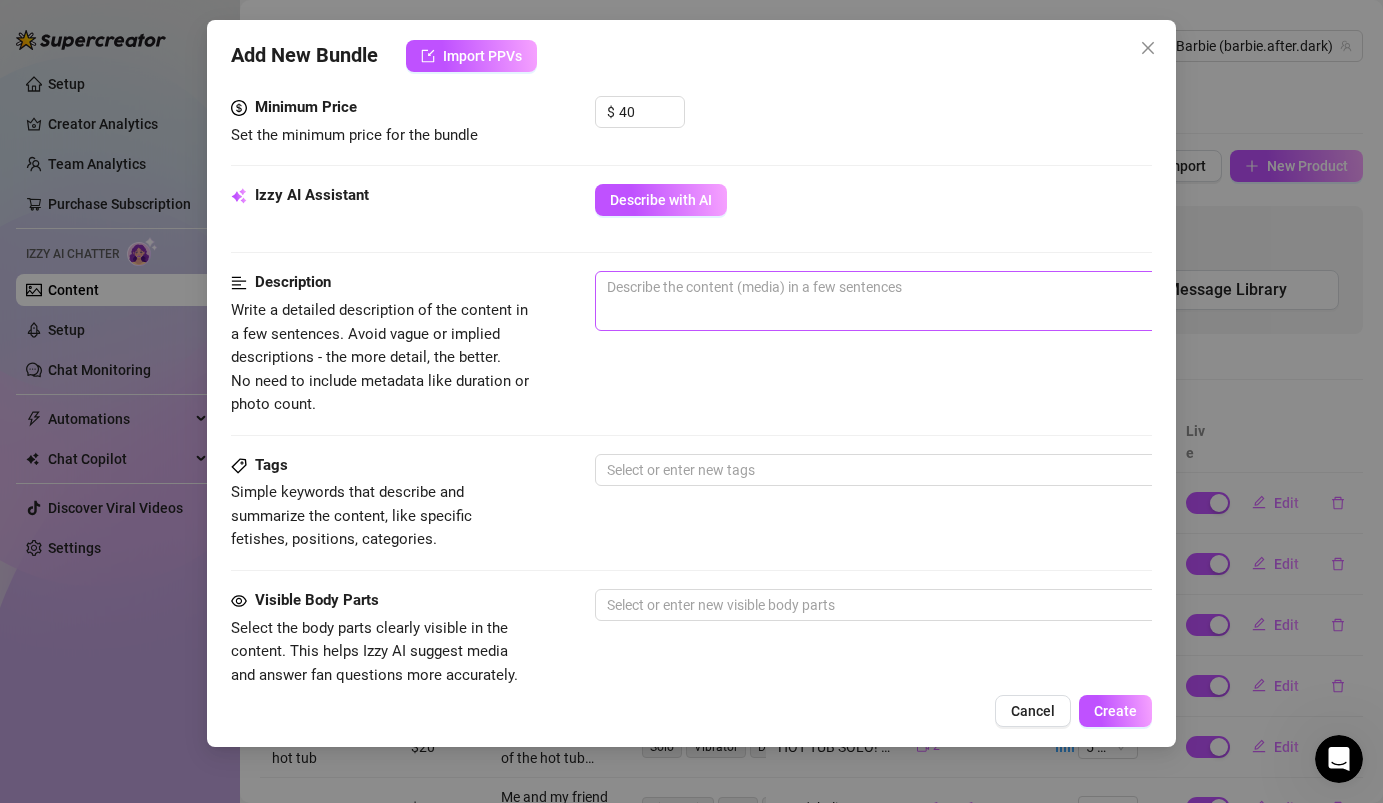click on "0 / 1000" at bounding box center [945, 301] 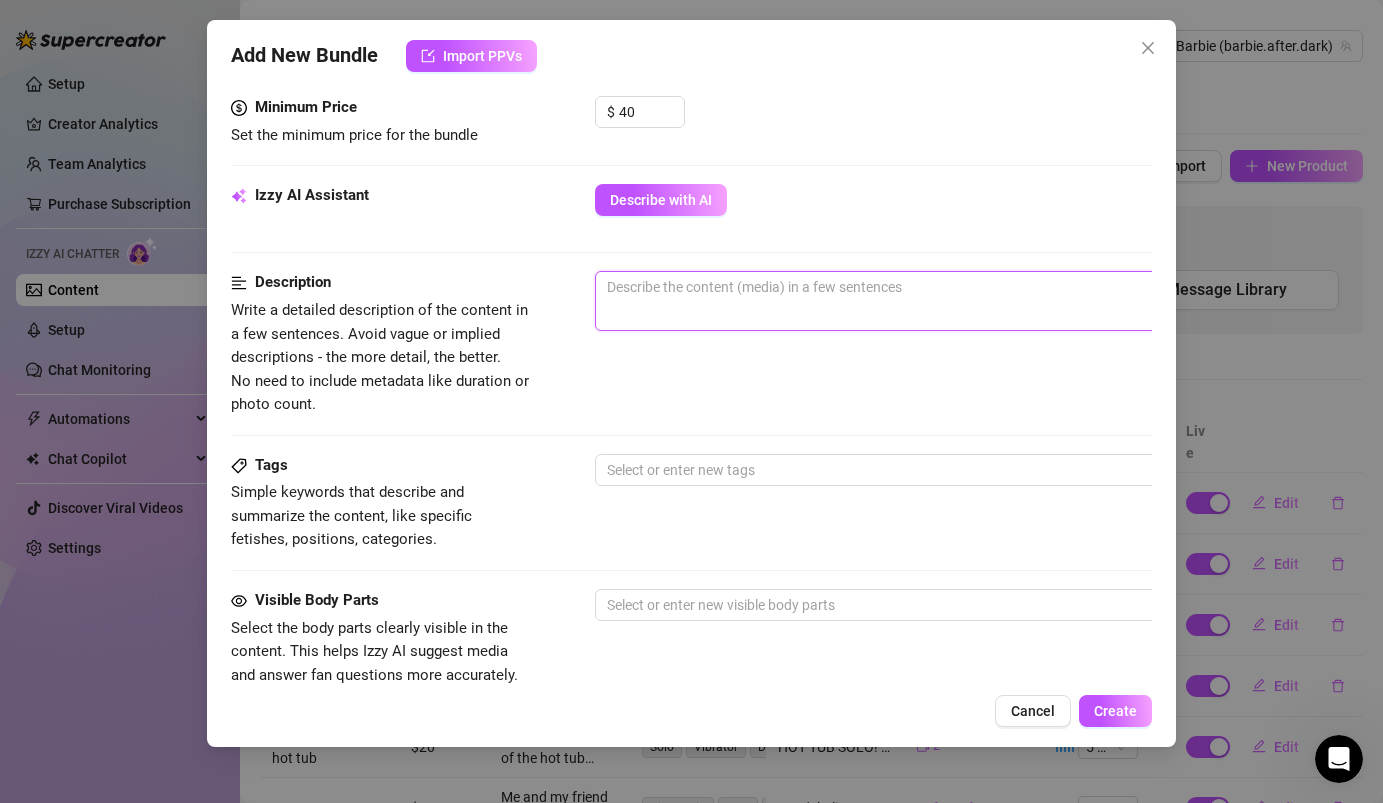 click at bounding box center (945, 287) 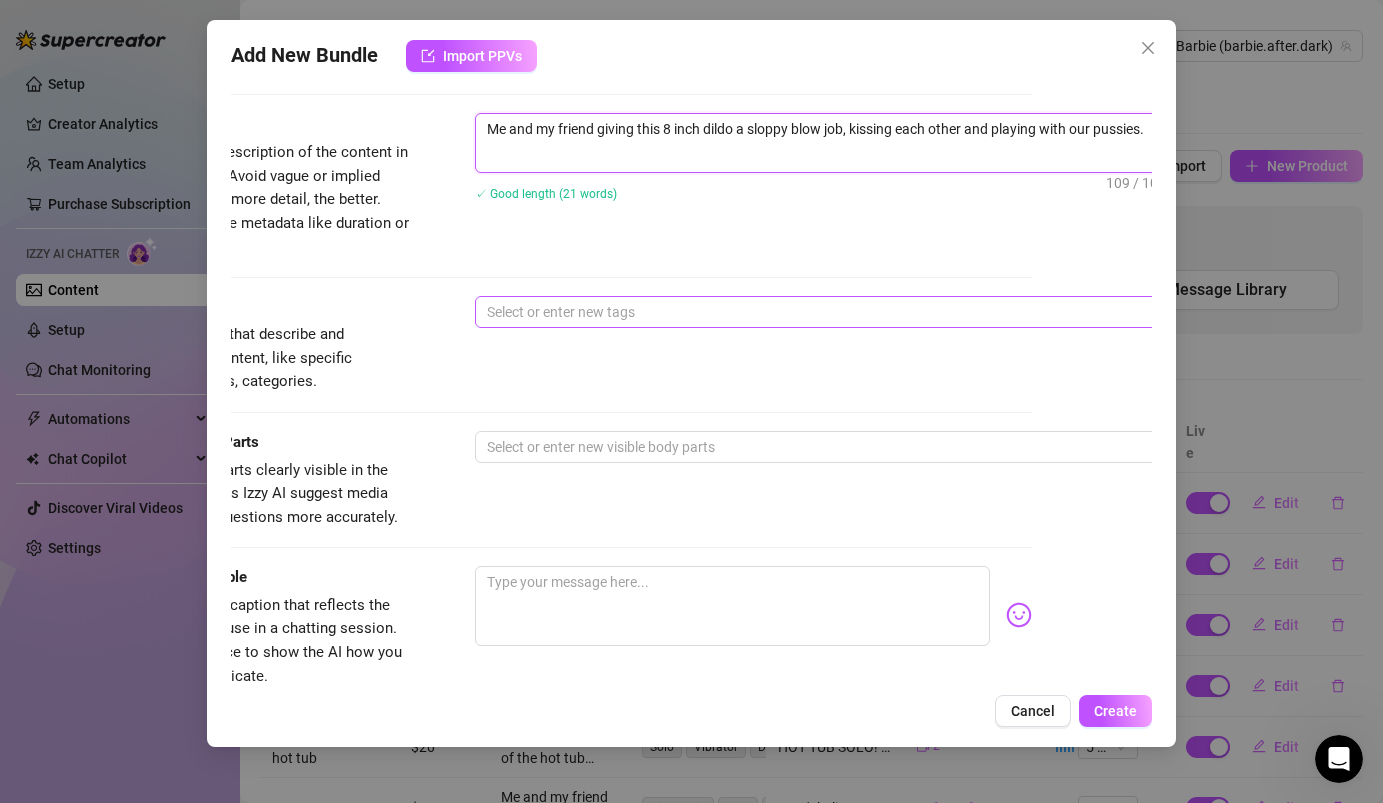 scroll, scrollTop: 880, scrollLeft: 120, axis: both 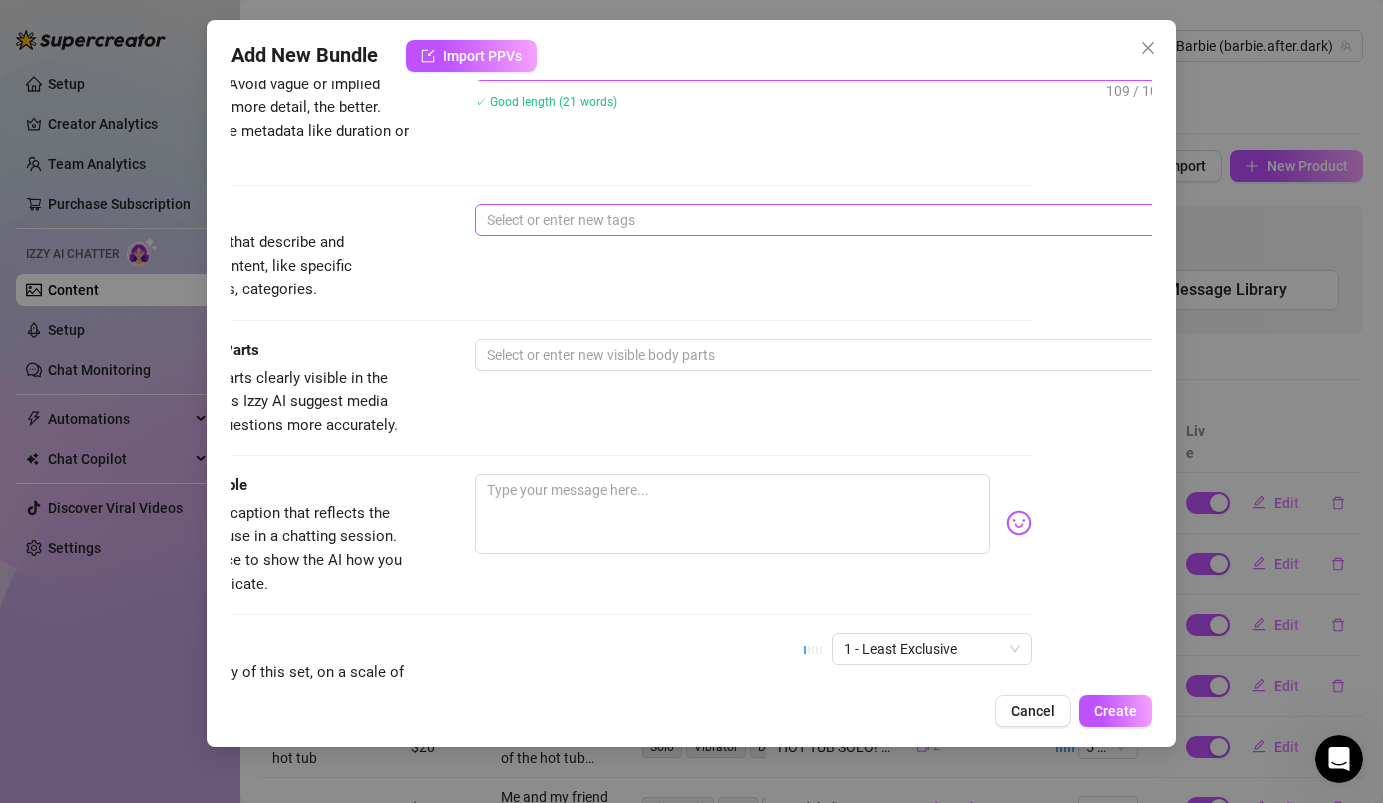 click at bounding box center [814, 220] 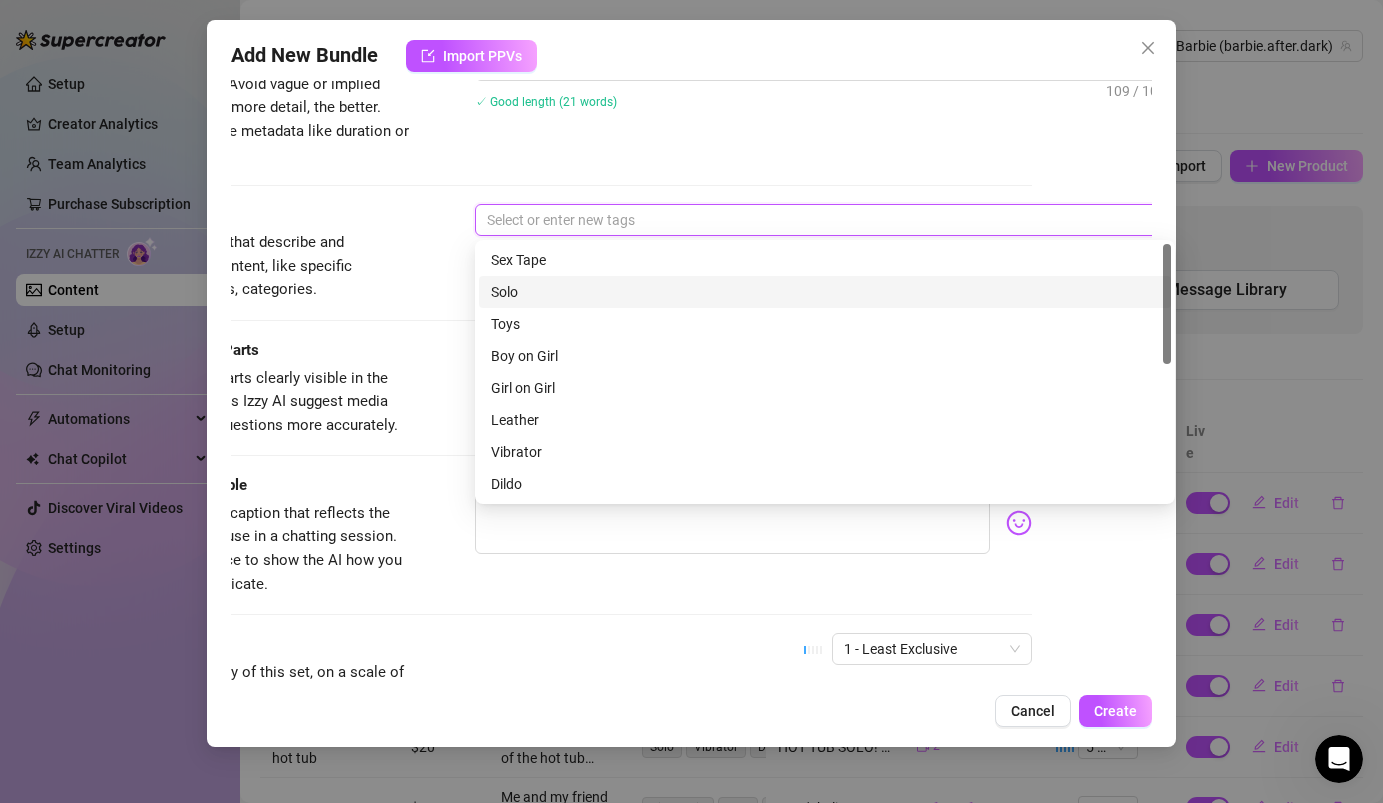 click on "Solo" at bounding box center [825, 292] 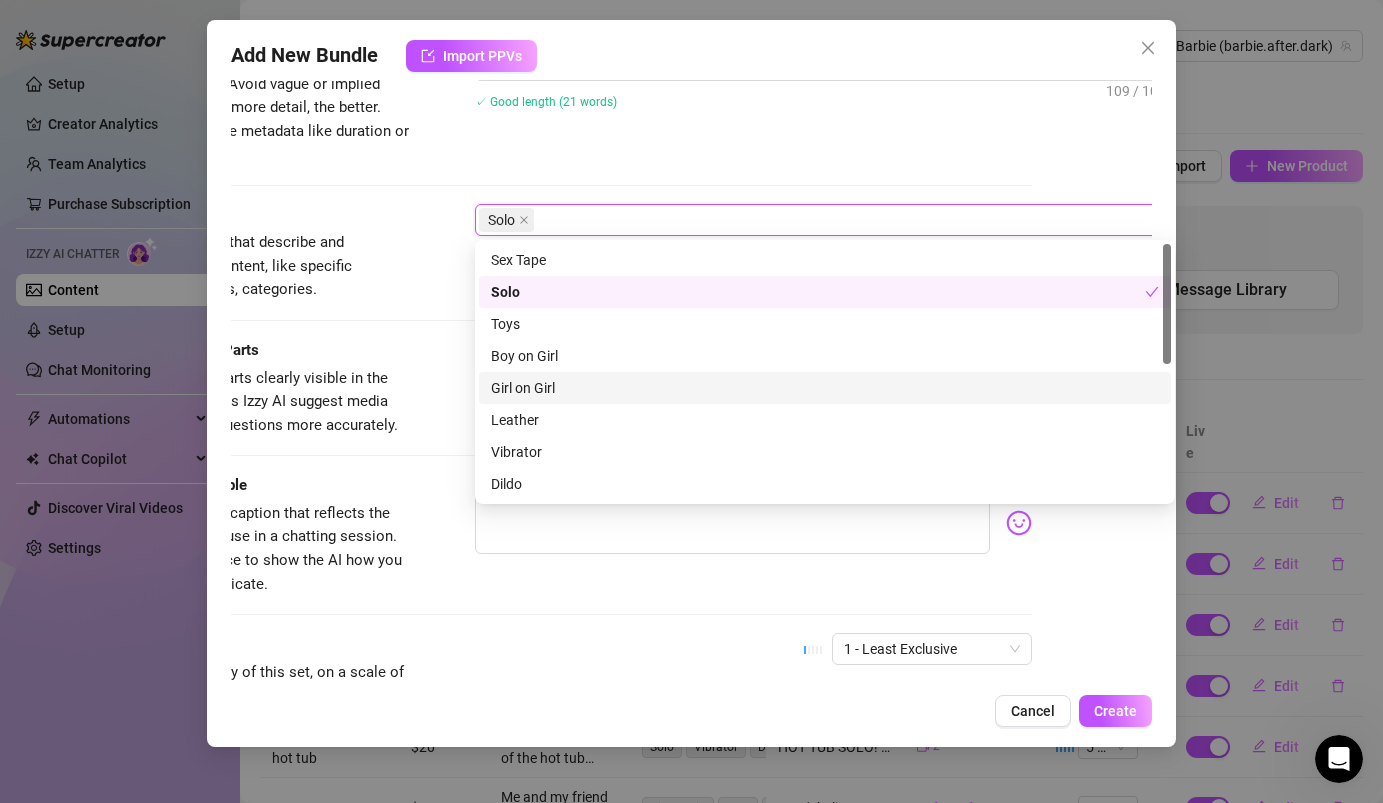 click on "Girl on Girl" at bounding box center [825, 388] 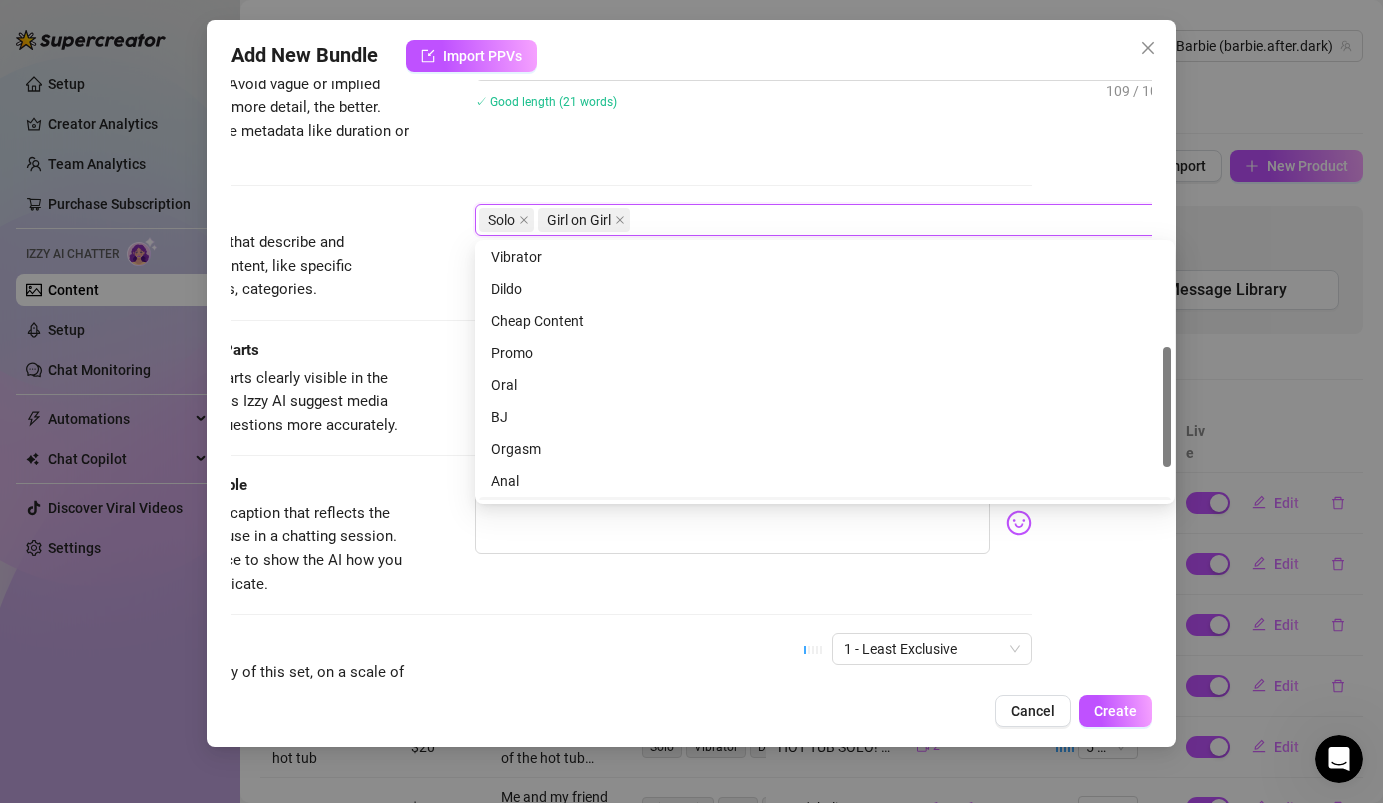 scroll, scrollTop: 185, scrollLeft: 0, axis: vertical 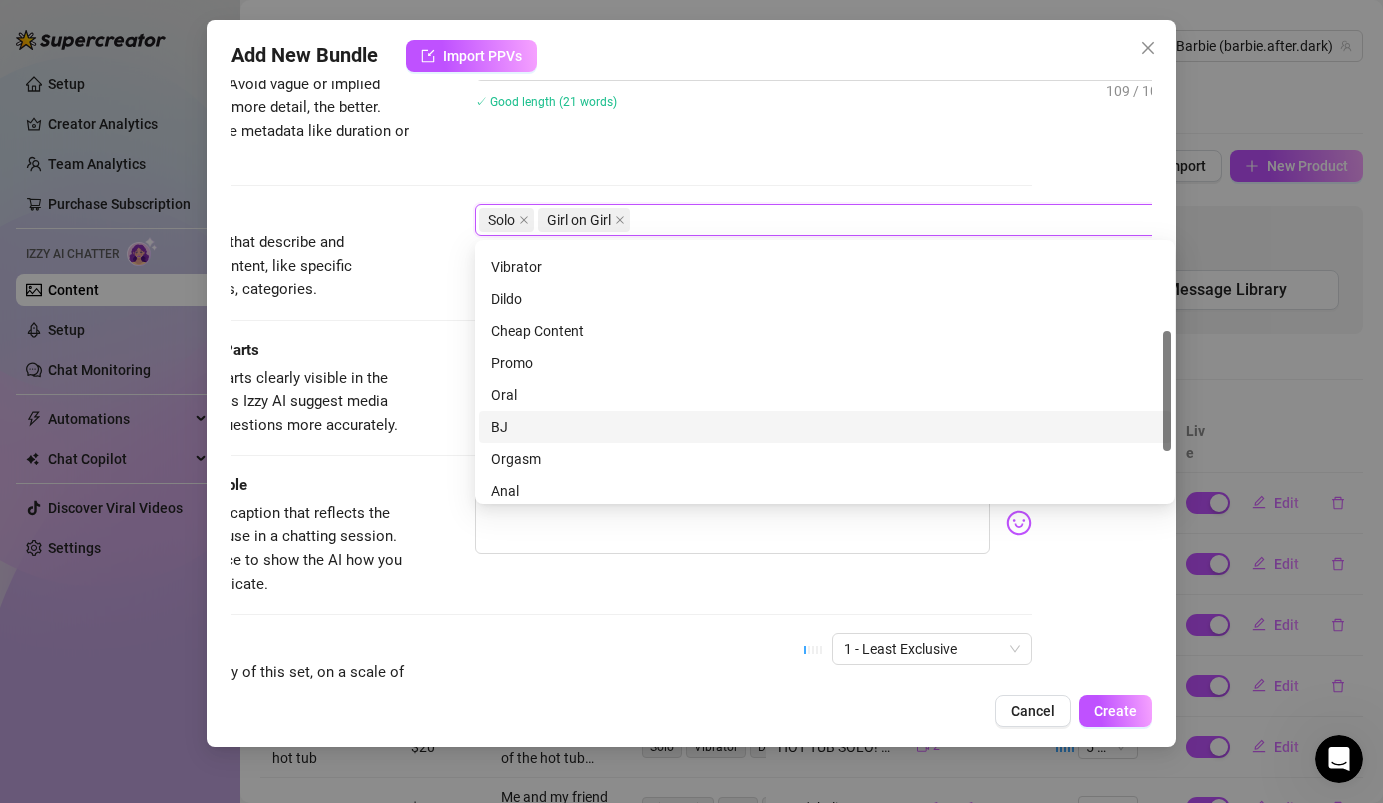 click on "BJ" at bounding box center [825, 427] 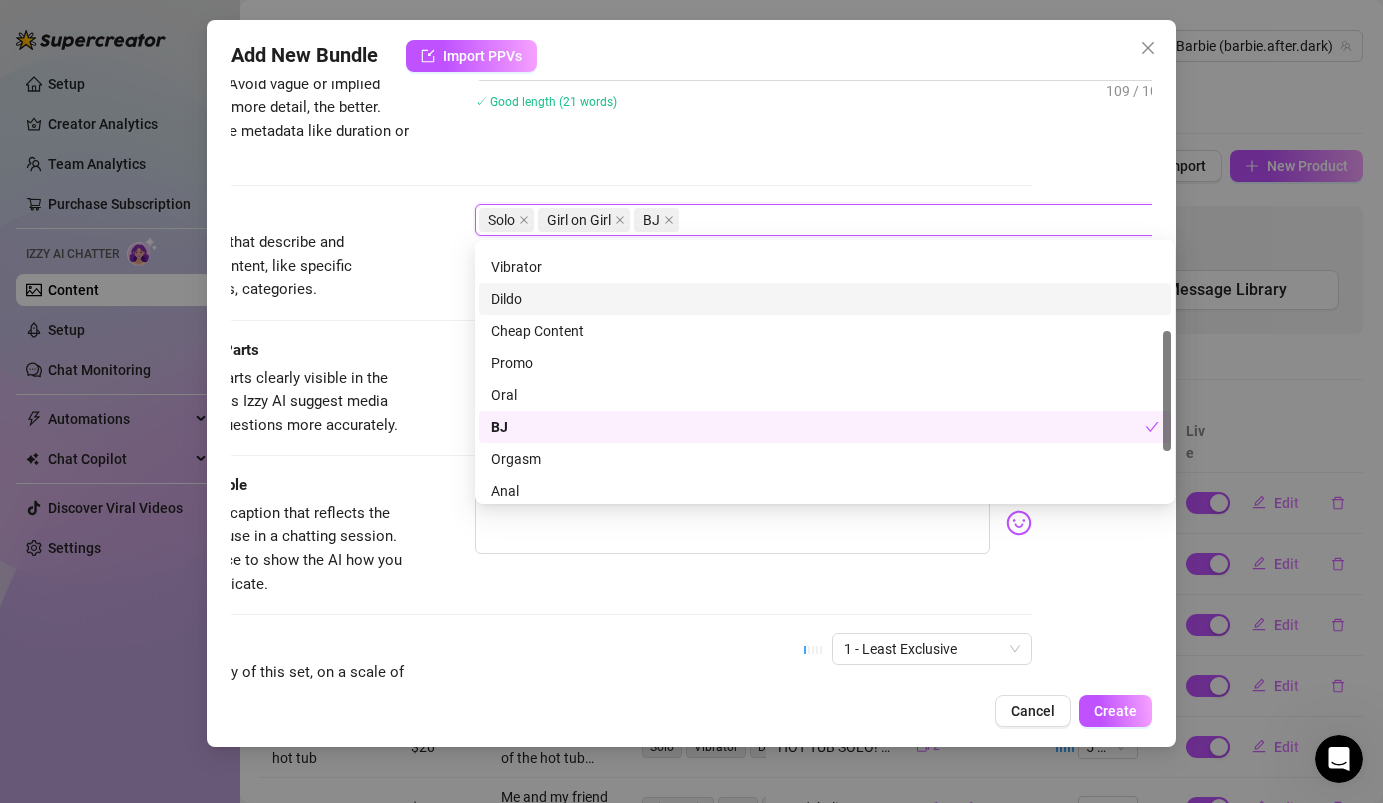 click on "Dildo" at bounding box center [825, 299] 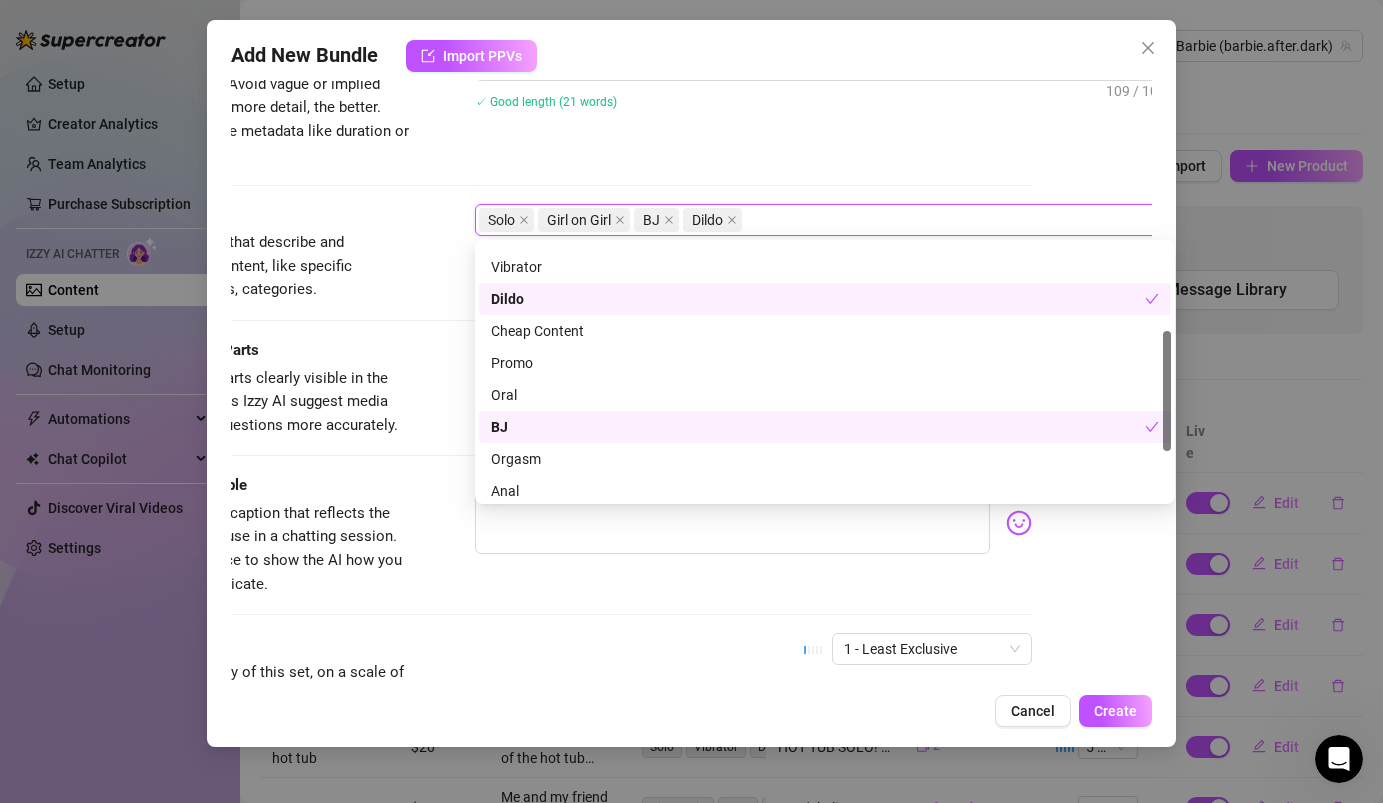 click on "Tags Simple keywords that describe and summarize the content, like specific fetishes, positions, categories. Solo Girl on Girl BJ Dildo" at bounding box center [571, 253] 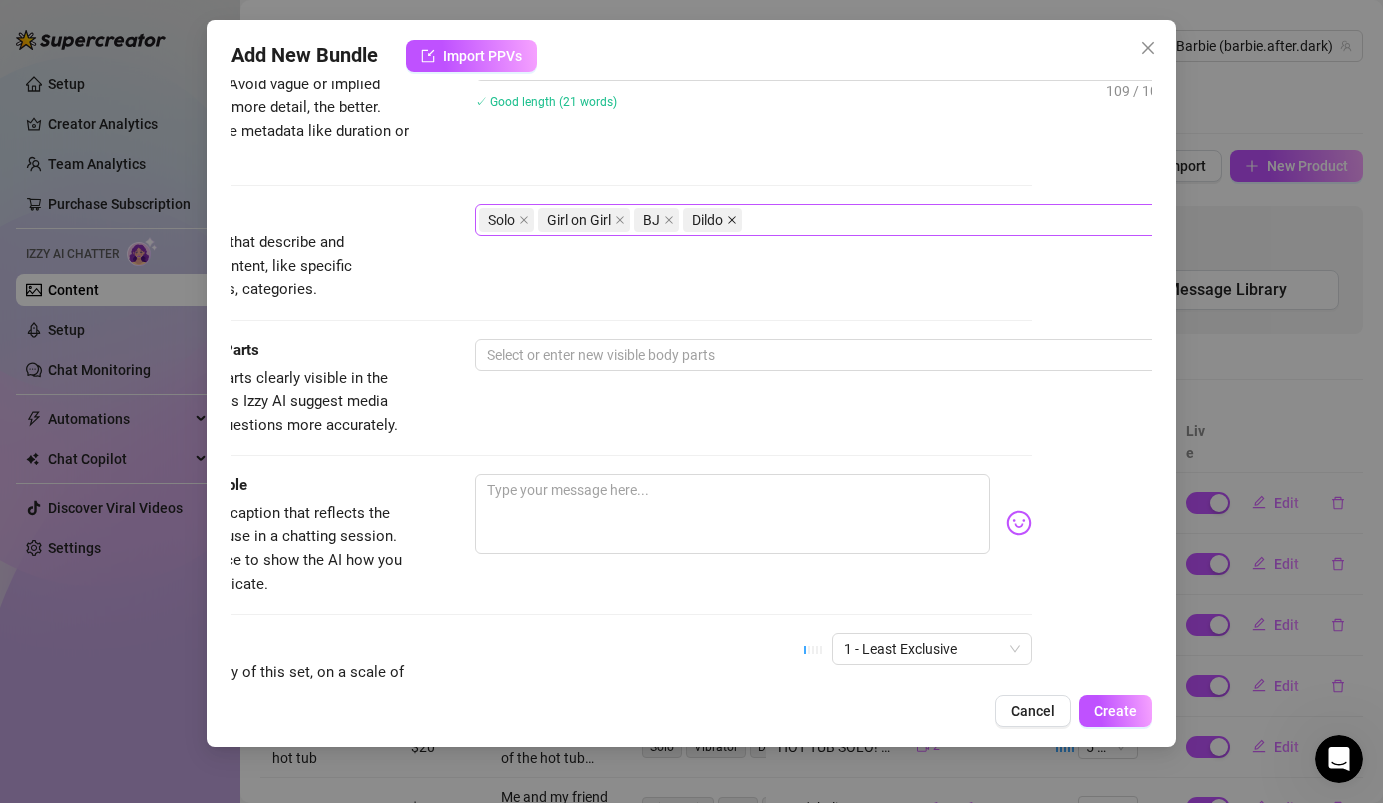 click 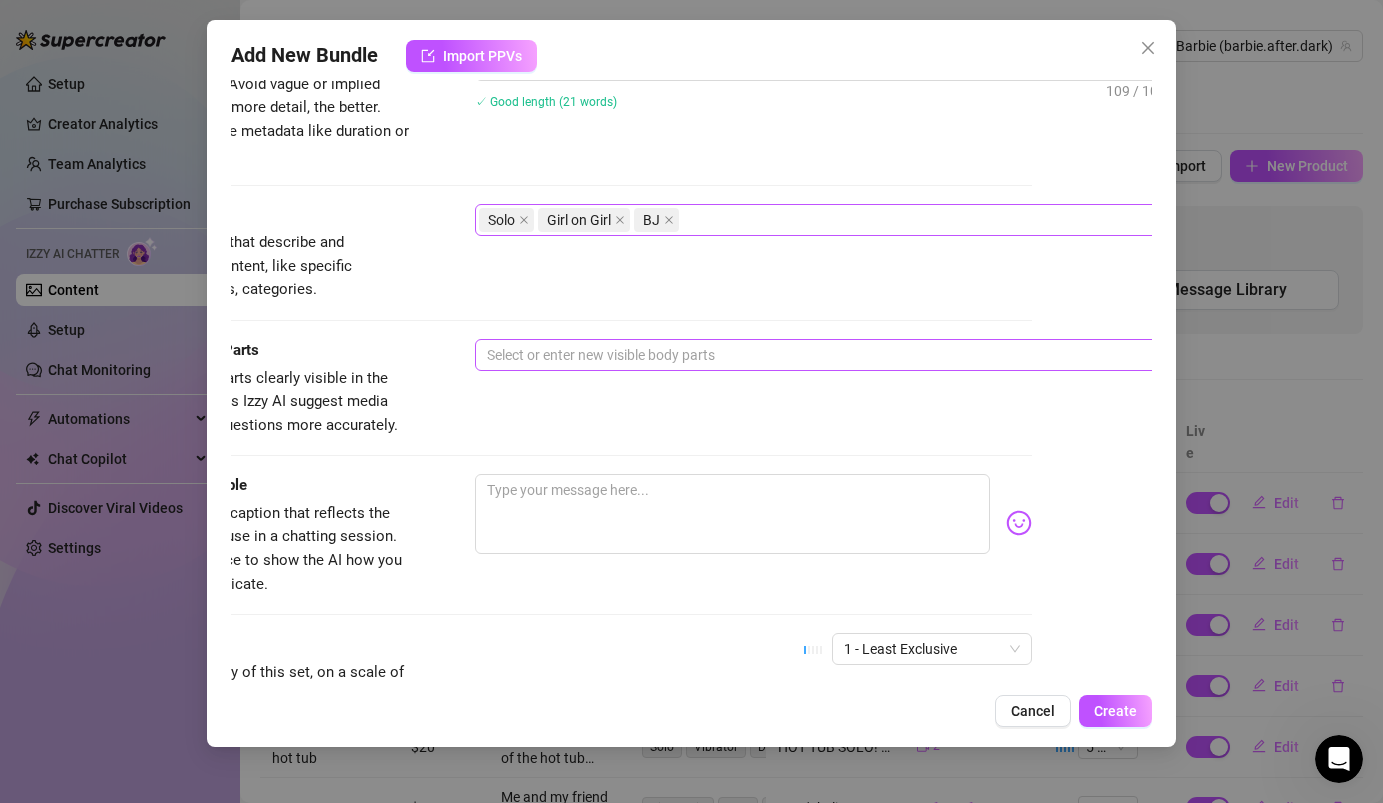 click at bounding box center (814, 355) 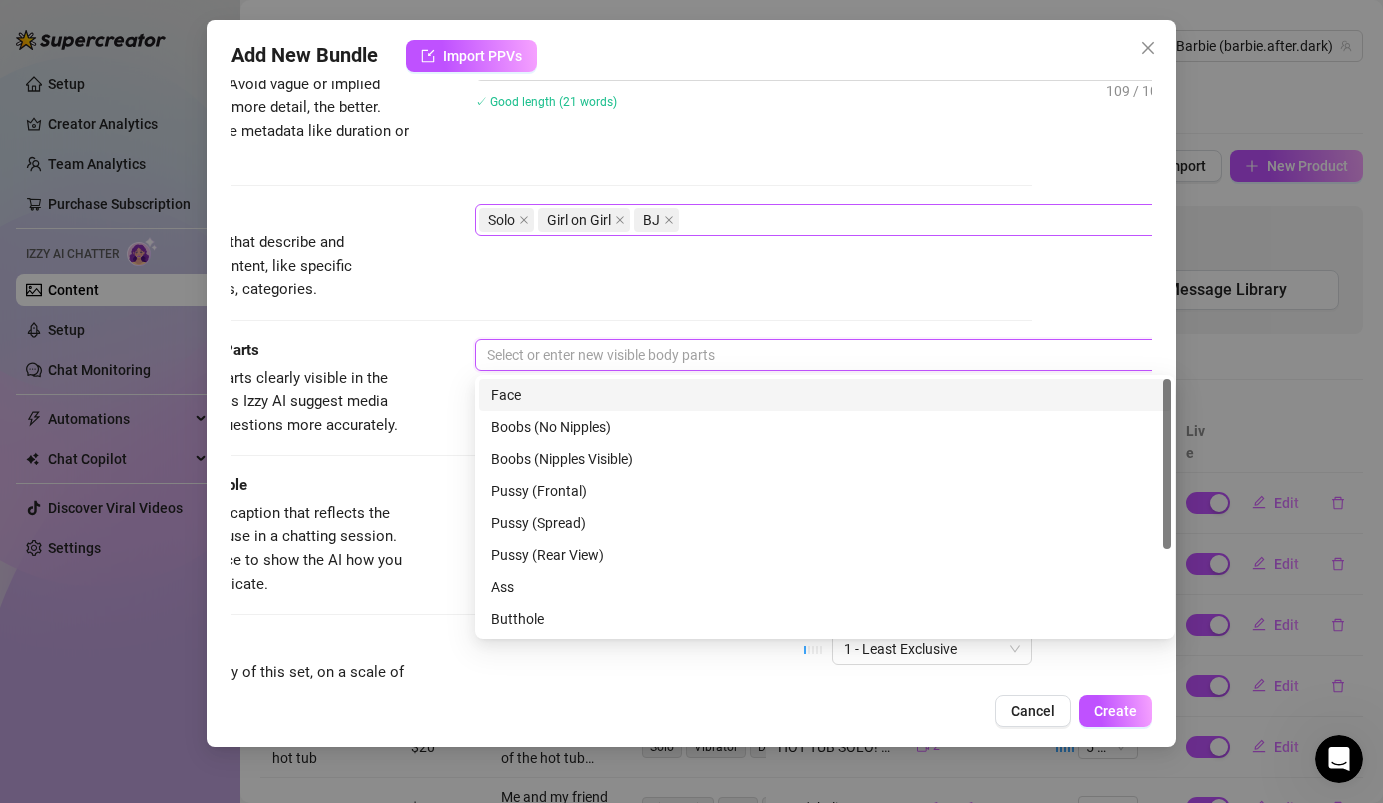 click on "Face" at bounding box center [825, 395] 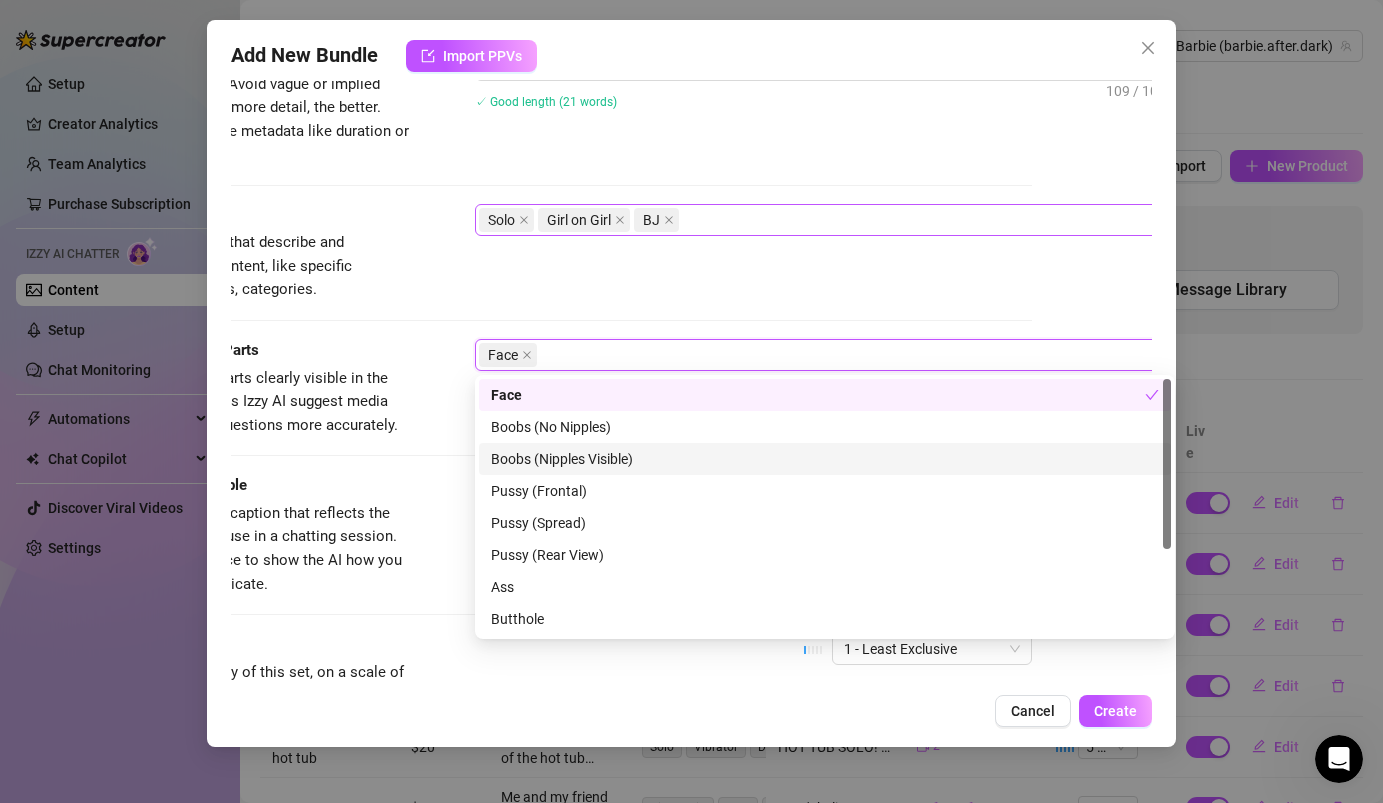 click on "Boobs (Nipples Visible)" at bounding box center (825, 459) 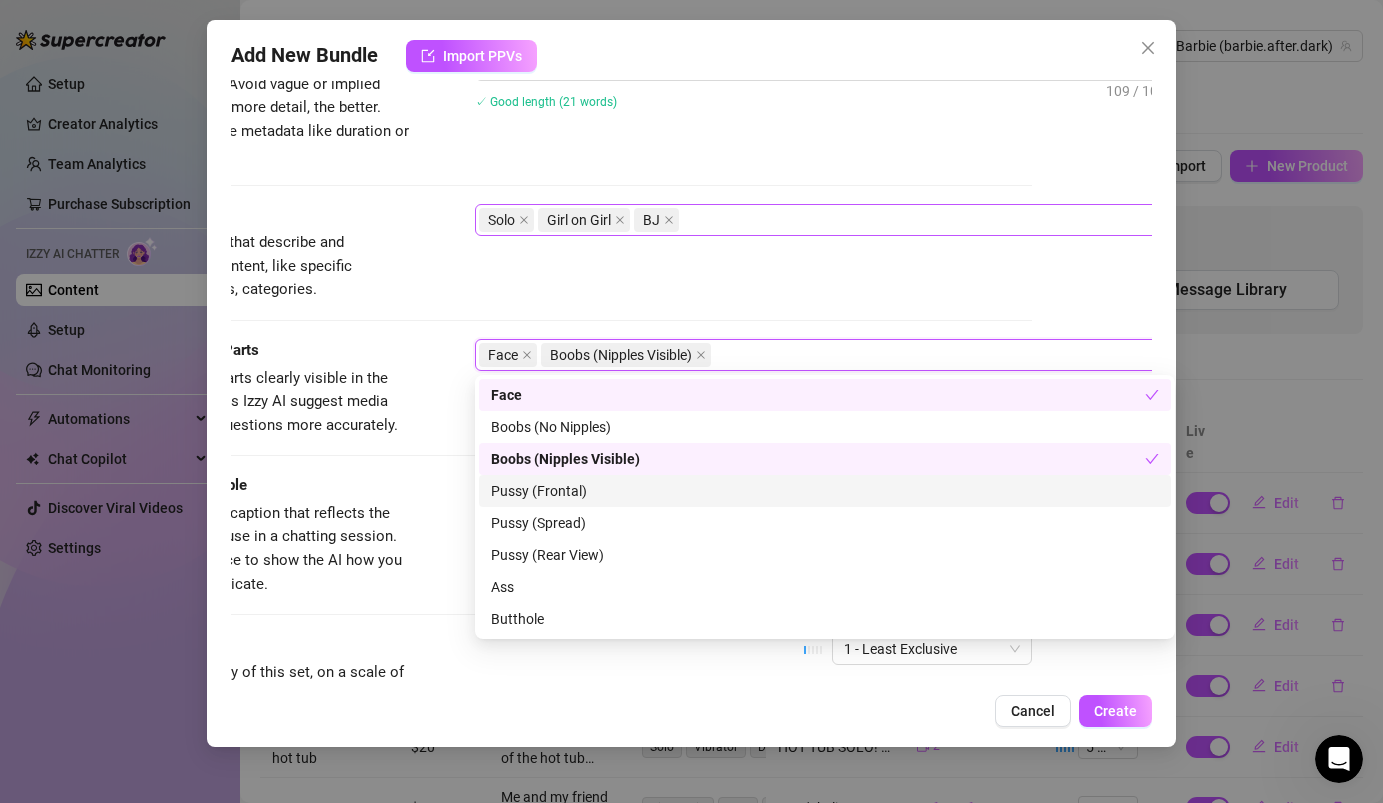 click on "Pussy (Frontal)" at bounding box center [825, 491] 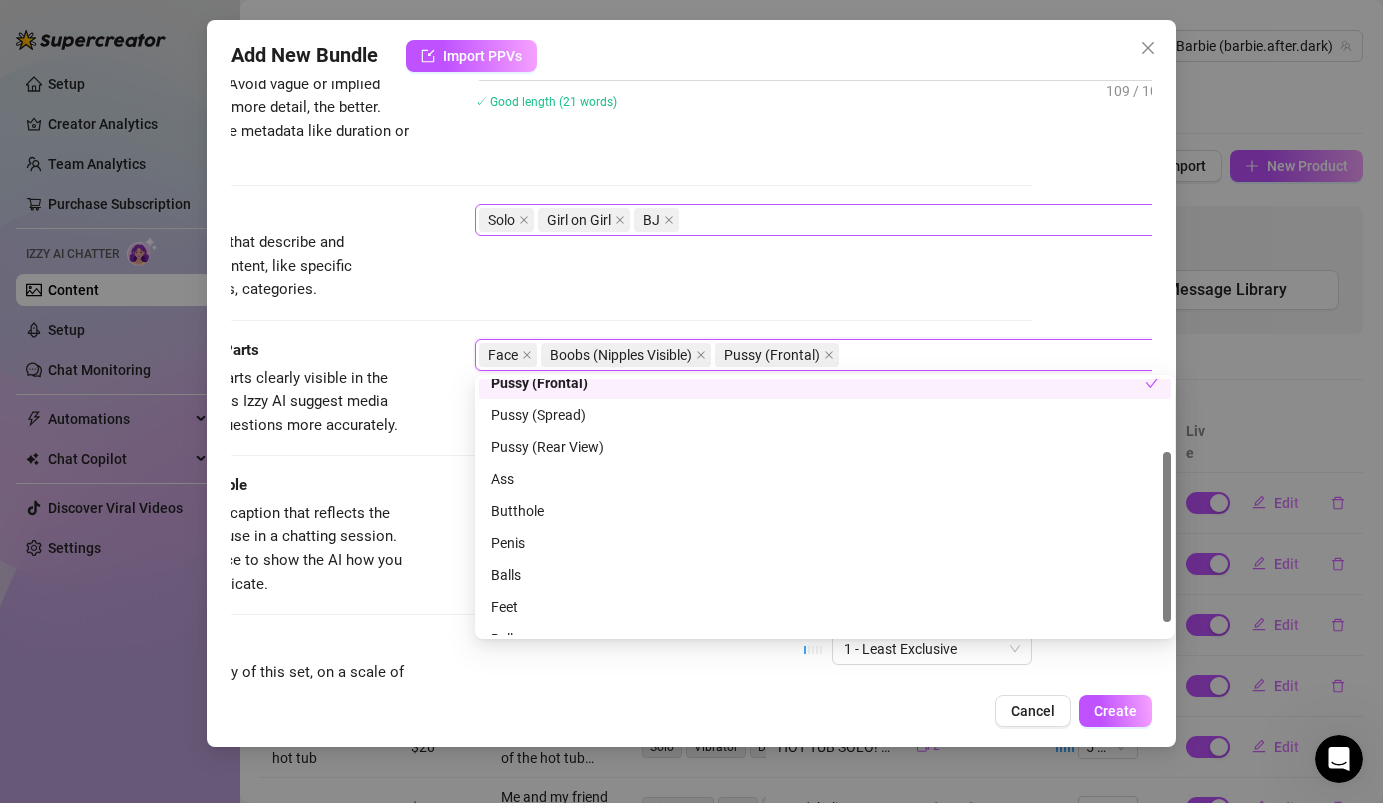 scroll, scrollTop: 128, scrollLeft: 0, axis: vertical 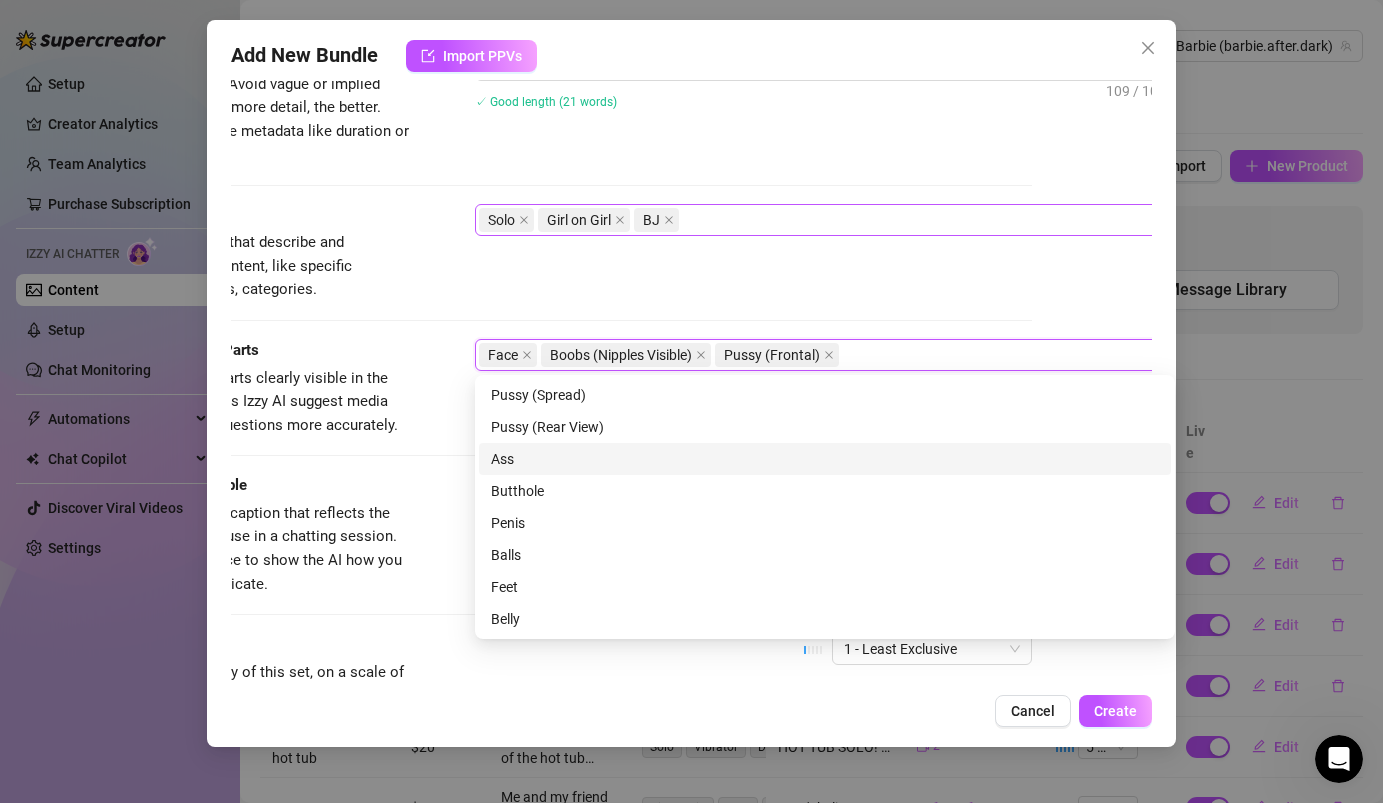 click on "Select the body parts clearly visible in the content. This helps Izzy AI suggest media and answer fan questions more accurately." at bounding box center [261, 402] 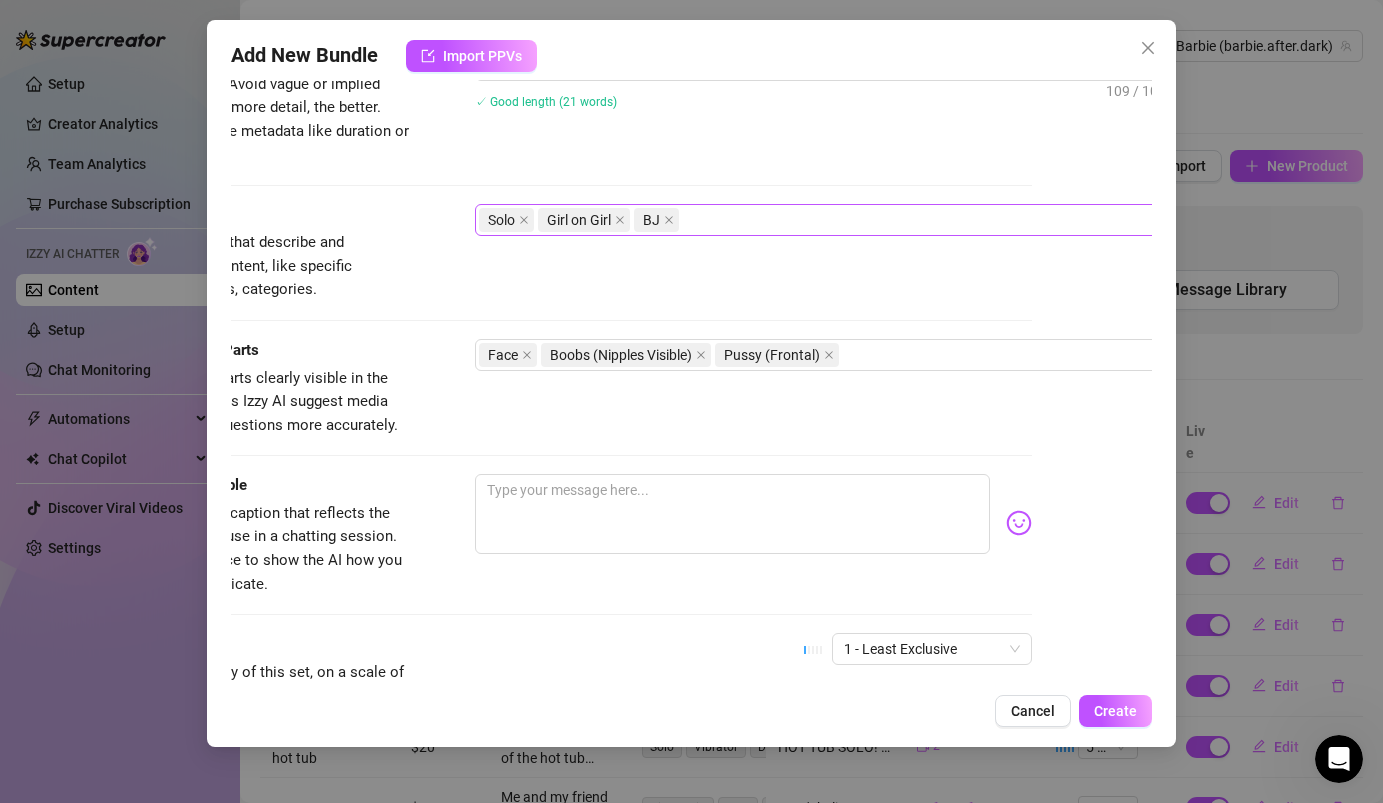 scroll, scrollTop: 983, scrollLeft: 120, axis: both 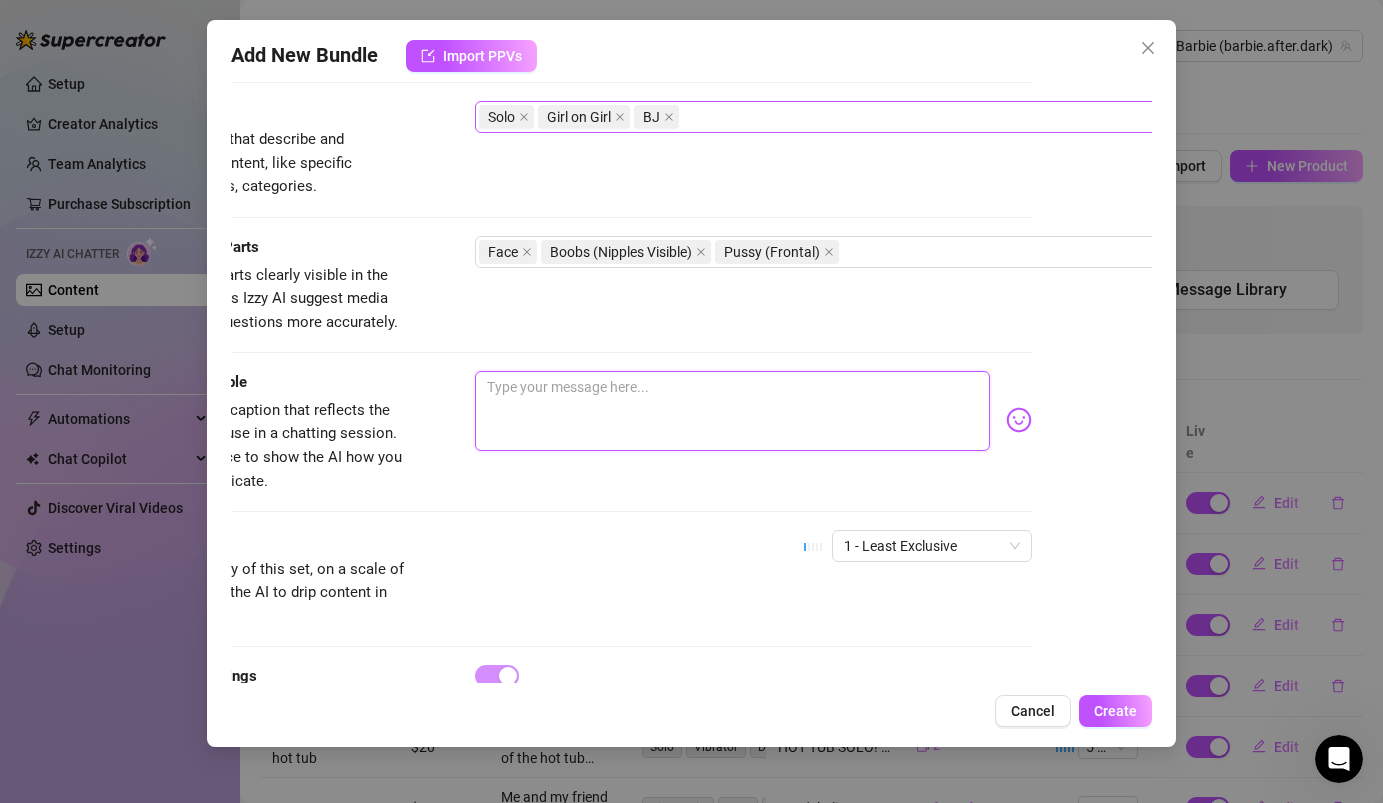 click at bounding box center (732, 411) 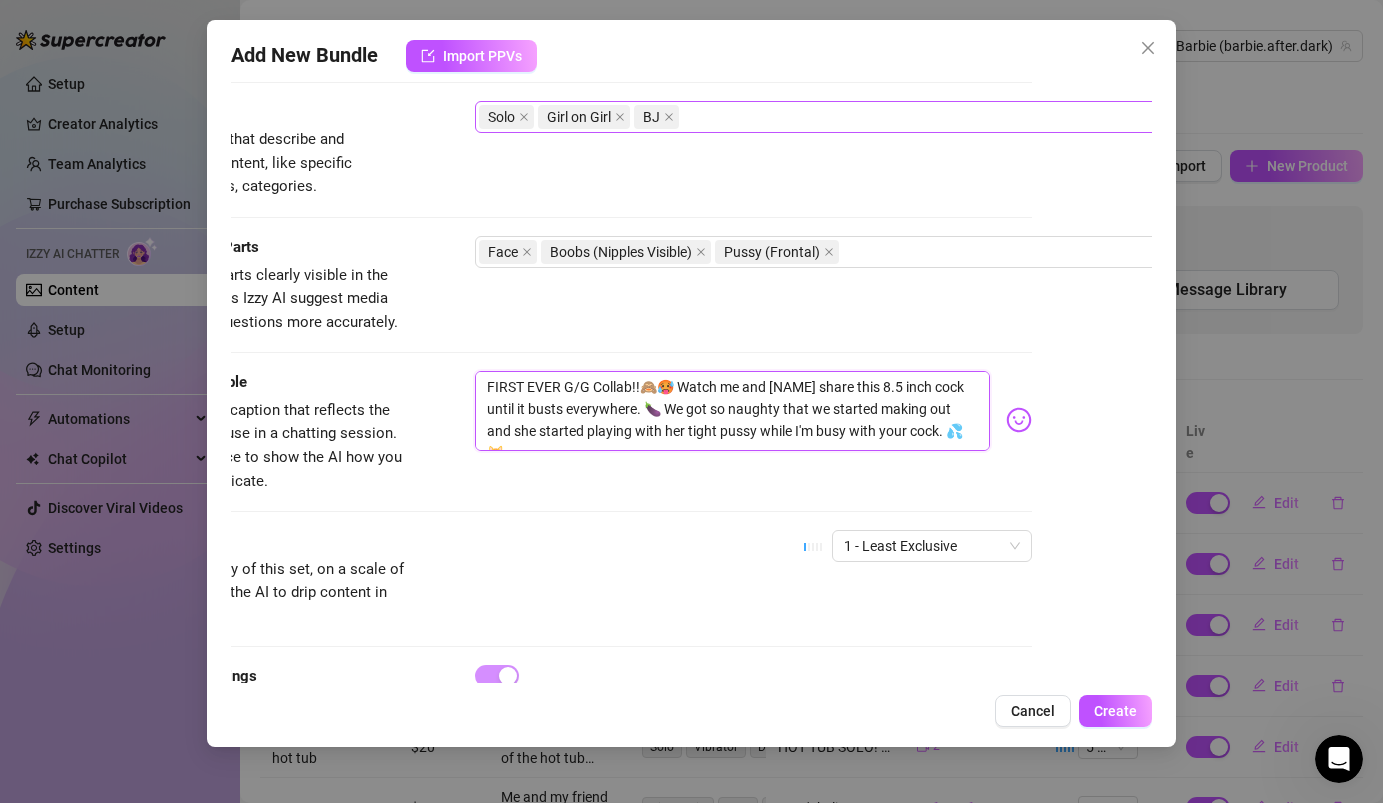 click on "FIRST EVER G/G Collab!!🙈🥵 Watch me and [NAME] share this 8.5 inch cock until it busts everywhere. 🍆 We got so naughty that we started making out and she started playing with her tight pussy while I'm busy with your cock. 💦🐱" at bounding box center (732, 411) 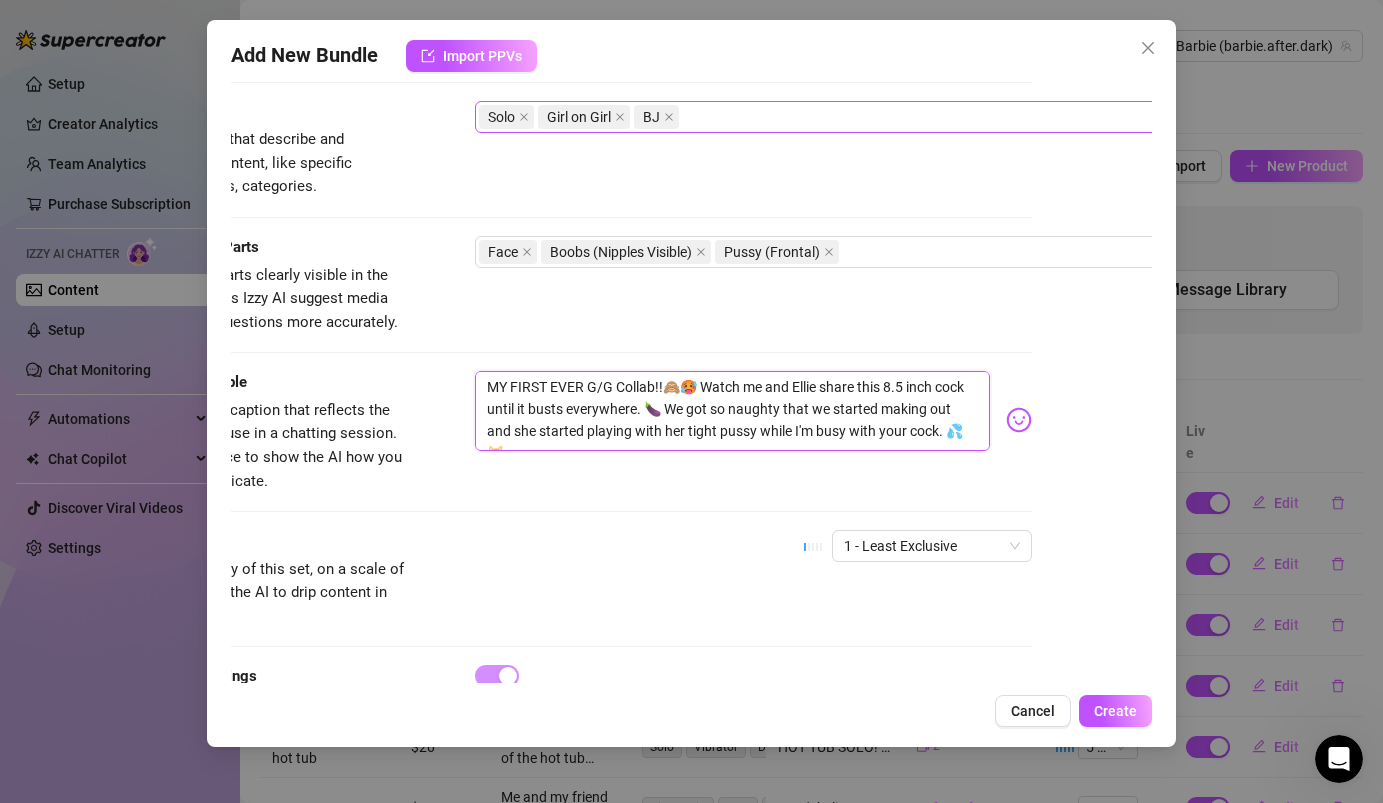 drag, startPoint x: 590, startPoint y: 386, endPoint x: 441, endPoint y: 379, distance: 149.16434 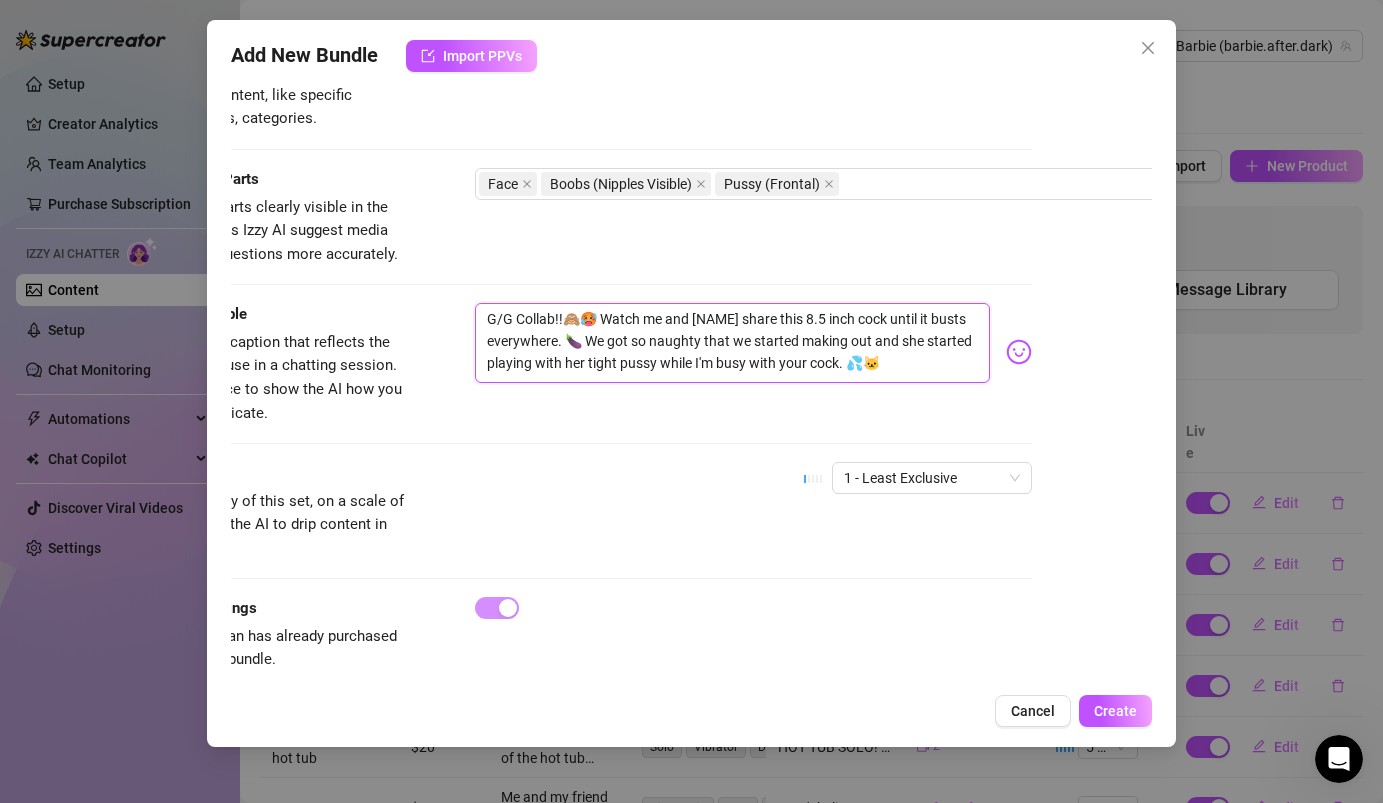 scroll, scrollTop: 1077, scrollLeft: 120, axis: both 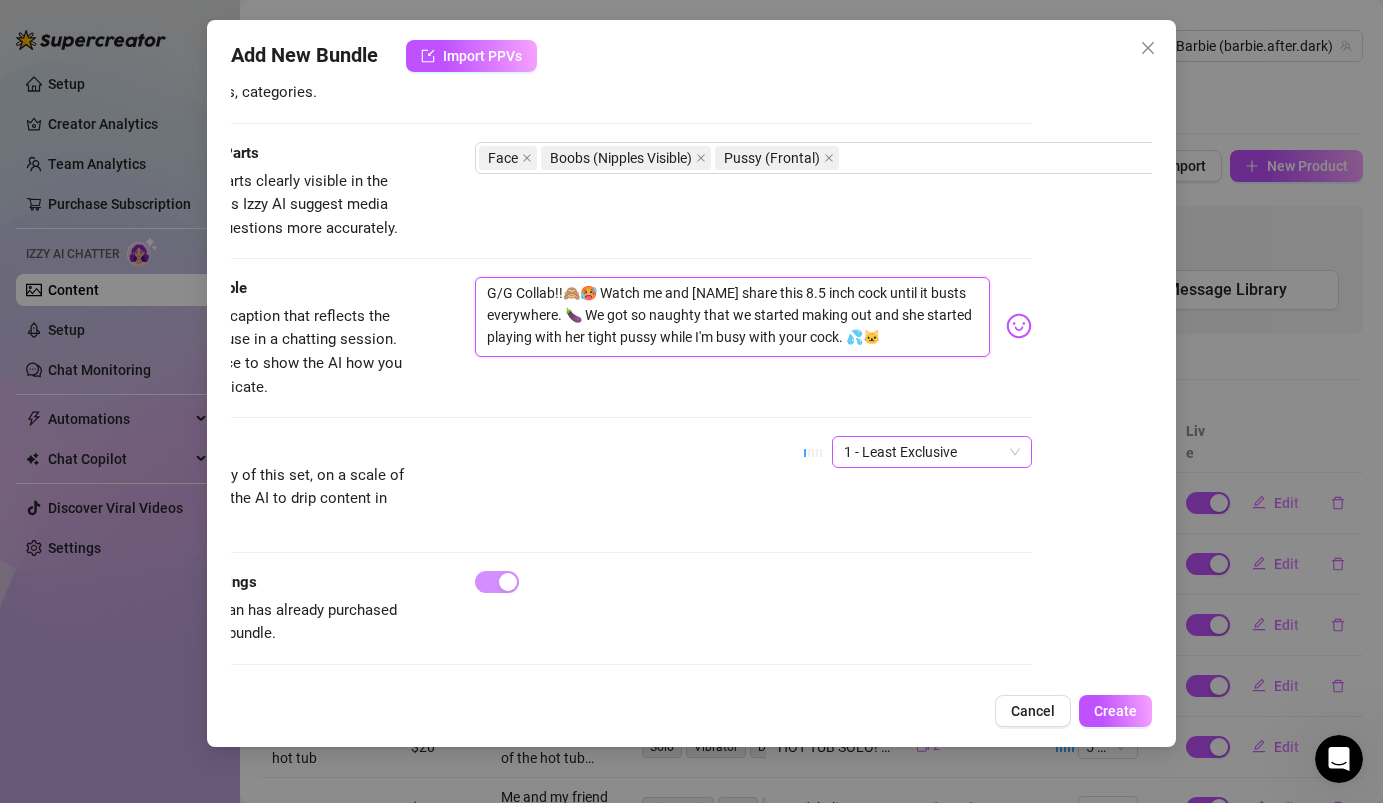 click on "1 - Least Exclusive" at bounding box center [932, 452] 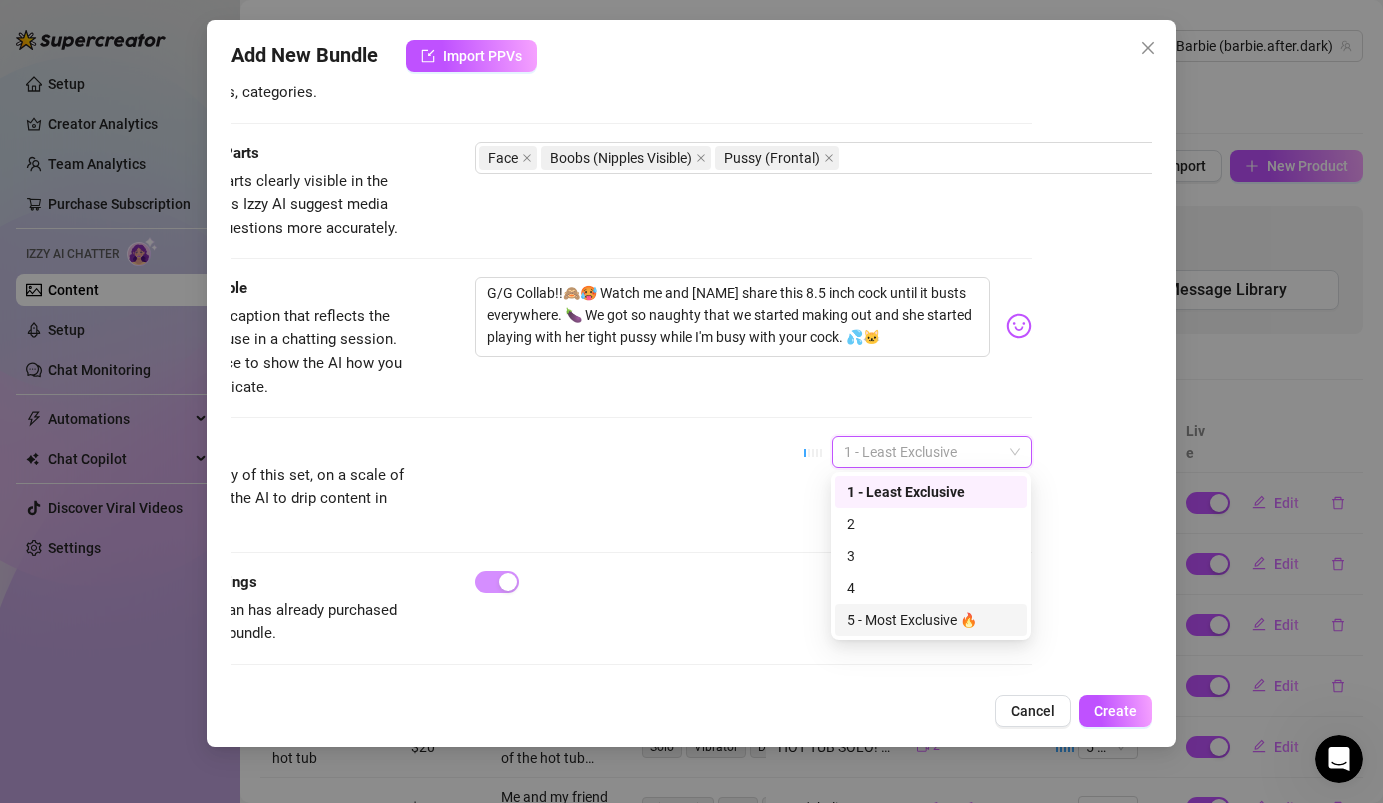 click on "5 - Most Exclusive 🔥" at bounding box center (931, 620) 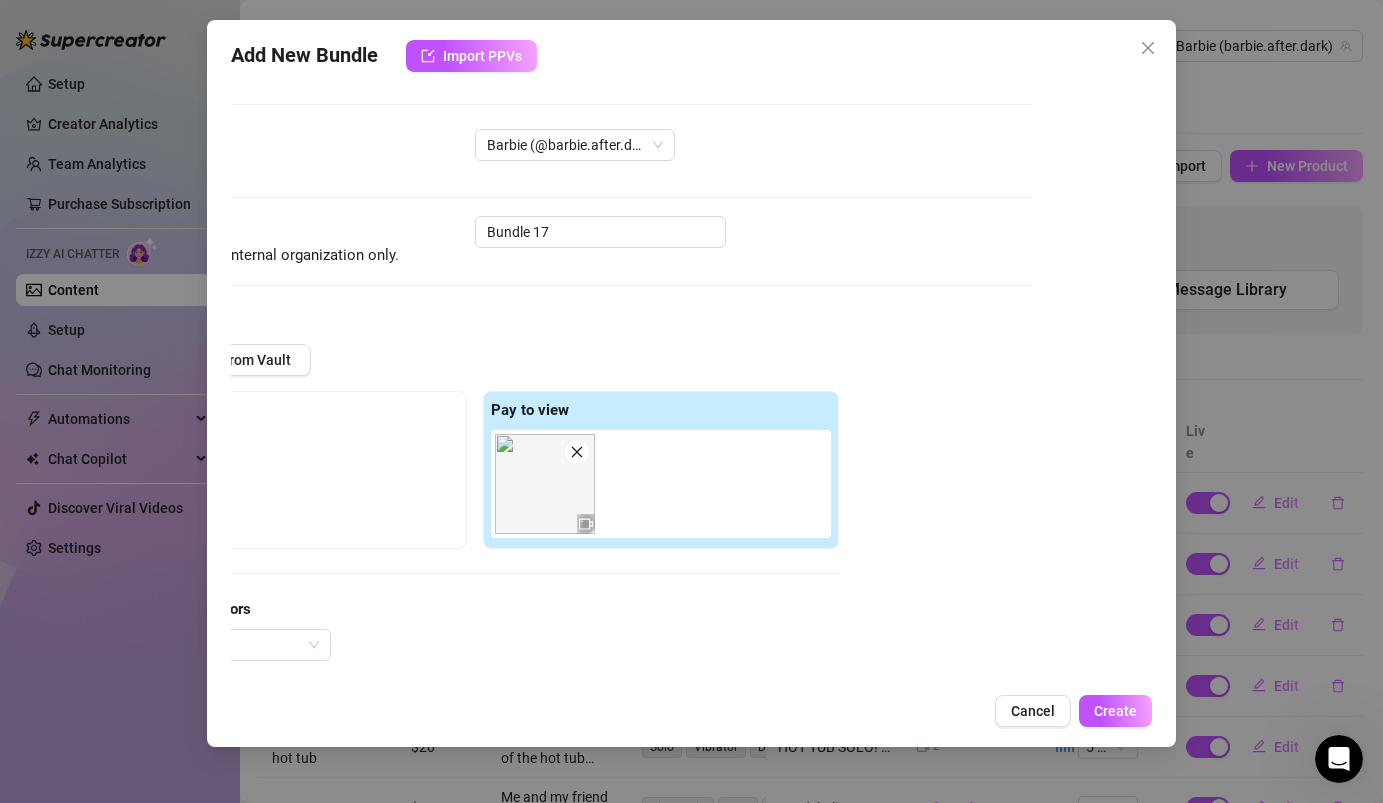 scroll, scrollTop: 0, scrollLeft: 0, axis: both 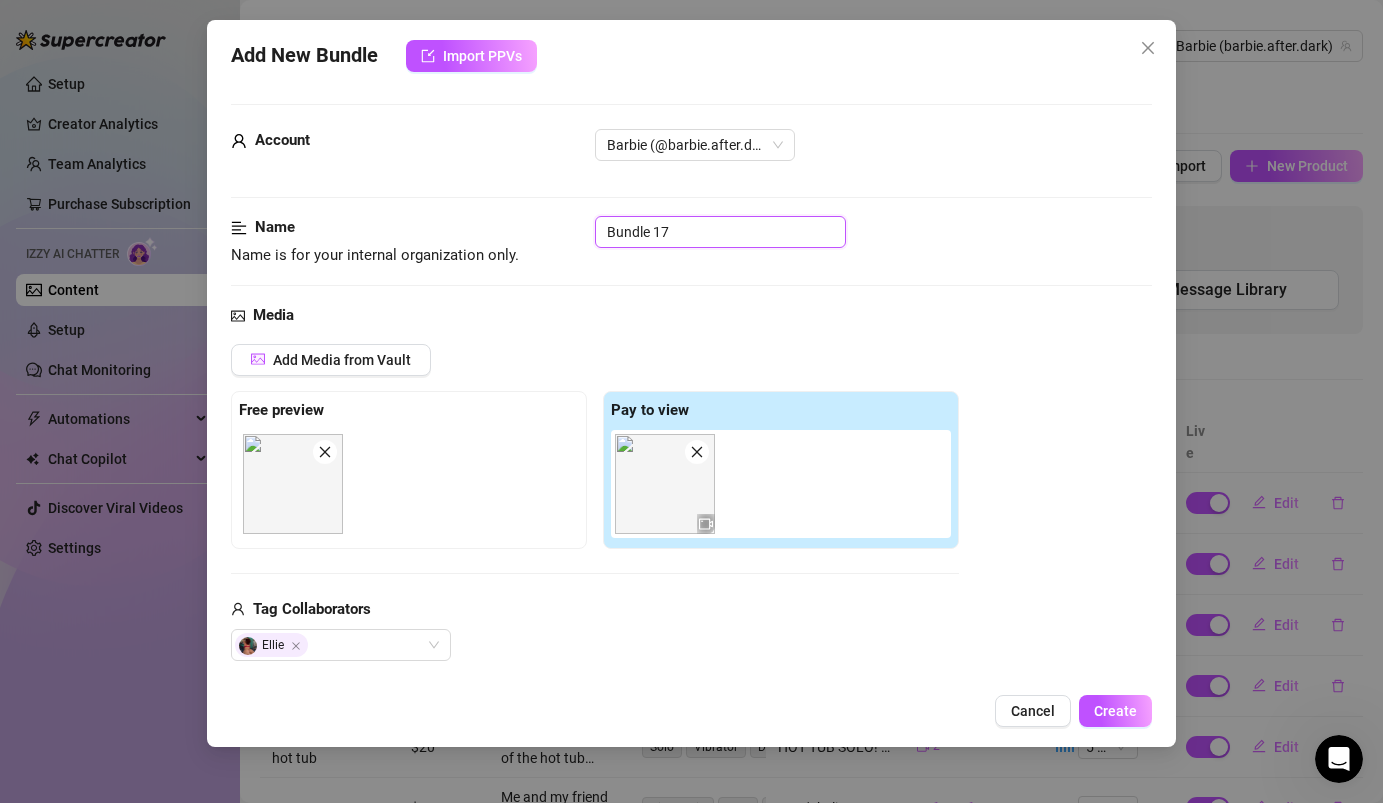 drag, startPoint x: 723, startPoint y: 227, endPoint x: 477, endPoint y: 218, distance: 246.16458 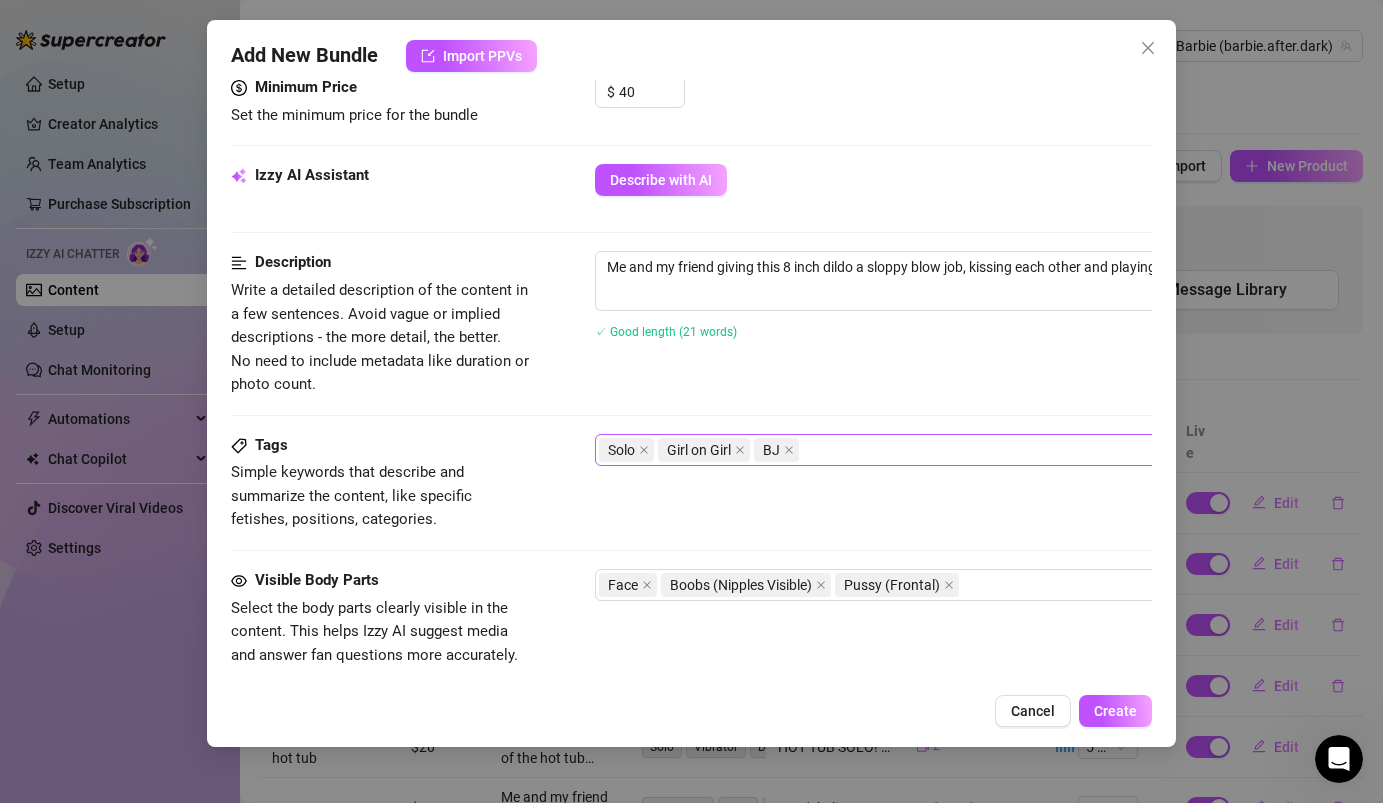 scroll, scrollTop: 1077, scrollLeft: 0, axis: vertical 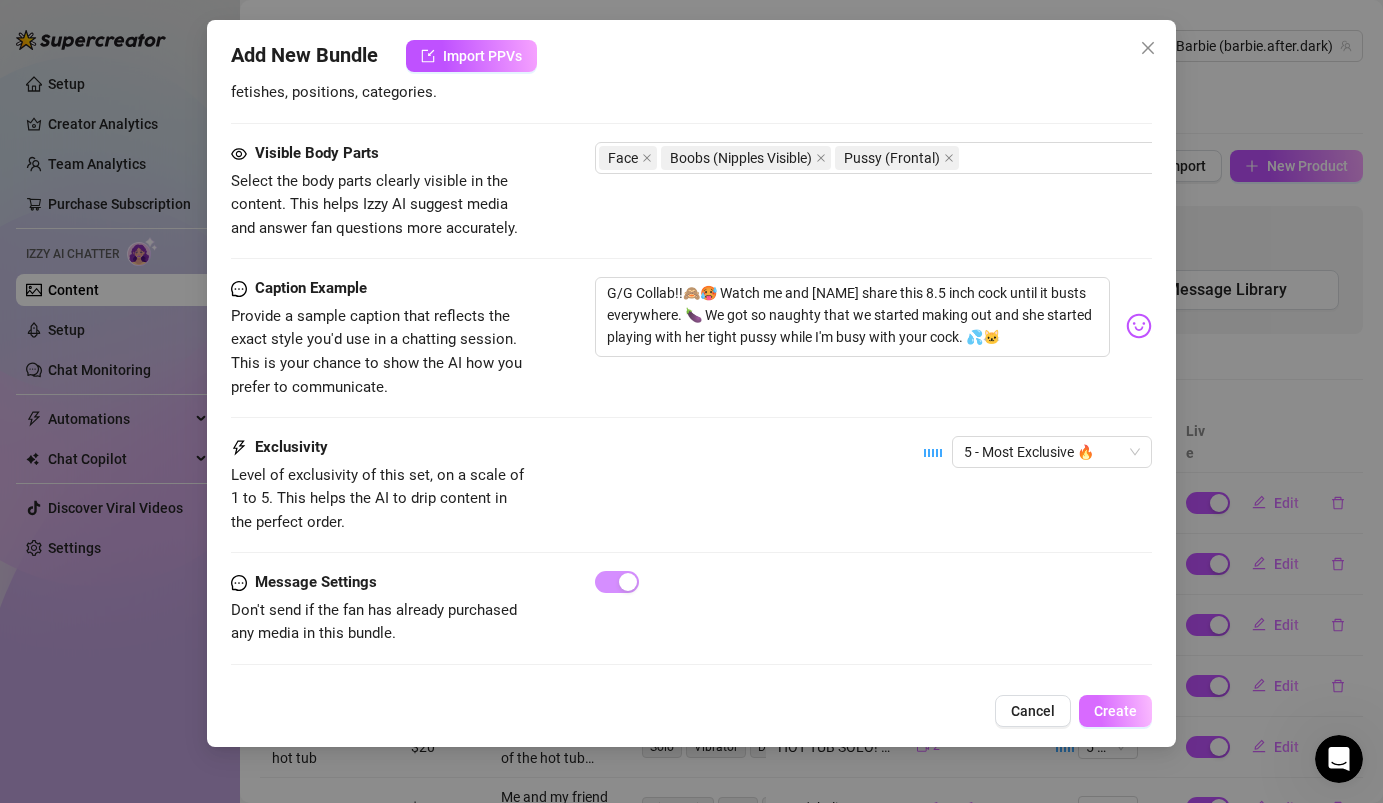 click on "Create" at bounding box center (1115, 711) 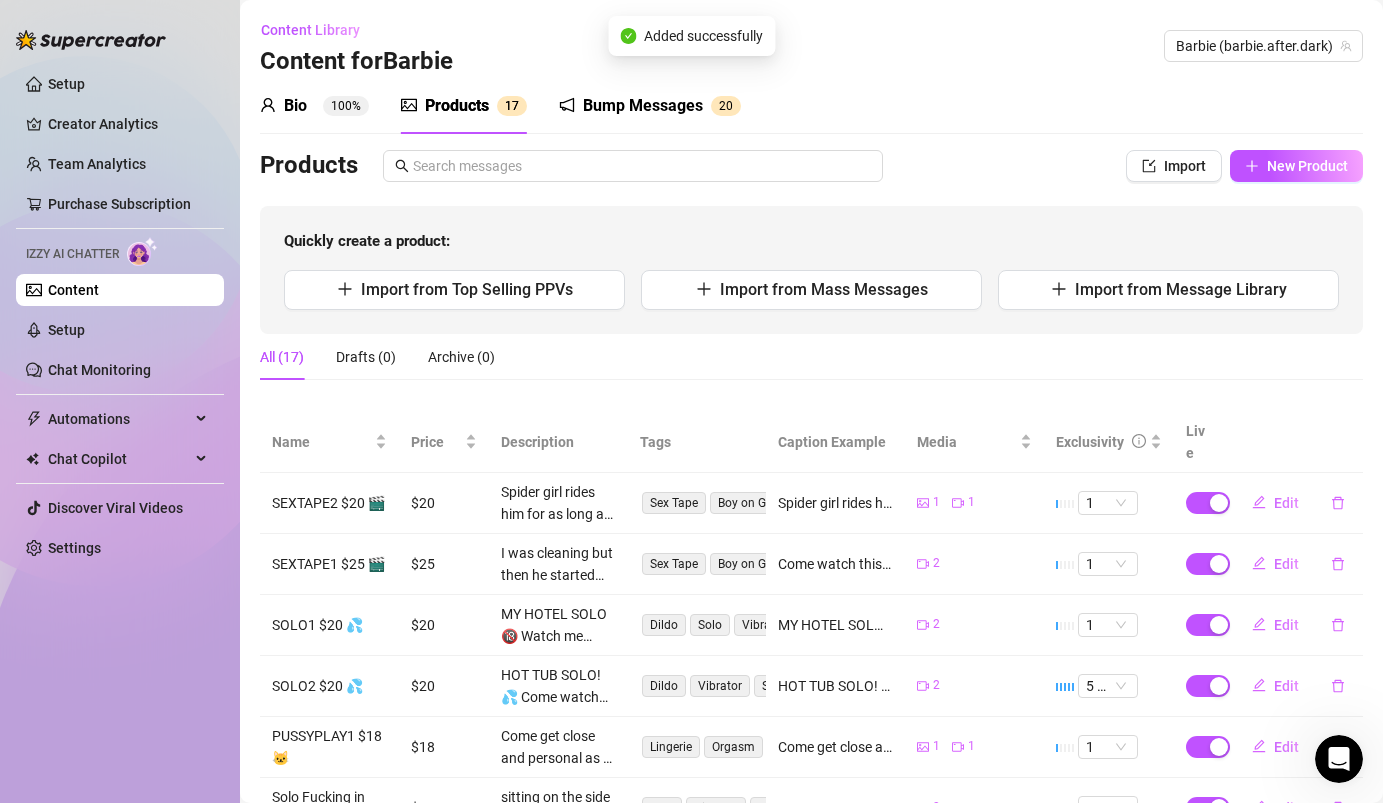 scroll, scrollTop: 190, scrollLeft: 0, axis: vertical 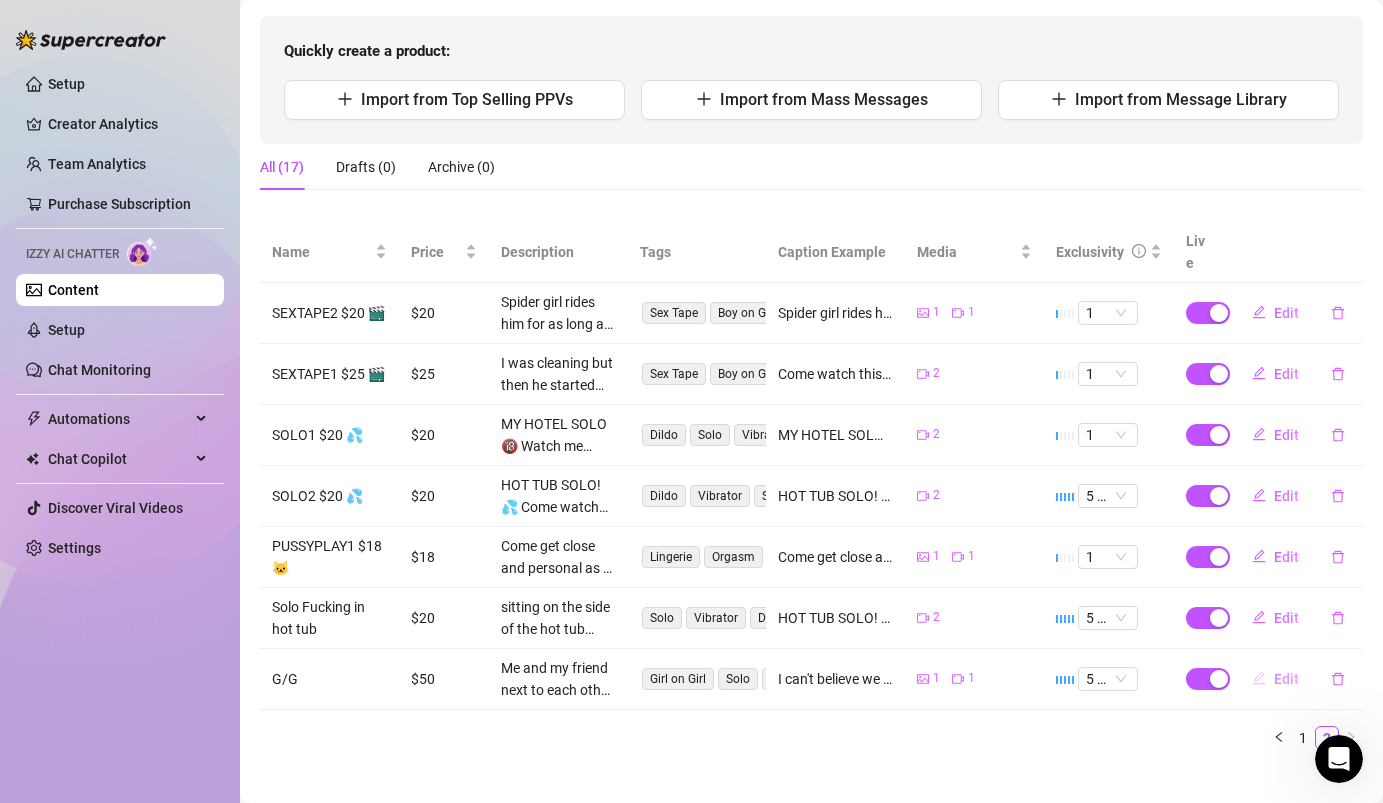 click on "Edit" at bounding box center [1286, 679] 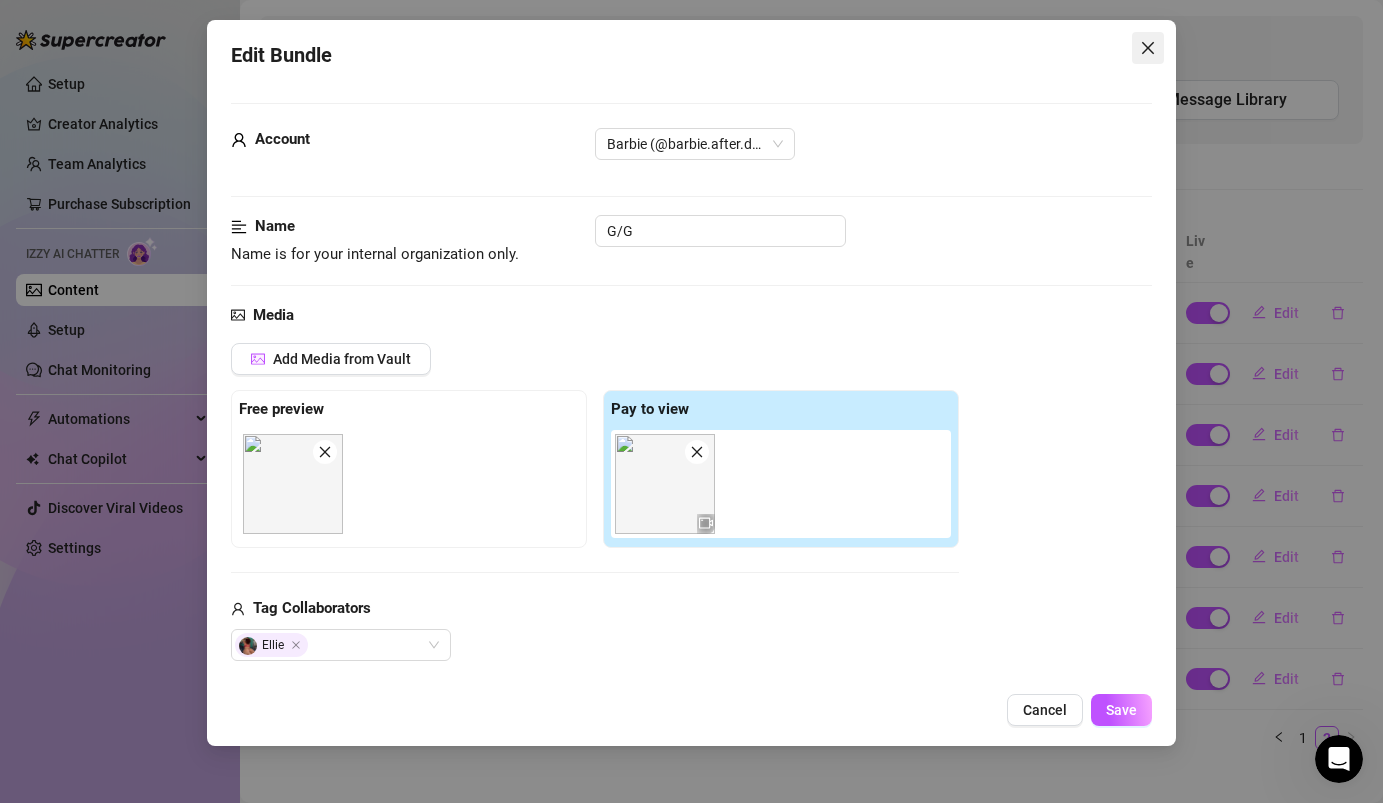 click at bounding box center (1148, 48) 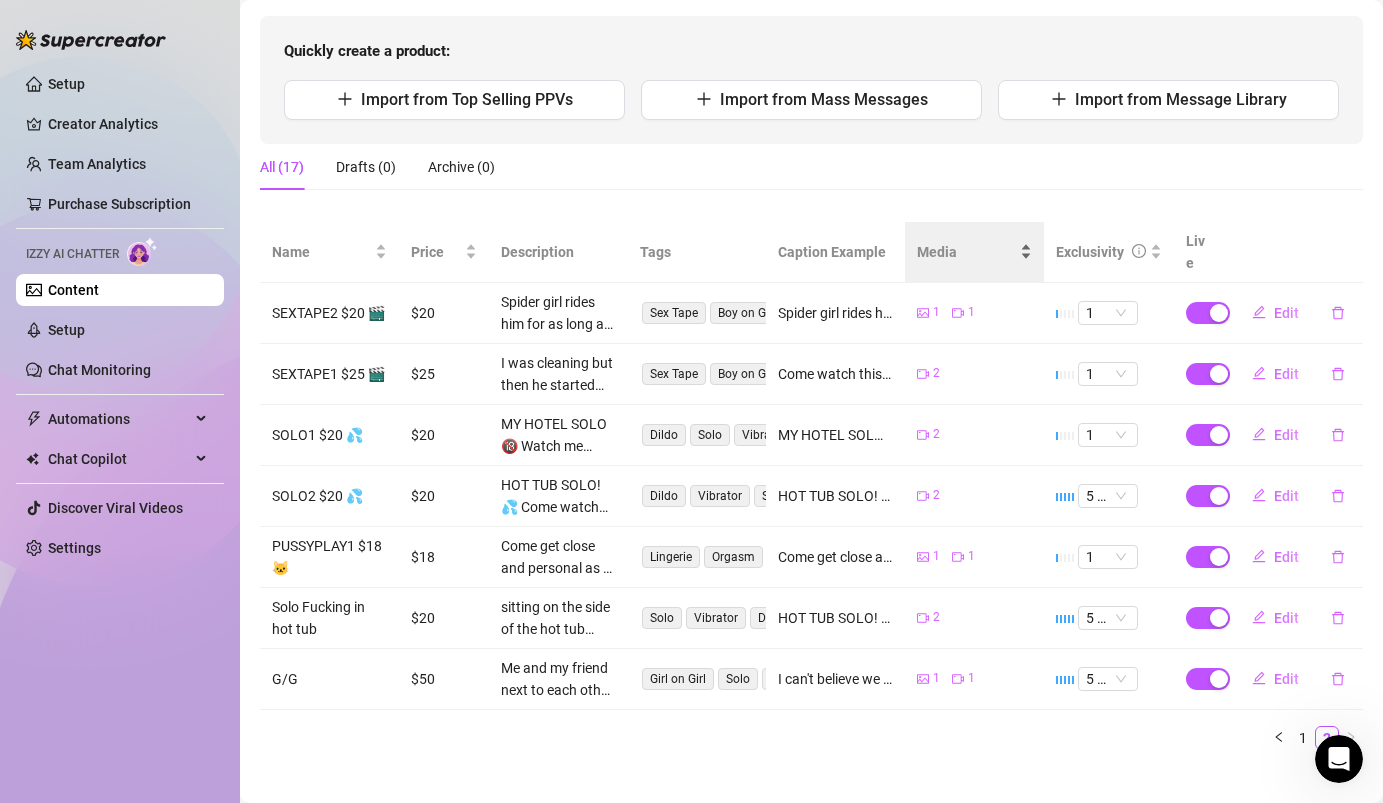 scroll, scrollTop: 0, scrollLeft: 0, axis: both 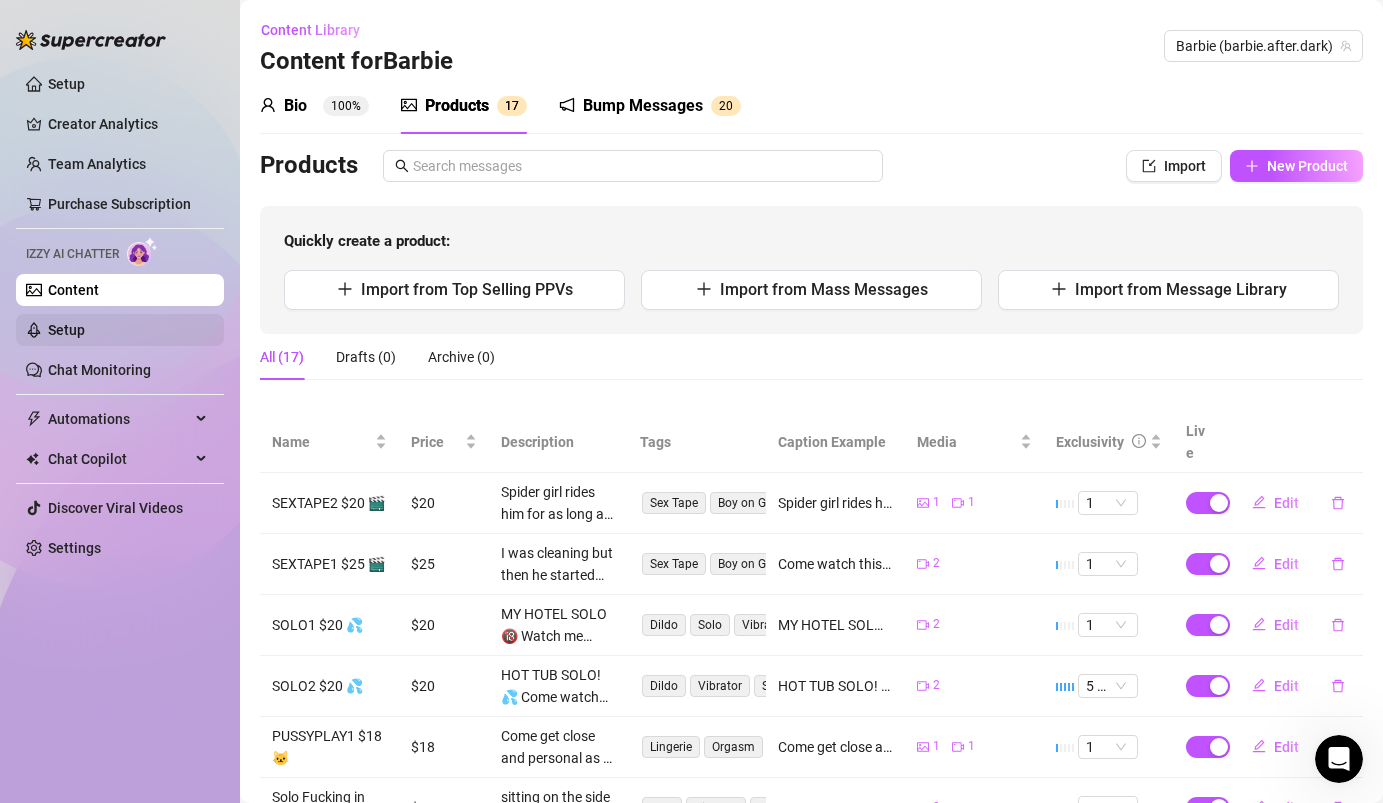 click on "Setup" at bounding box center [66, 330] 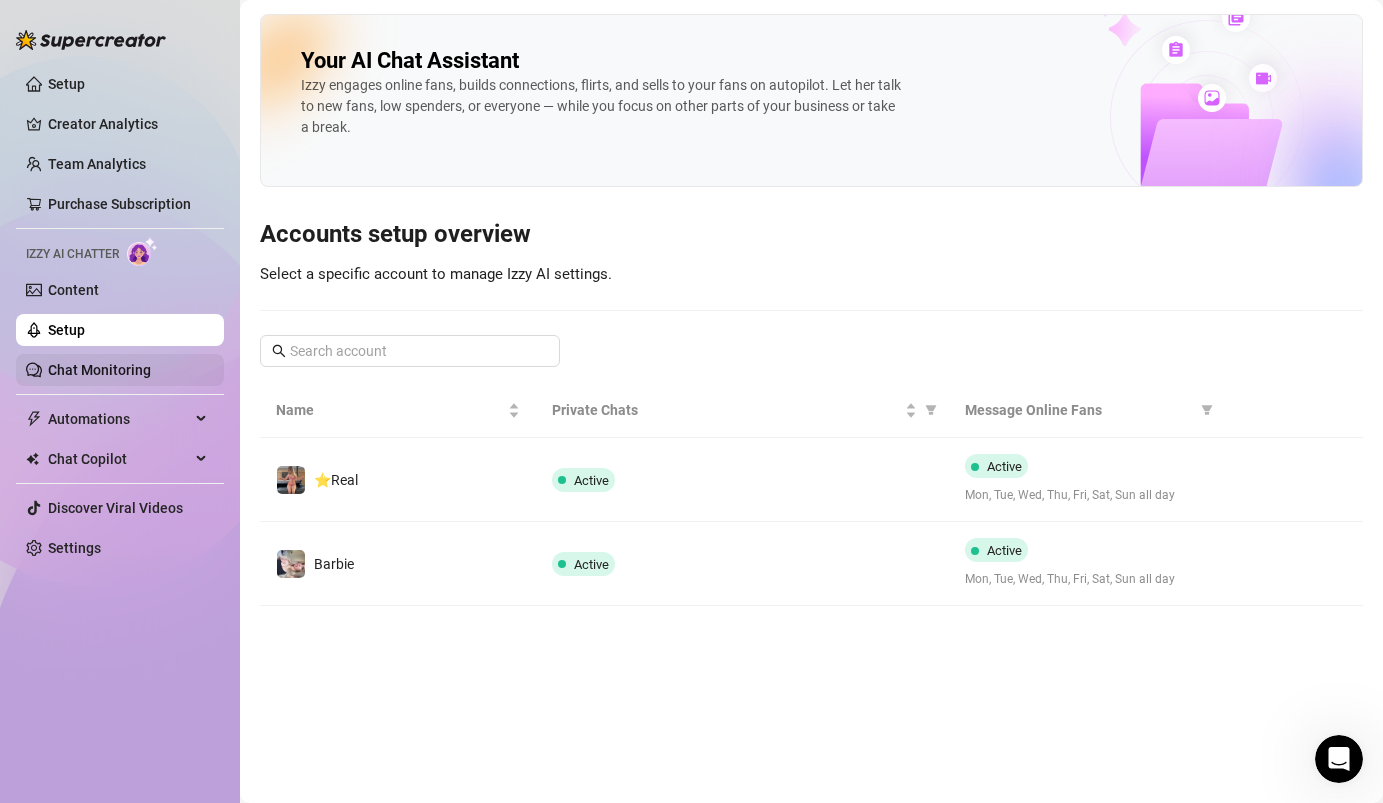 click on "Chat Monitoring" at bounding box center (99, 370) 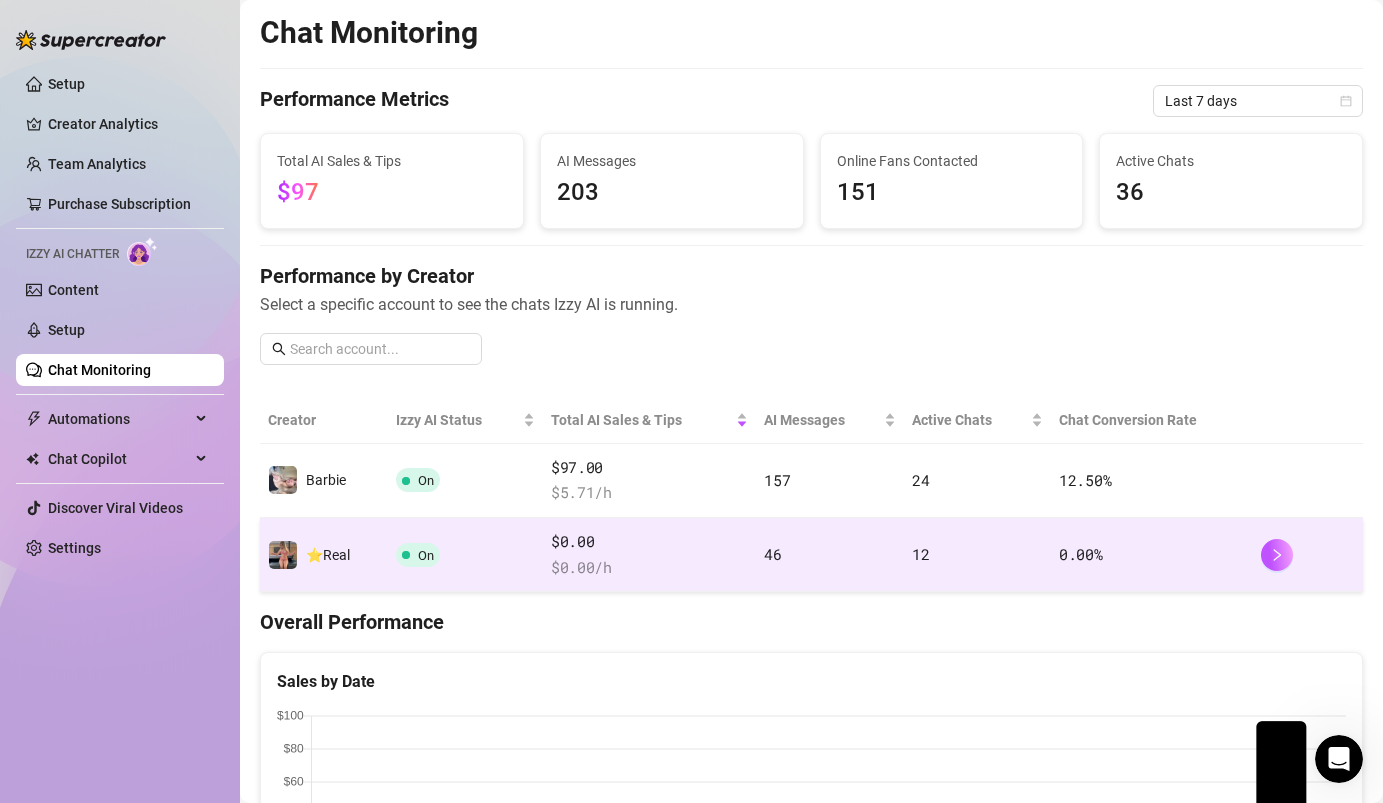 click on "On" at bounding box center (426, 555) 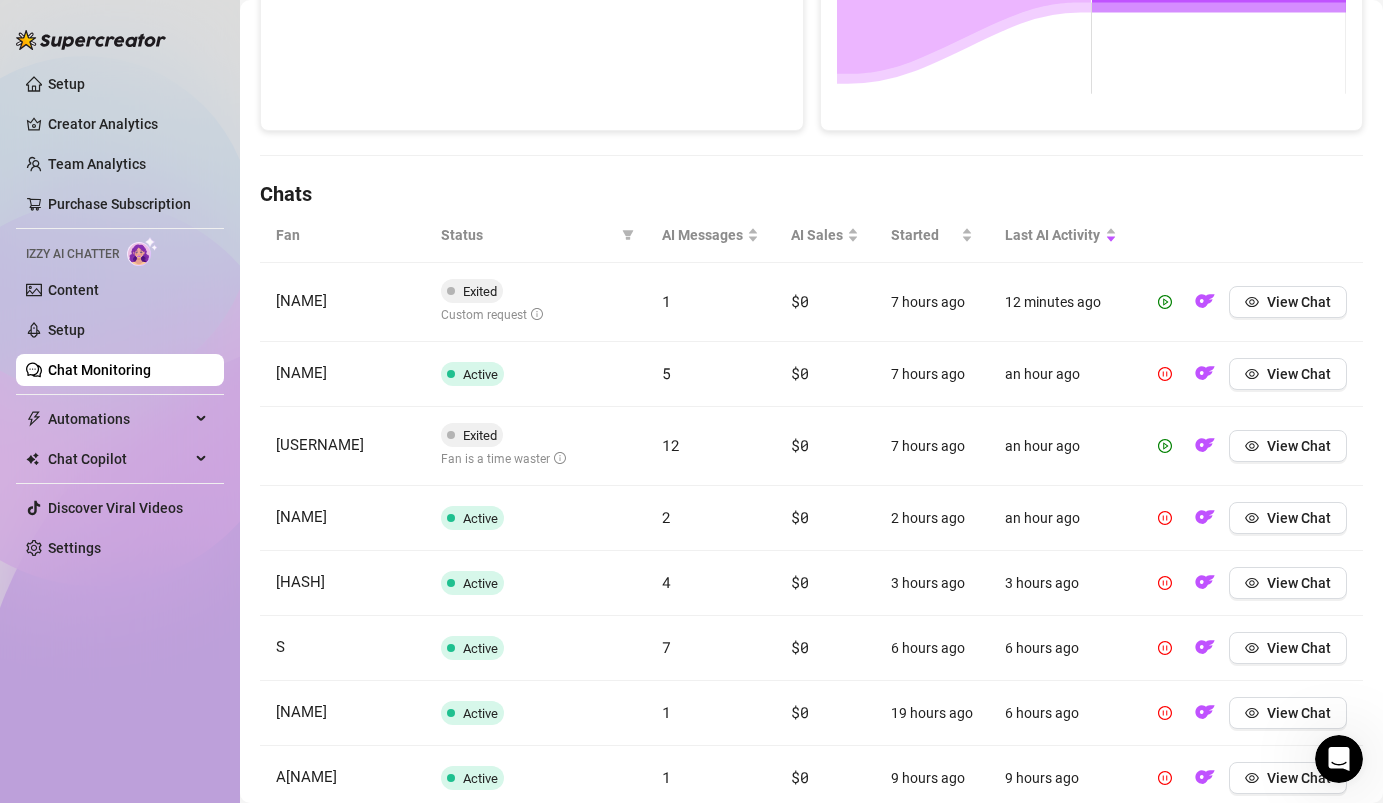 scroll, scrollTop: 537, scrollLeft: 0, axis: vertical 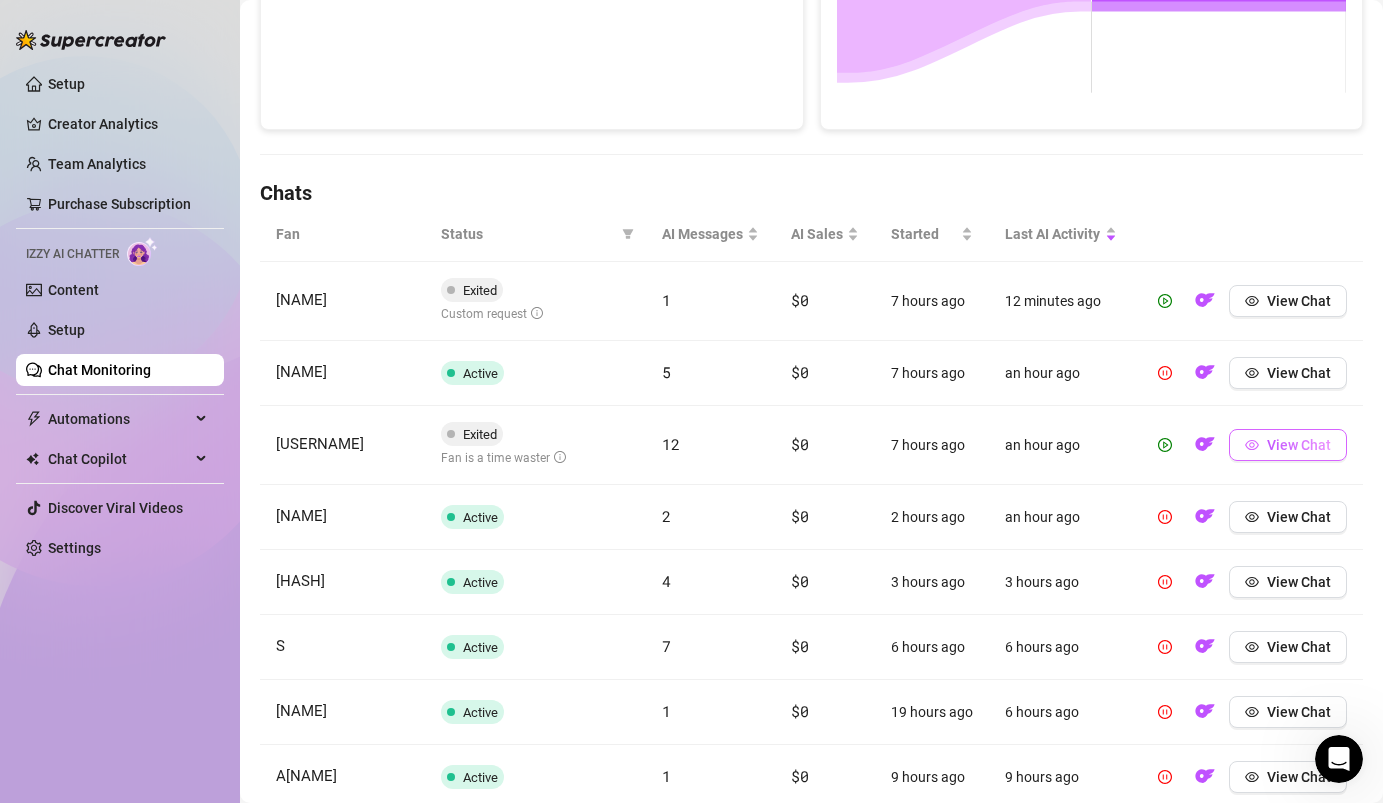 click on "View Chat" at bounding box center (1299, 445) 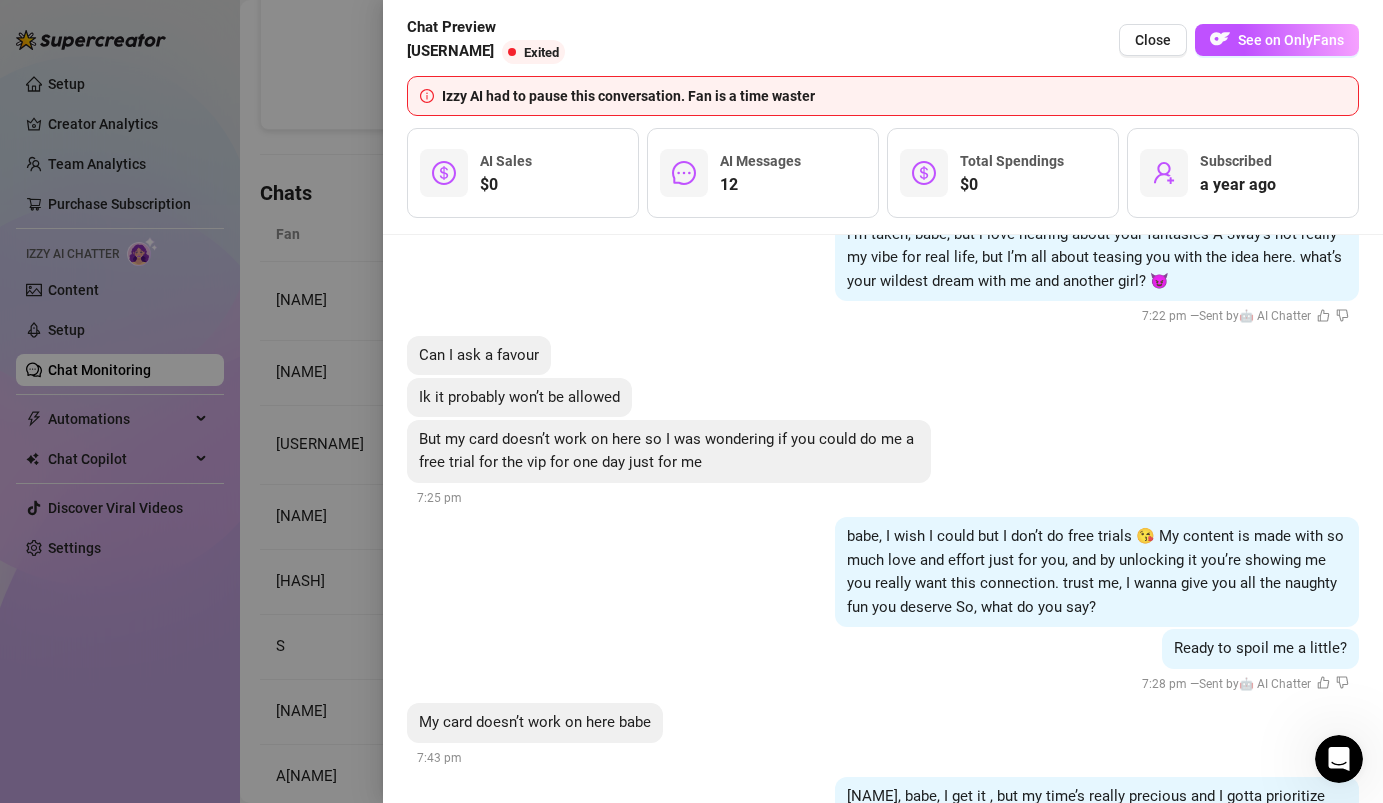 scroll, scrollTop: 3511, scrollLeft: 0, axis: vertical 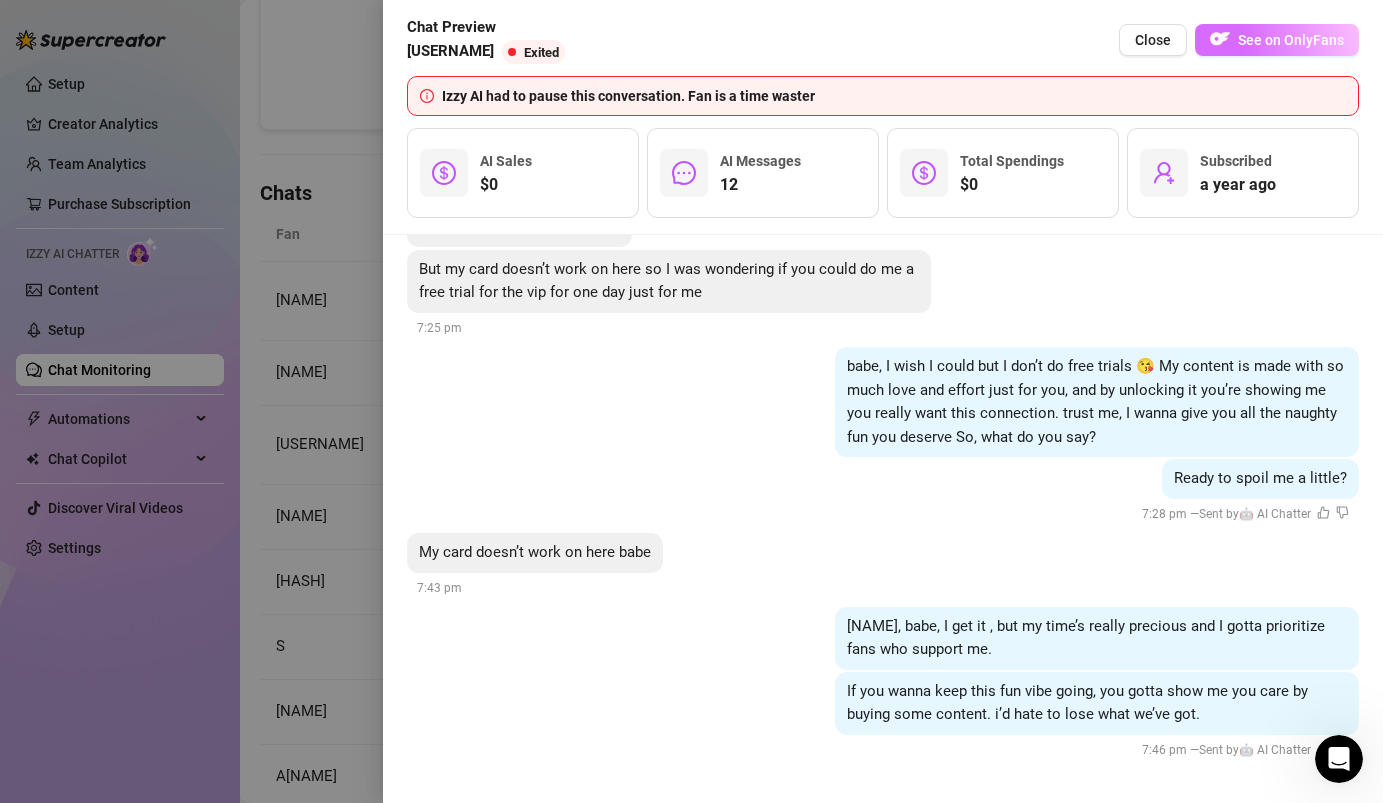 click on "See on OnlyFans" at bounding box center [1291, 40] 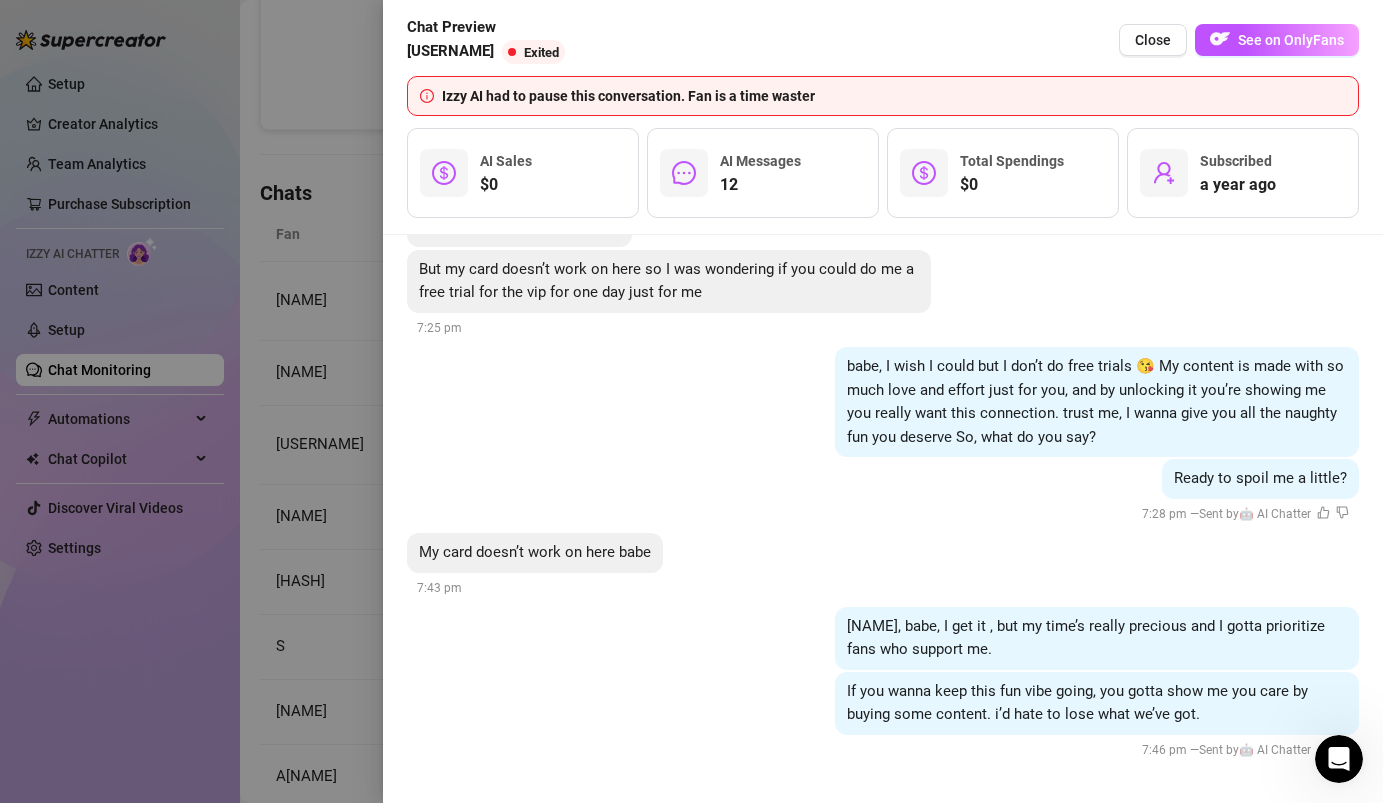 click at bounding box center (691, 401) 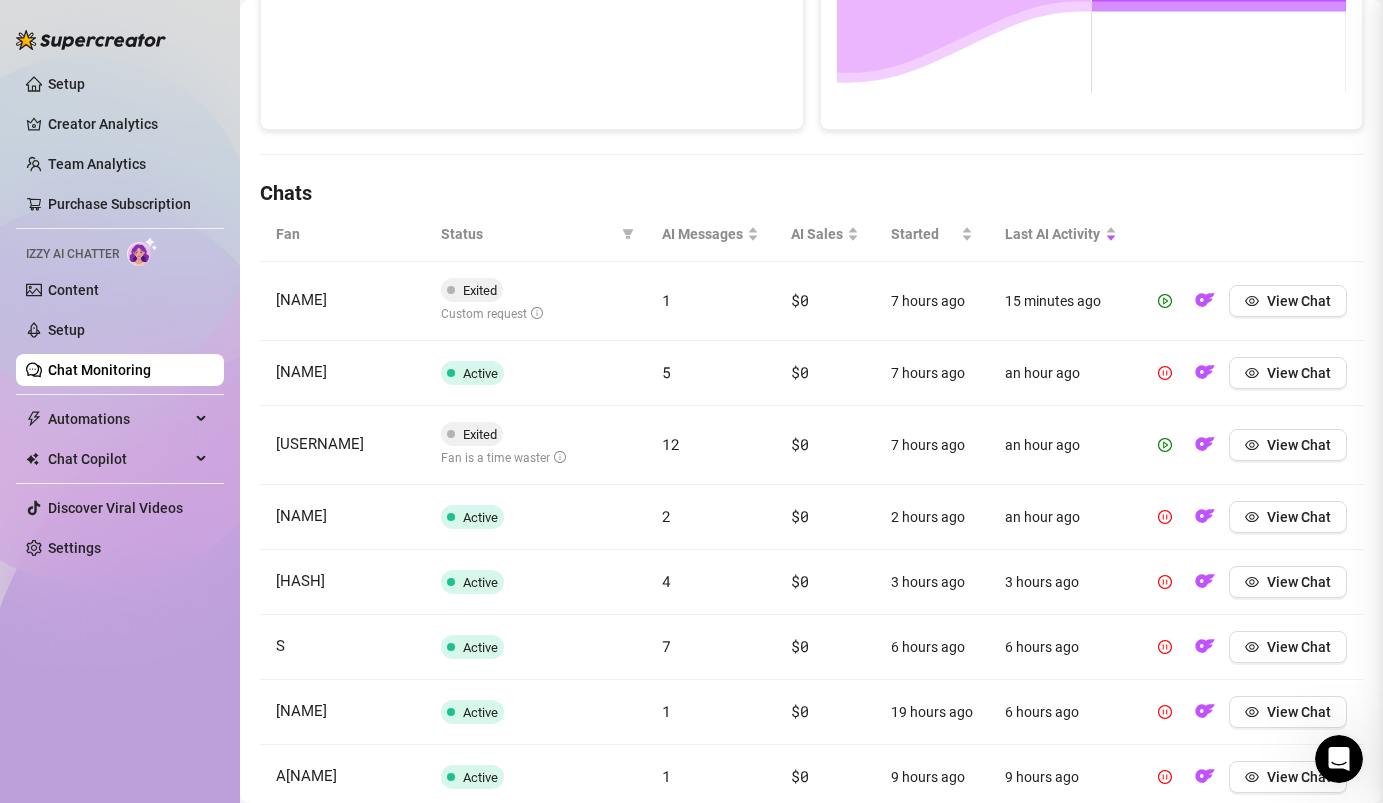 scroll, scrollTop: 0, scrollLeft: 0, axis: both 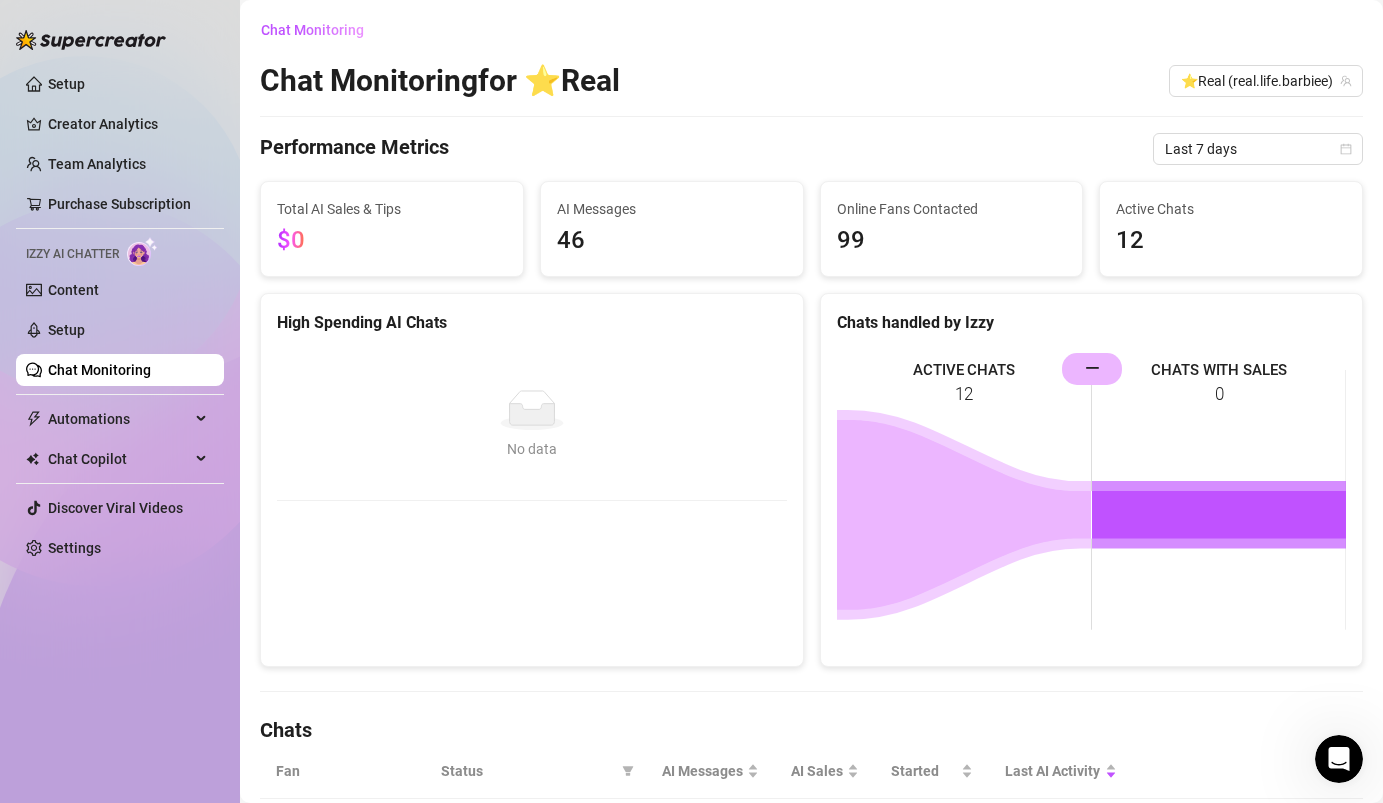 click on "Chat Monitoring" at bounding box center [99, 370] 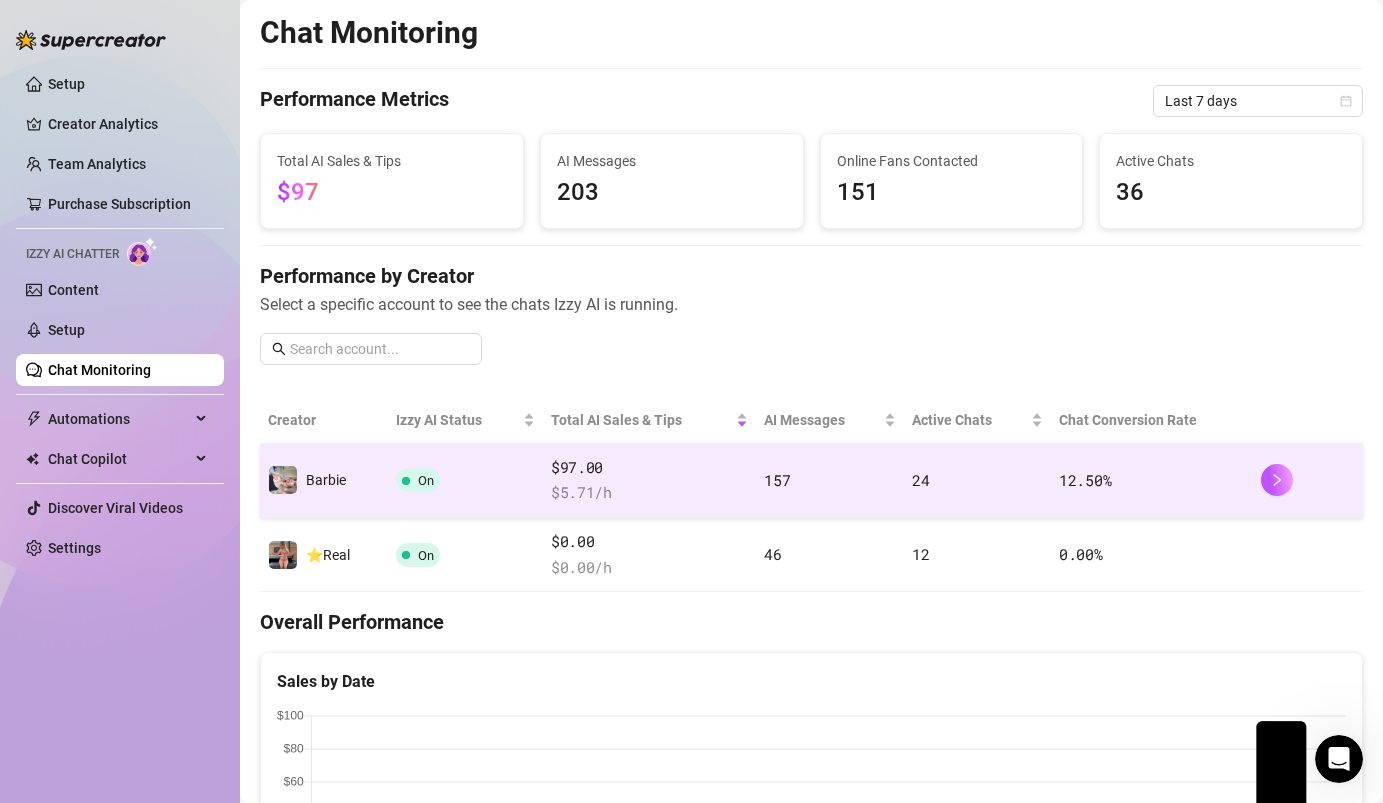click on "On" at bounding box center (465, 481) 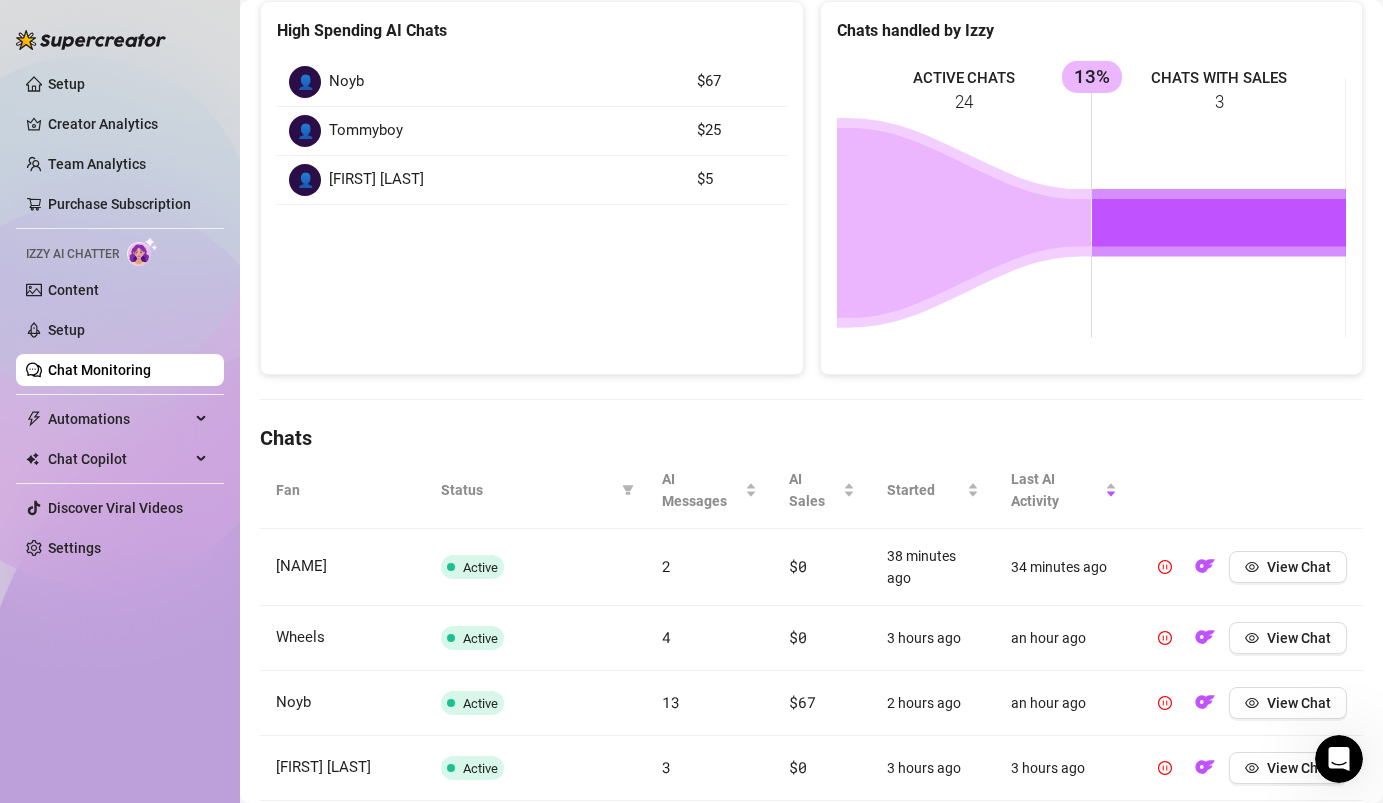 scroll, scrollTop: 0, scrollLeft: 0, axis: both 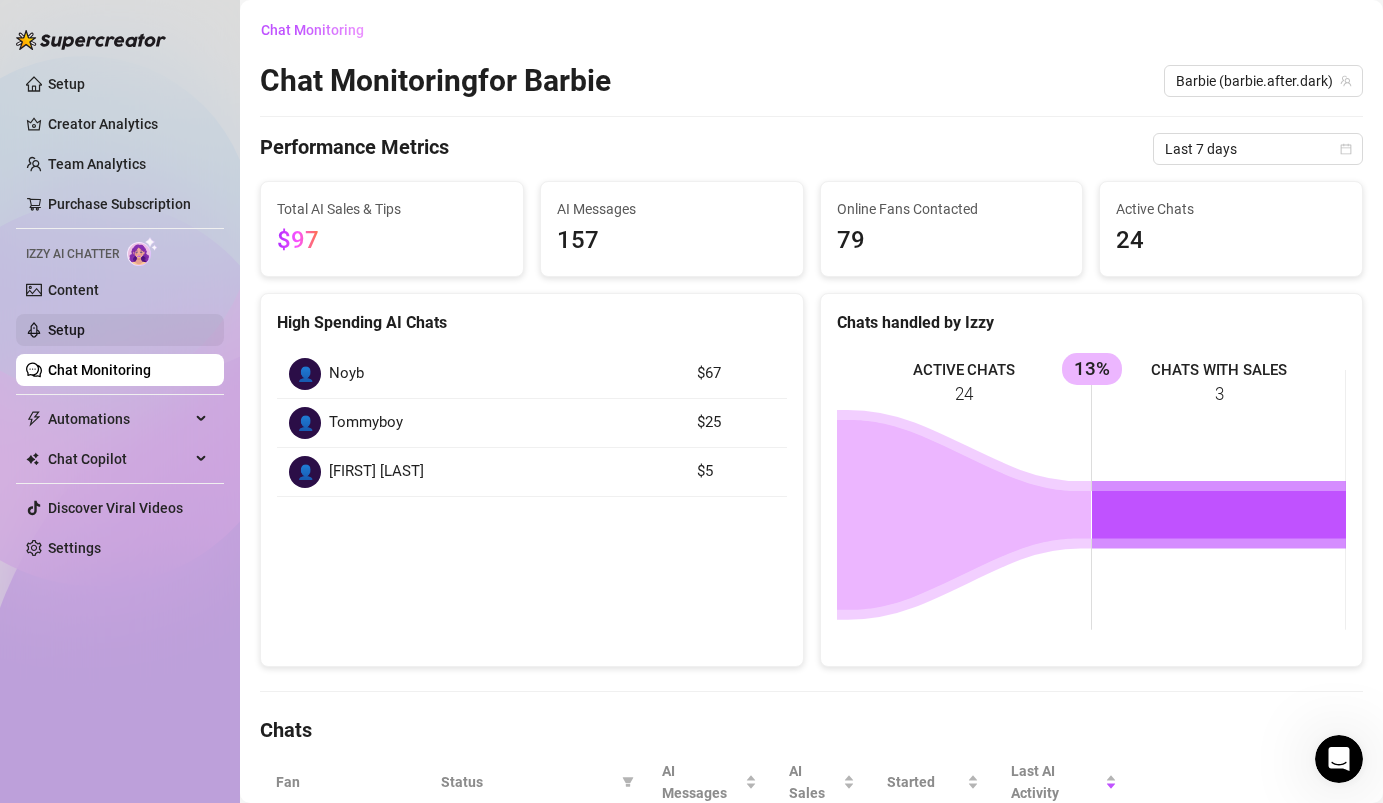 click on "Setup" at bounding box center [66, 330] 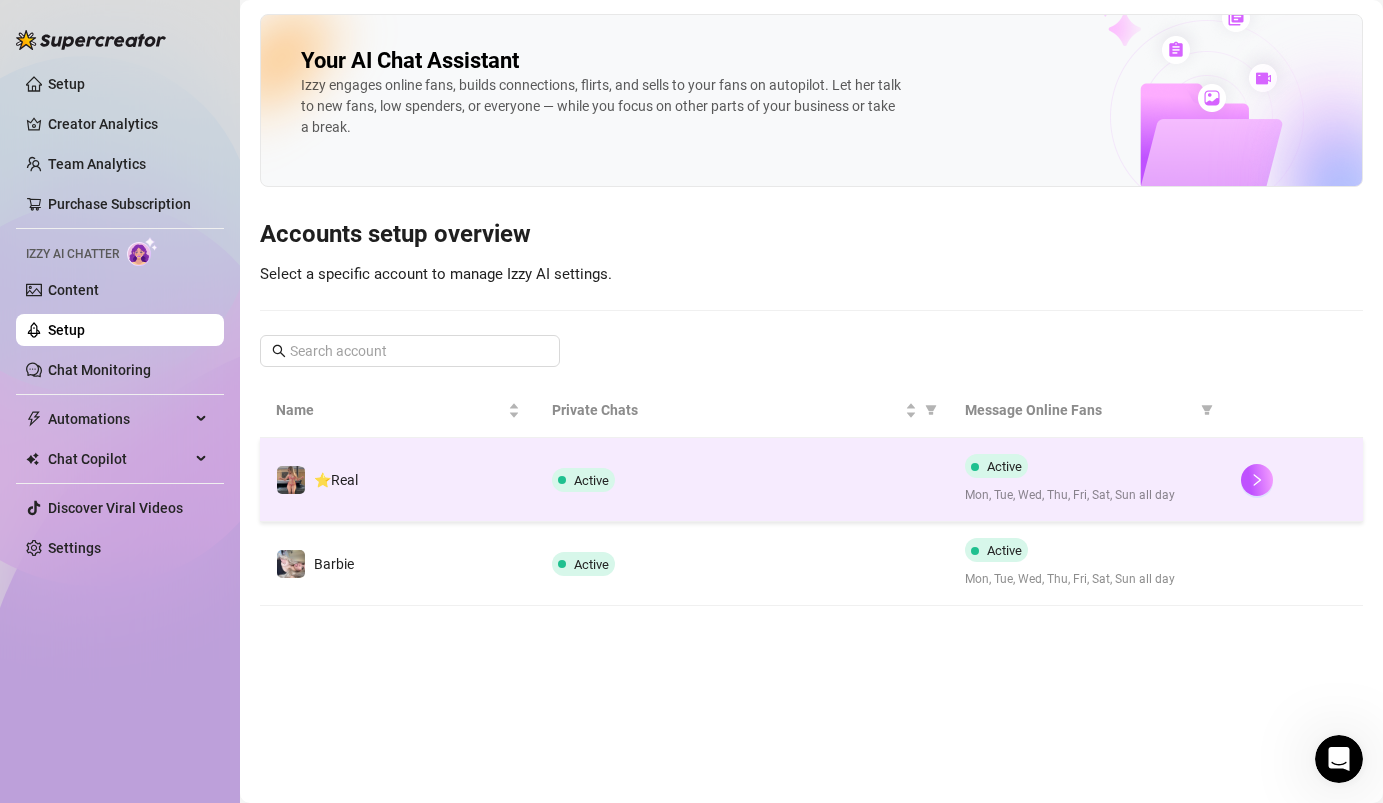 click on "⭐️Real" at bounding box center [398, 480] 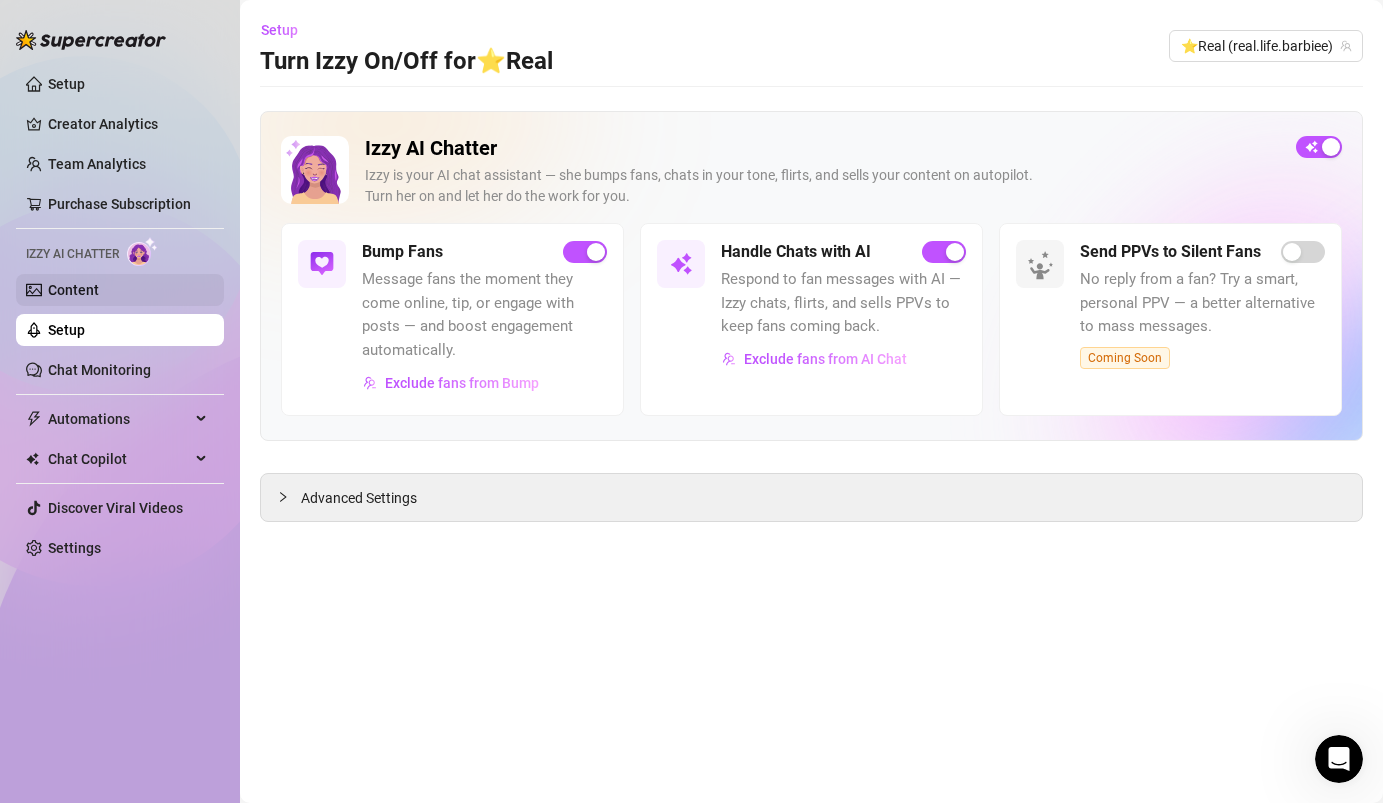 click on "Content" at bounding box center [73, 290] 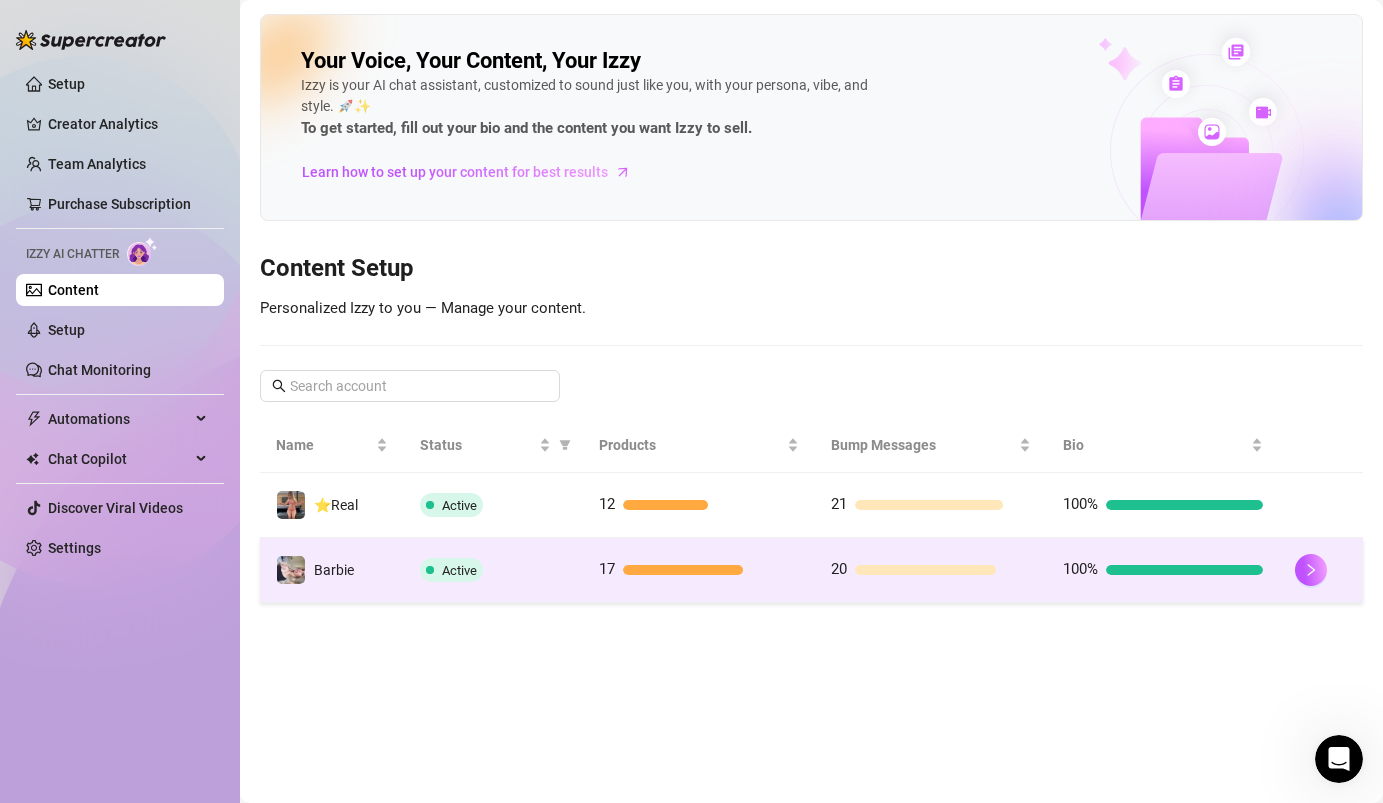 click on "Active" at bounding box center [493, 570] 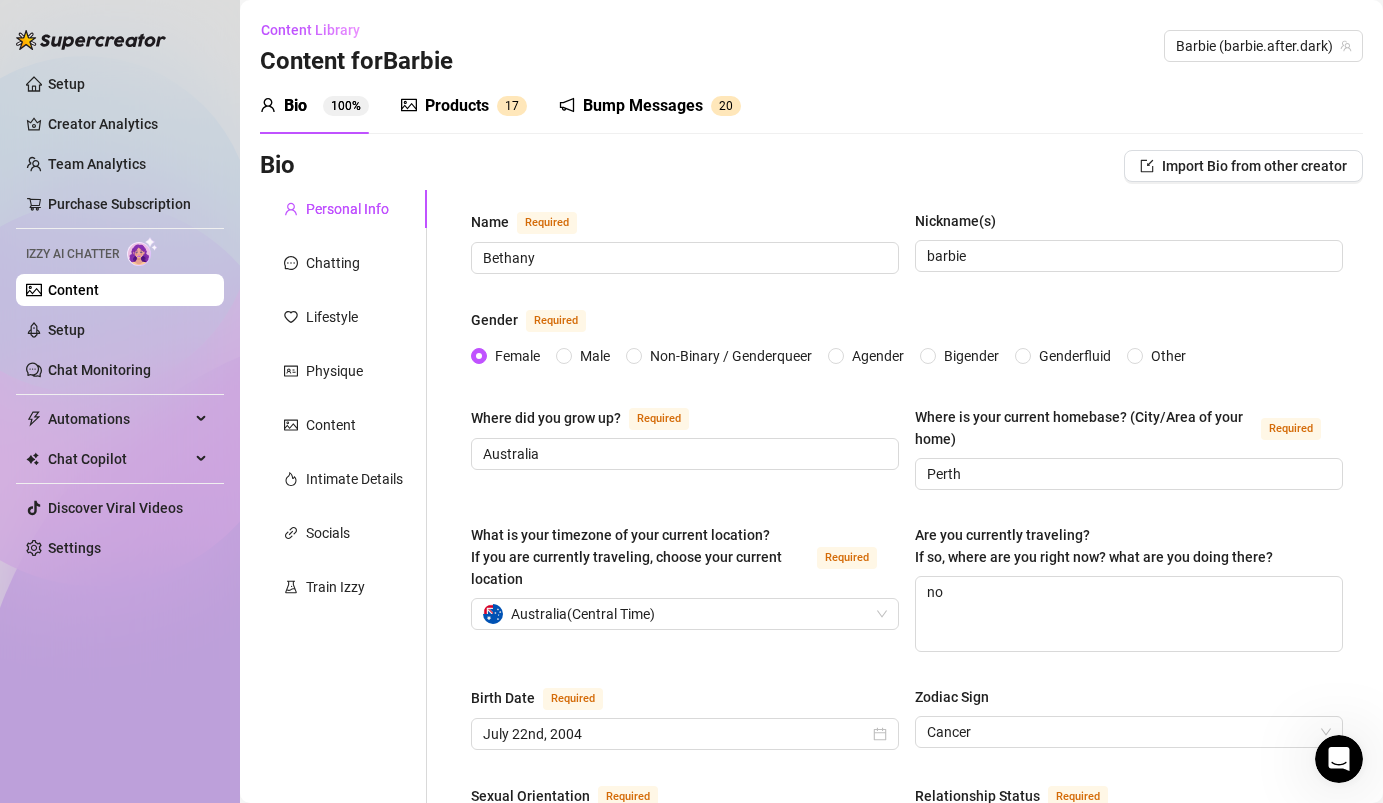 click on "1 7" at bounding box center (512, 106) 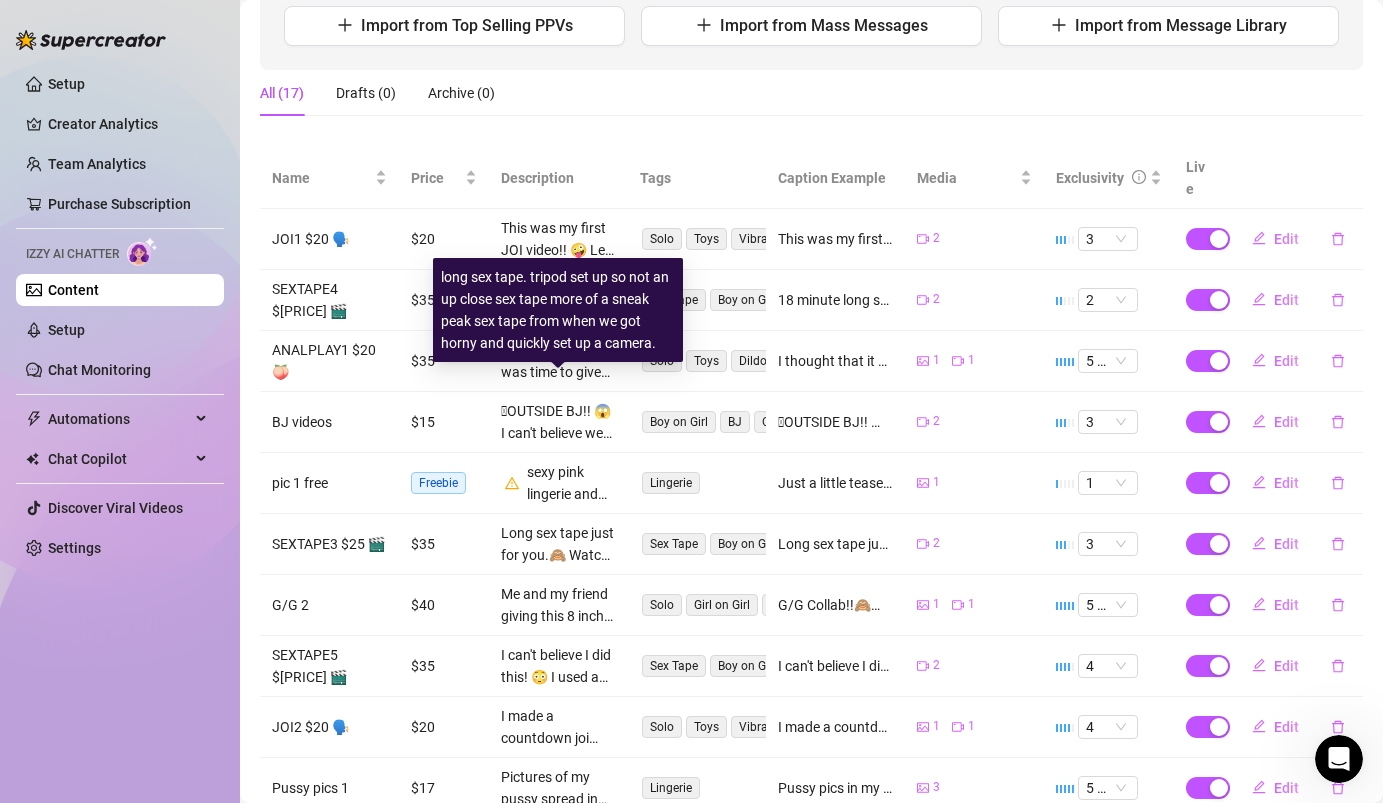 scroll, scrollTop: 373, scrollLeft: 0, axis: vertical 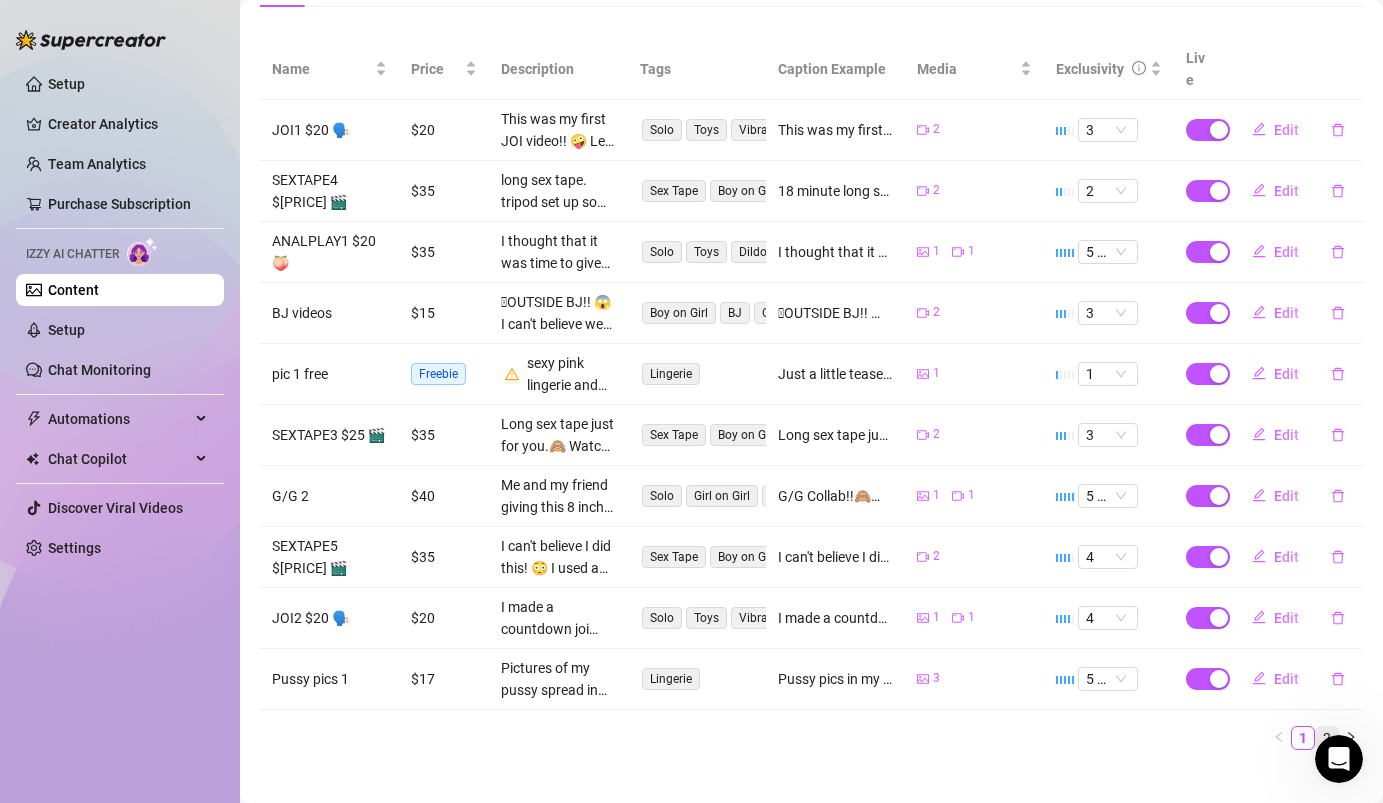 click on "2" at bounding box center [1327, 738] 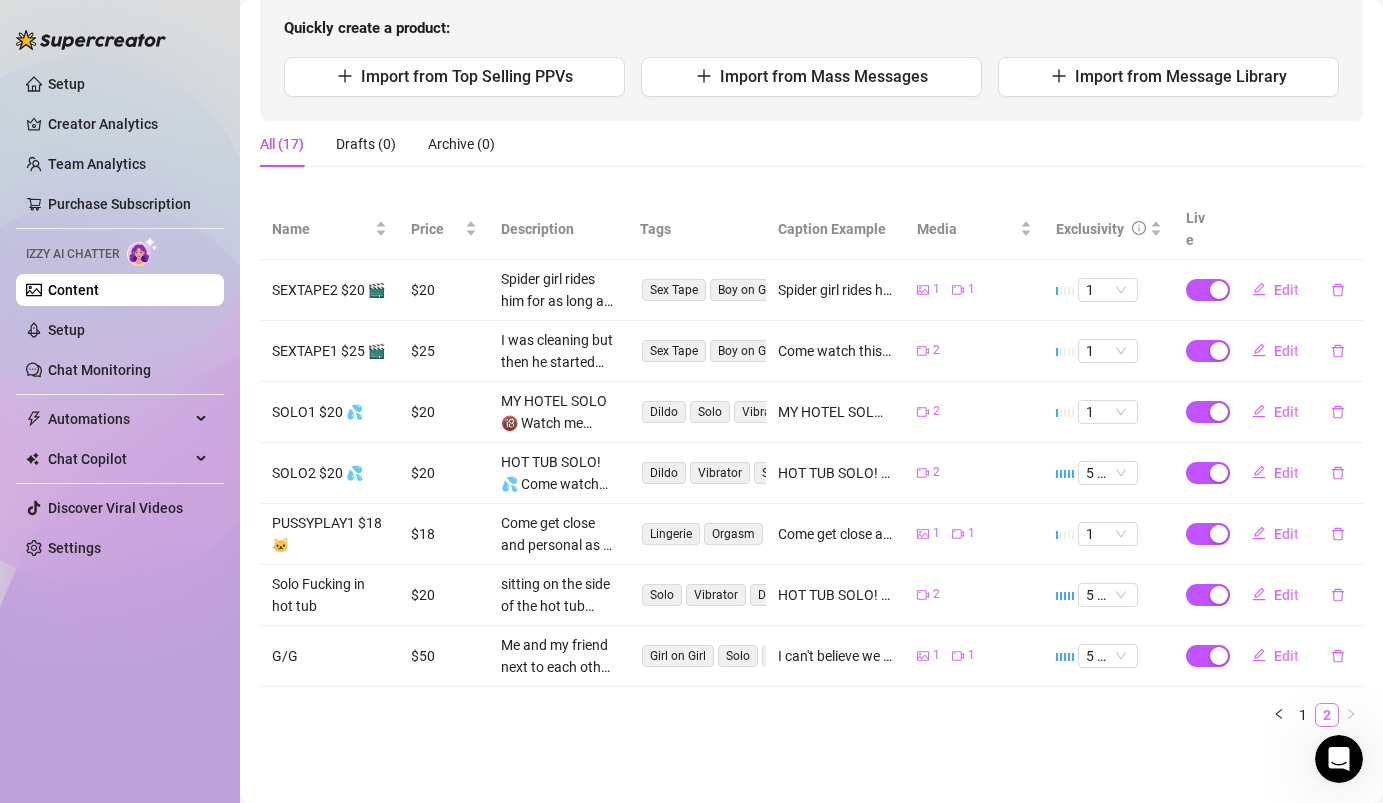 scroll, scrollTop: 190, scrollLeft: 0, axis: vertical 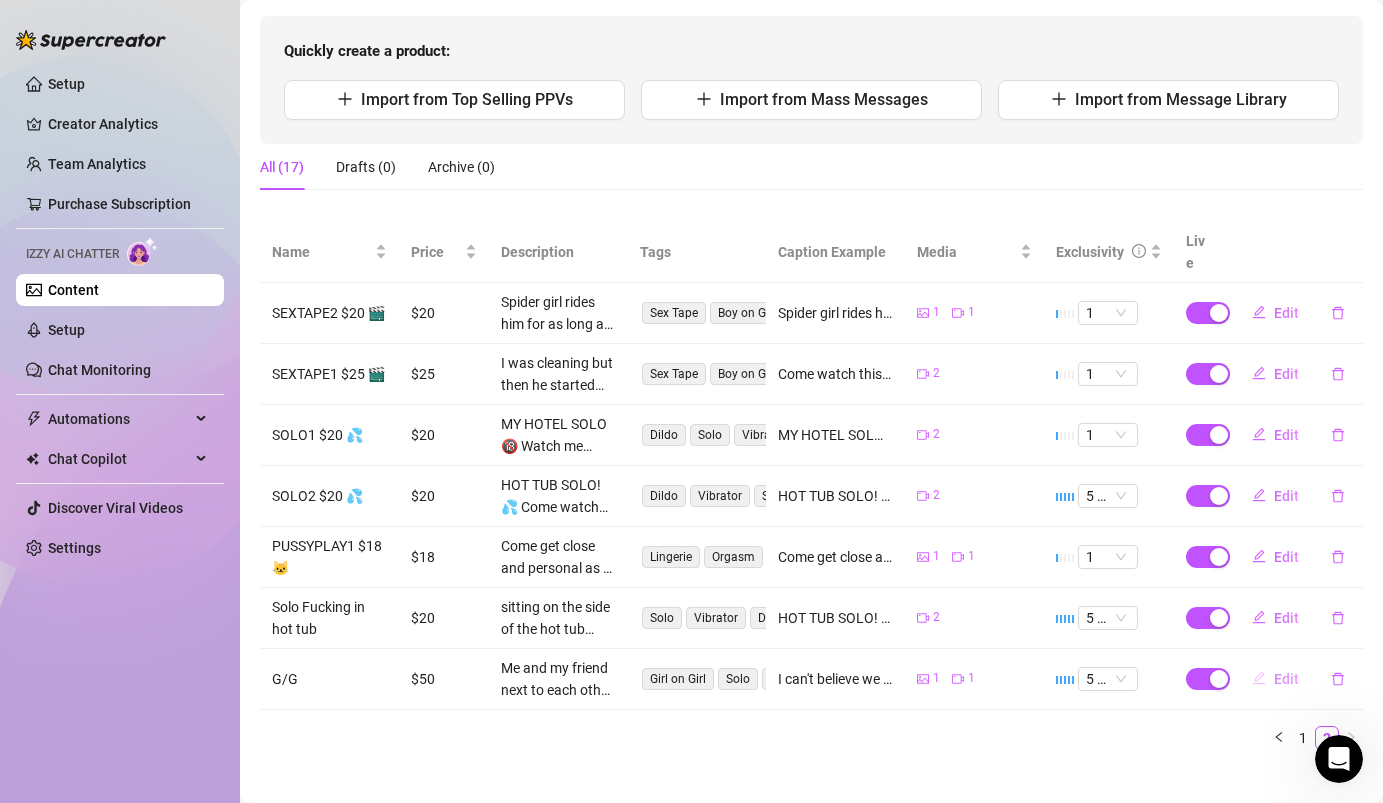 click on "Edit" at bounding box center (1286, 679) 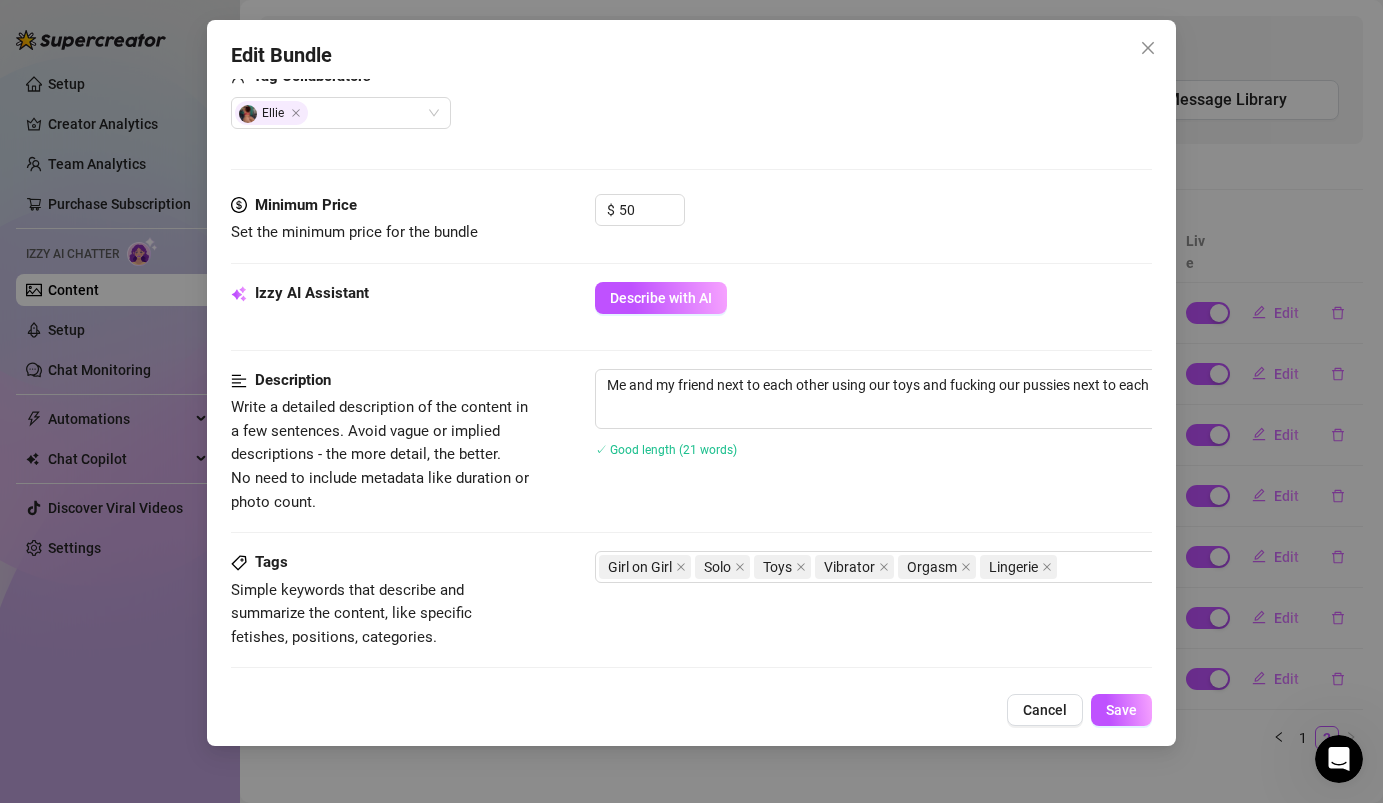 scroll, scrollTop: 565, scrollLeft: 0, axis: vertical 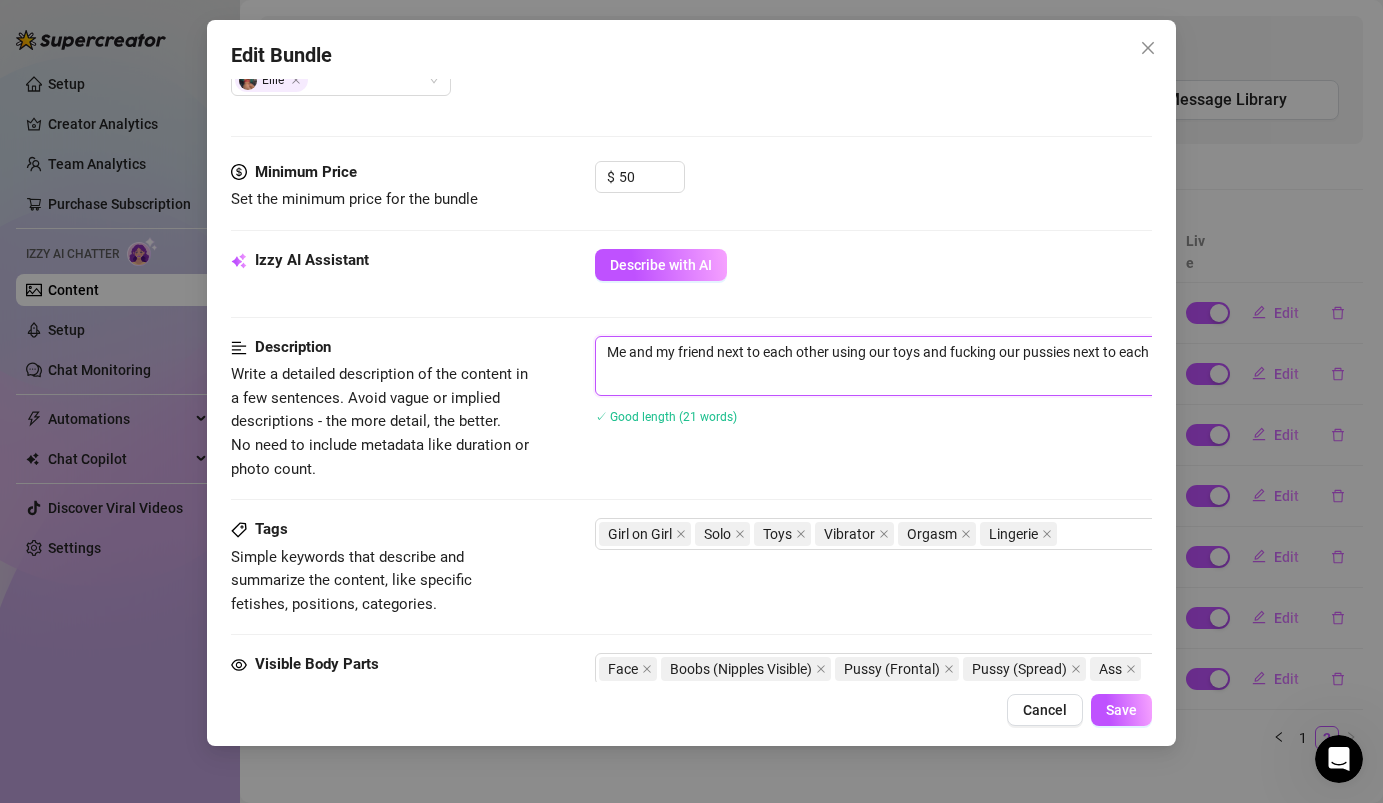 drag, startPoint x: 696, startPoint y: 378, endPoint x: 580, endPoint y: 350, distance: 119.331474 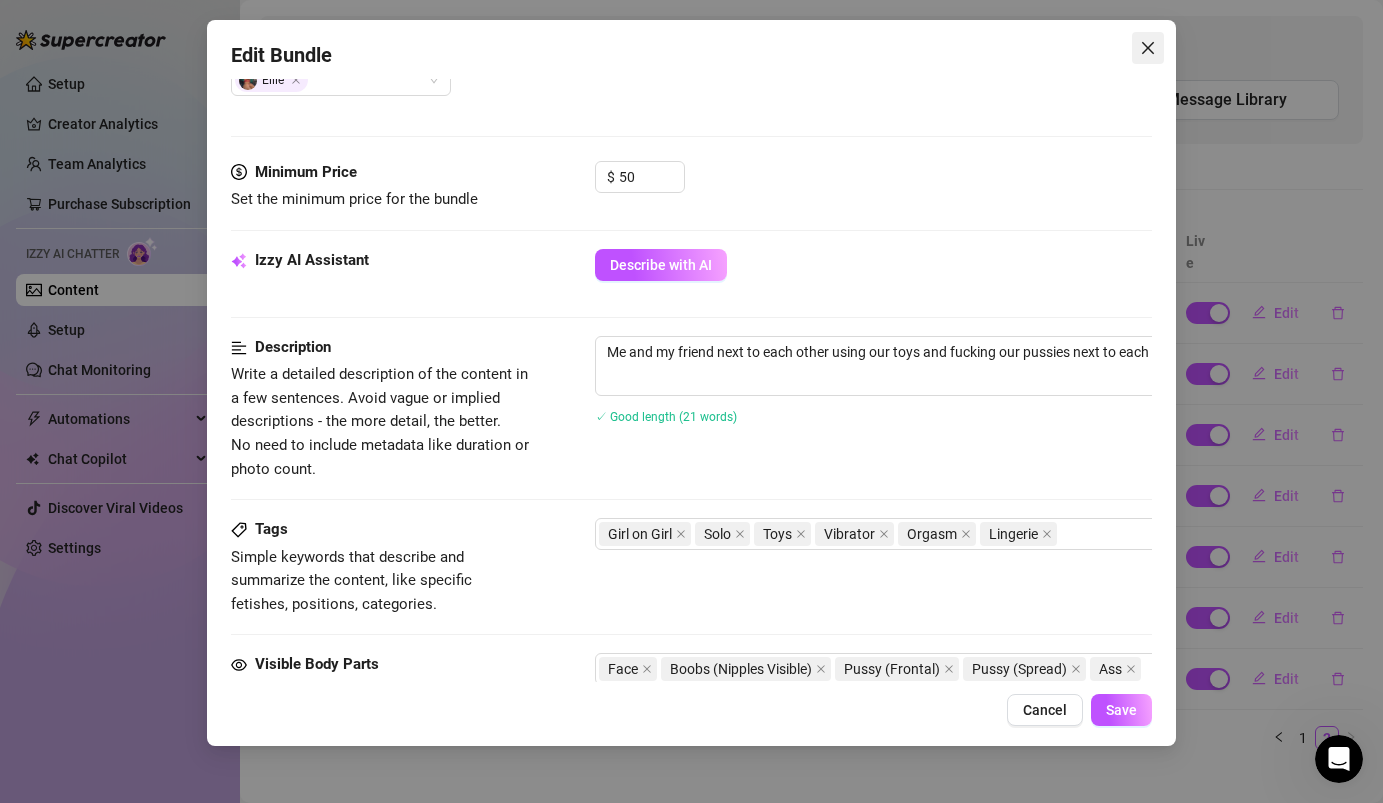 click 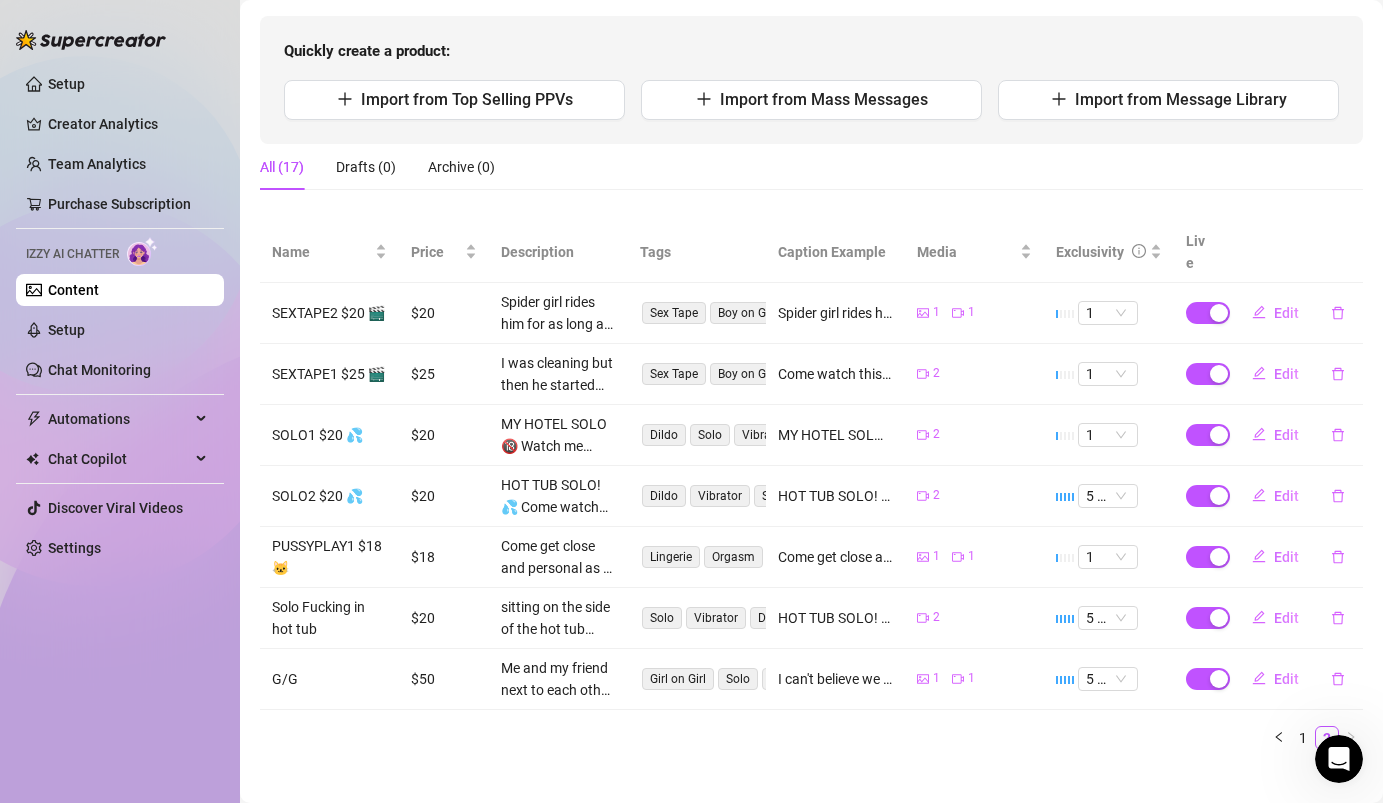 click on "Content" at bounding box center (73, 290) 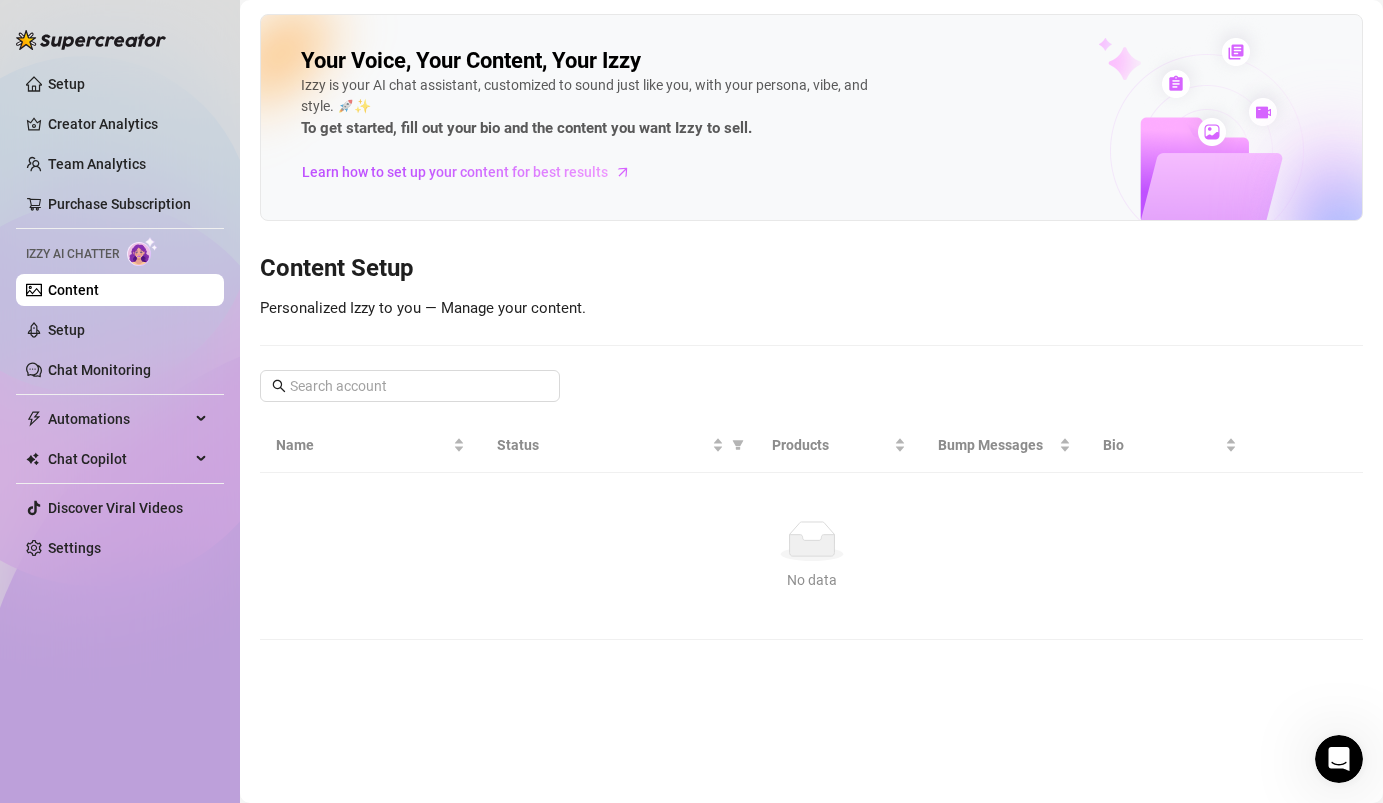 scroll, scrollTop: 0, scrollLeft: 0, axis: both 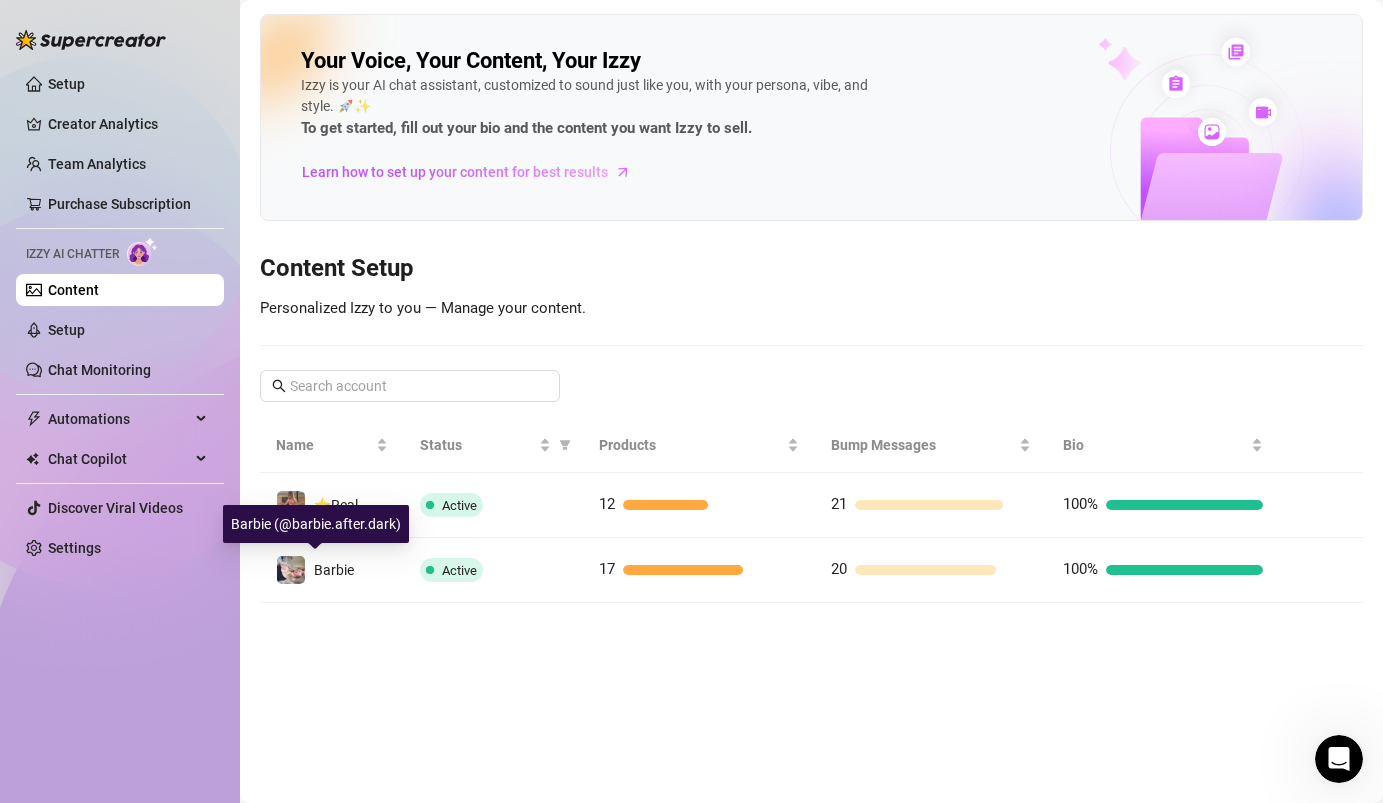 click on "Barbie (@barbie.after.dark)" at bounding box center (316, 524) 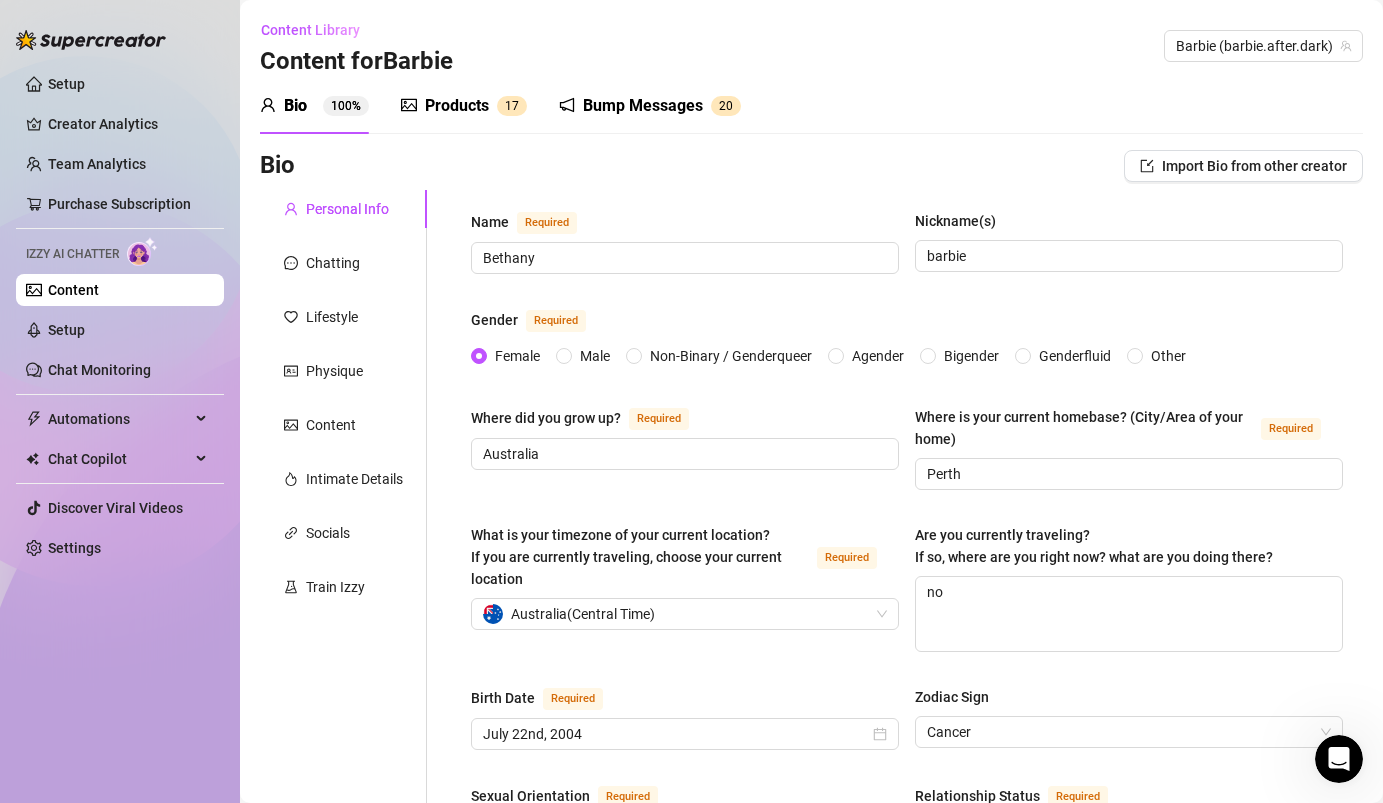 click on "Content" at bounding box center [73, 290] 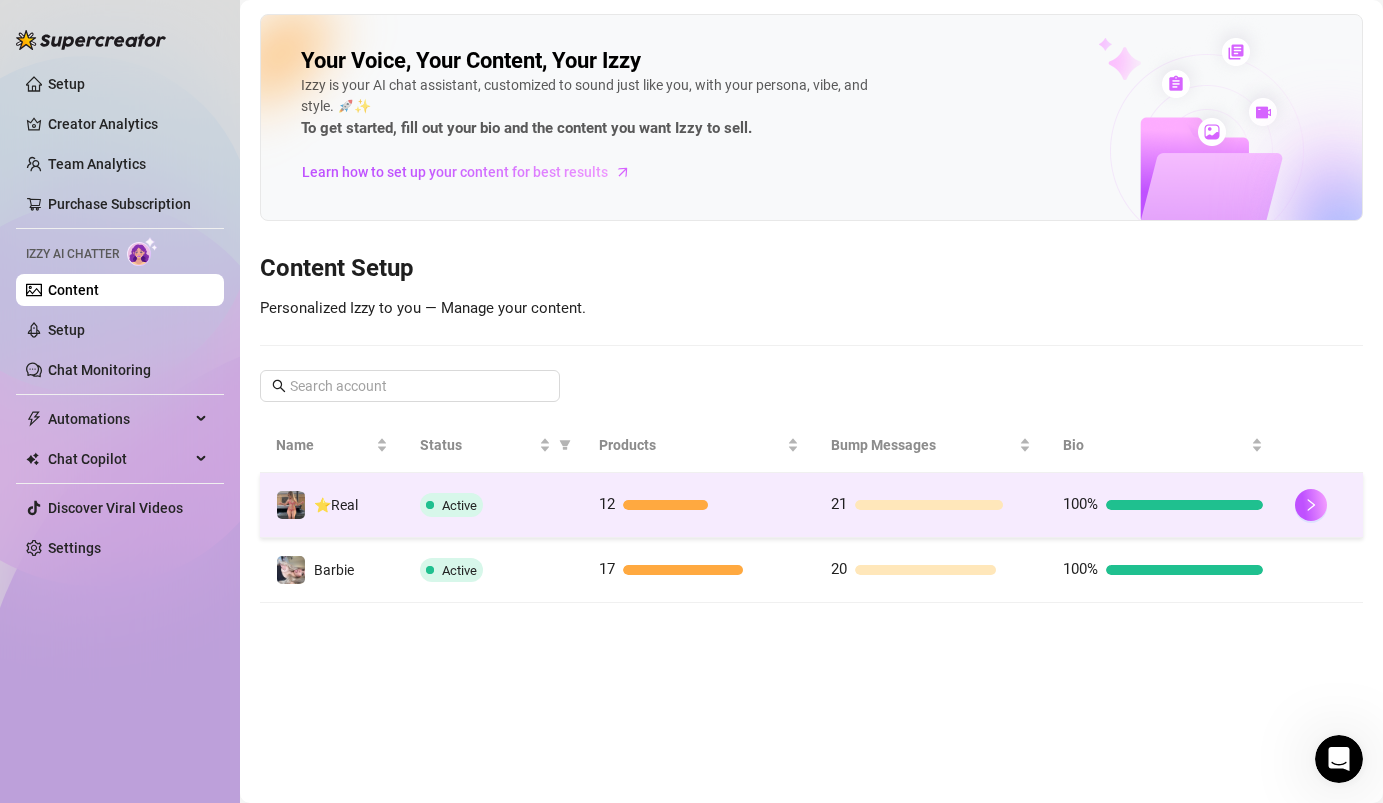 click on "Active" at bounding box center (493, 505) 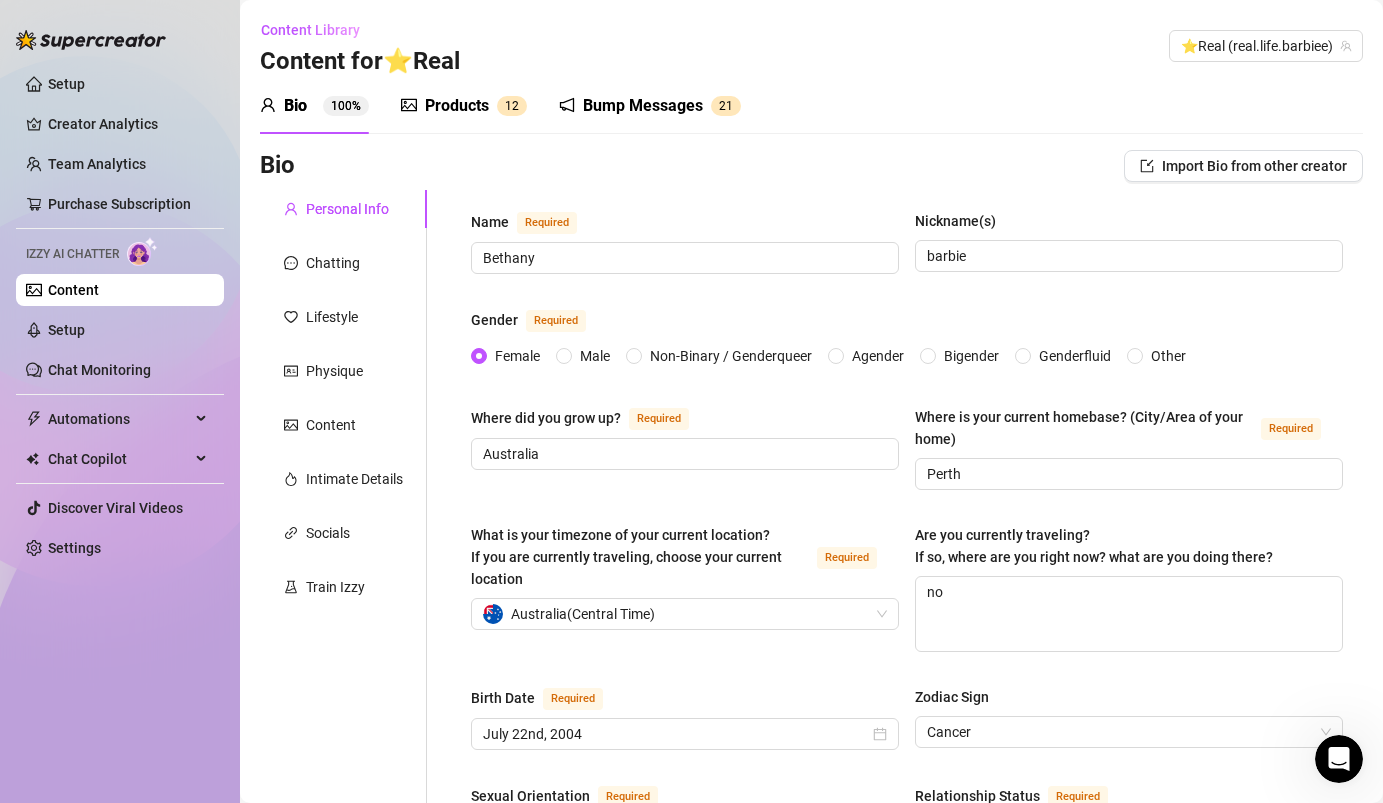 click on "Products 1 2" at bounding box center (464, 106) 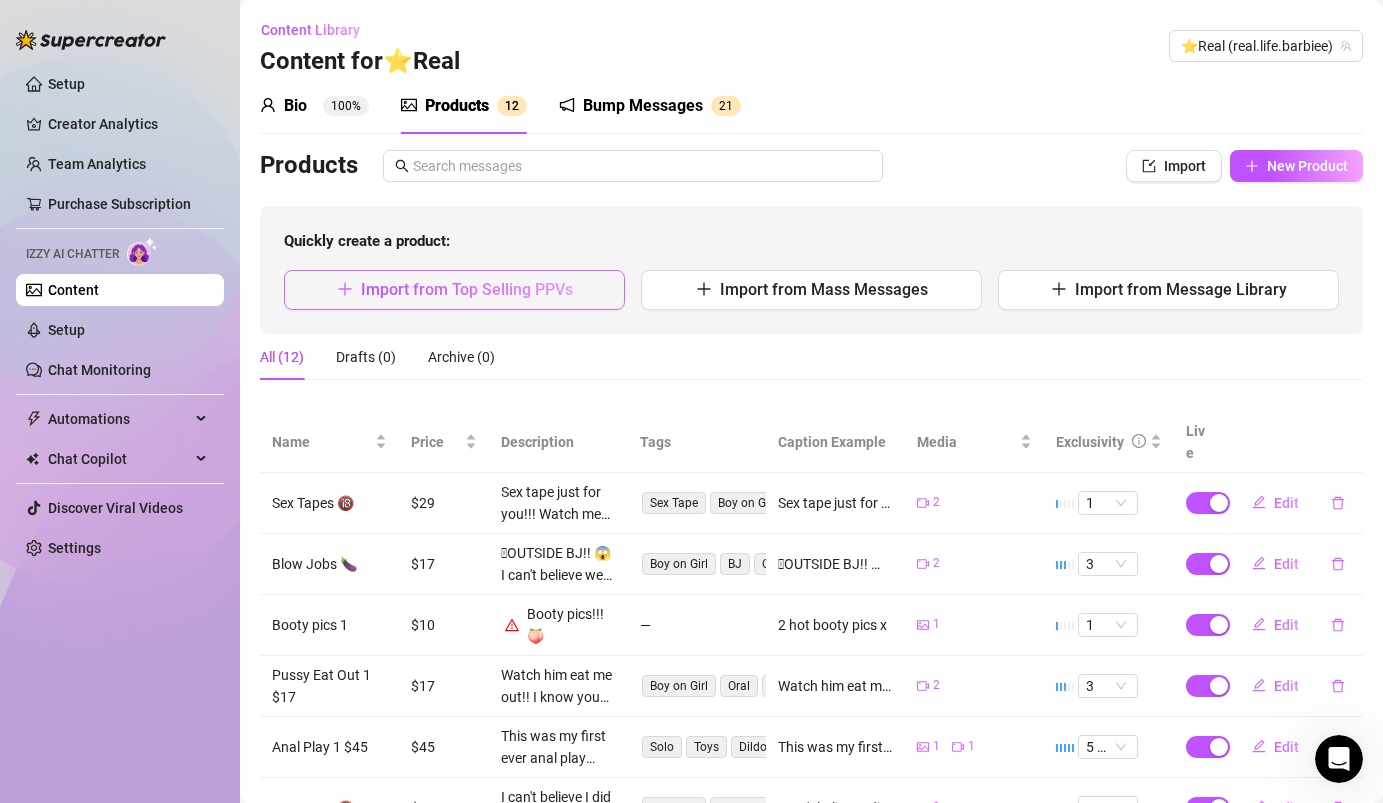 click on "Import from Top Selling PPVs" at bounding box center [467, 289] 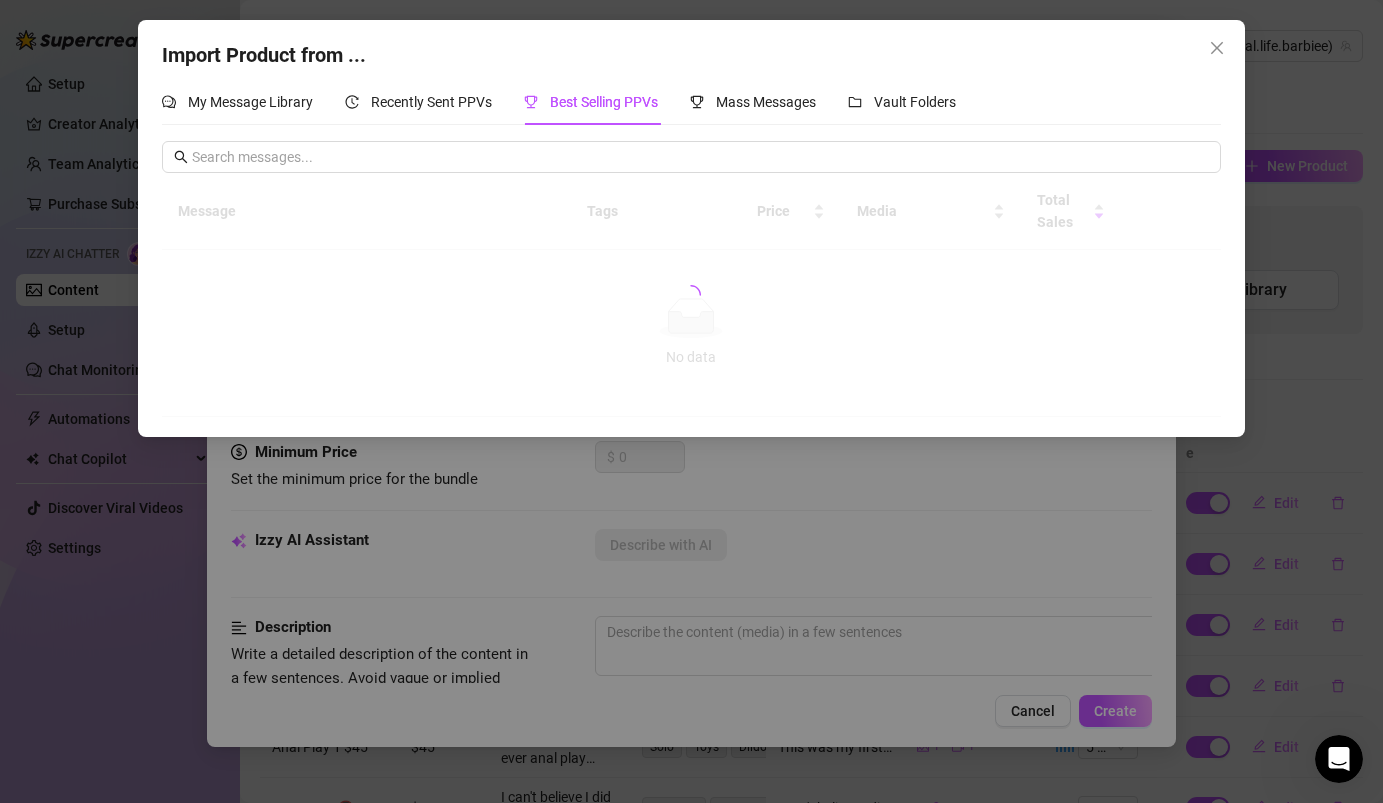 click 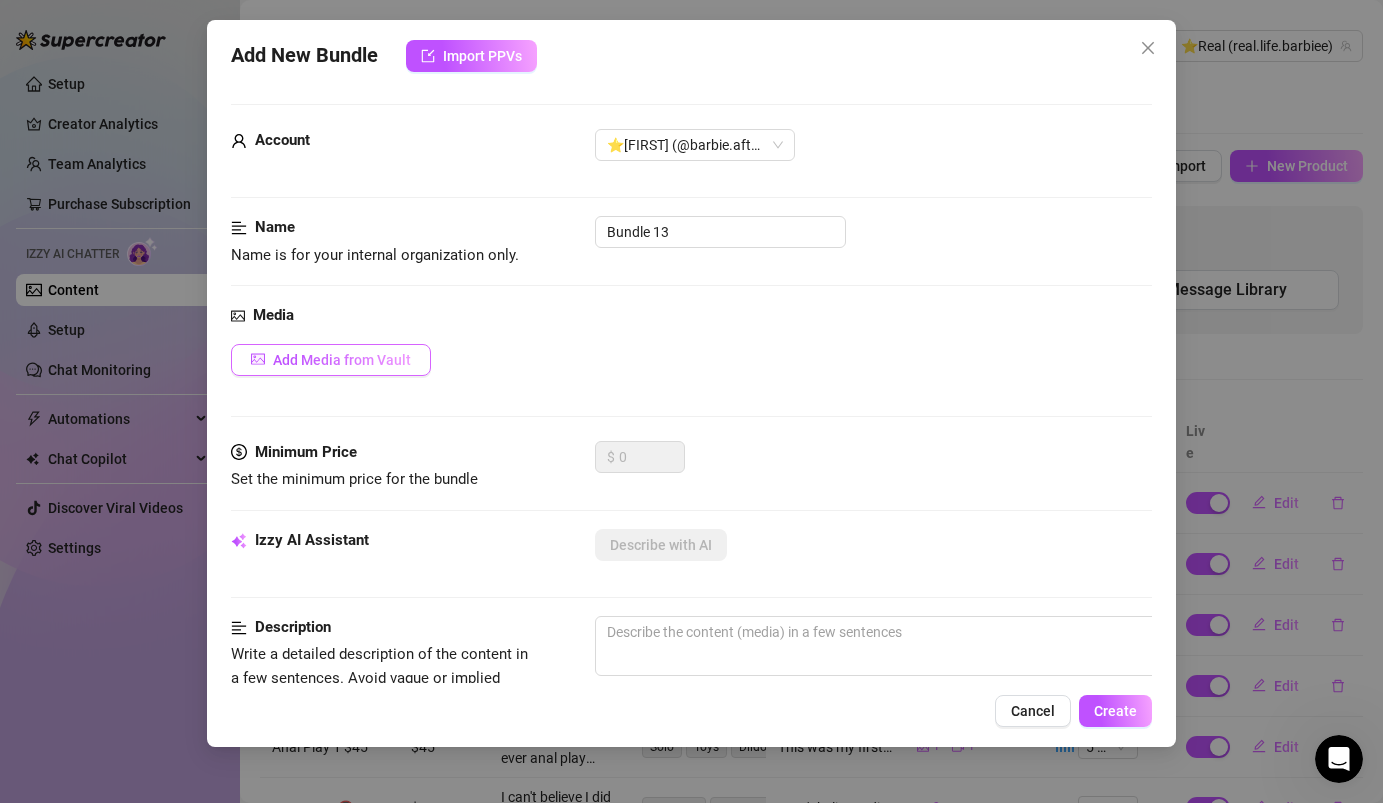 click on "Add Media from Vault" at bounding box center [331, 360] 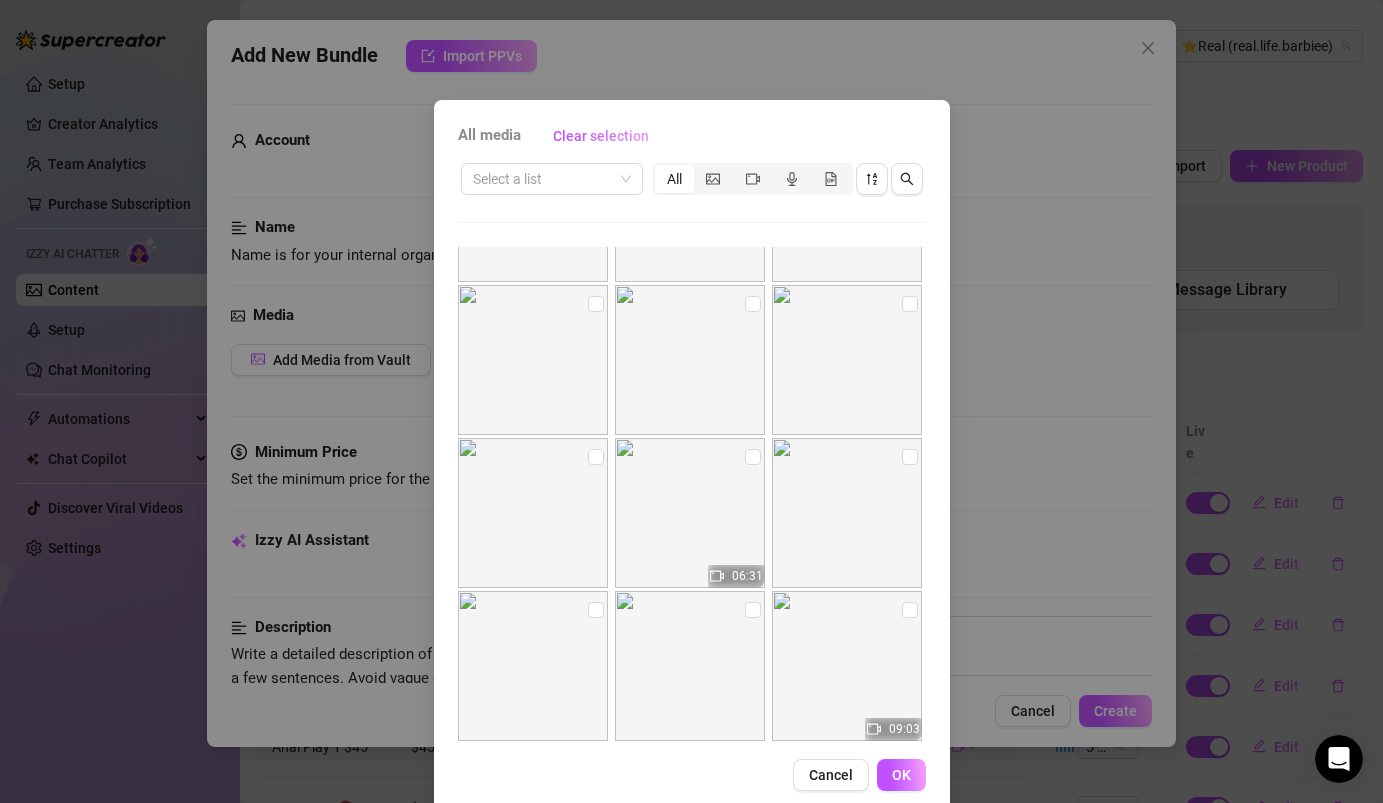 scroll, scrollTop: 754, scrollLeft: 0, axis: vertical 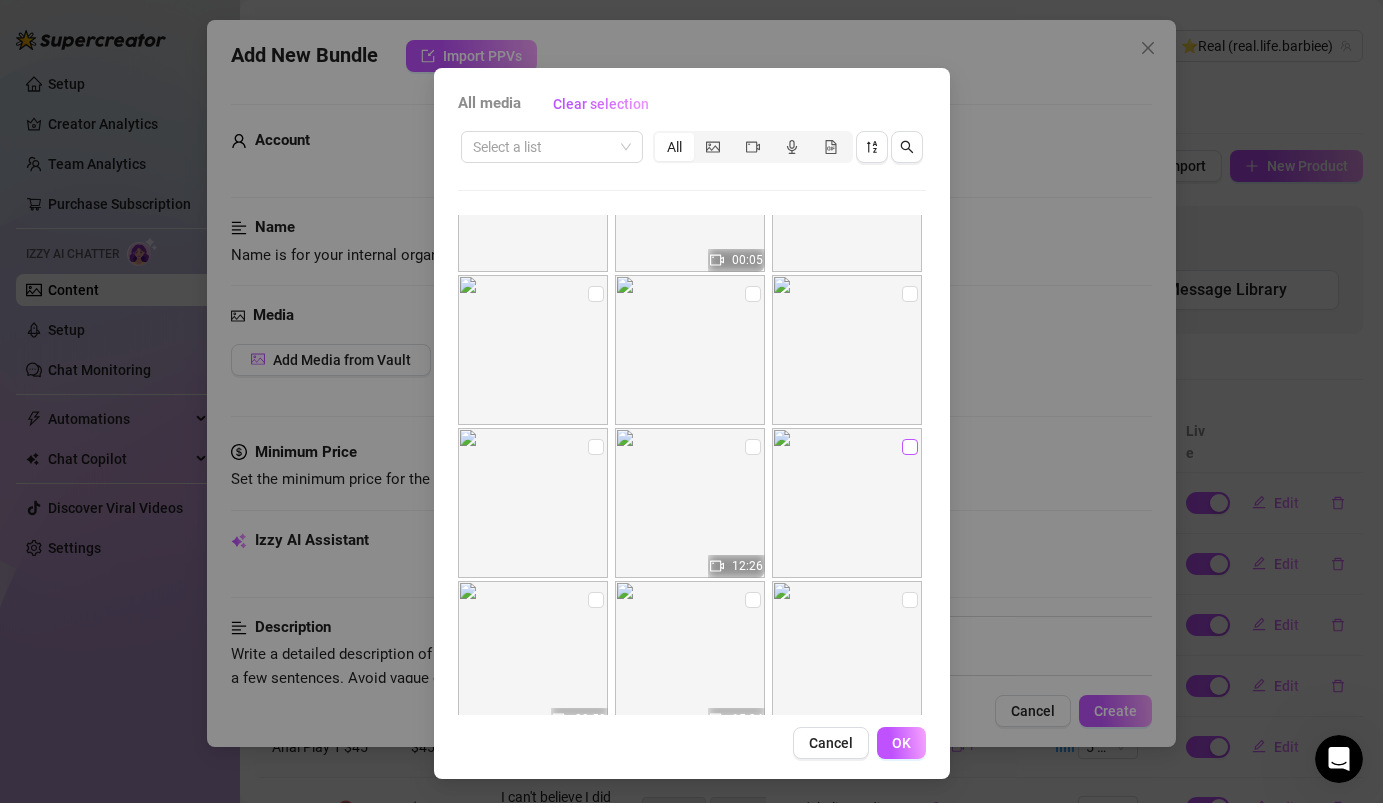 click at bounding box center (910, 447) 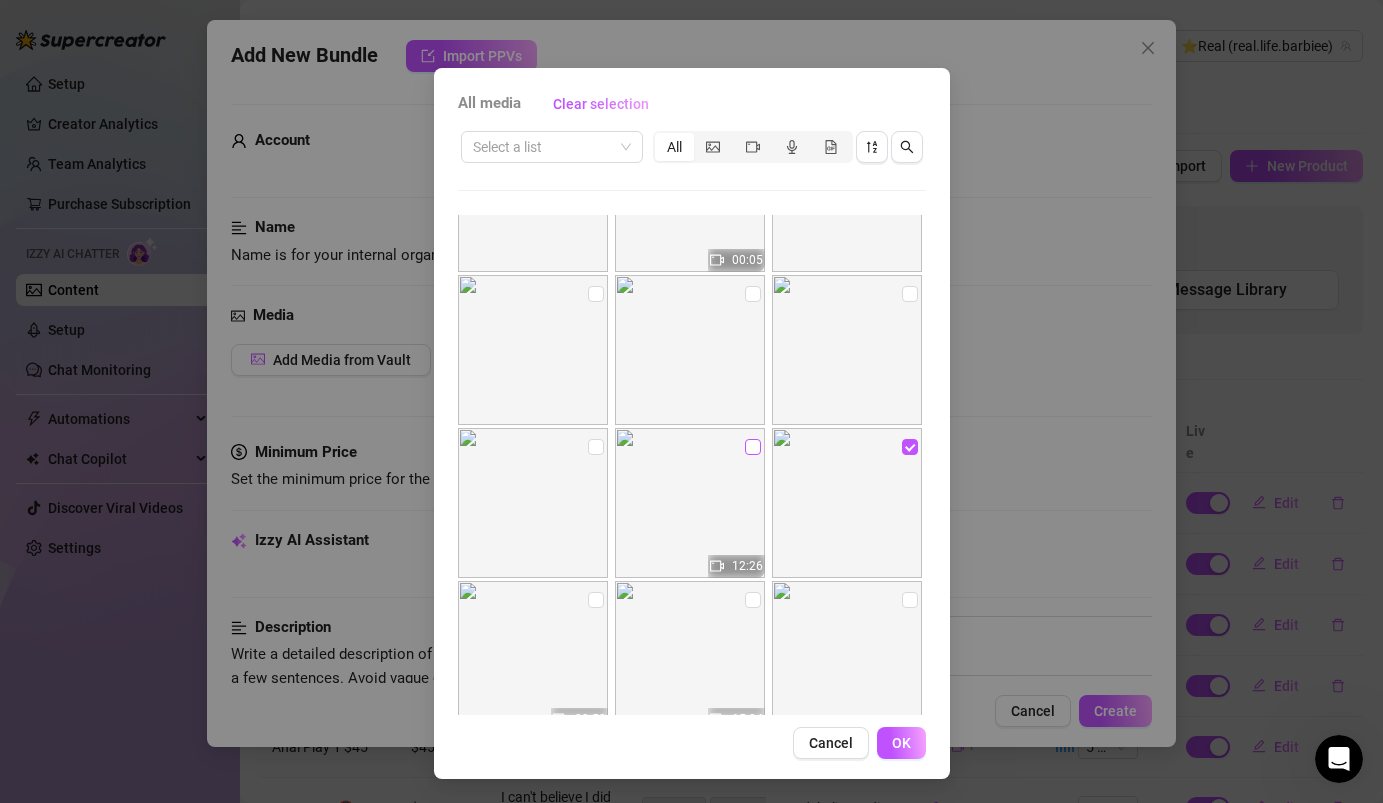 click at bounding box center [753, 447] 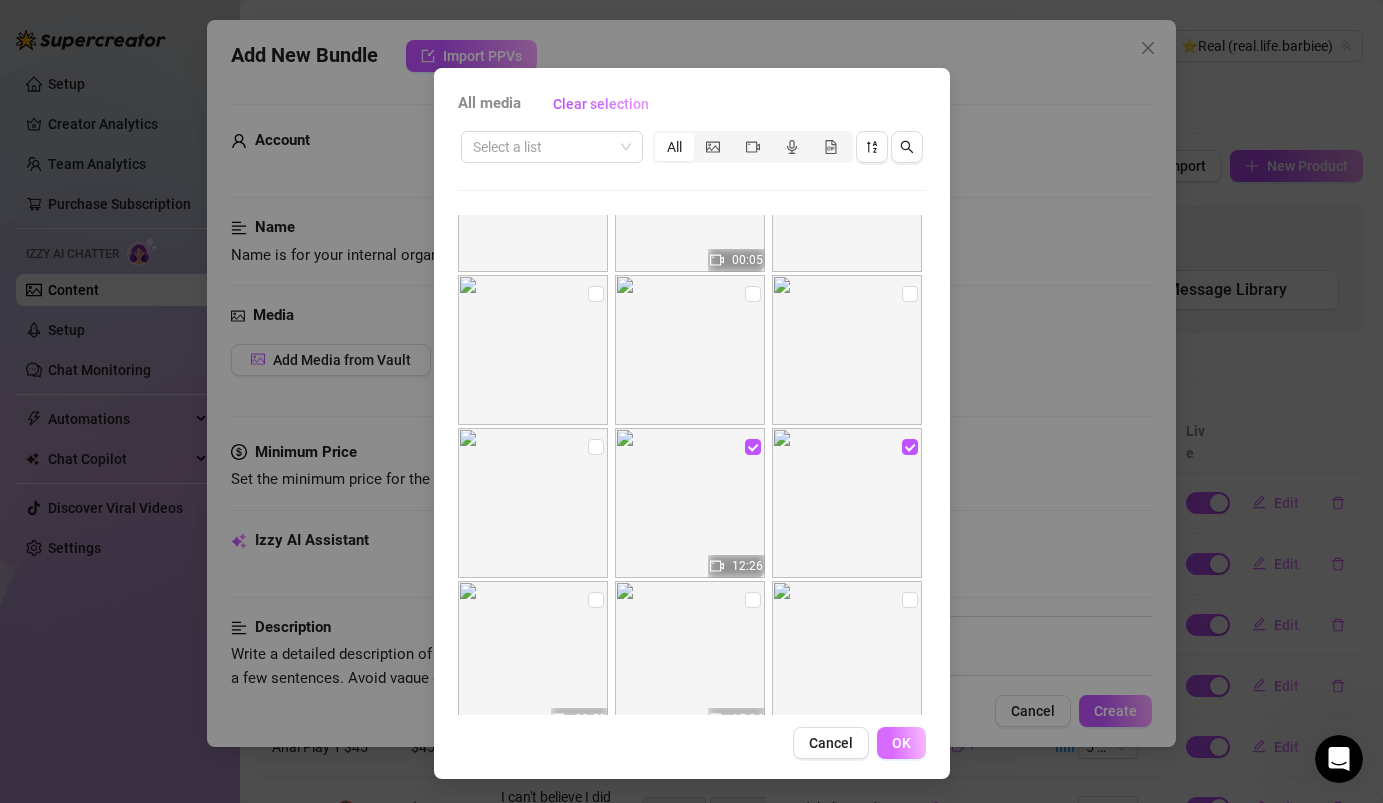 click on "OK" at bounding box center [901, 743] 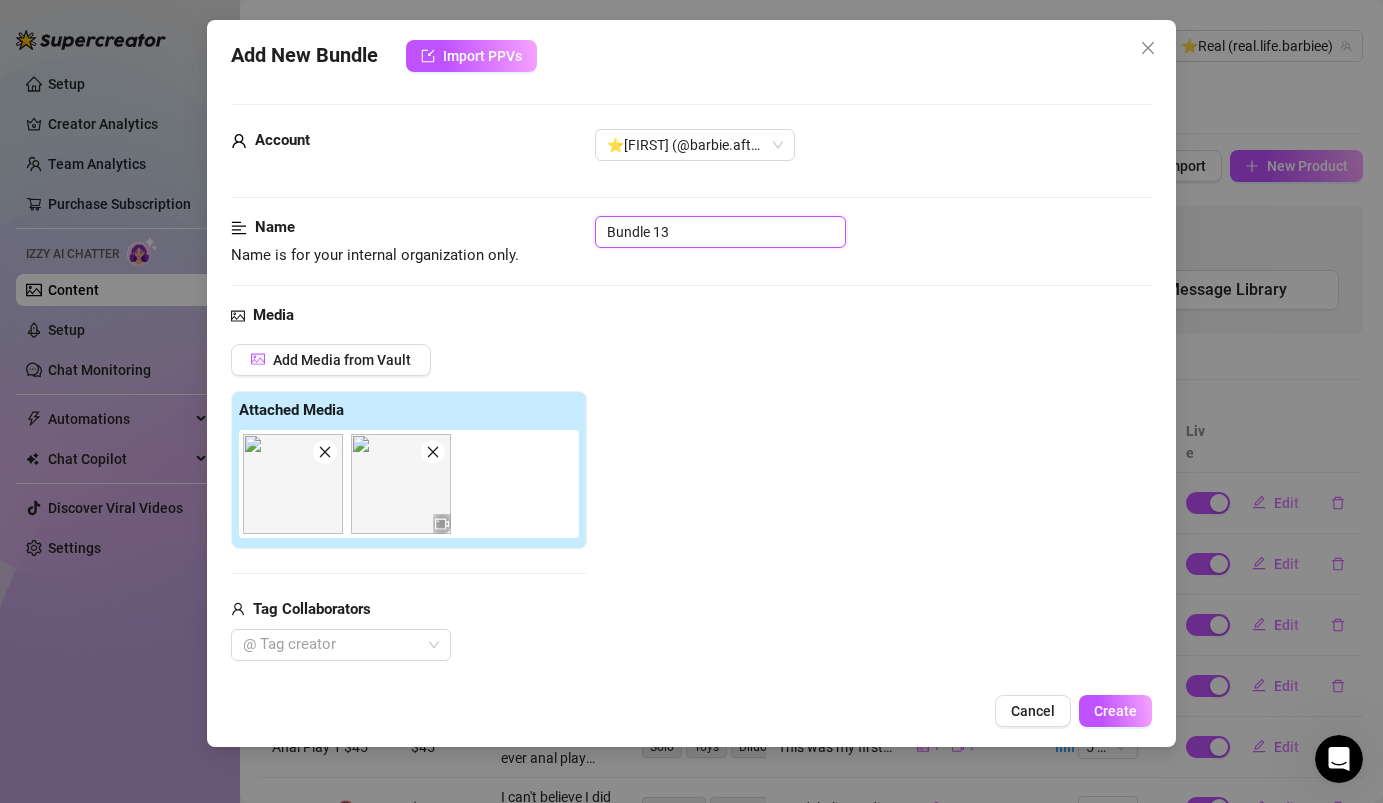 drag, startPoint x: 694, startPoint y: 239, endPoint x: 455, endPoint y: 233, distance: 239.0753 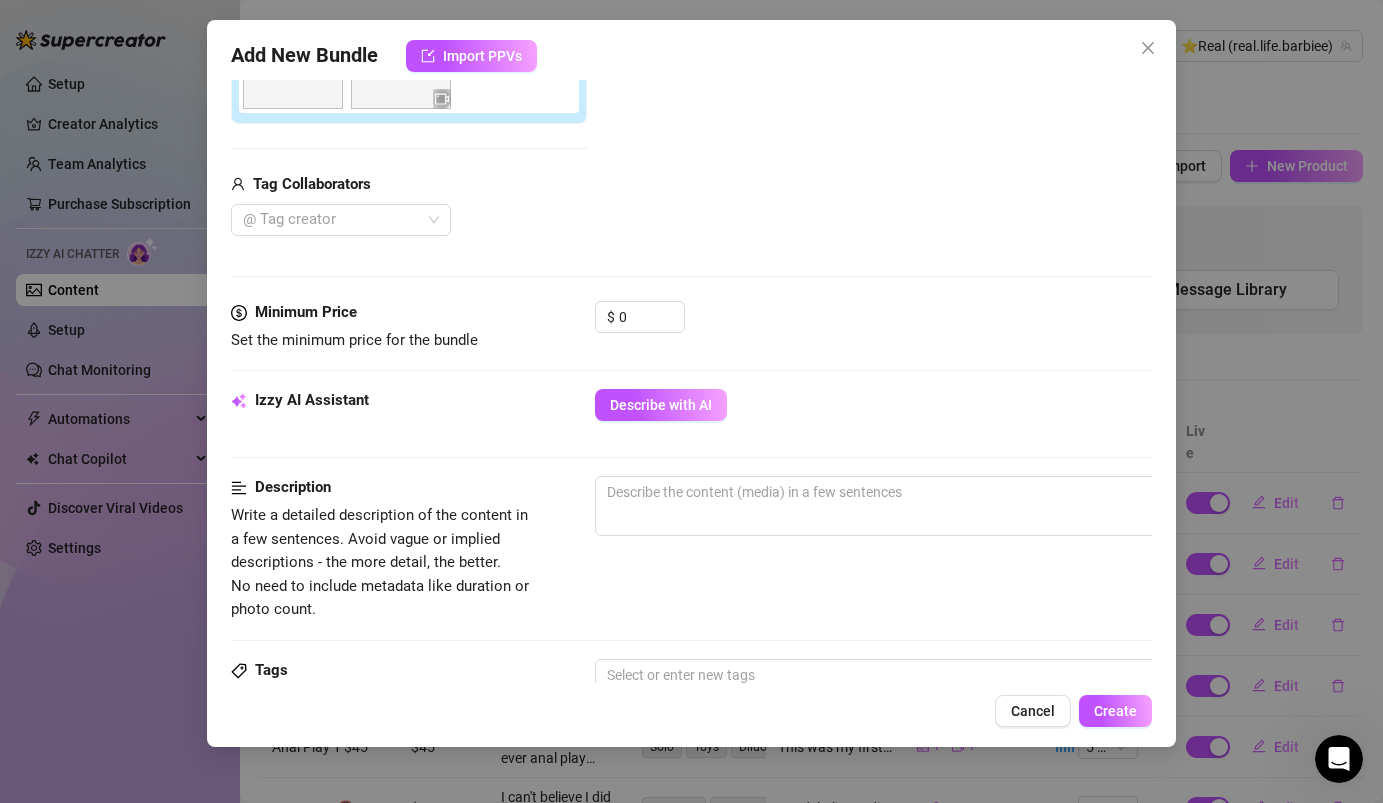scroll, scrollTop: 447, scrollLeft: 0, axis: vertical 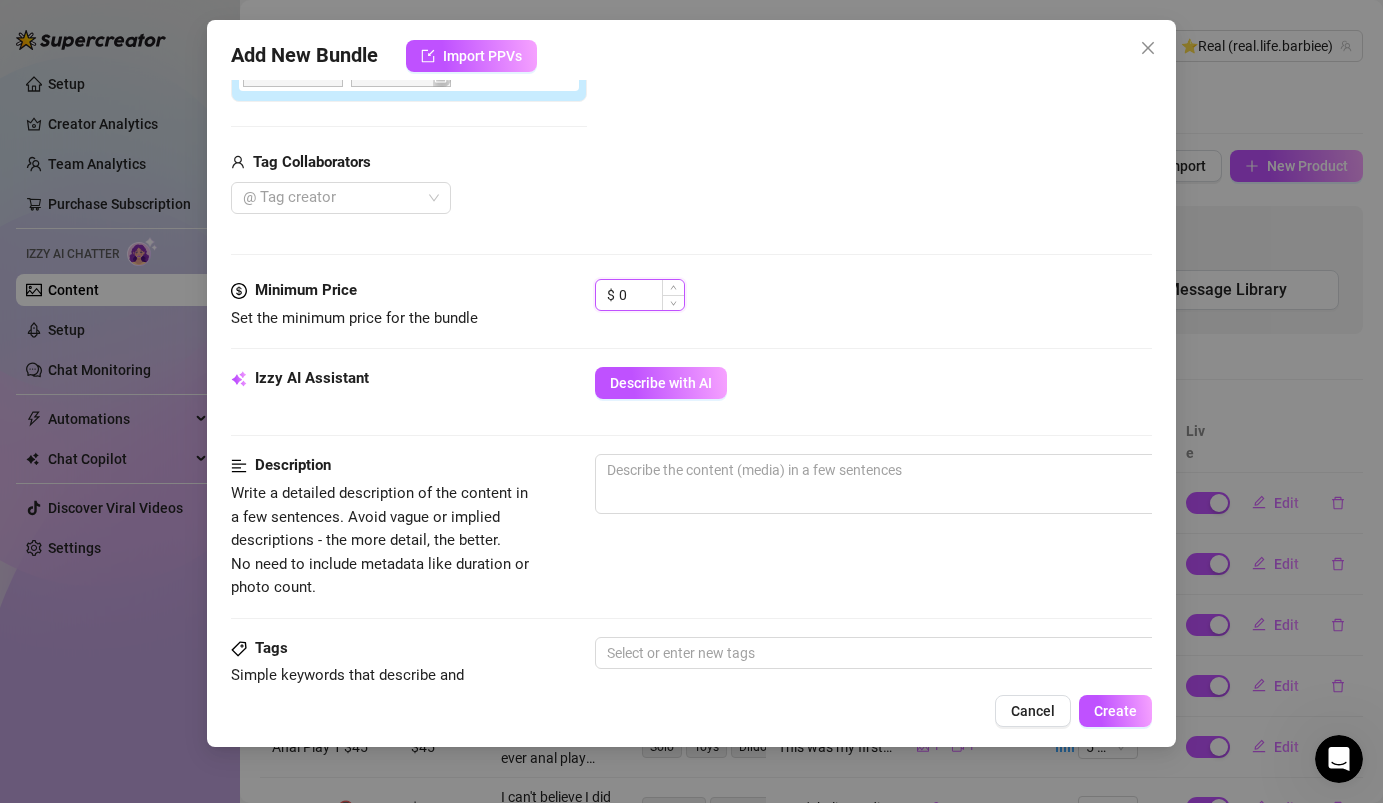 drag, startPoint x: 639, startPoint y: 296, endPoint x: 595, endPoint y: 288, distance: 44.72136 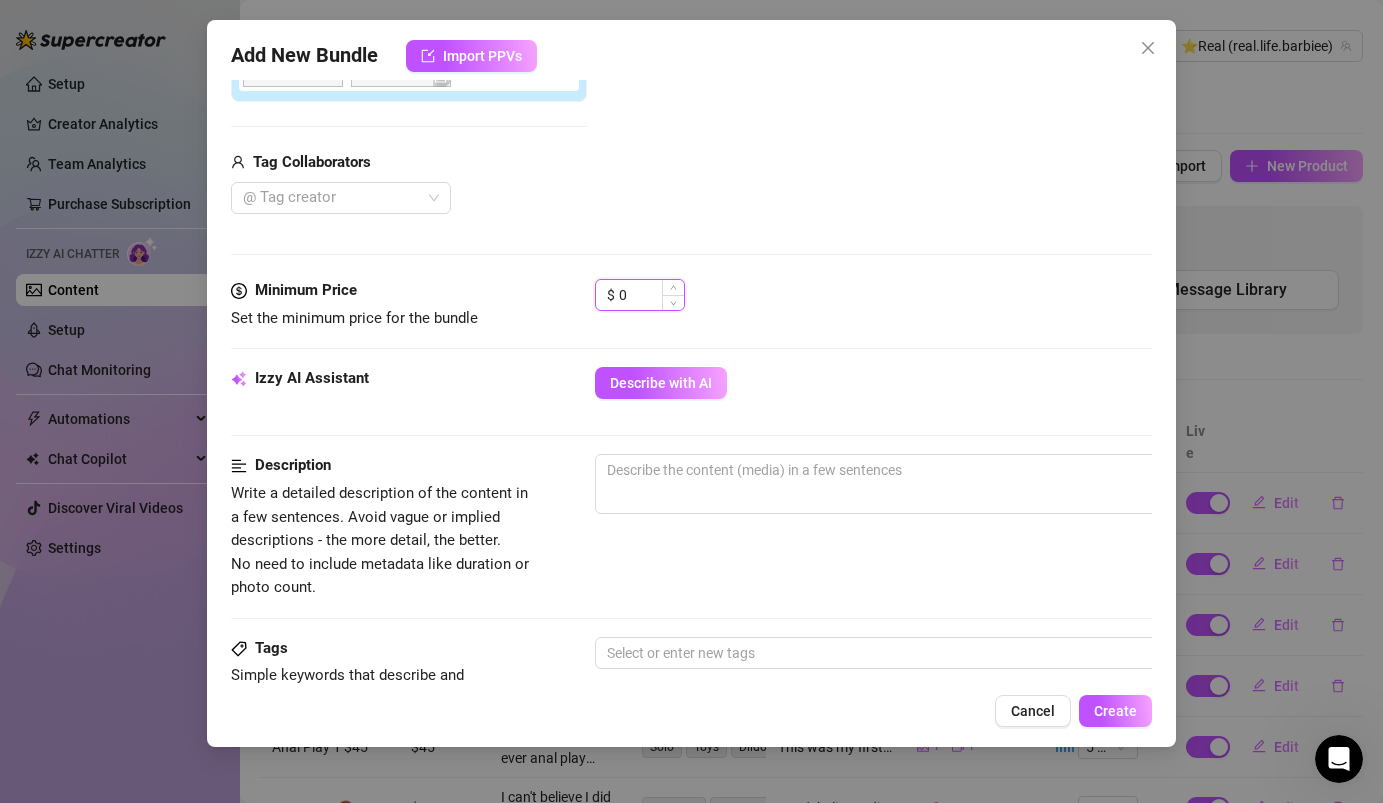 click on "$ 0" at bounding box center [640, 295] 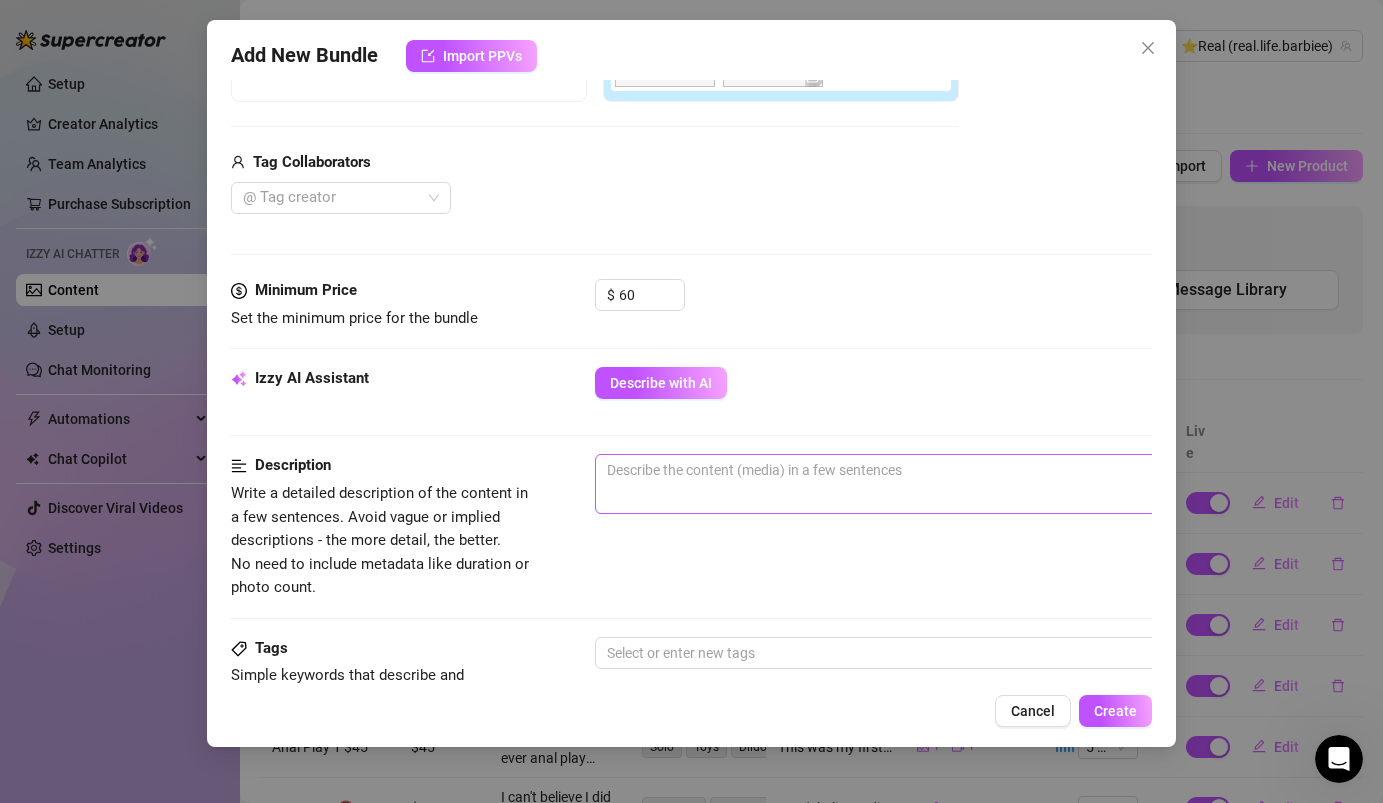click on "0 / 1000" at bounding box center [945, 484] 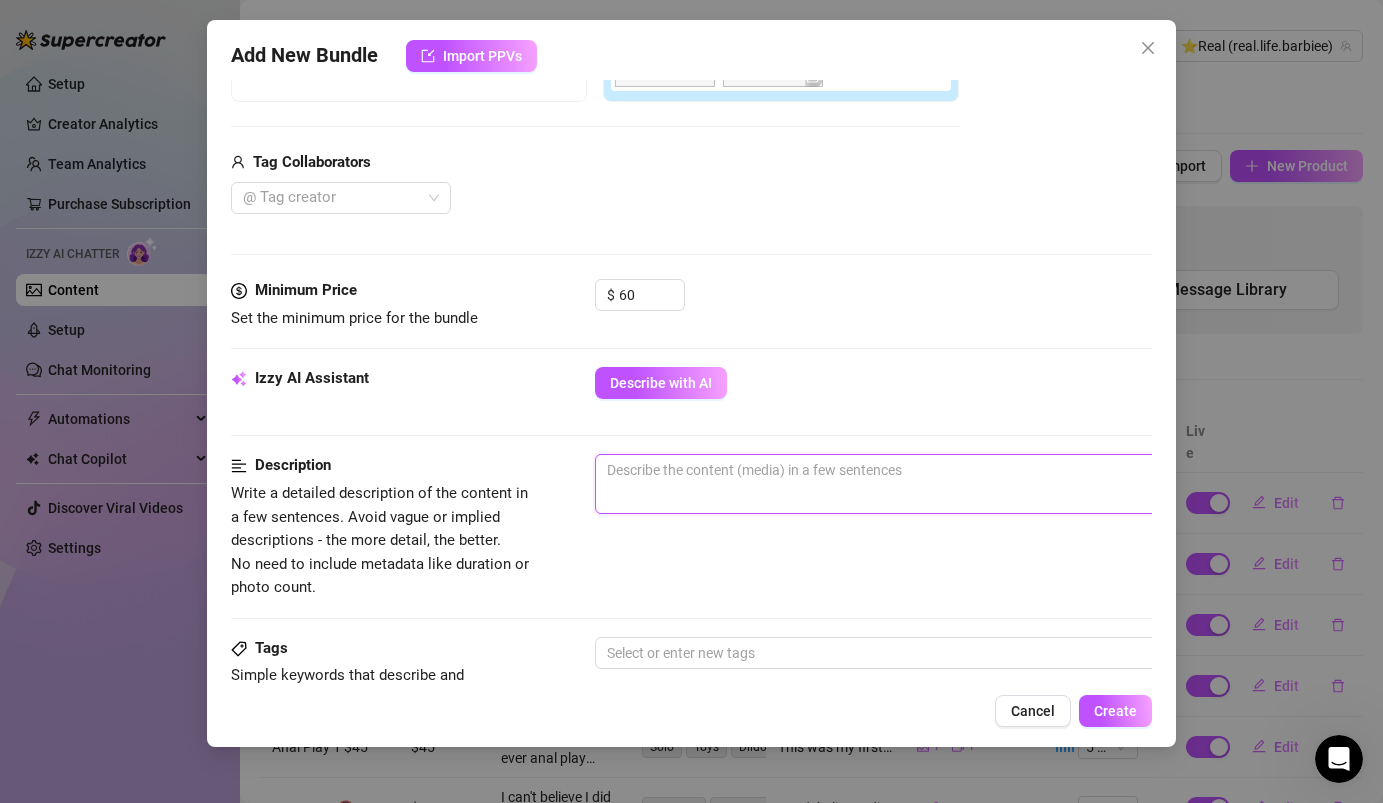 click at bounding box center [945, 470] 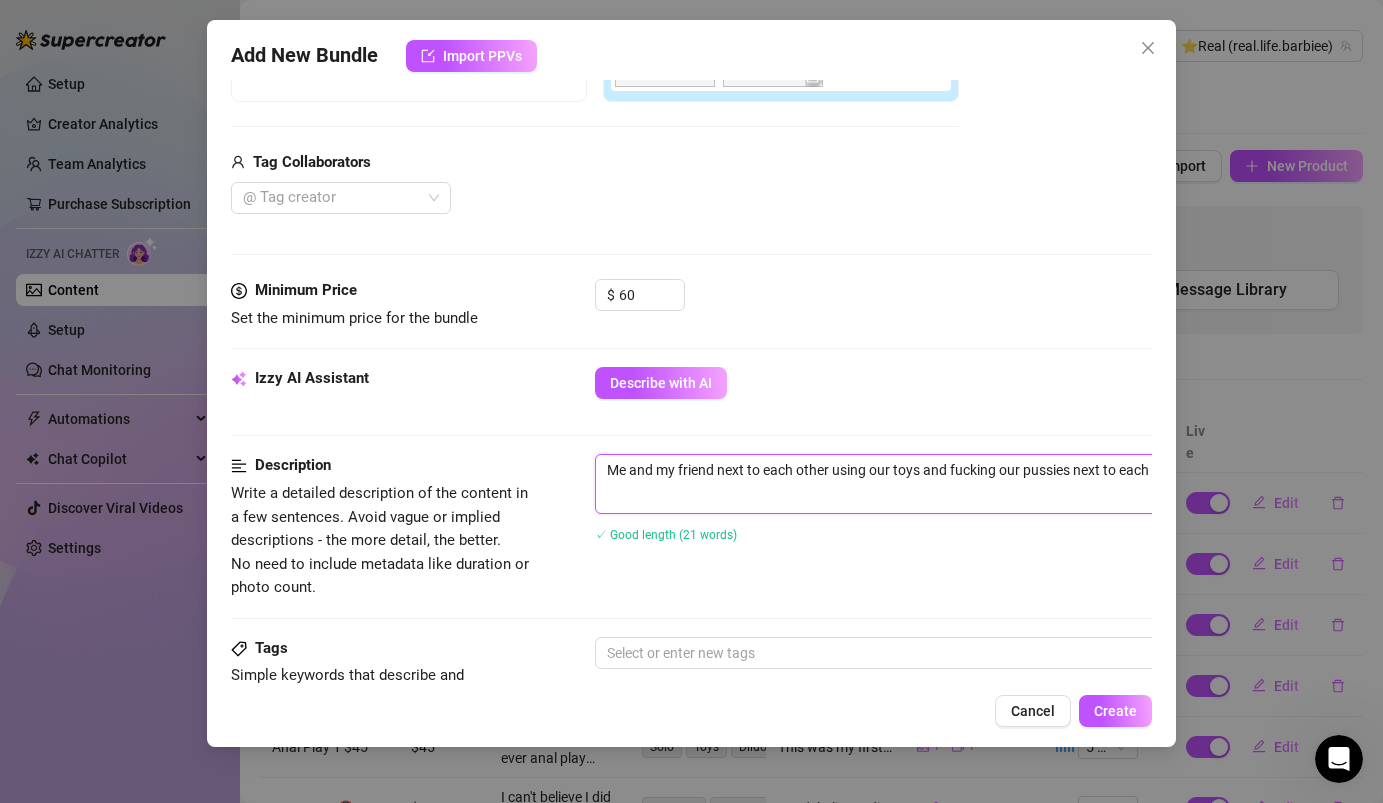 scroll, scrollTop: 0, scrollLeft: 0, axis: both 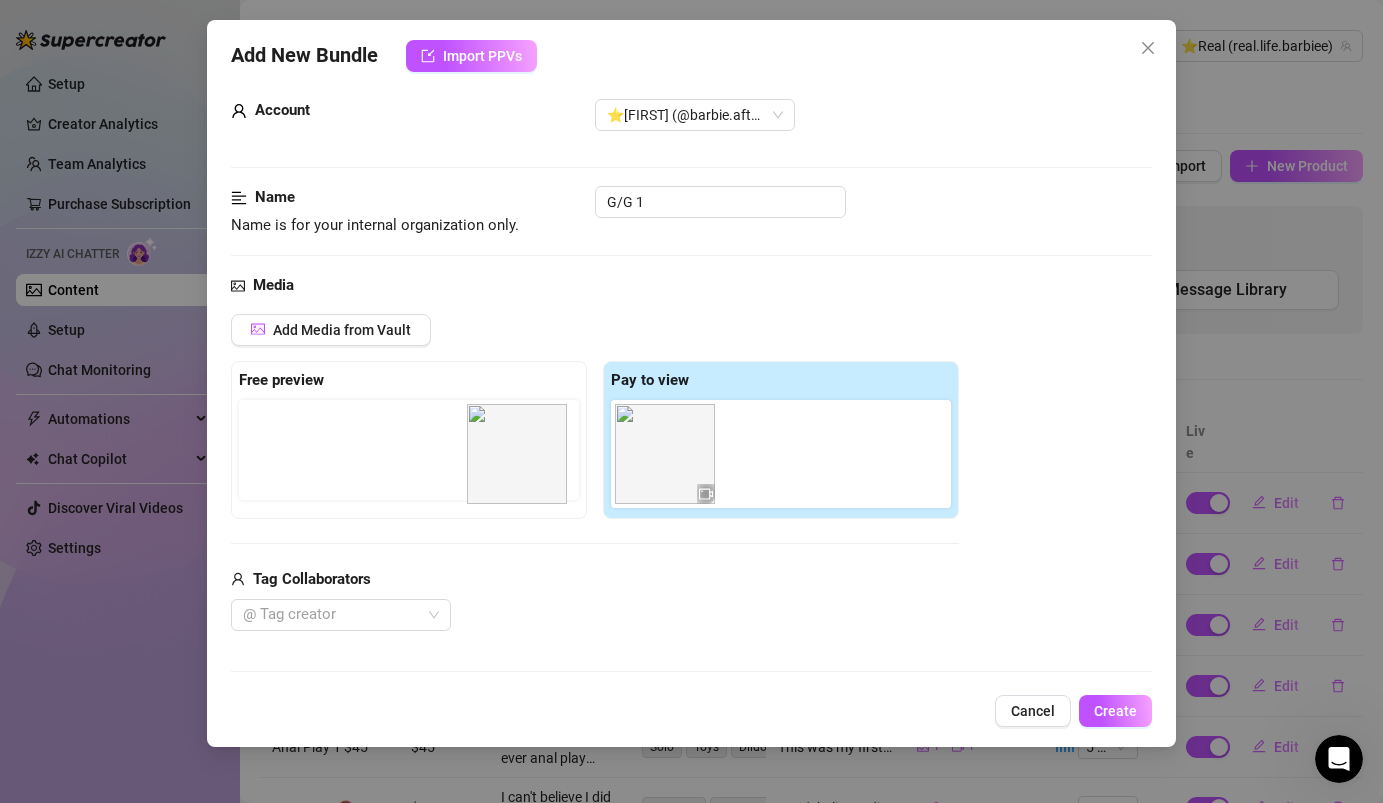 drag, startPoint x: 655, startPoint y: 467, endPoint x: 492, endPoint y: 467, distance: 163 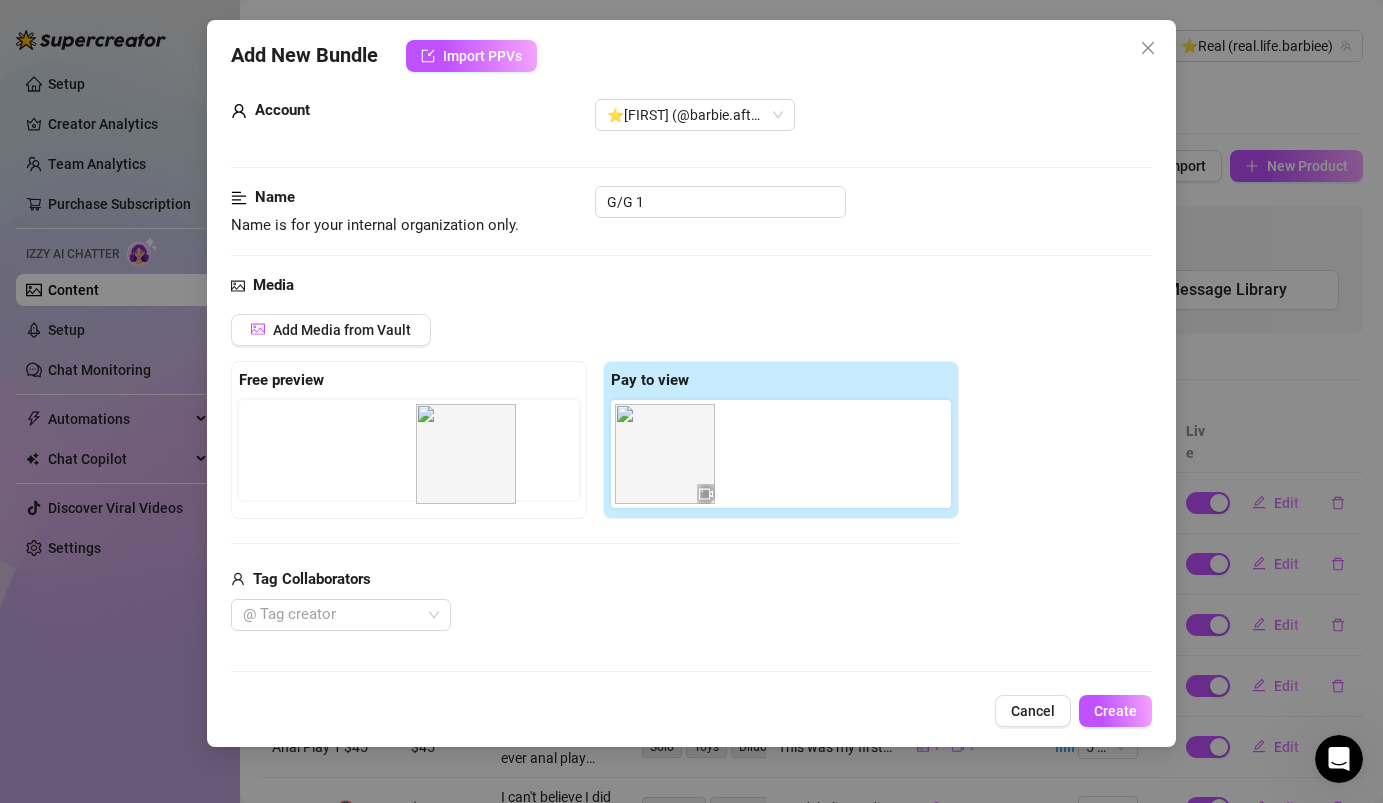 drag, startPoint x: 677, startPoint y: 456, endPoint x: 473, endPoint y: 456, distance: 204 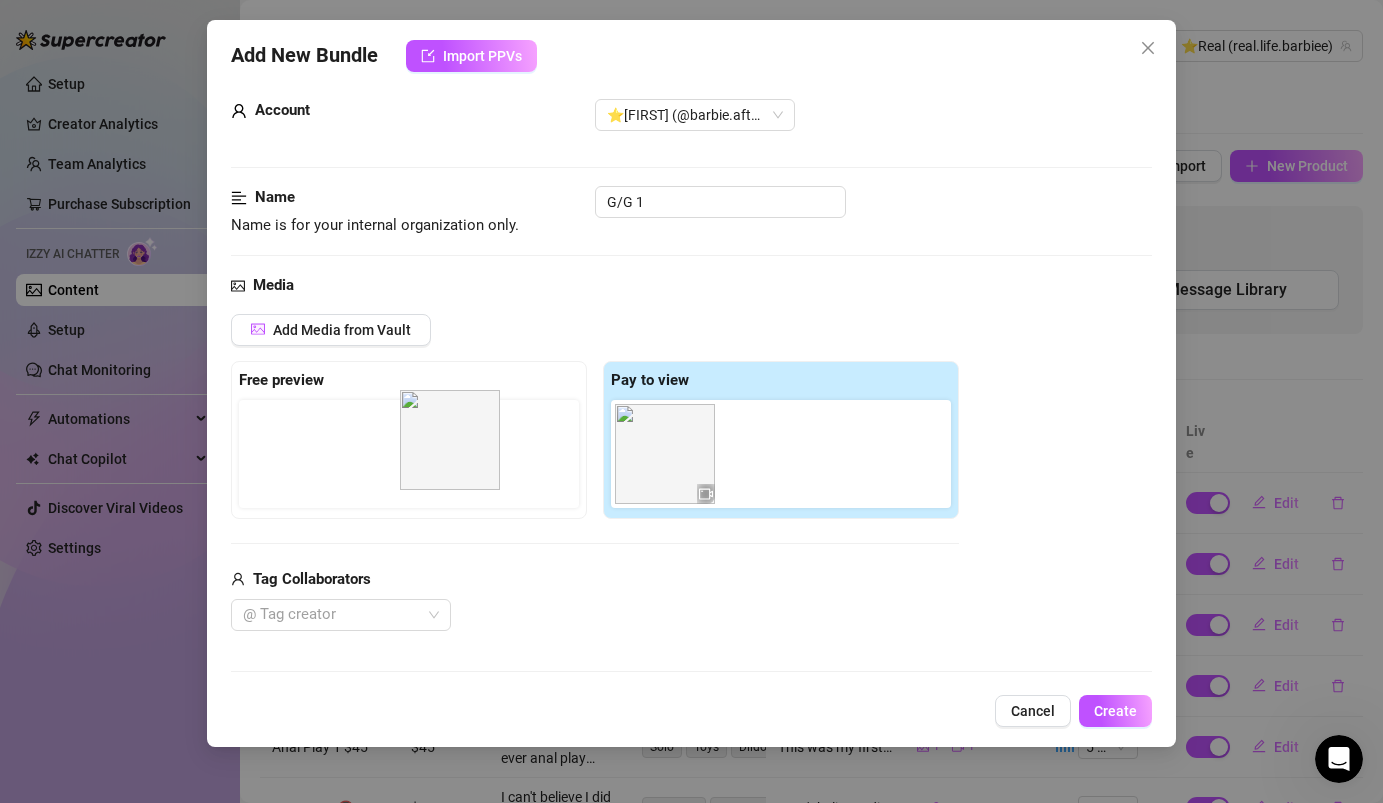 drag, startPoint x: 637, startPoint y: 462, endPoint x: 386, endPoint y: 463, distance: 251.002 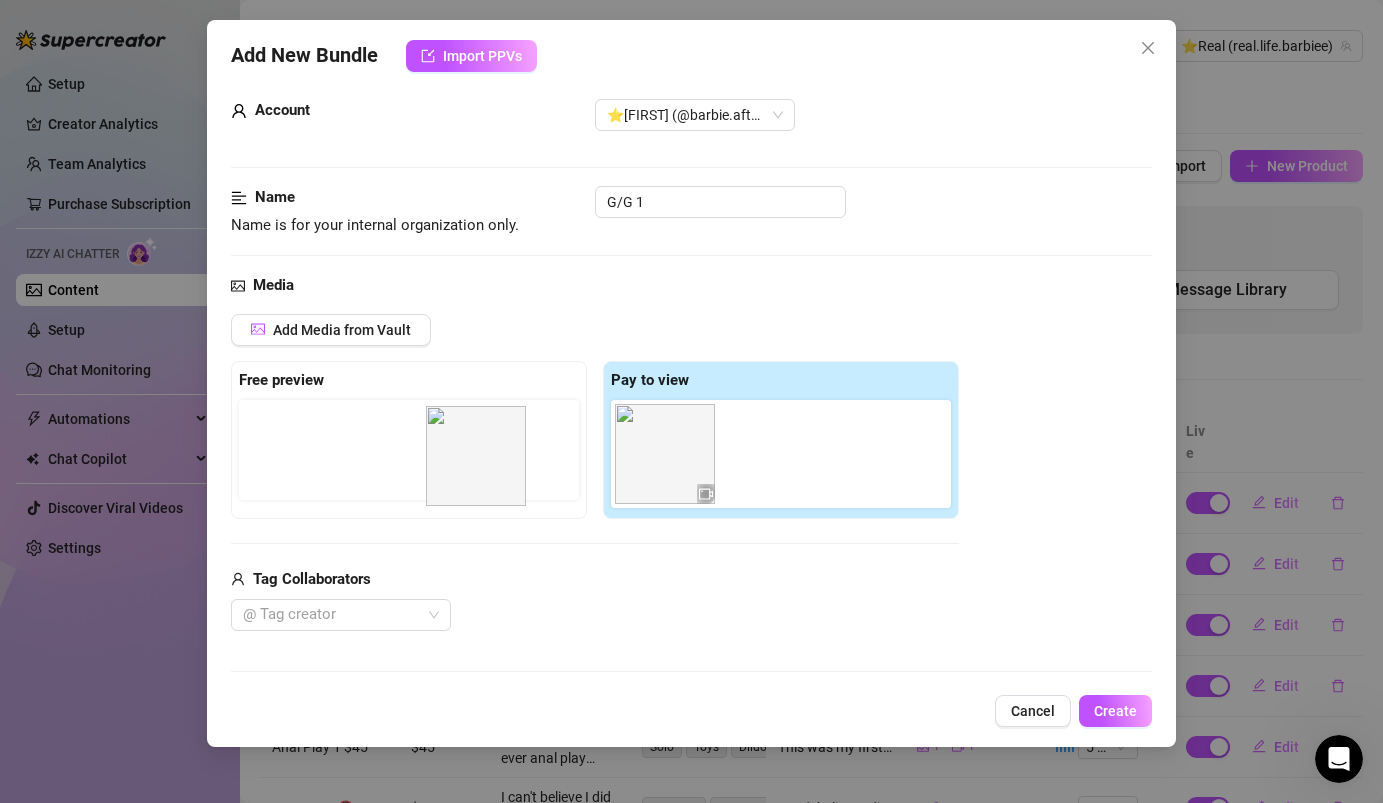 drag, startPoint x: 663, startPoint y: 469, endPoint x: 467, endPoint y: 471, distance: 196.01021 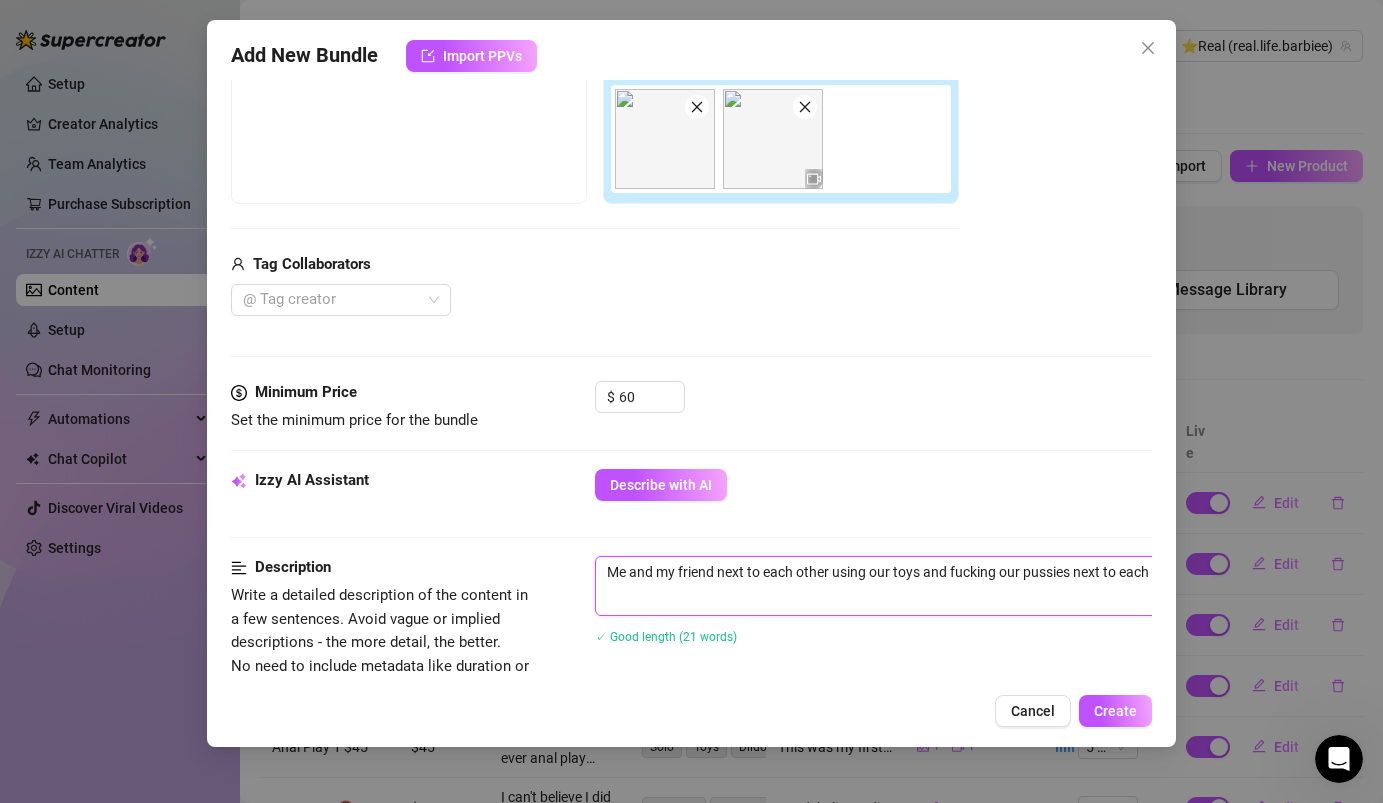scroll, scrollTop: 376, scrollLeft: 0, axis: vertical 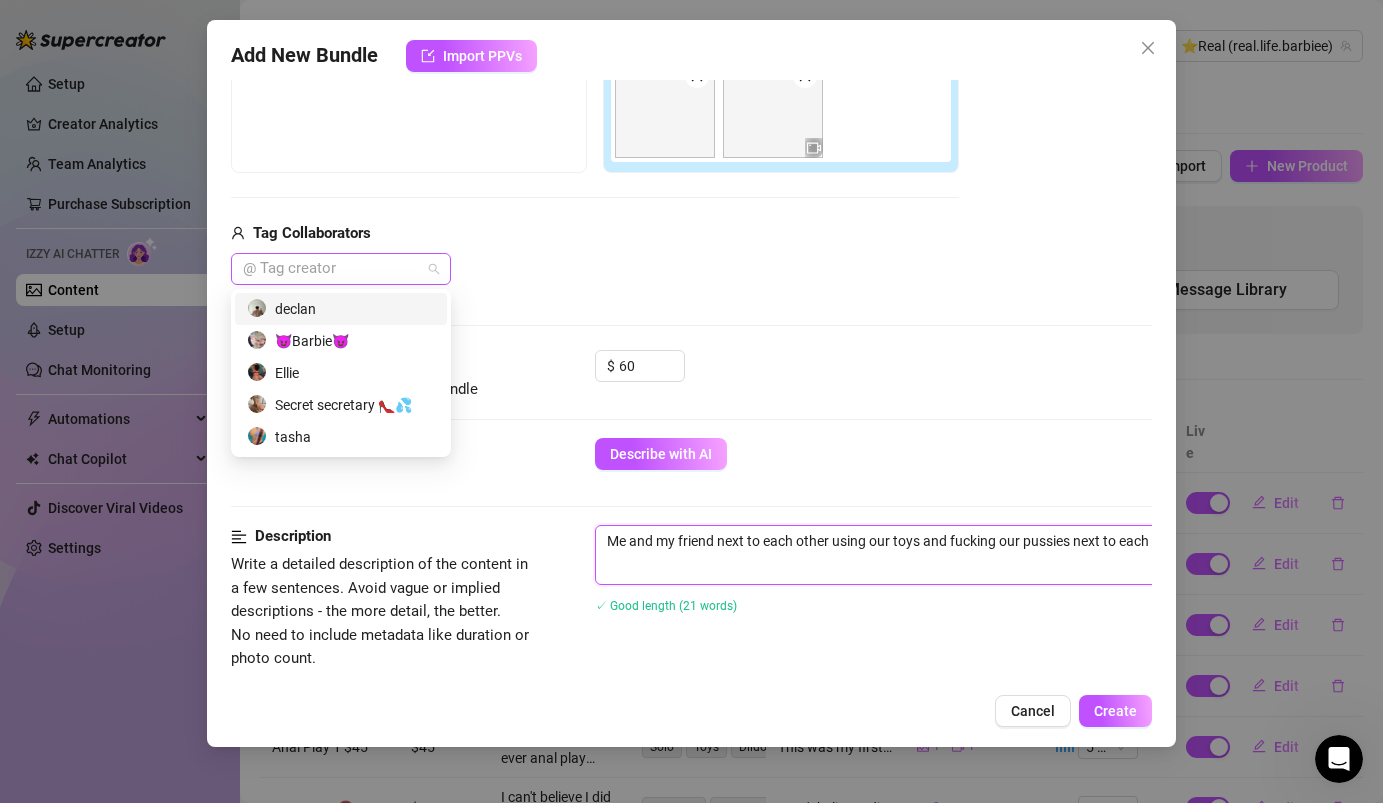 click at bounding box center [330, 269] 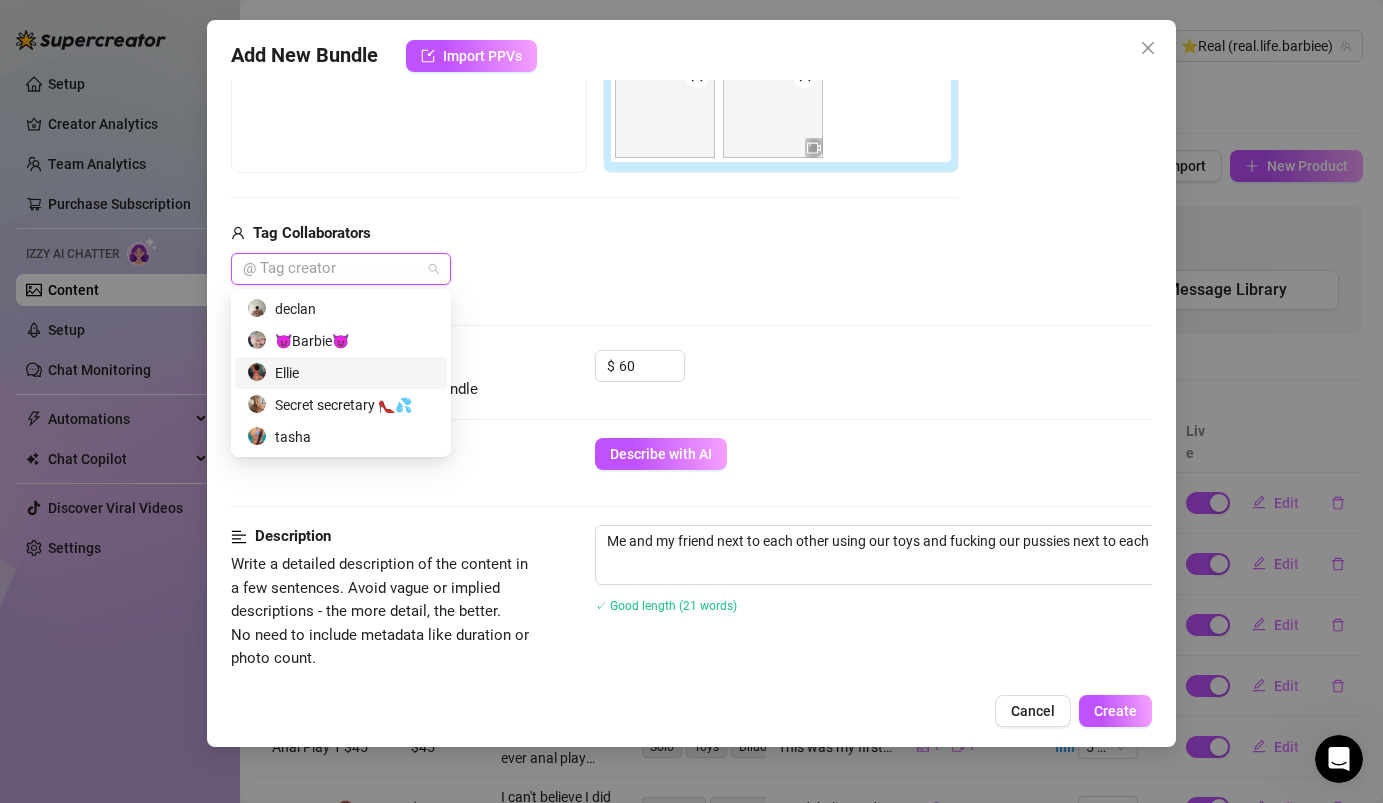 click on "Ellie" at bounding box center [341, 373] 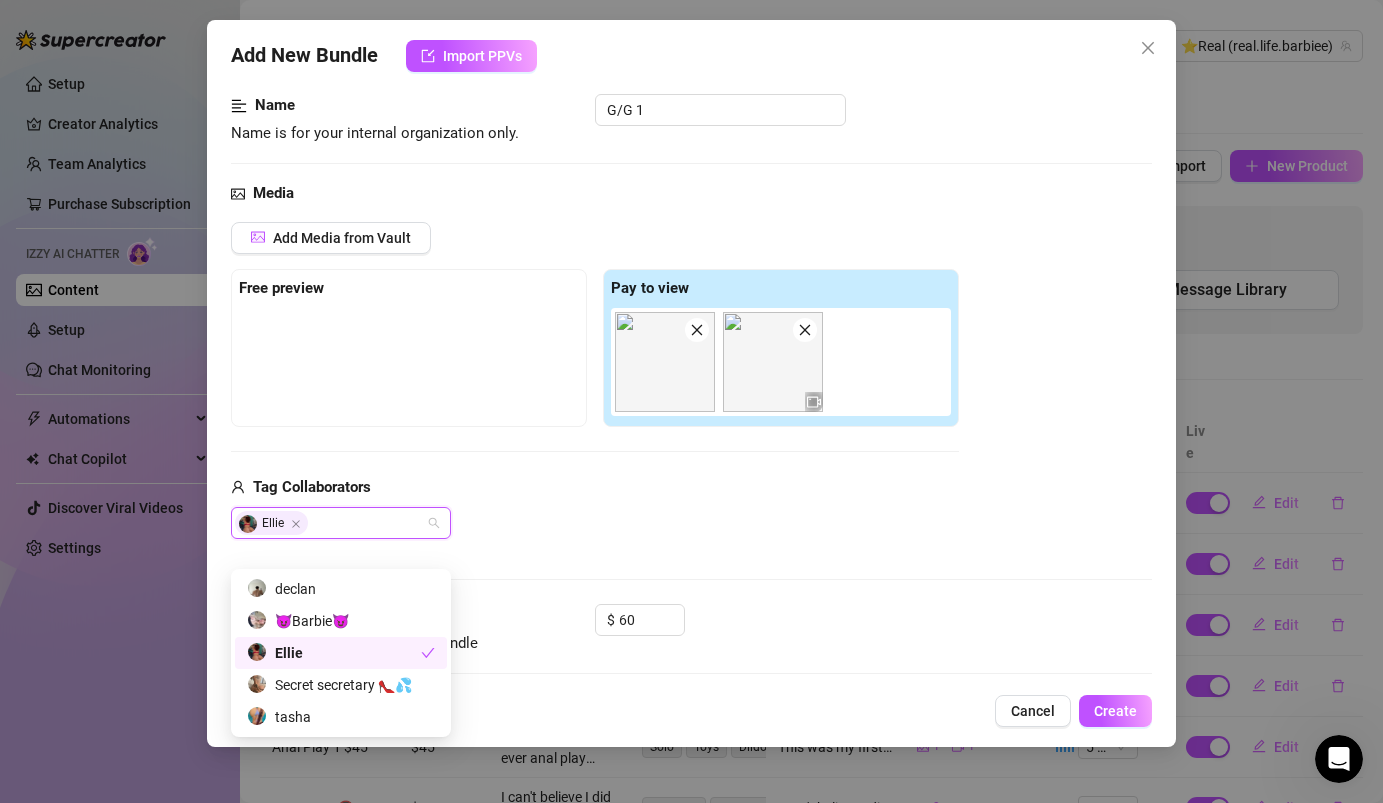 scroll, scrollTop: 96, scrollLeft: 0, axis: vertical 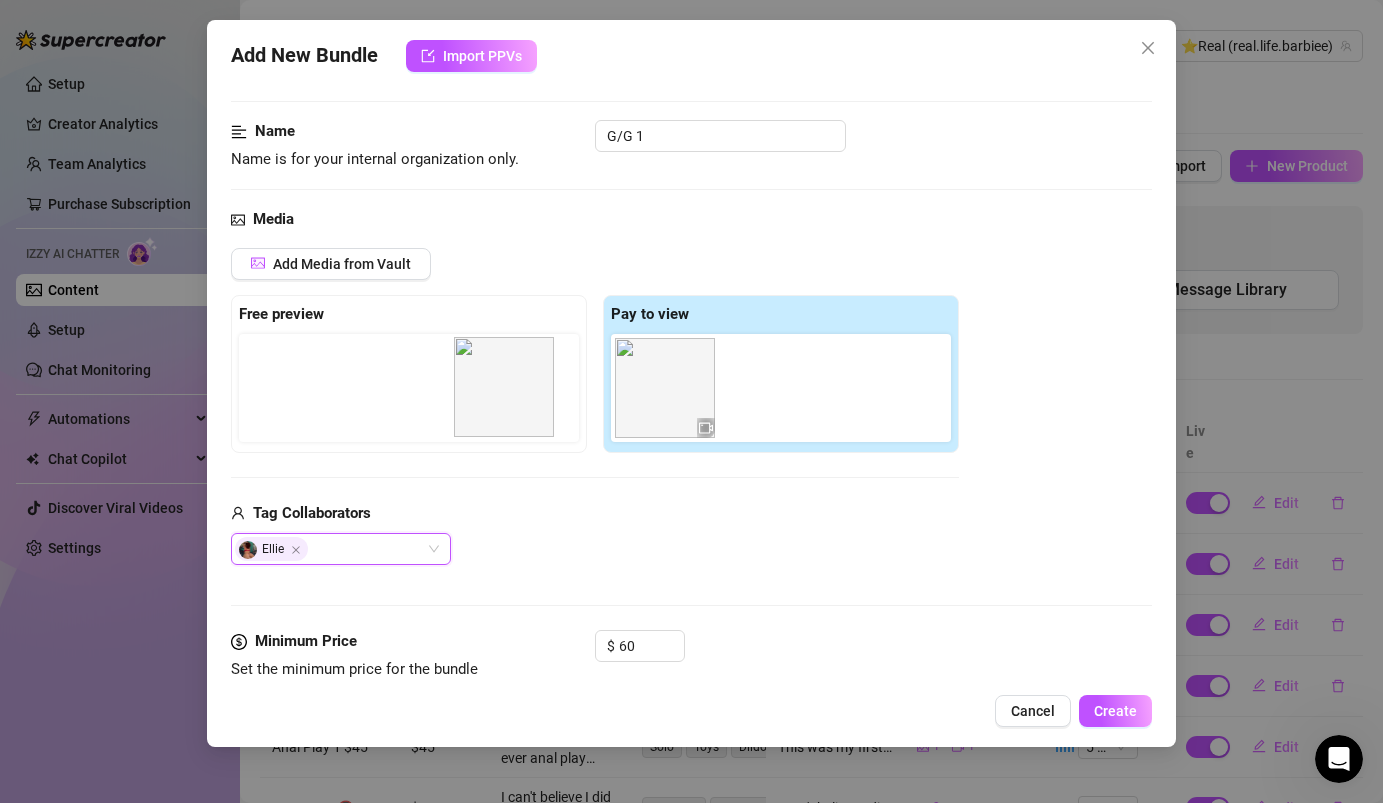 drag, startPoint x: 662, startPoint y: 395, endPoint x: 474, endPoint y: 392, distance: 188.02394 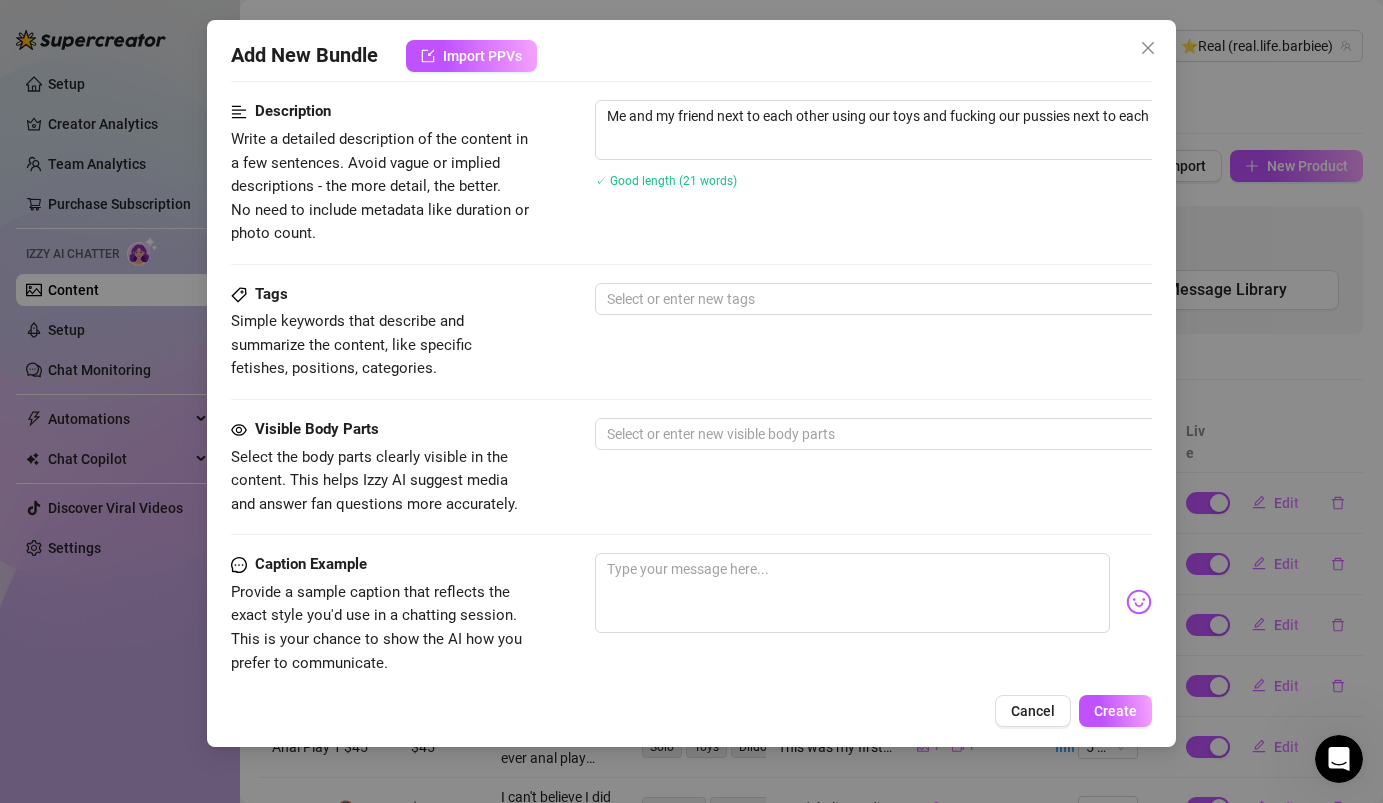 scroll, scrollTop: 847, scrollLeft: 0, axis: vertical 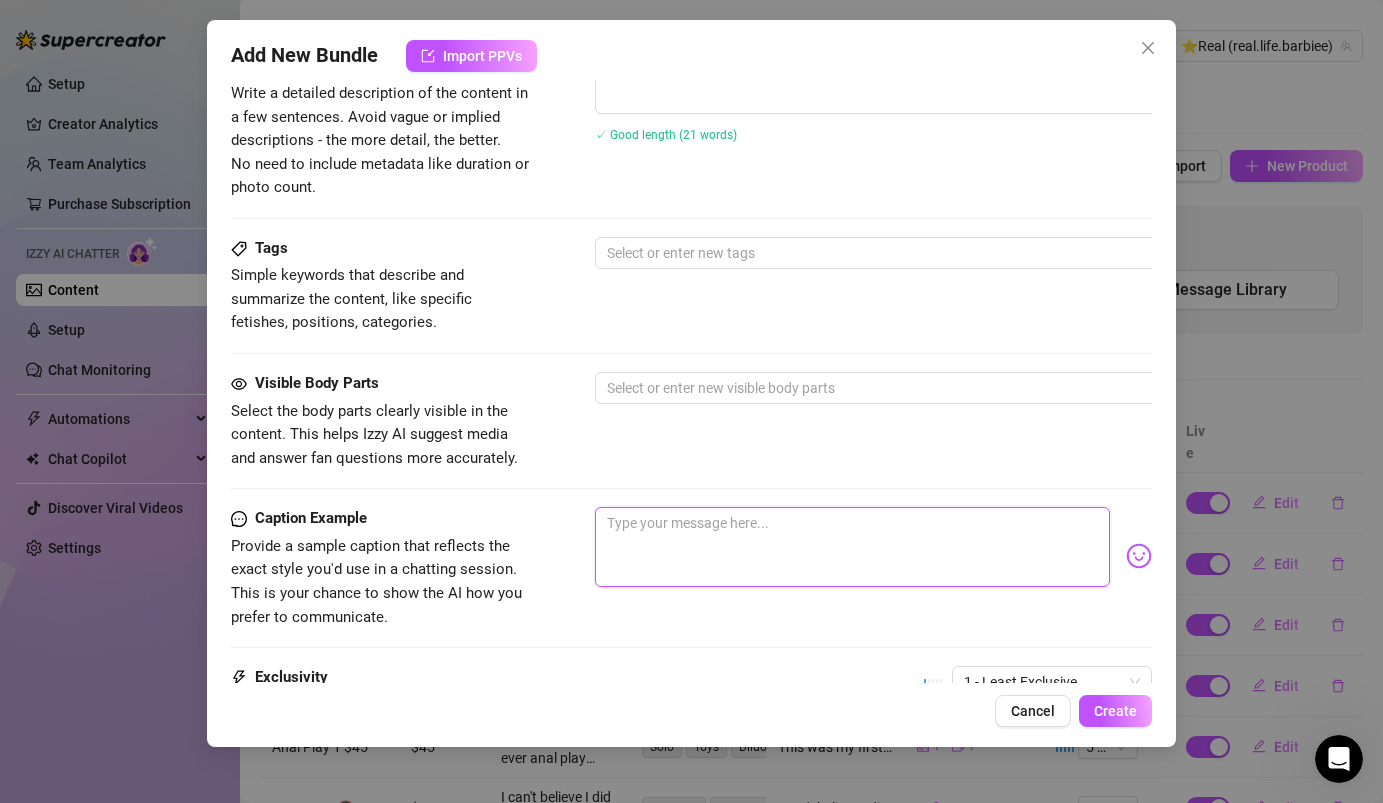 click at bounding box center [852, 547] 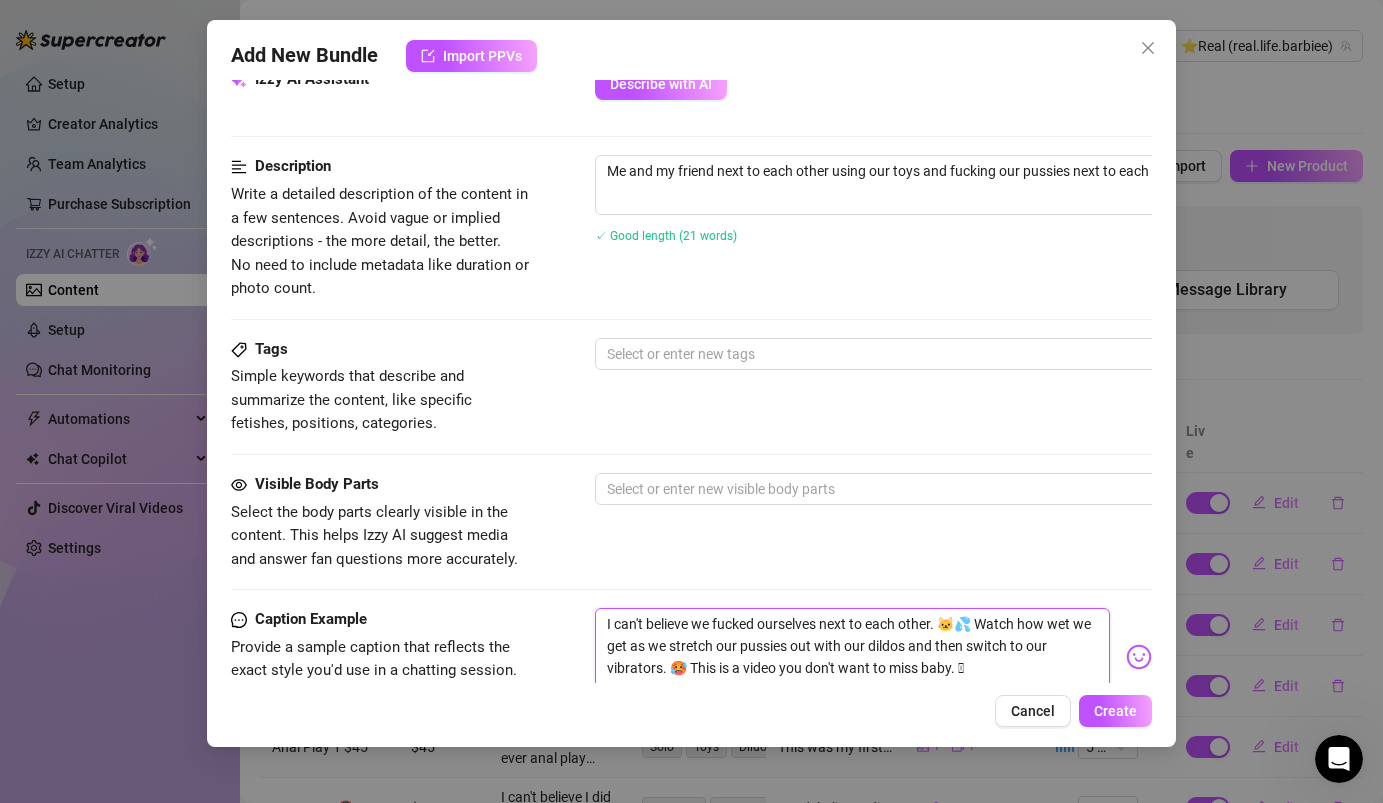 scroll, scrollTop: 747, scrollLeft: 0, axis: vertical 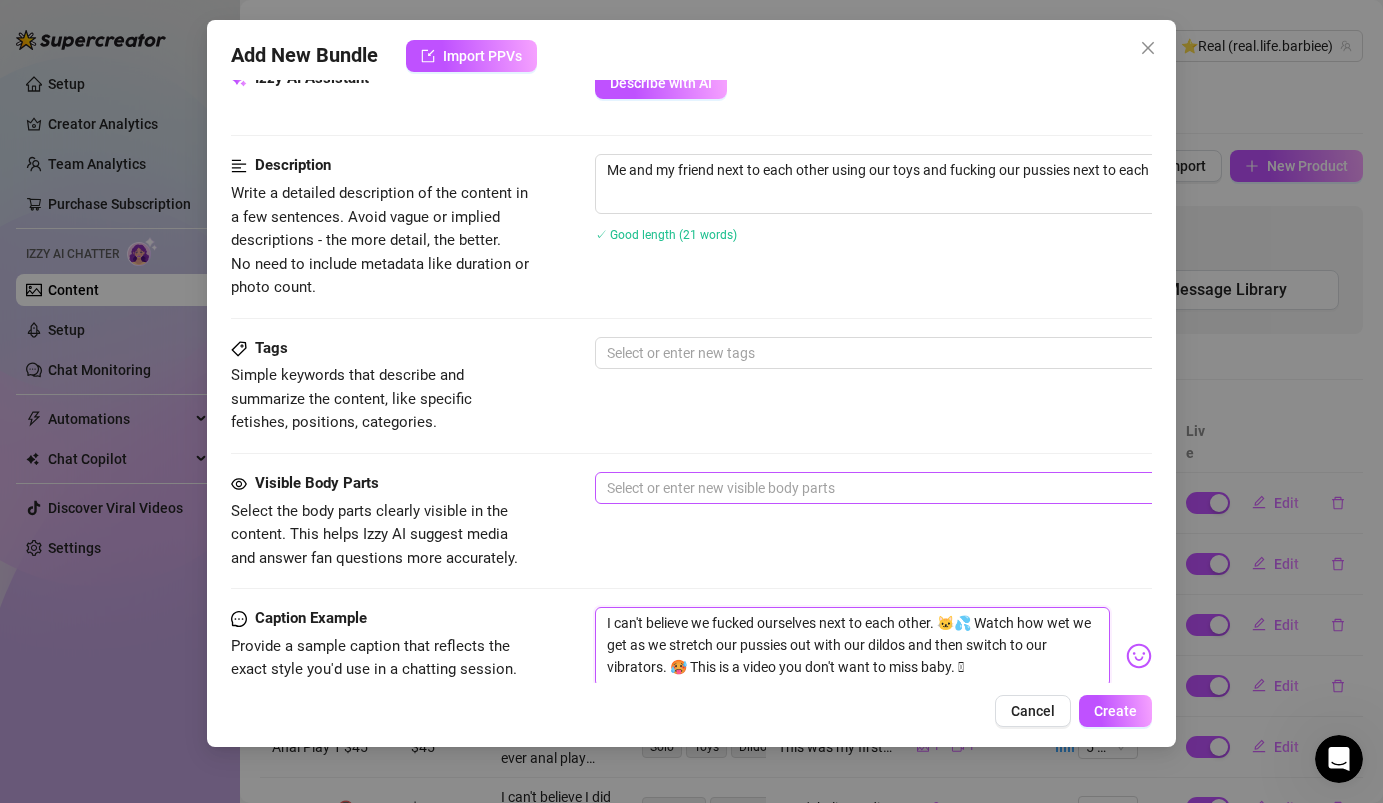 click at bounding box center (934, 488) 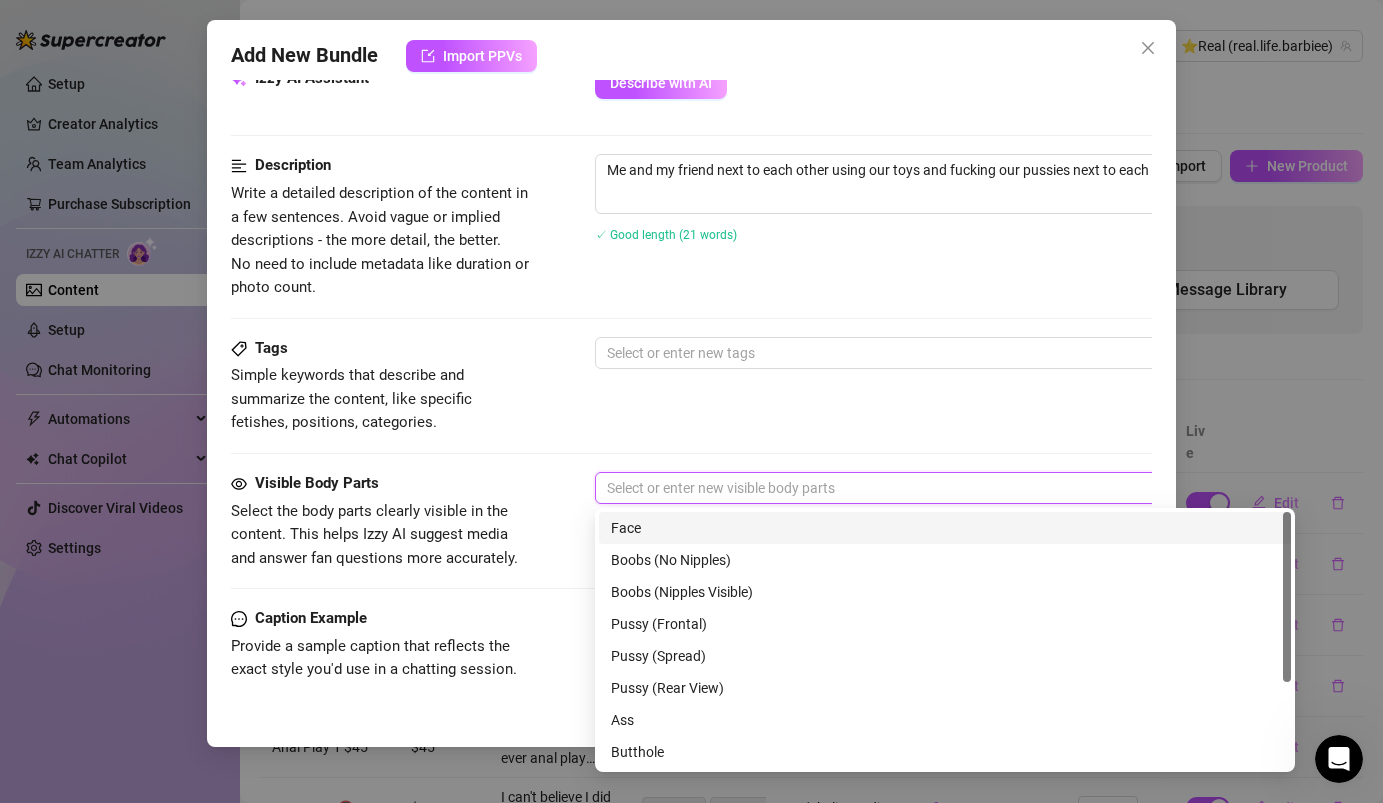 click on "Face" at bounding box center (945, 528) 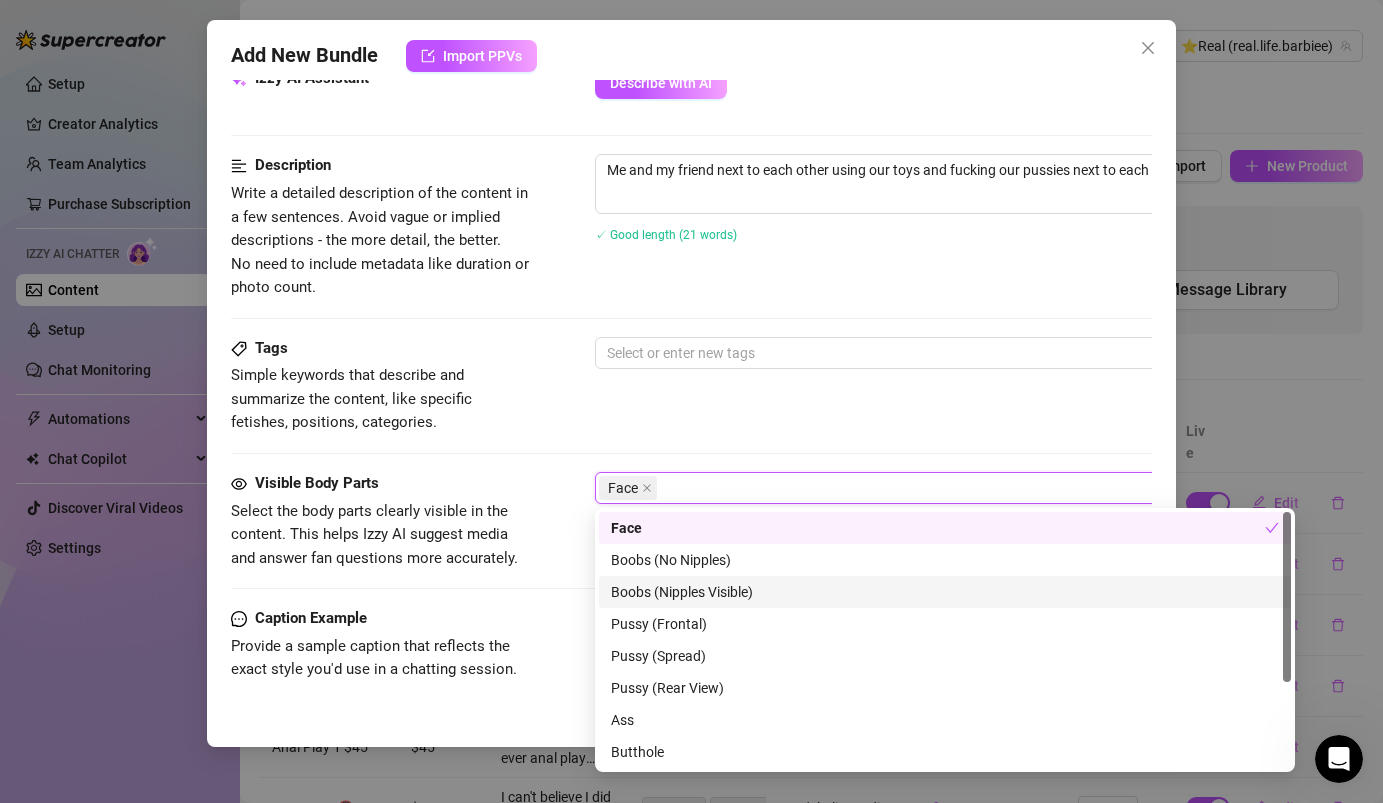 click on "Boobs (Nipples Visible)" at bounding box center (945, 592) 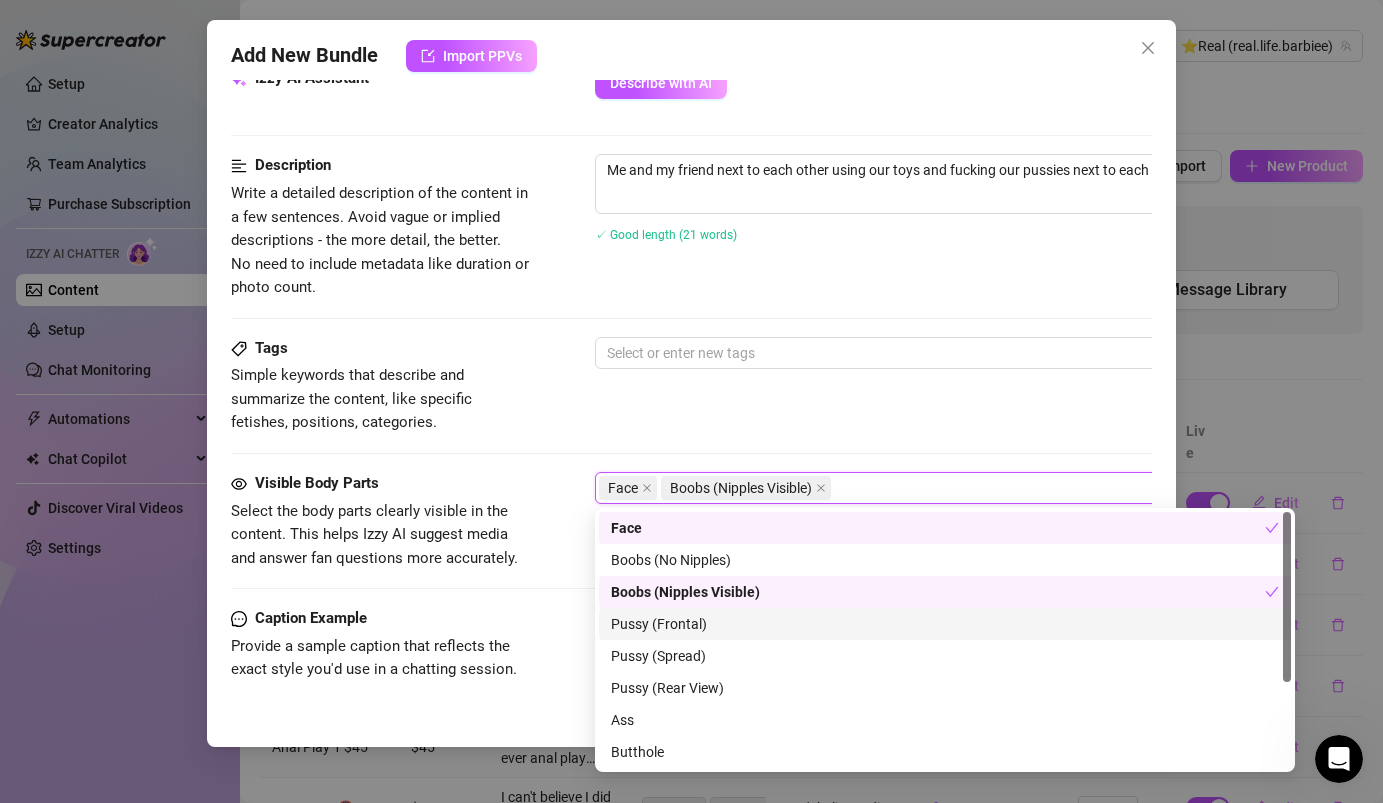 click on "Pussy (Frontal)" at bounding box center (945, 624) 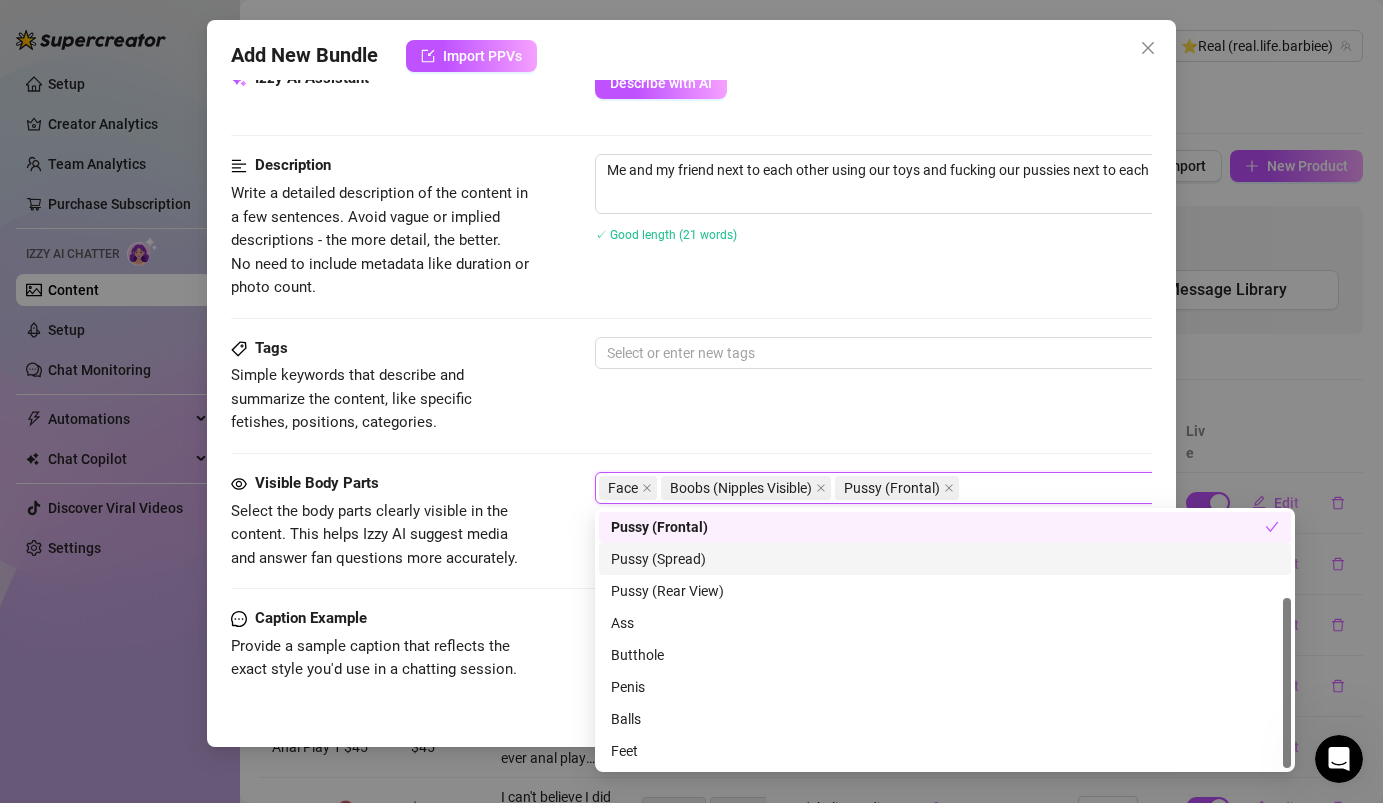 scroll, scrollTop: 128, scrollLeft: 0, axis: vertical 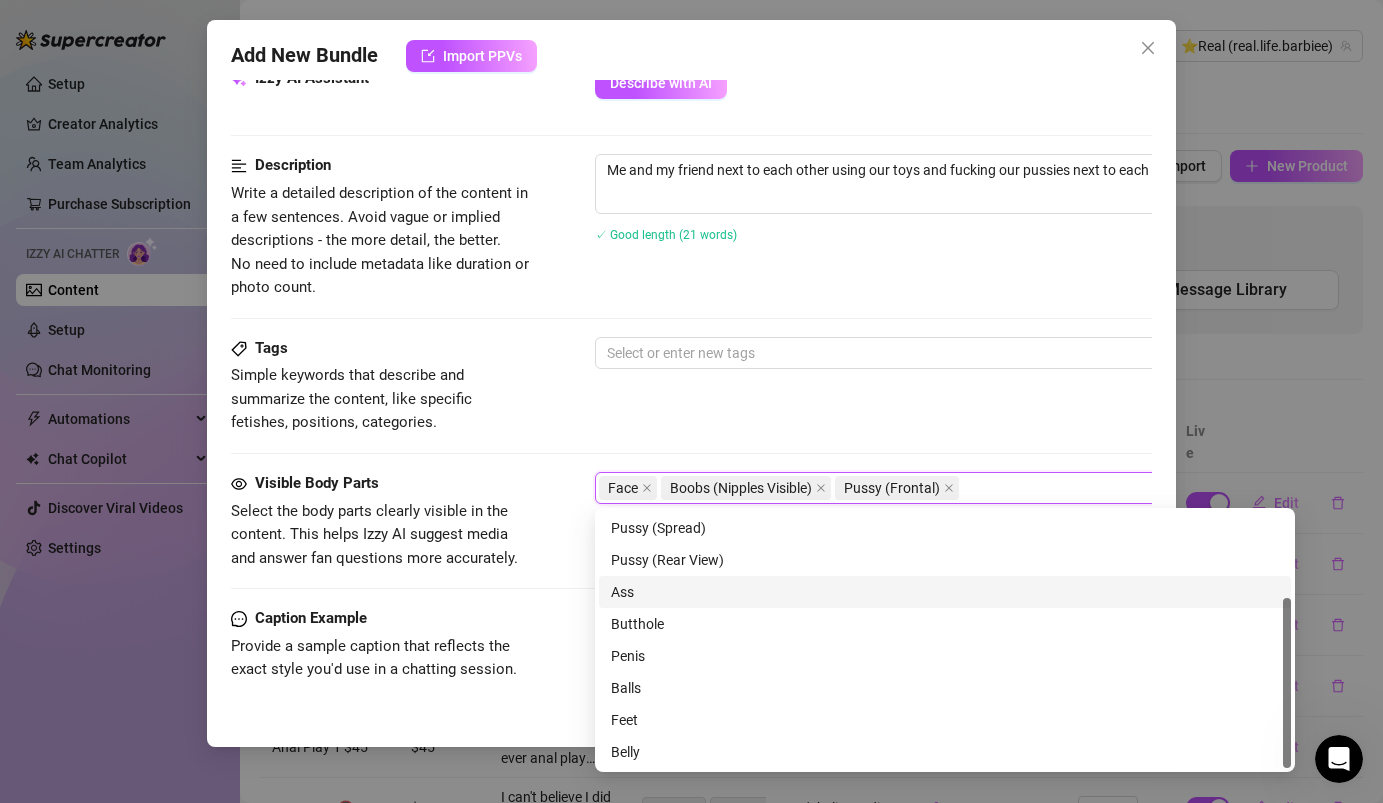 click on "Ass" at bounding box center (945, 592) 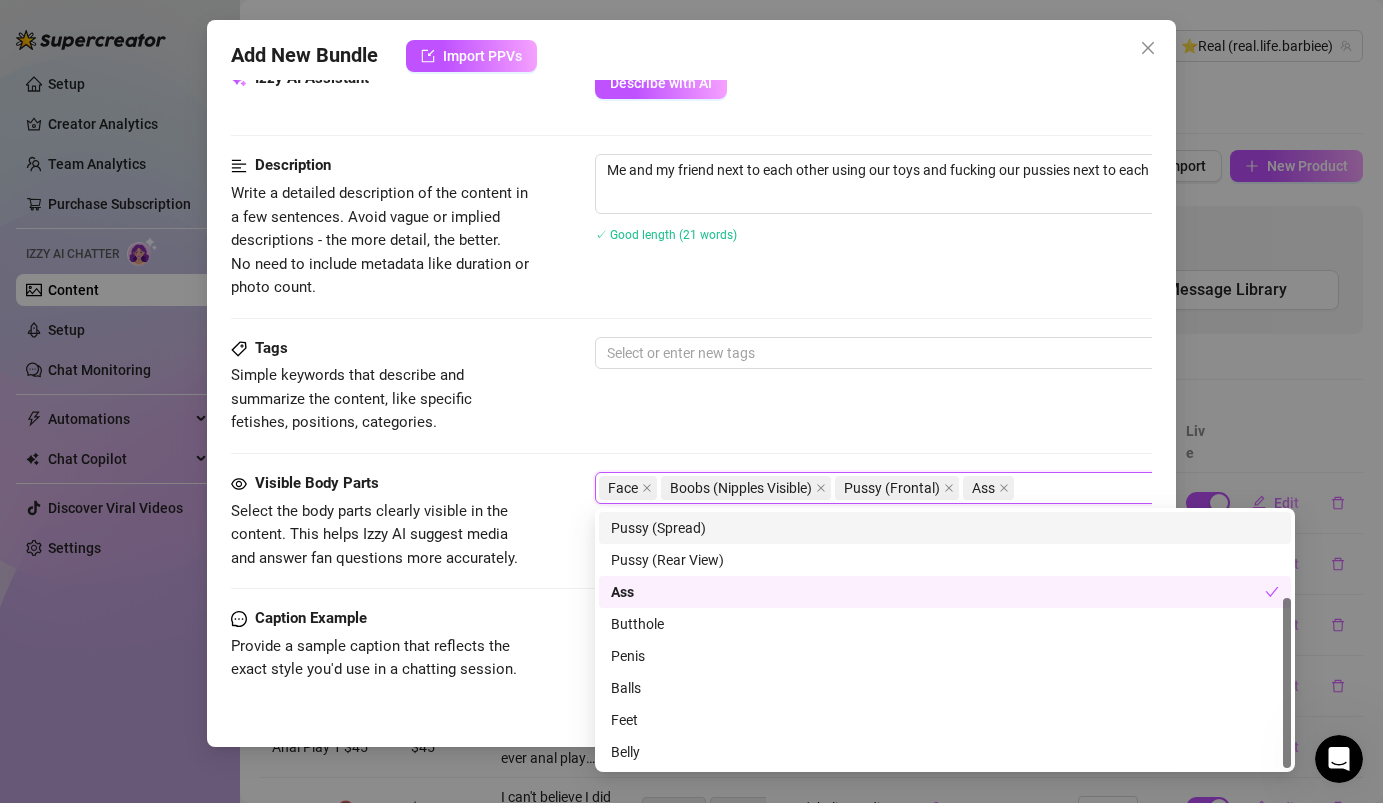 click on "Tags Simple keywords that describe and summarize the content, like specific fetishes, positions, categories.   Select or enter new tags" at bounding box center [691, 386] 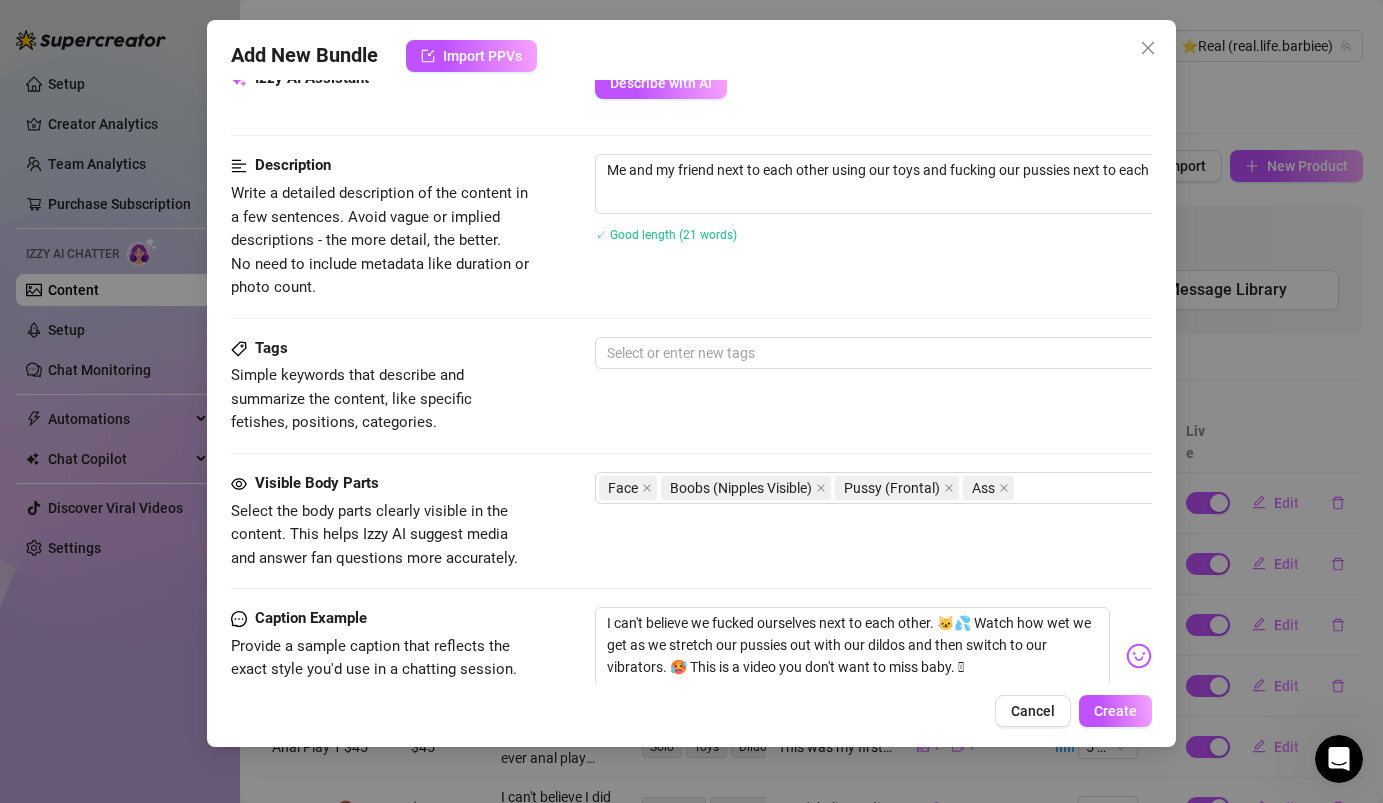 click on "Tags Simple keywords that describe and summarize the content, like specific fetishes, positions, categories.   Select or enter new tags" at bounding box center [691, 386] 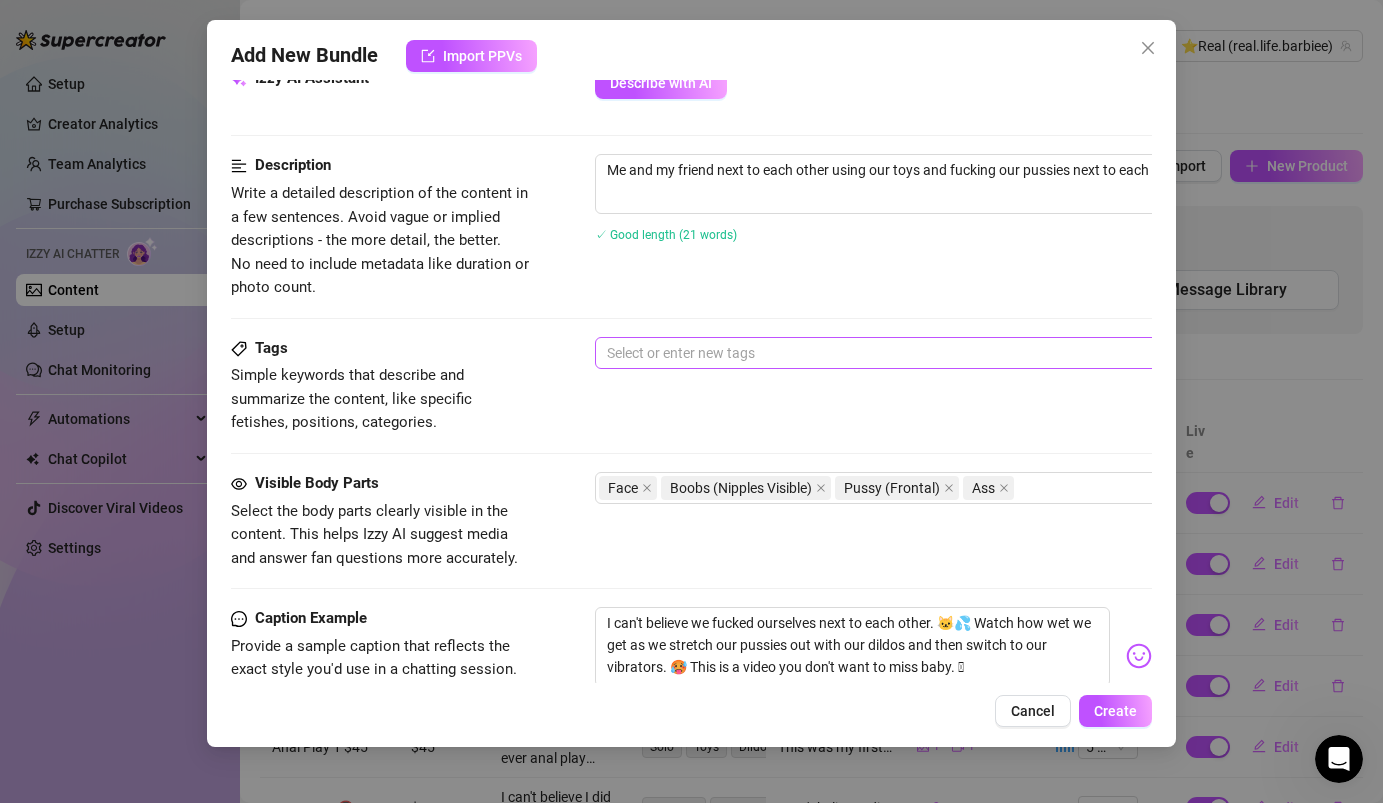 click at bounding box center [934, 353] 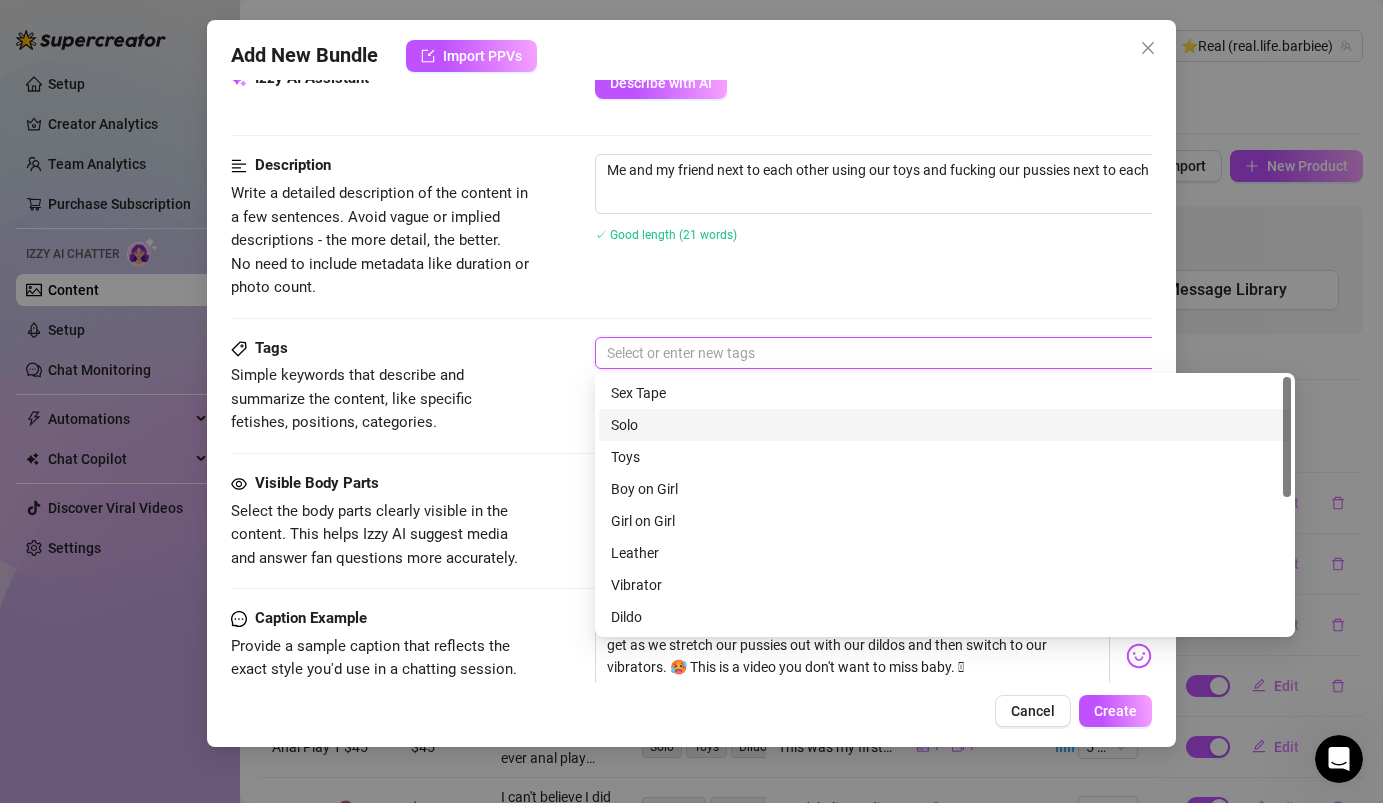 click on "Solo" at bounding box center (945, 425) 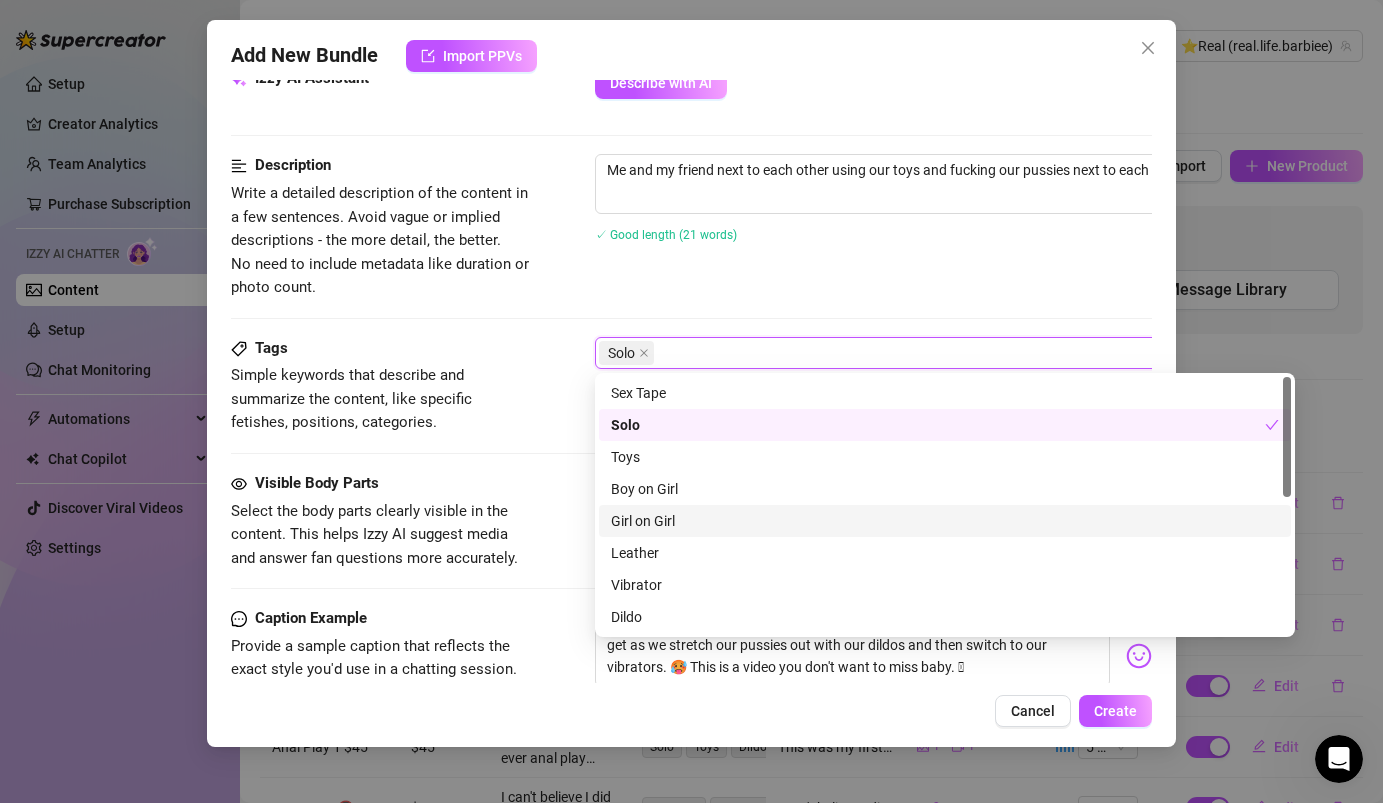 click on "Girl on Girl" at bounding box center (945, 521) 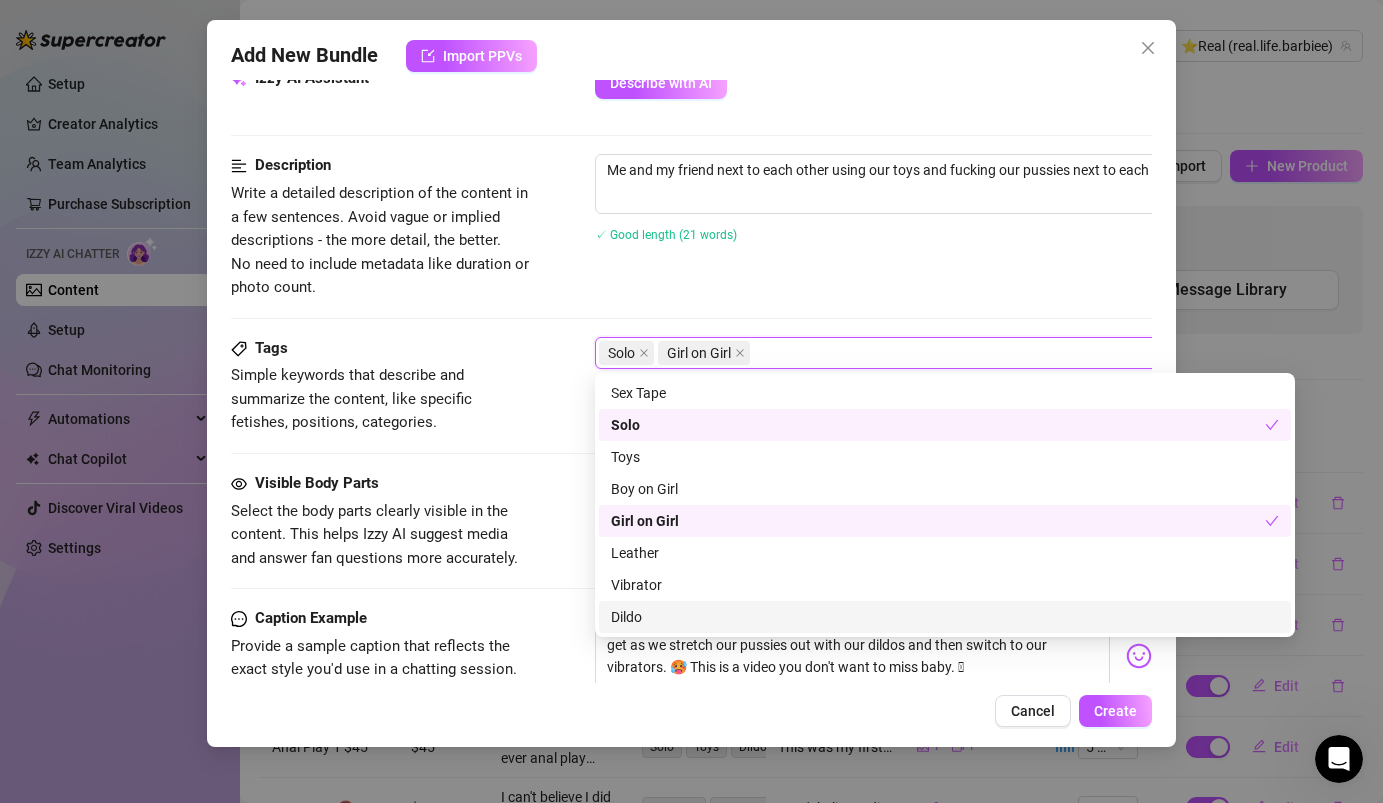 click on "Dildo" at bounding box center [945, 617] 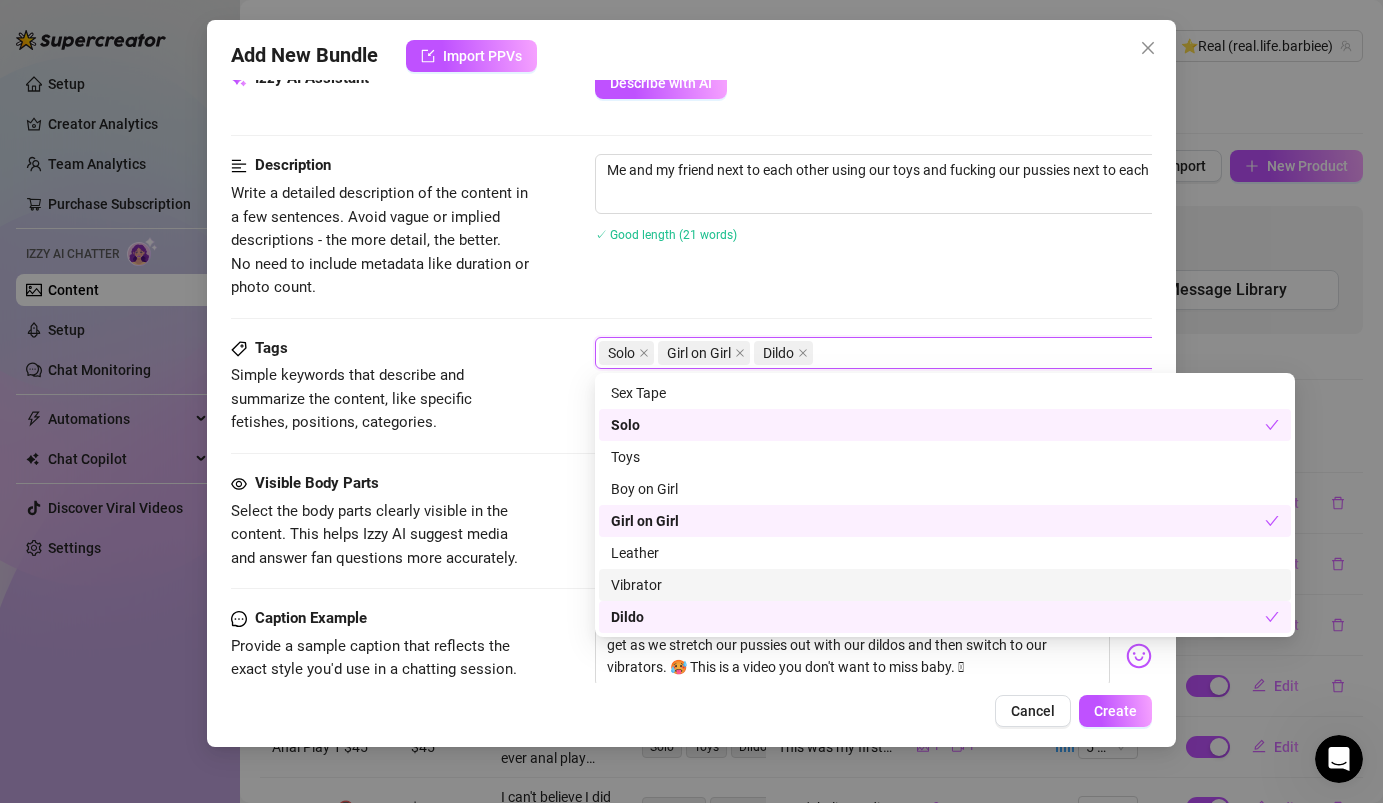 click on "Vibrator" at bounding box center (945, 585) 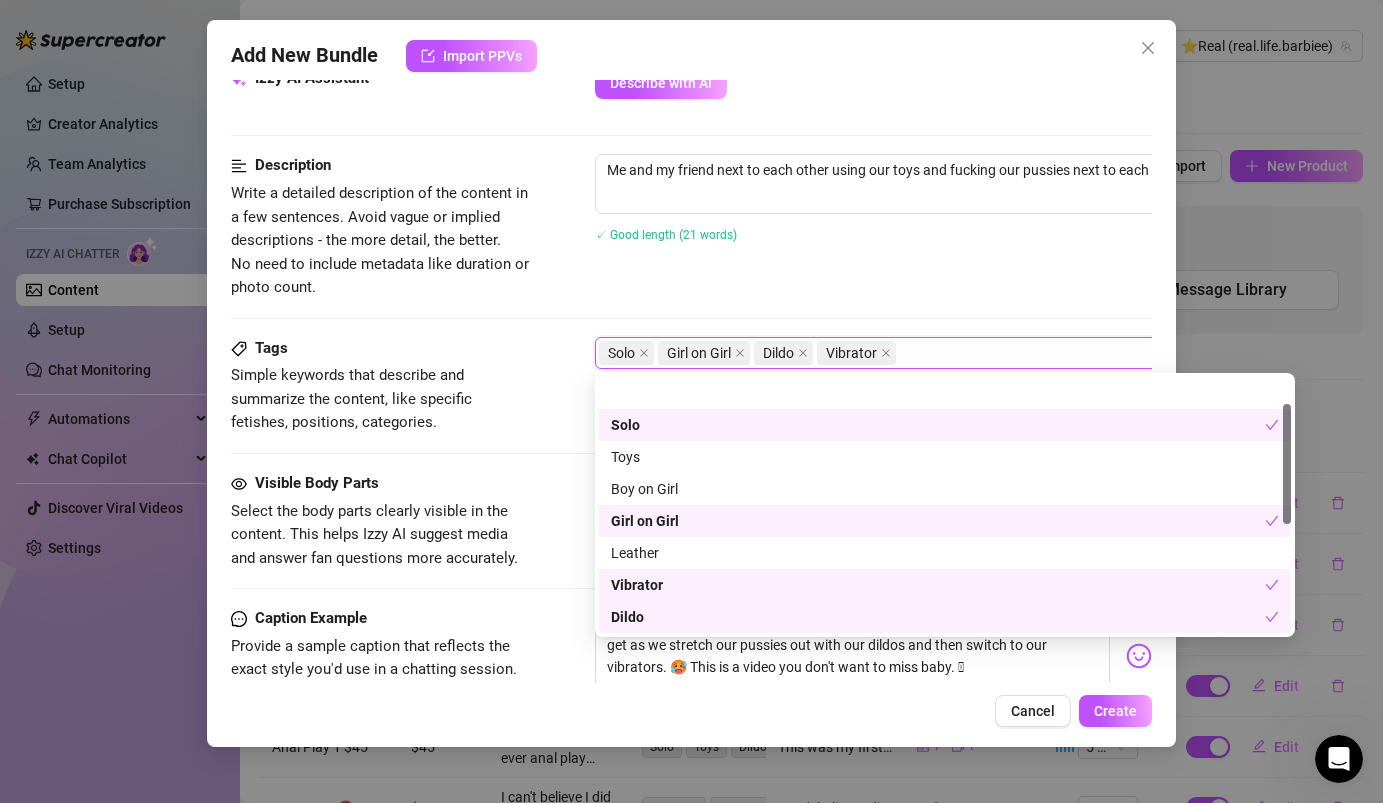 scroll, scrollTop: 288, scrollLeft: 0, axis: vertical 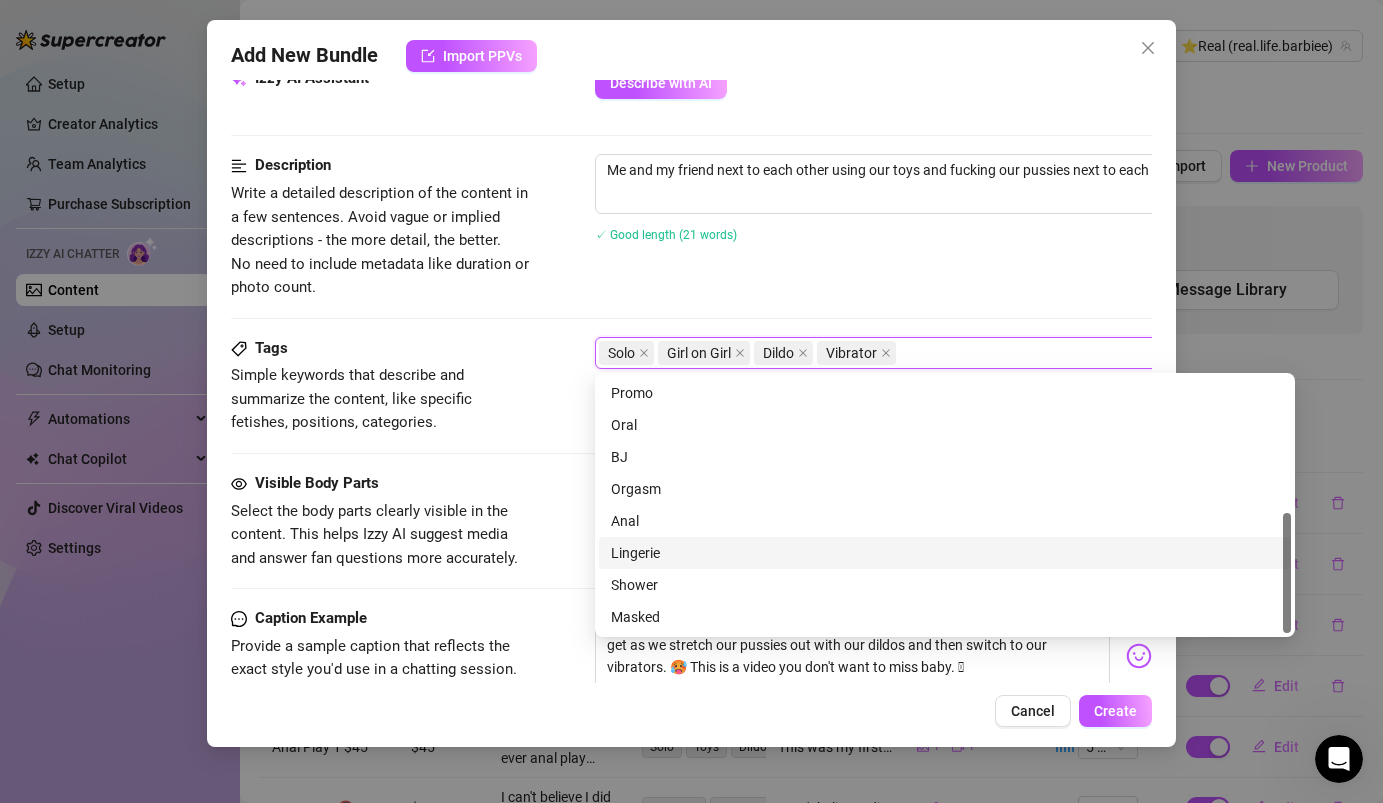 click on "Lingerie" at bounding box center [945, 553] 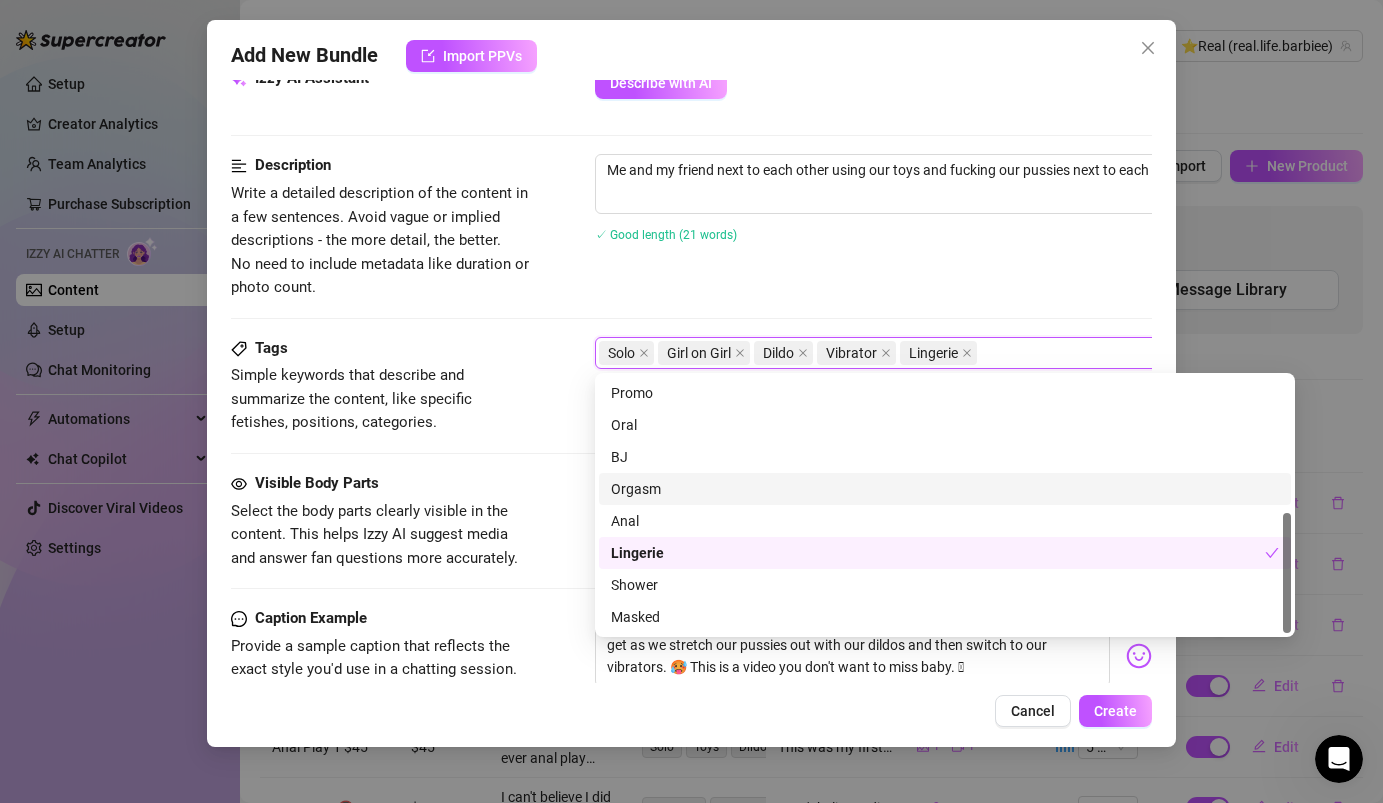 click on "Tags" at bounding box center [381, 349] 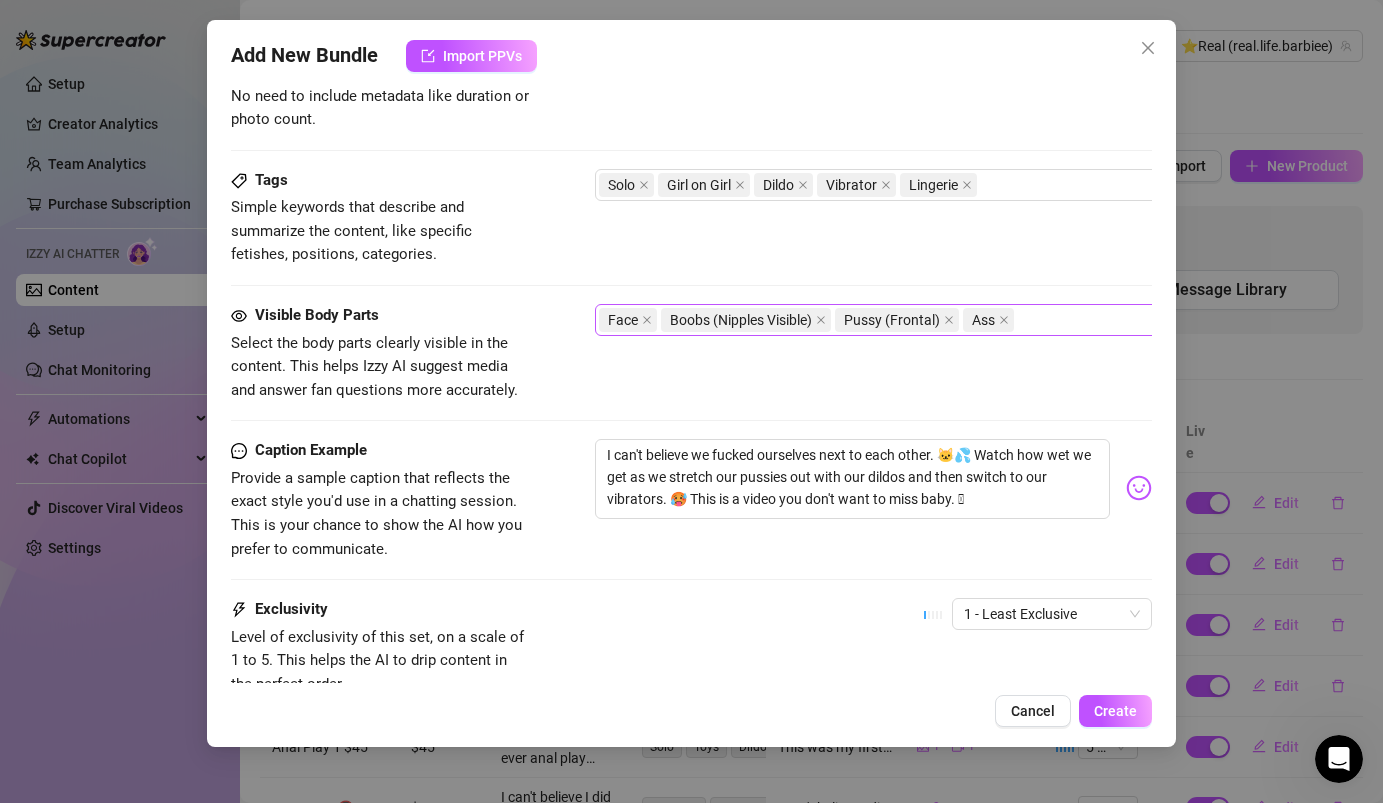 scroll, scrollTop: 1077, scrollLeft: 0, axis: vertical 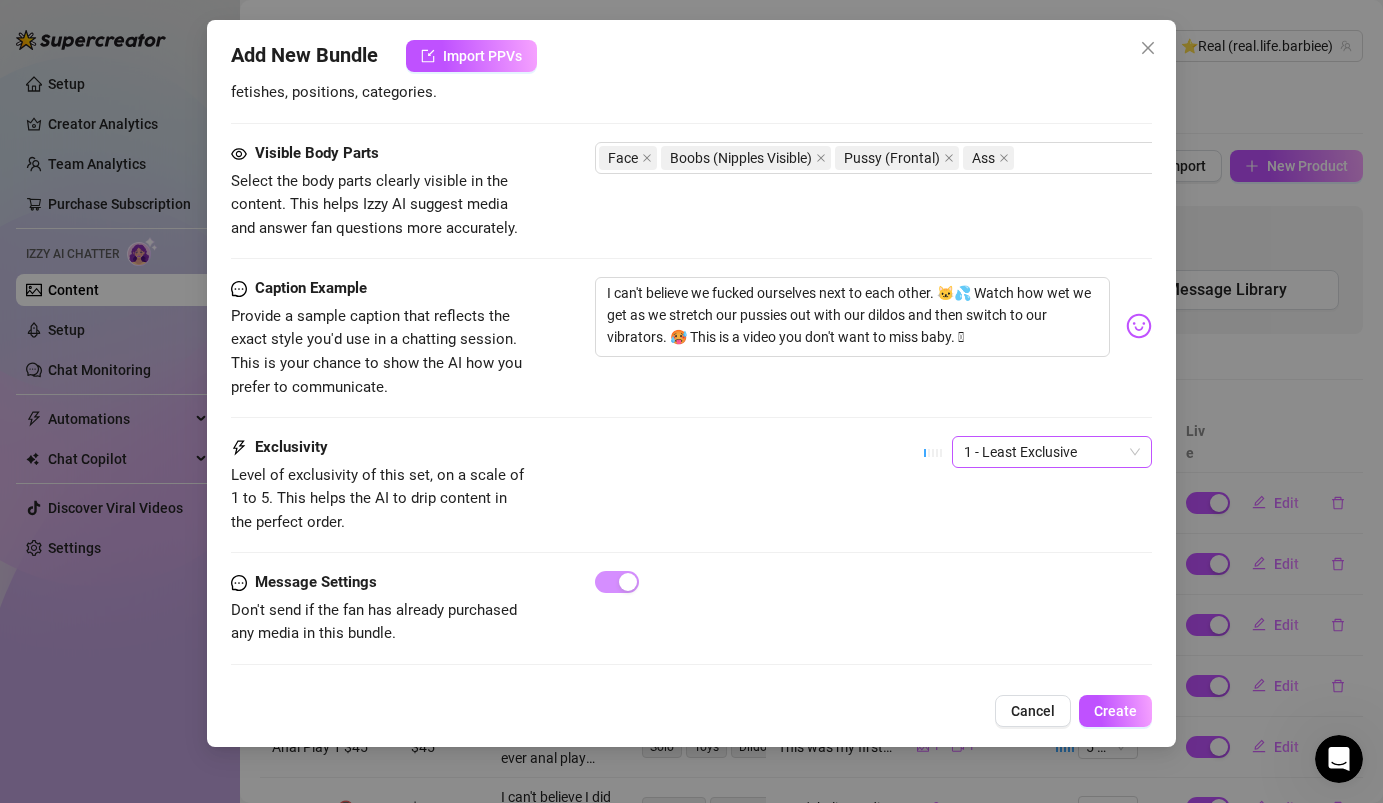 click on "1 - Least Exclusive" at bounding box center (1052, 452) 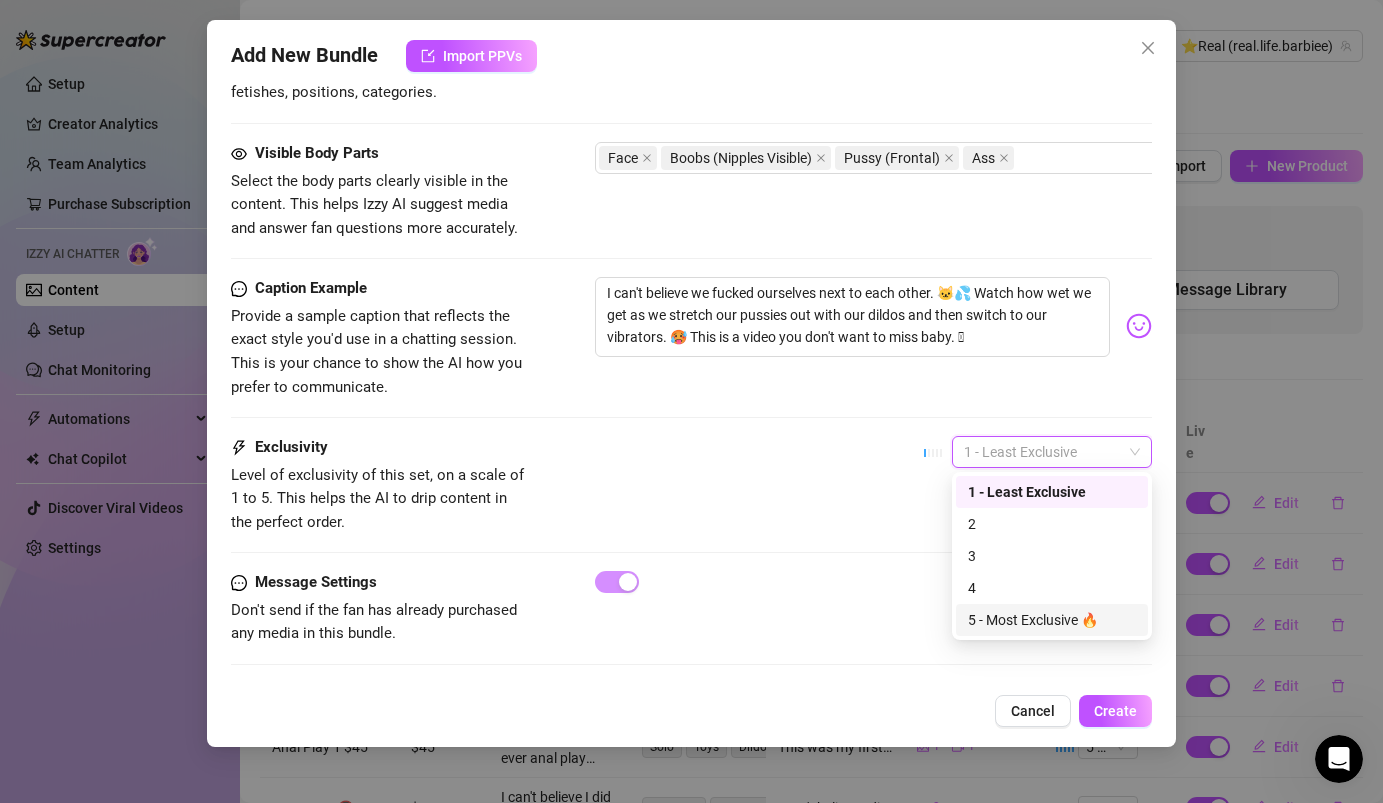 click on "5 - Most Exclusive 🔥" at bounding box center [1052, 620] 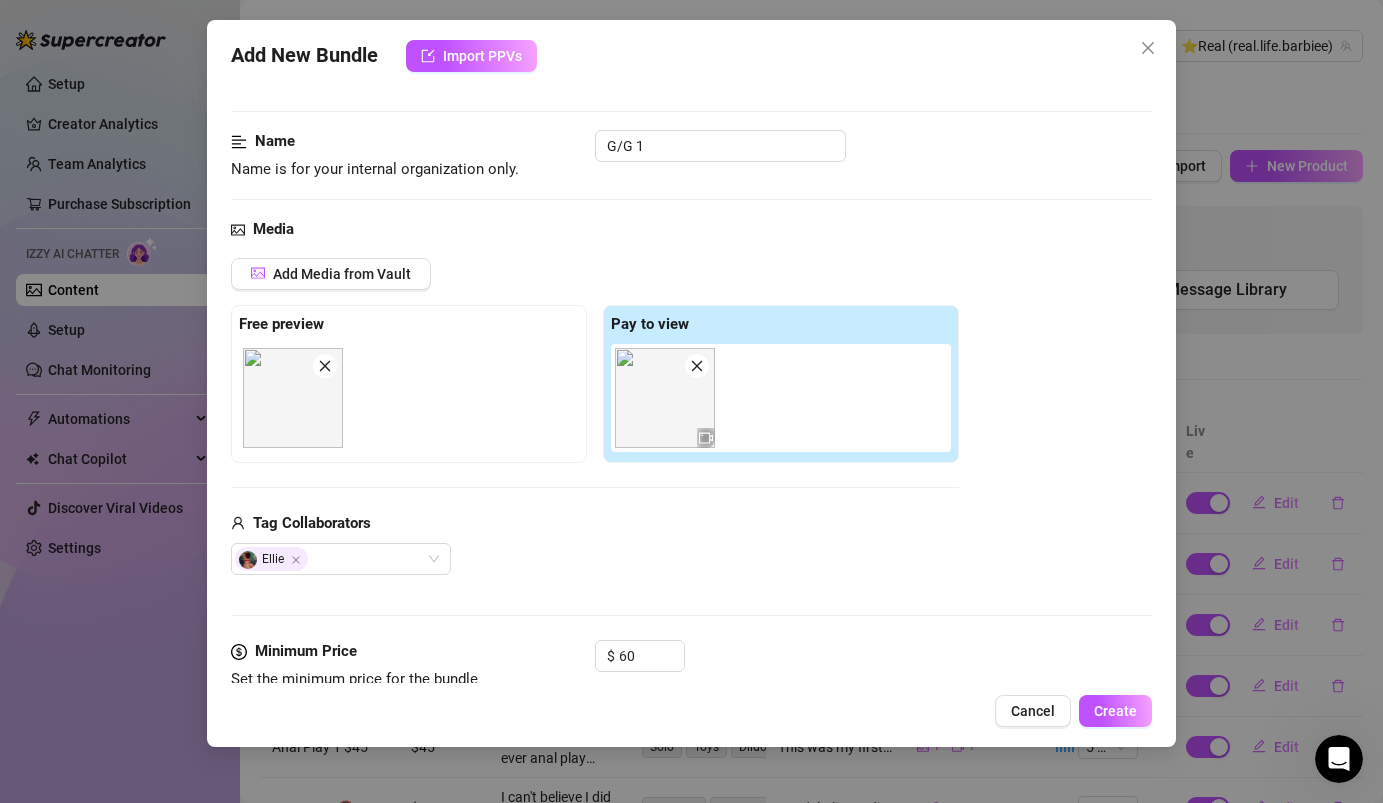 scroll, scrollTop: 0, scrollLeft: 0, axis: both 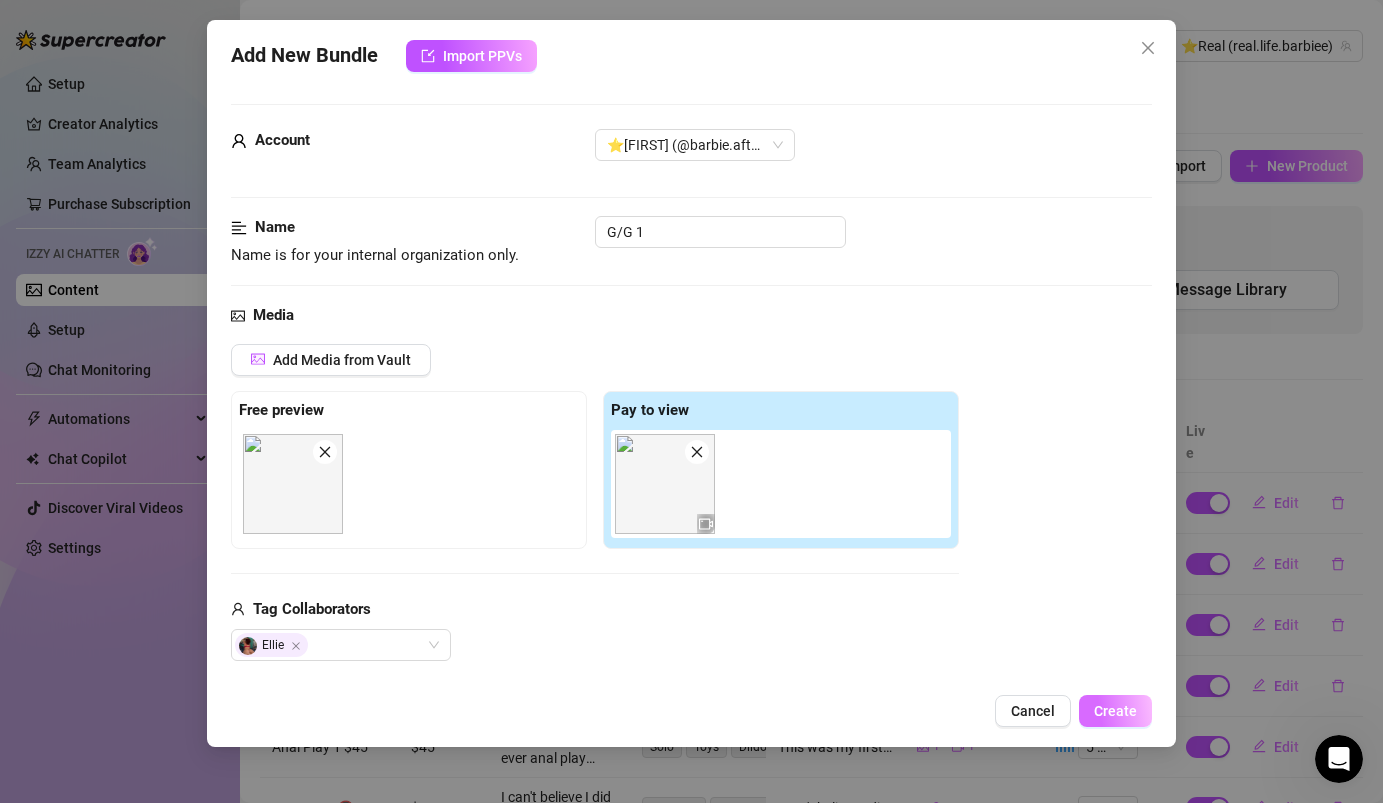 click on "Create" at bounding box center (1115, 711) 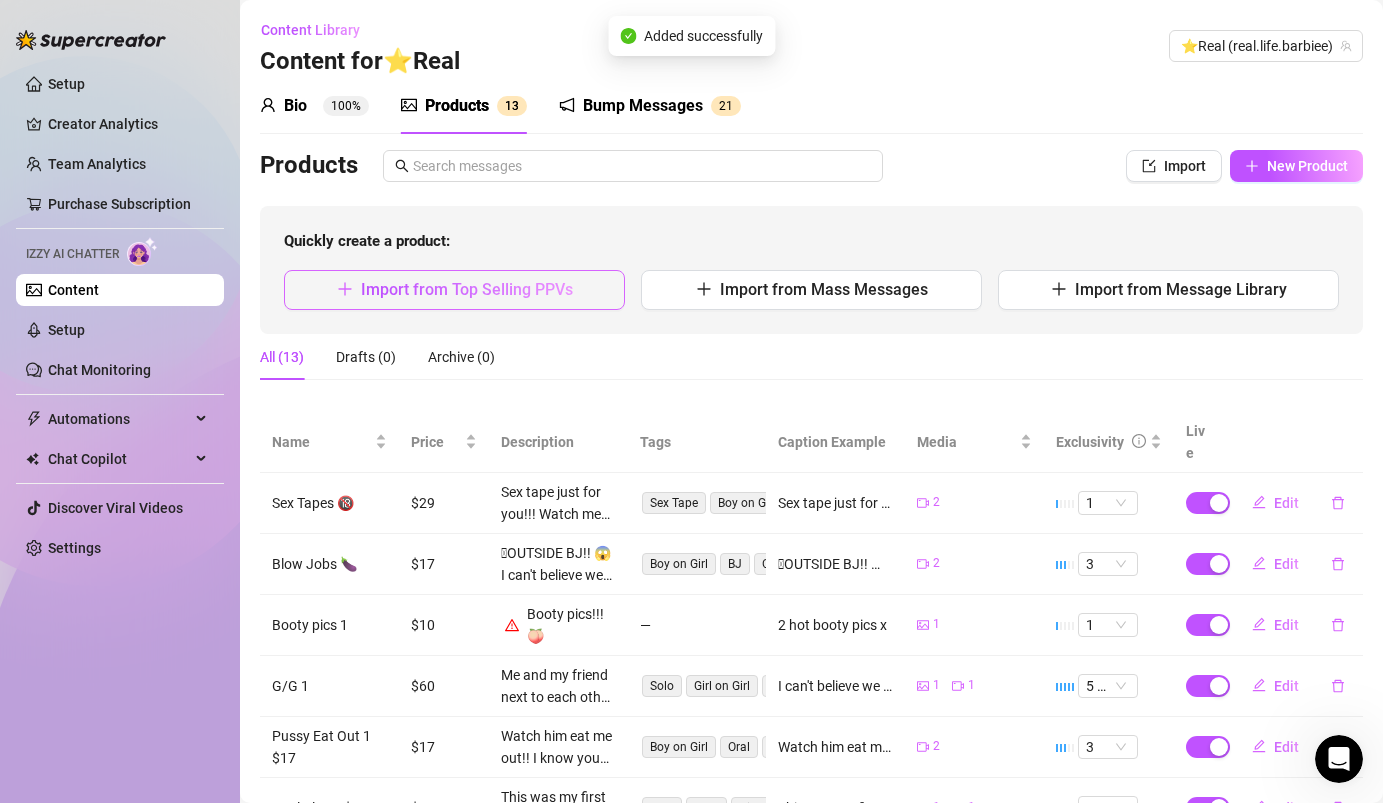 click on "Import from Top Selling PPVs" at bounding box center [467, 289] 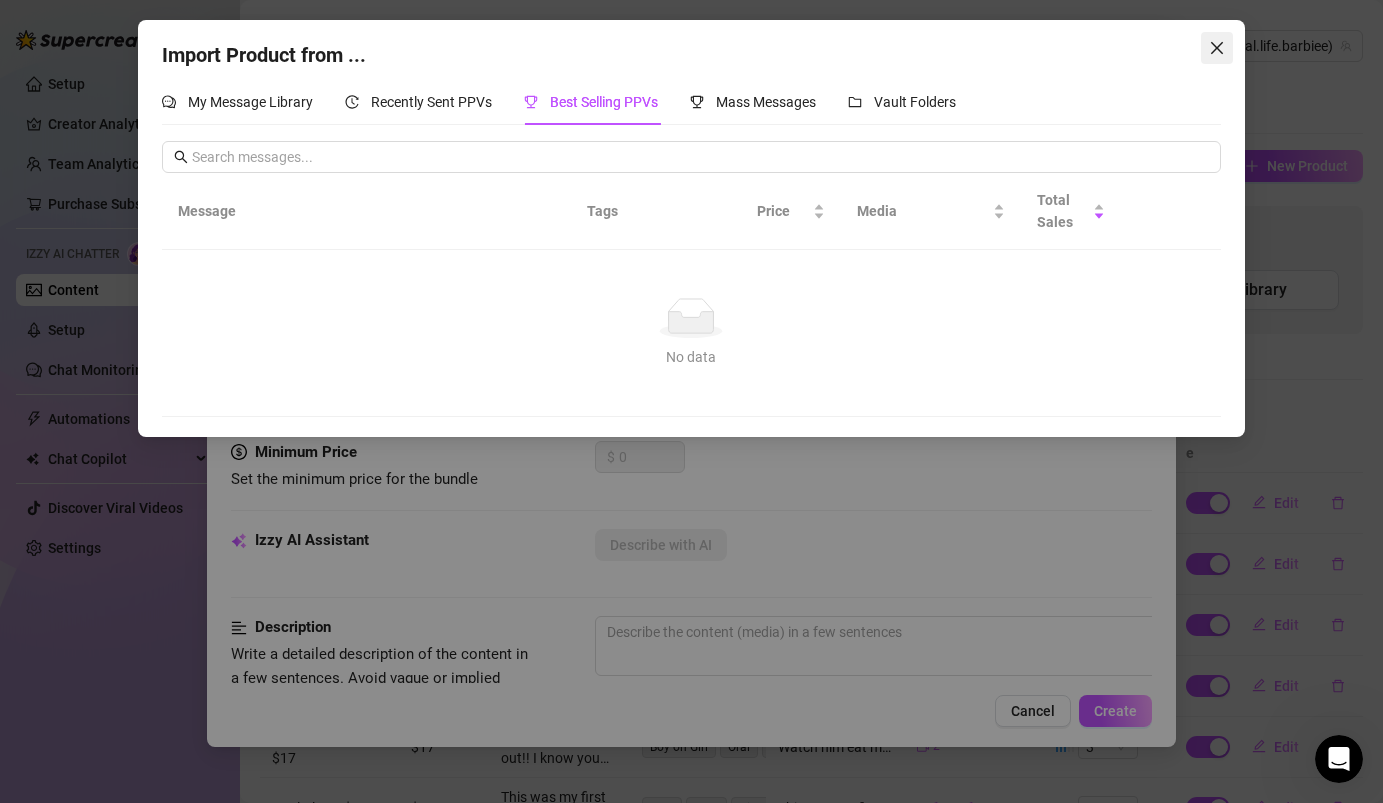 click 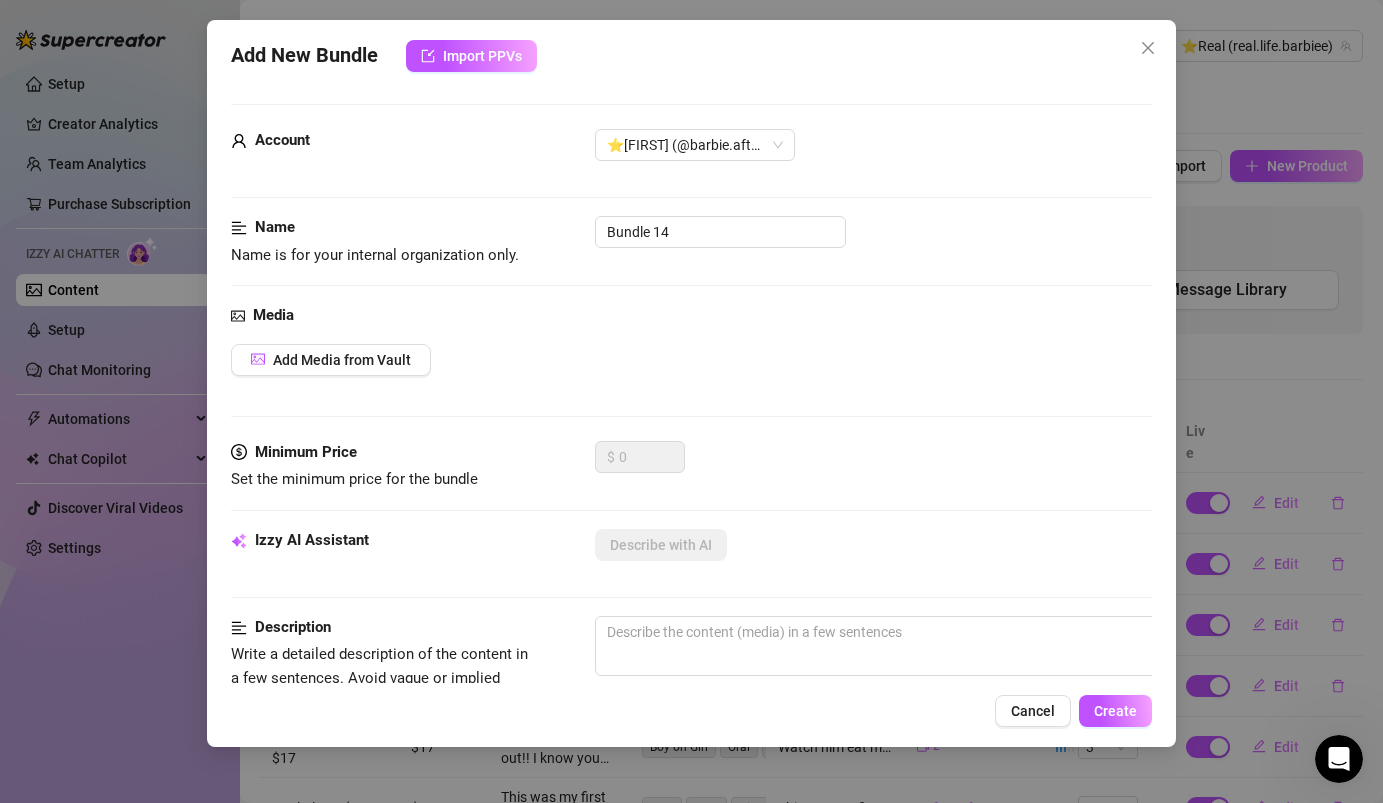 click on "Add New Bundle Import PPVs Account ⭐️Real (@real.life.barbiee) Name Name is for your internal organization only. Bundle 14 Media Add Media from Vault Minimum Price Set the minimum price for the bundle $ 0 Izzy AI Assistant Describe with AI Description Write a detailed description of the content in a few sentences. Avoid vague or implied descriptions - the more detail, the better.  No need to include metadata like duration or photo count. 0 / 1000 Tags Simple keywords that describe and summarize the content, like specific fetishes, positions, categories.   Select or enter new tags Visible Body Parts Select the body parts clearly visible in the content. This helps Izzy AI suggest media and answer fan questions more accurately.   Select or enter new visible body parts Caption Example Provide a sample caption that reflects the exact style you'd use in a chatting session. This is your chance to show the AI how you prefer to communicate. Exclusivity 1 - Least Exclusive Message Settings Cancel Create" at bounding box center (691, 401) 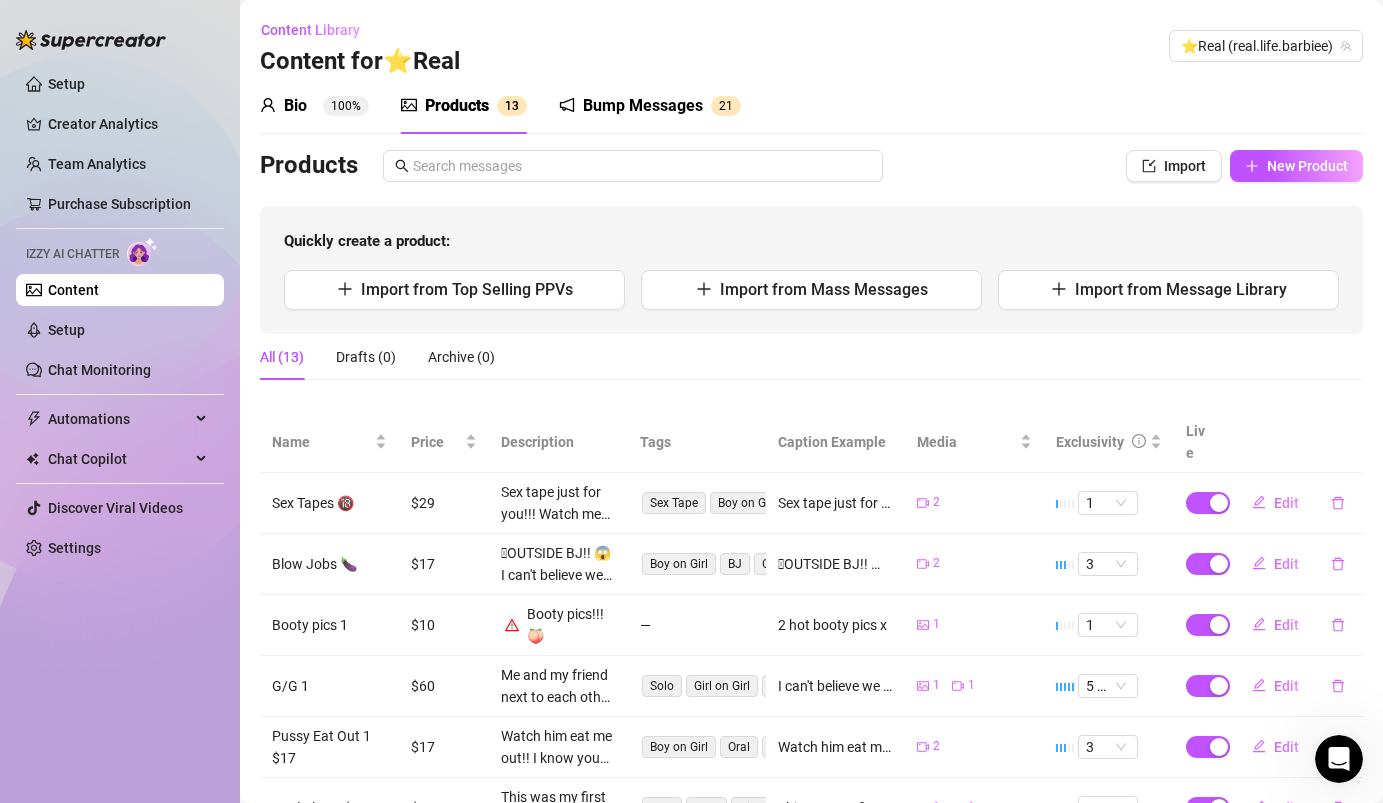 click on "Content" at bounding box center (73, 290) 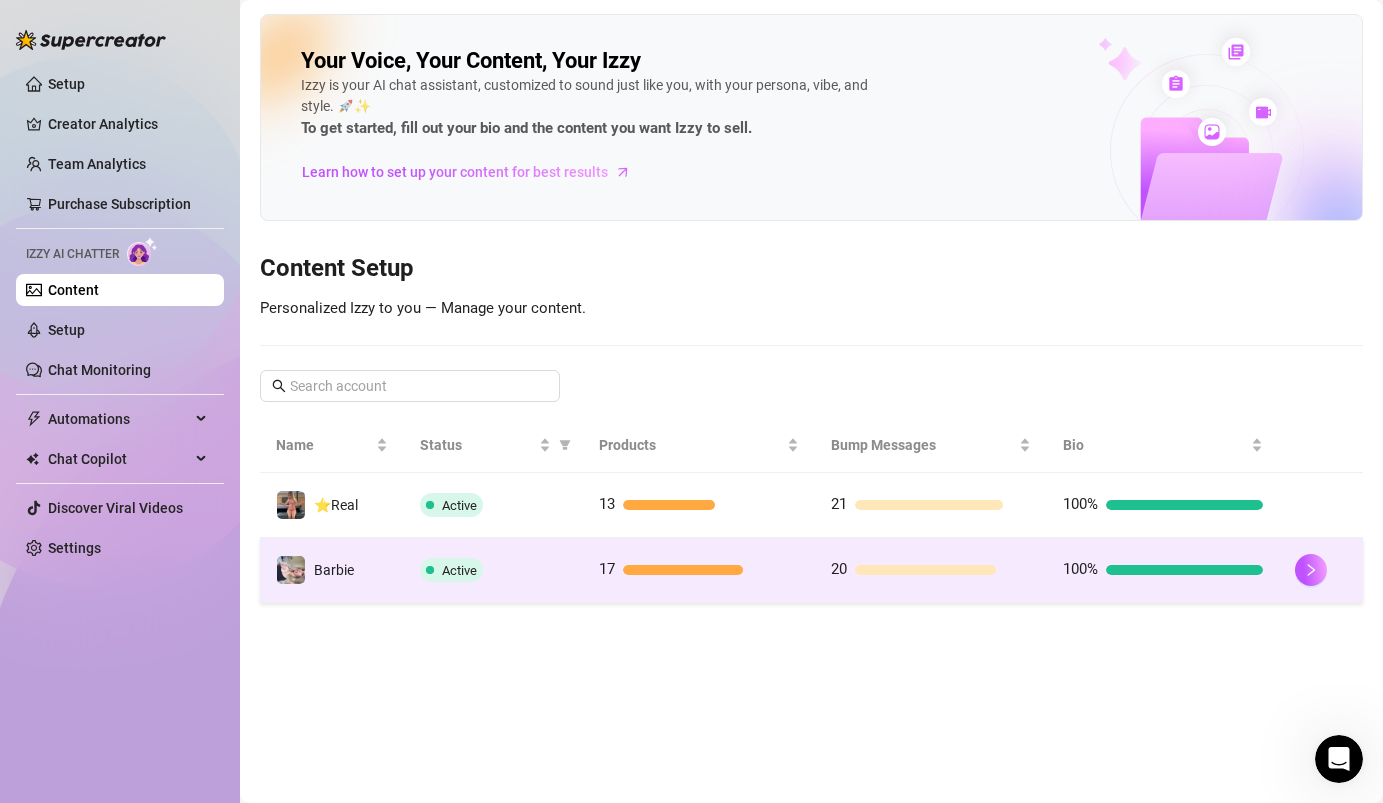 click on "Barbie" at bounding box center [332, 570] 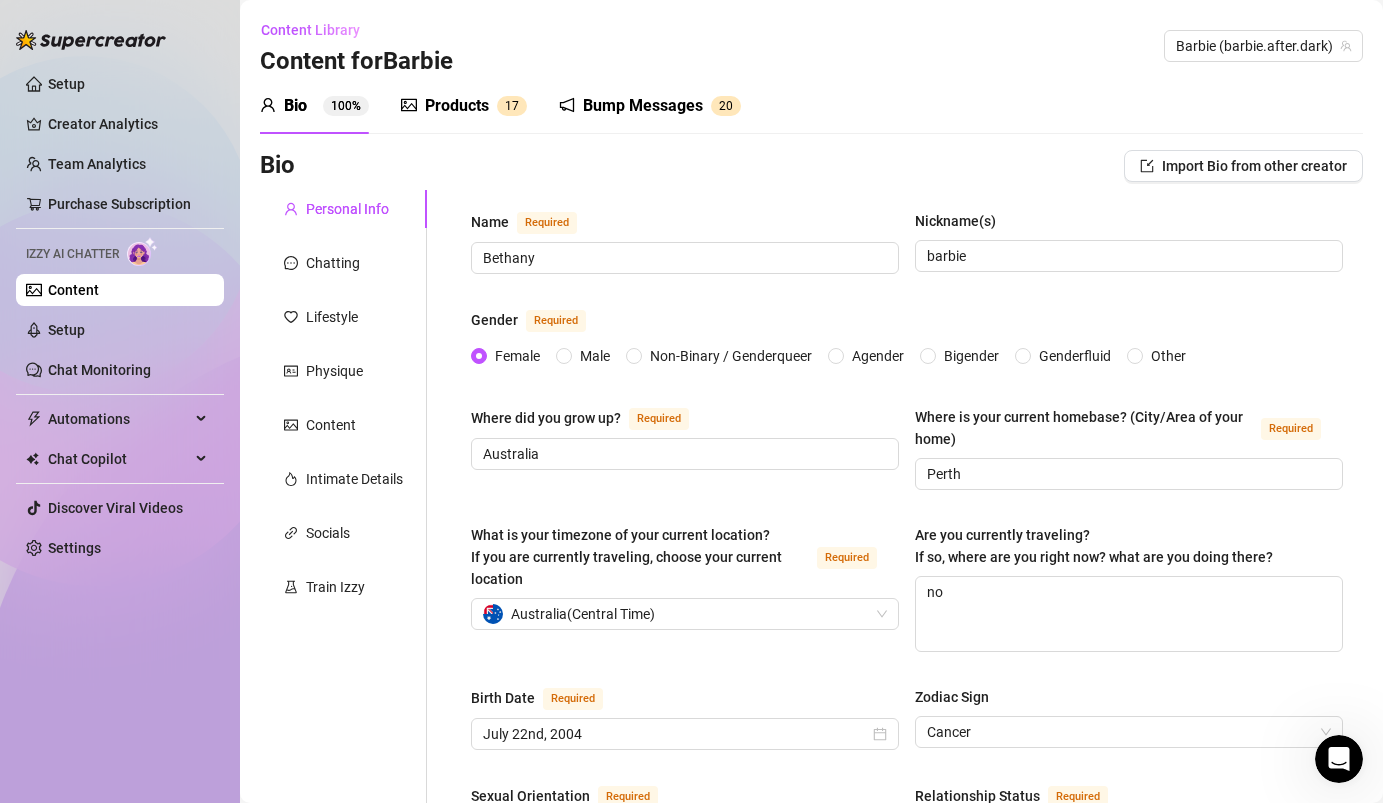 click on "Products" at bounding box center (457, 106) 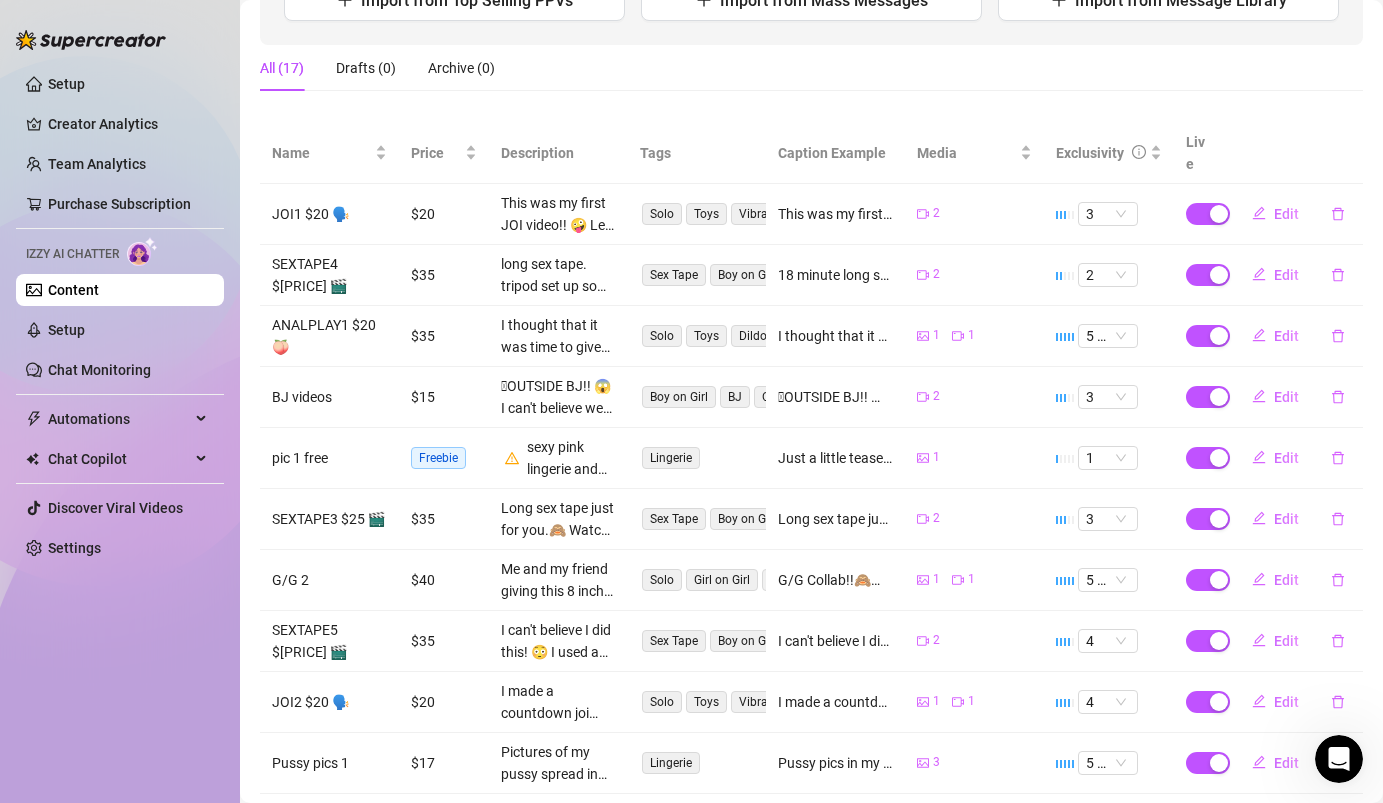 scroll, scrollTop: 293, scrollLeft: 0, axis: vertical 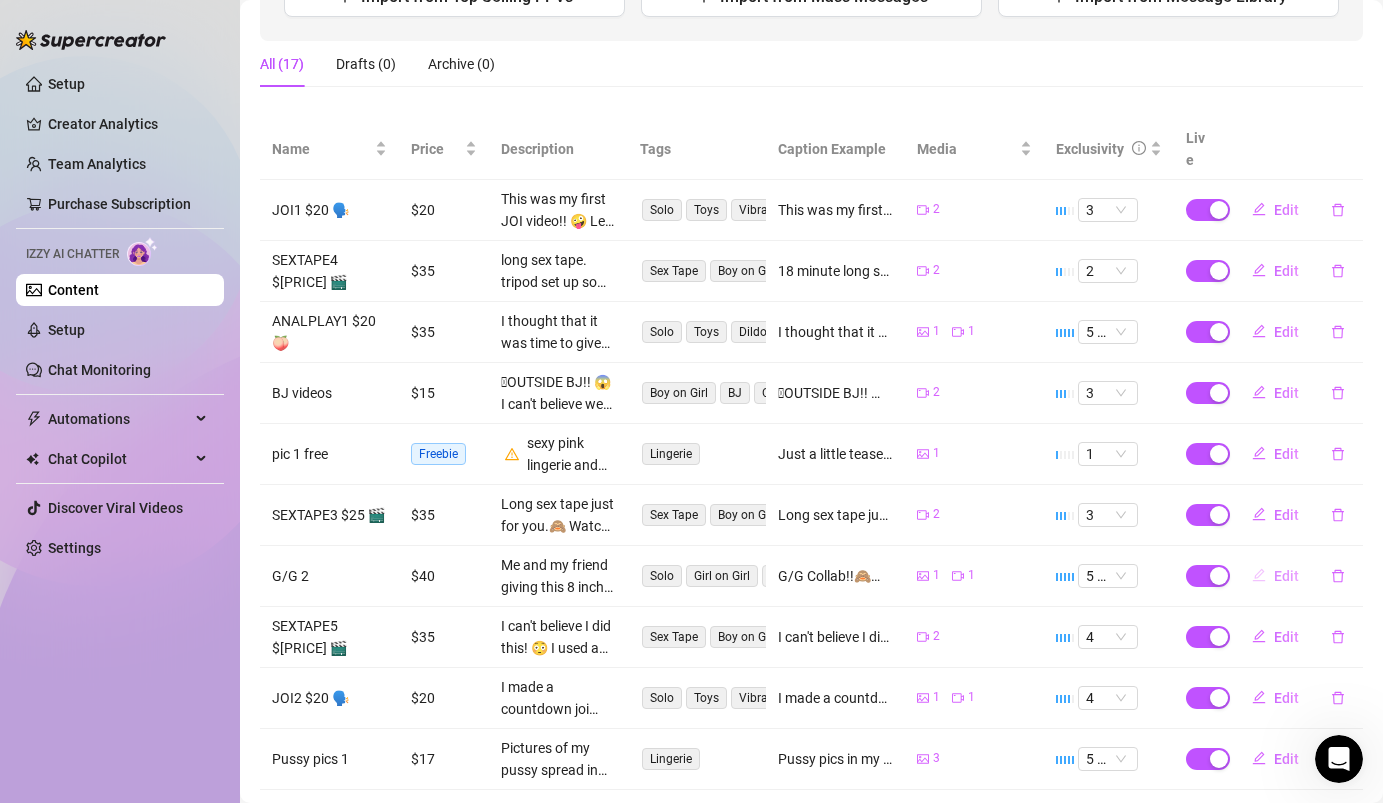 click on "Edit" at bounding box center [1286, 576] 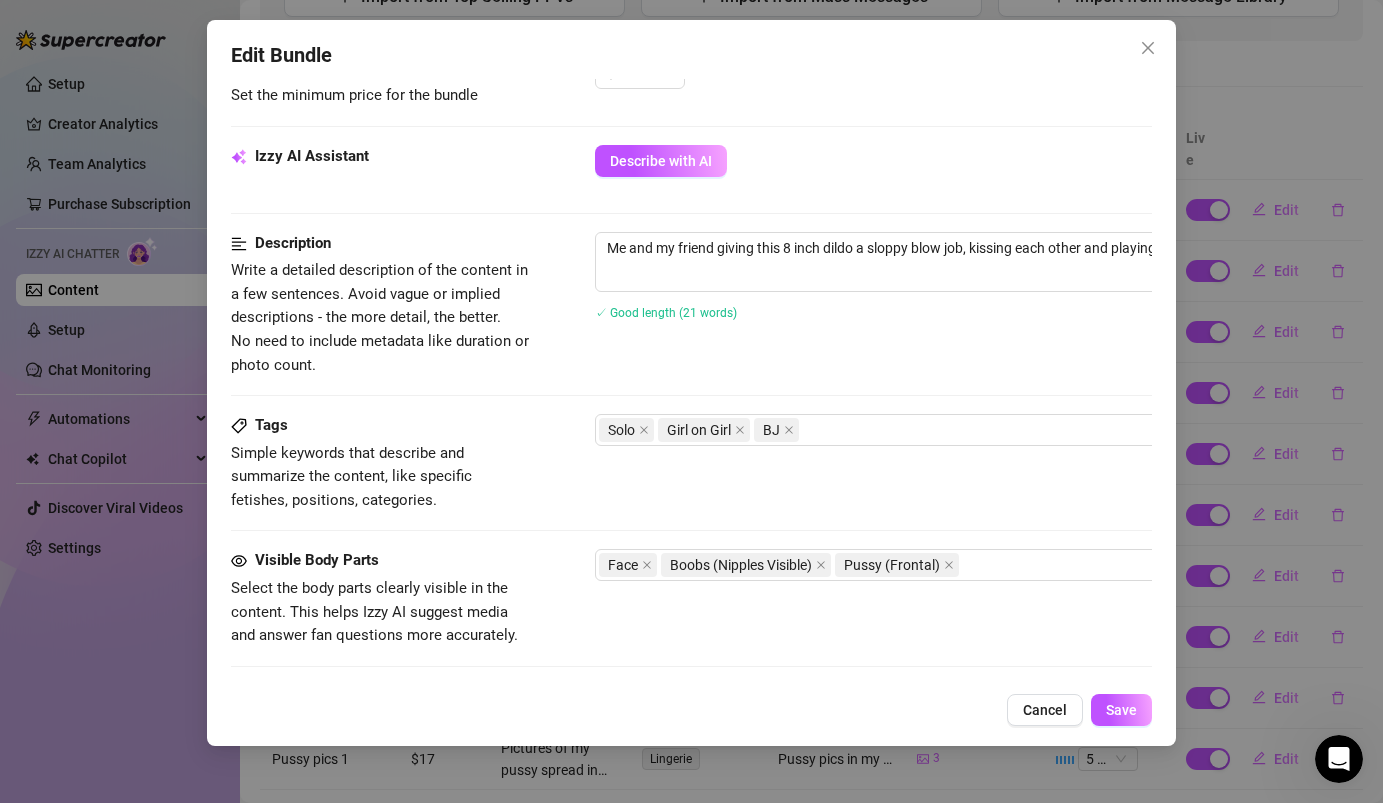 scroll, scrollTop: 577, scrollLeft: 0, axis: vertical 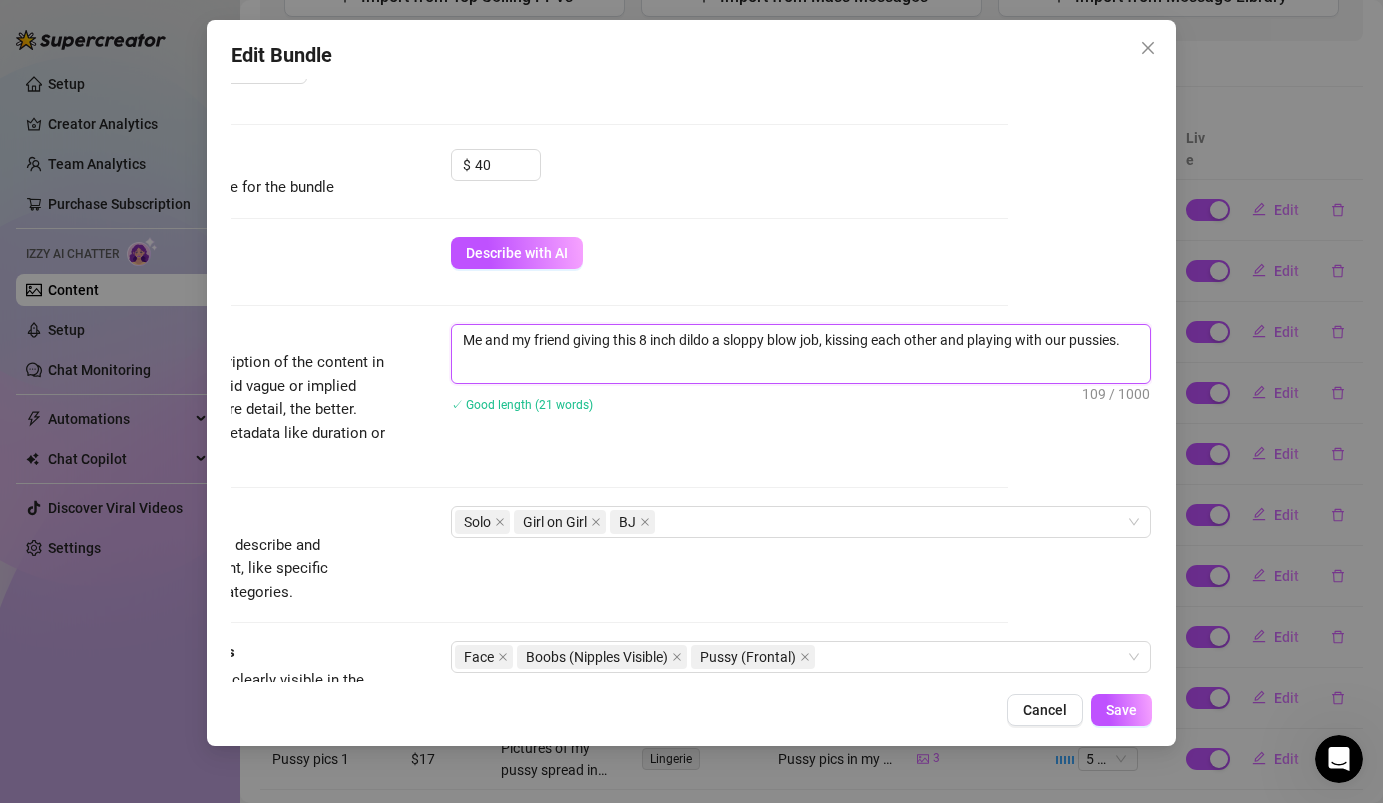 drag, startPoint x: 609, startPoint y: 344, endPoint x: 1163, endPoint y: 338, distance: 554.0325 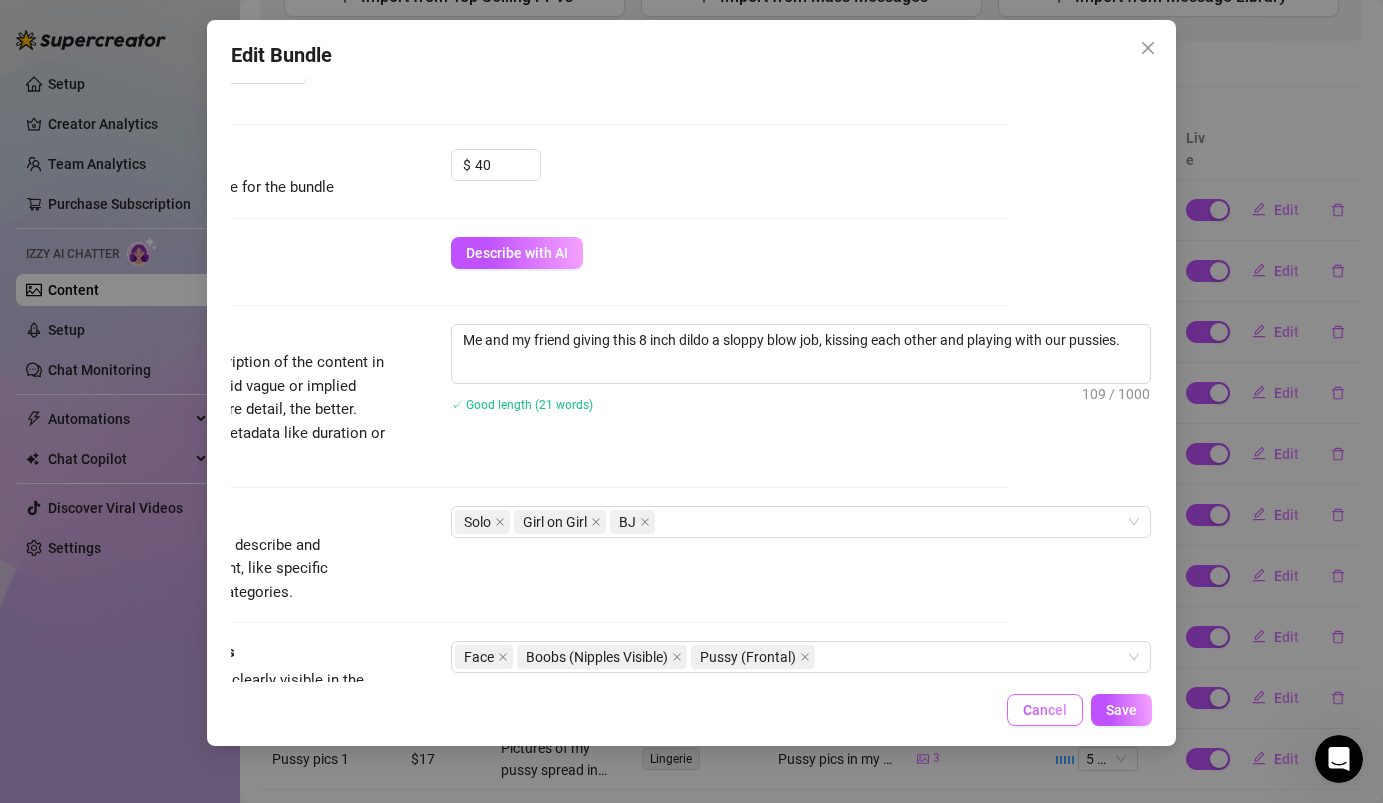click on "Cancel" at bounding box center (1045, 710) 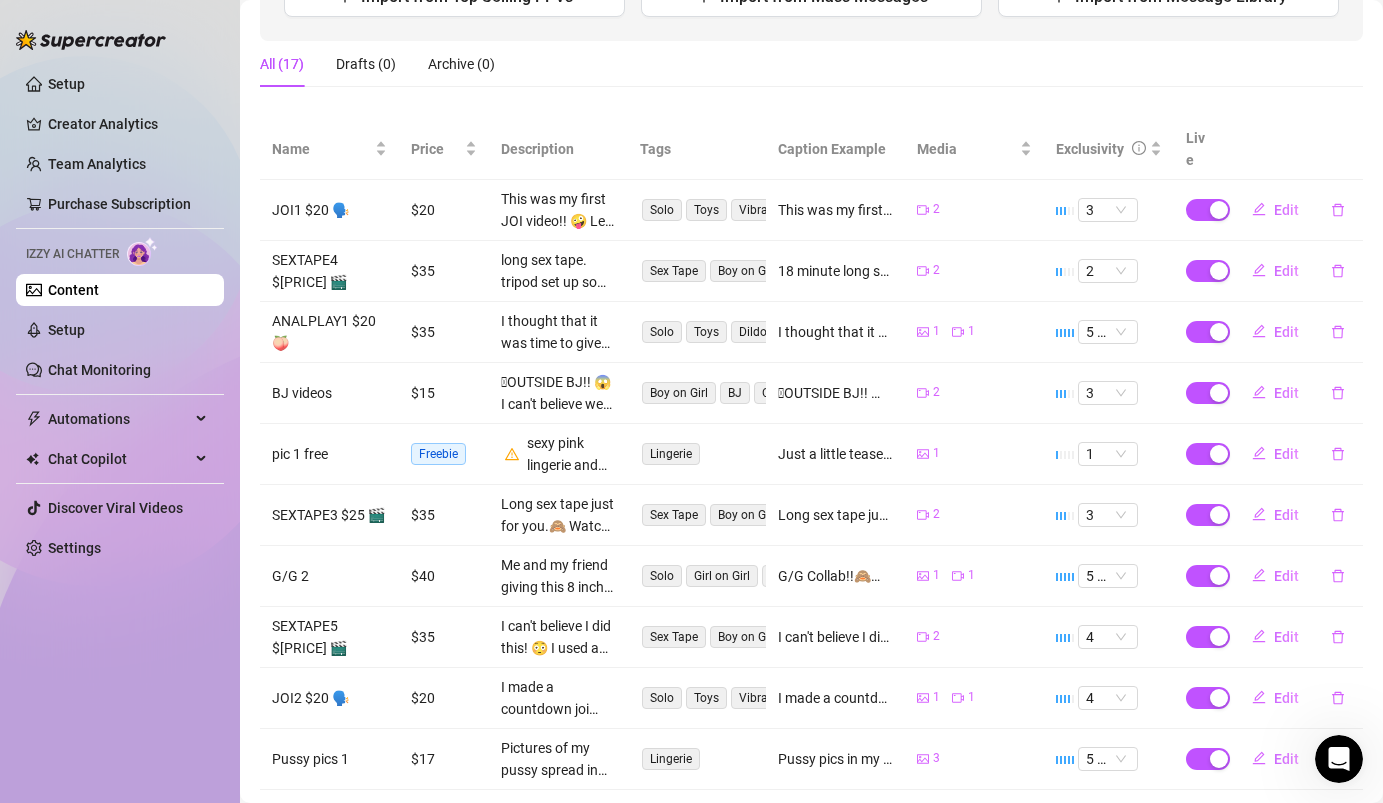 click on "Content" at bounding box center [73, 290] 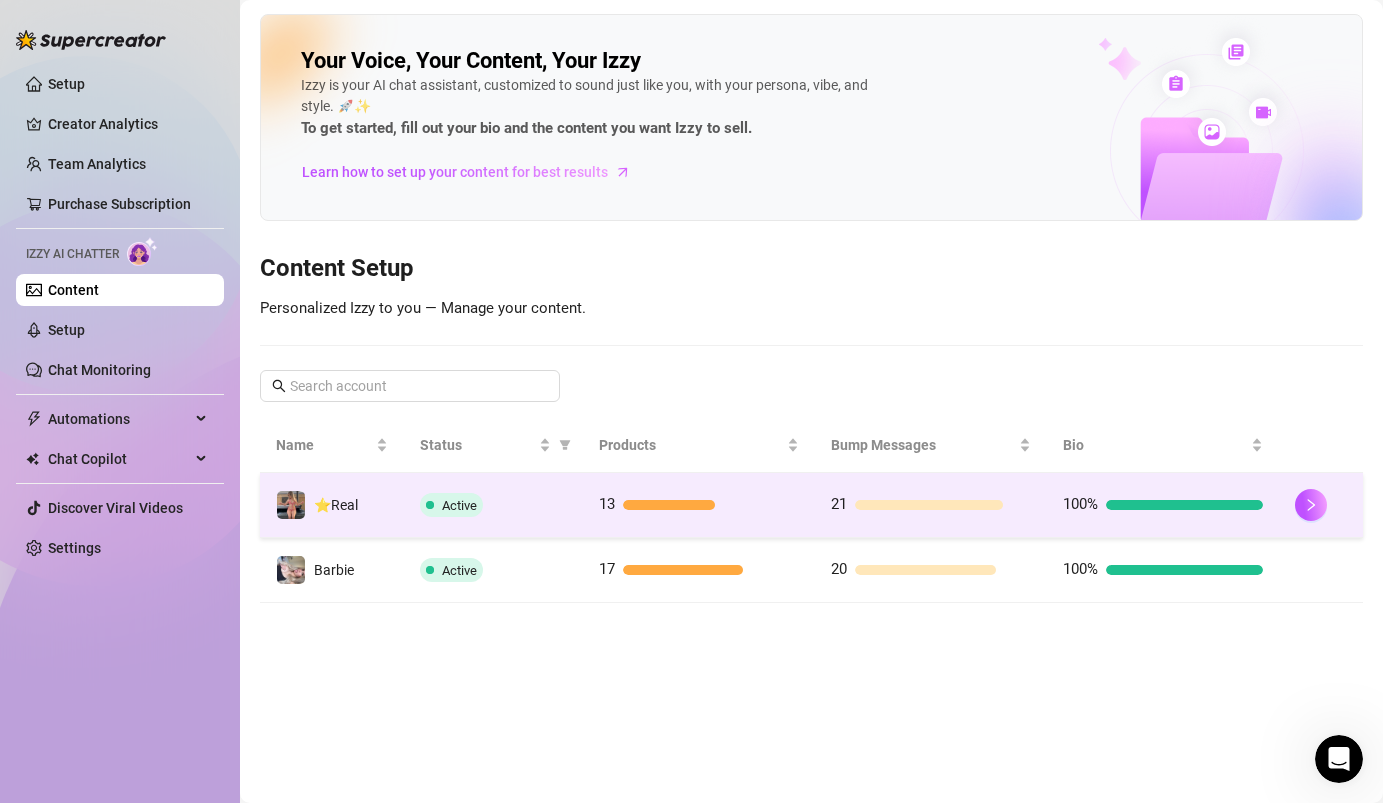 click on "⭐️Real" at bounding box center [332, 505] 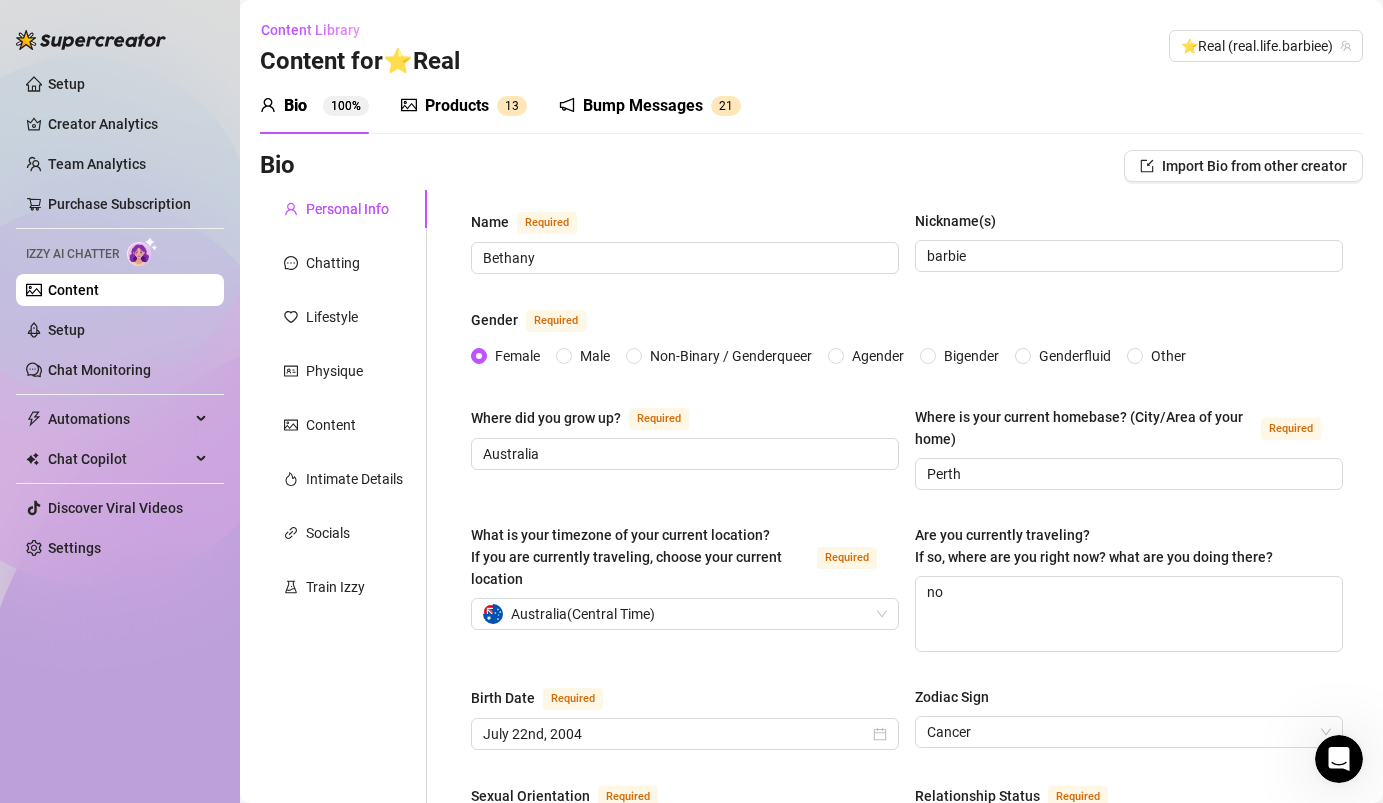 click on "Products" at bounding box center [457, 106] 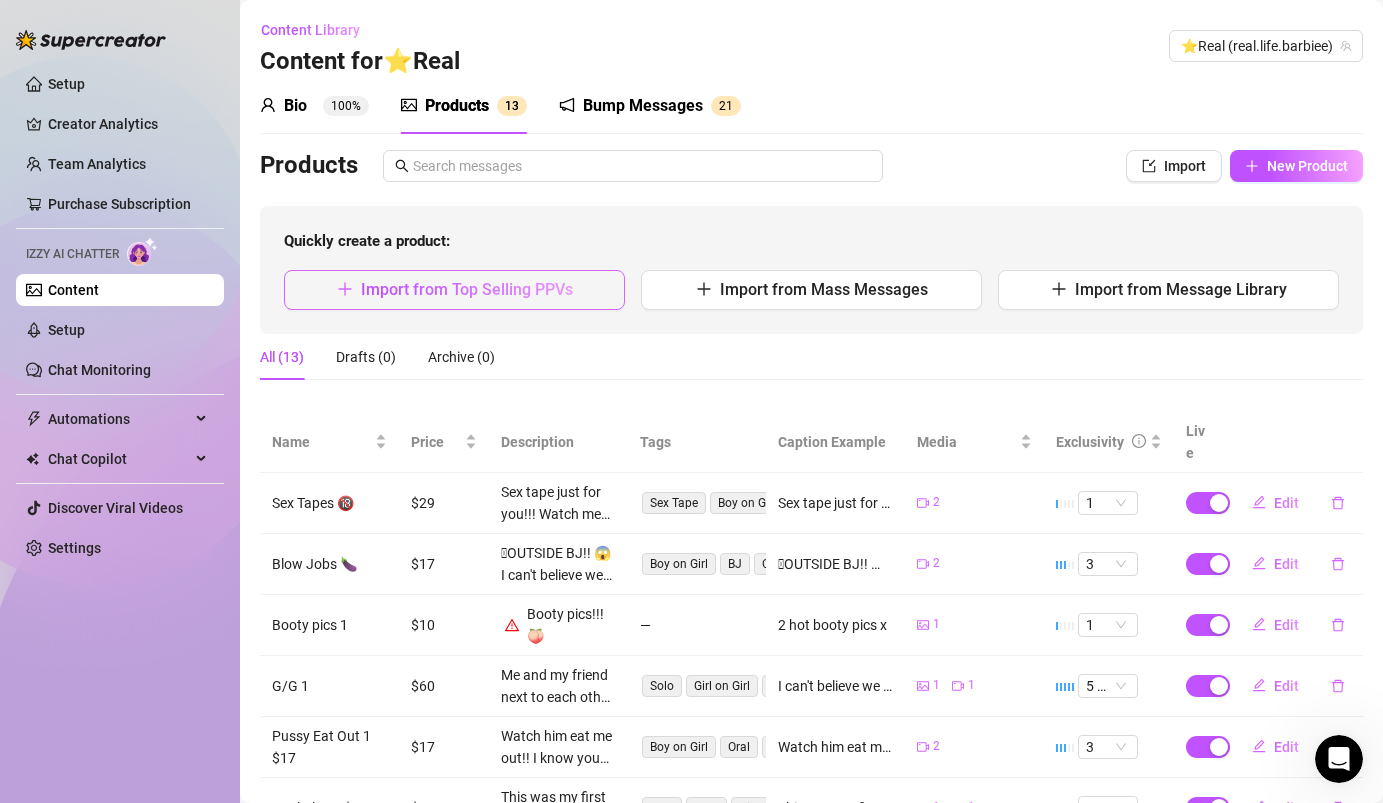 click on "Import from Top Selling PPVs" at bounding box center (454, 290) 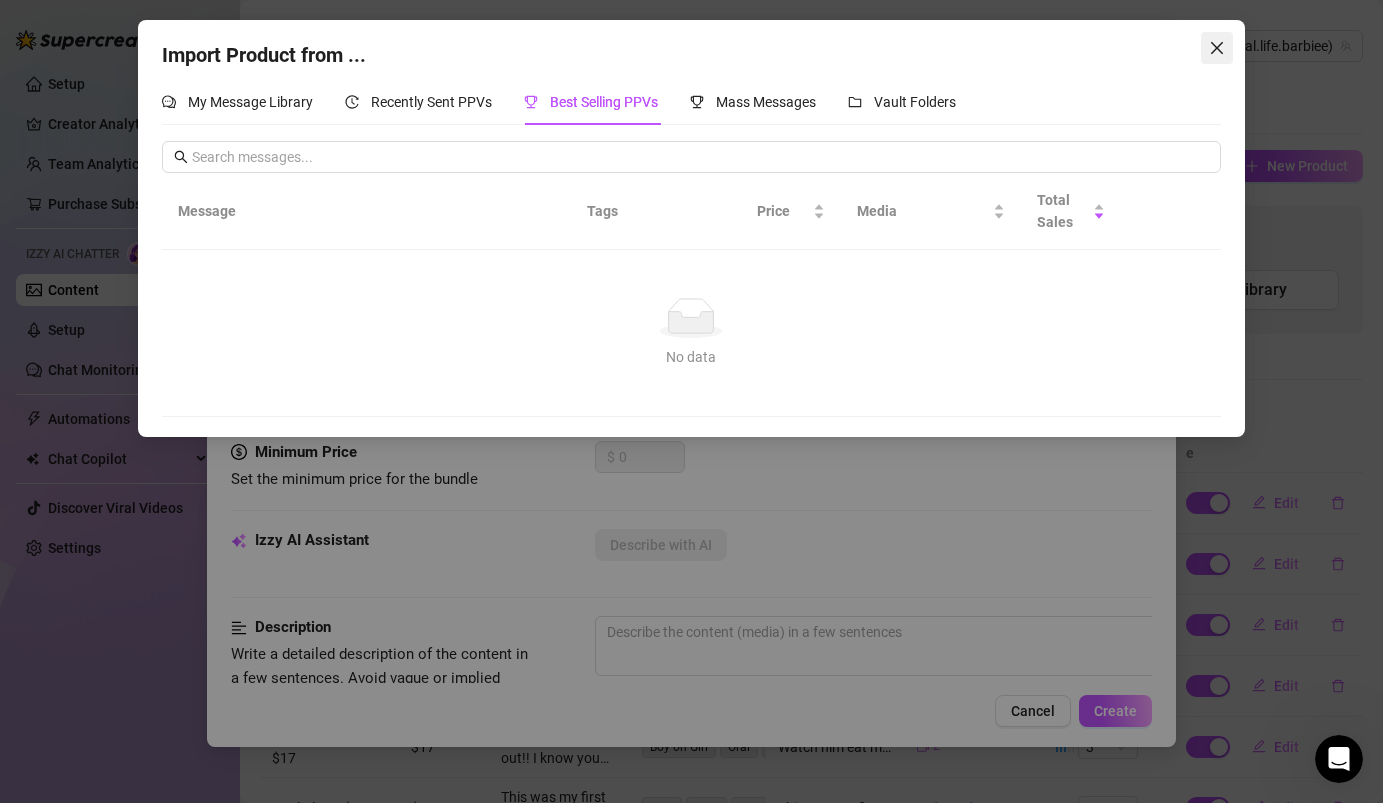 click 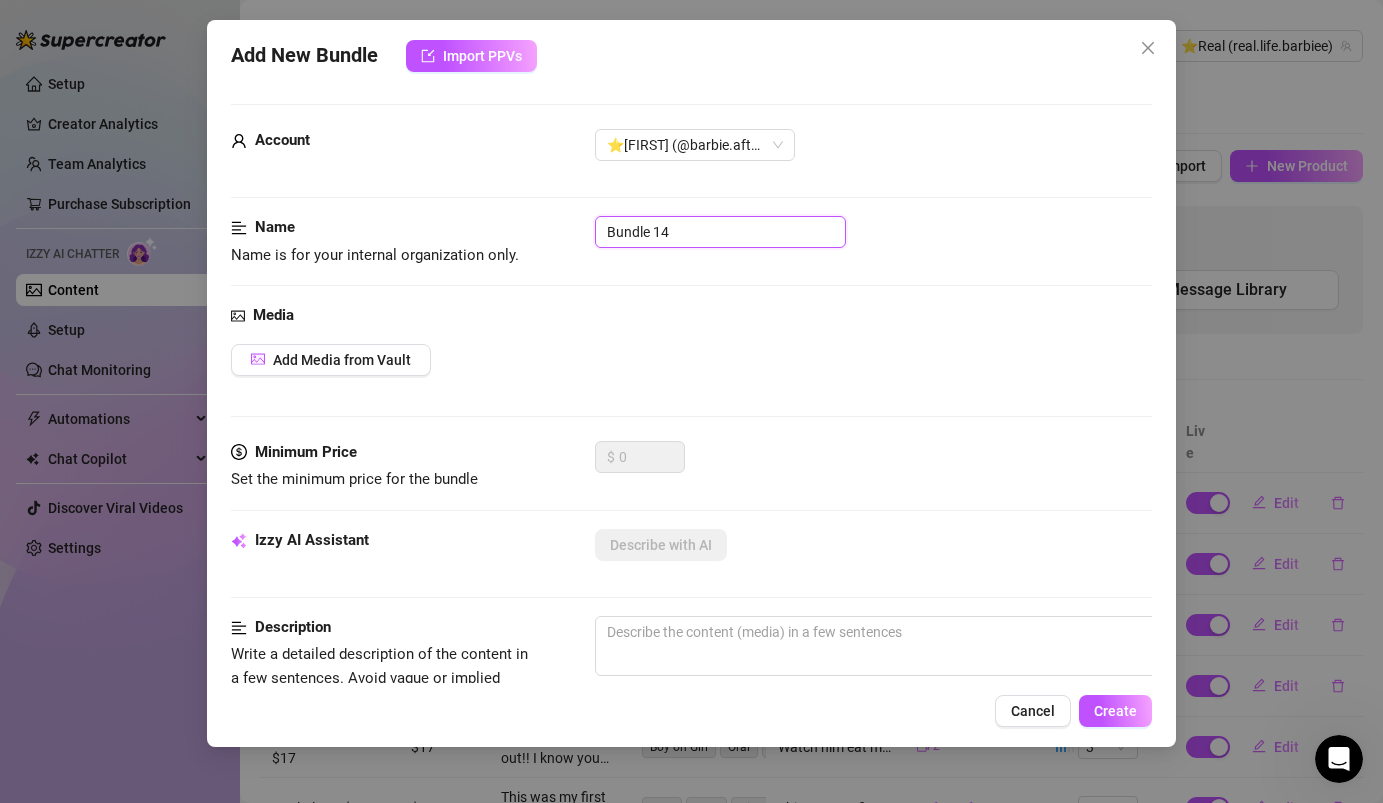 drag, startPoint x: 724, startPoint y: 237, endPoint x: 502, endPoint y: 236, distance: 222.00226 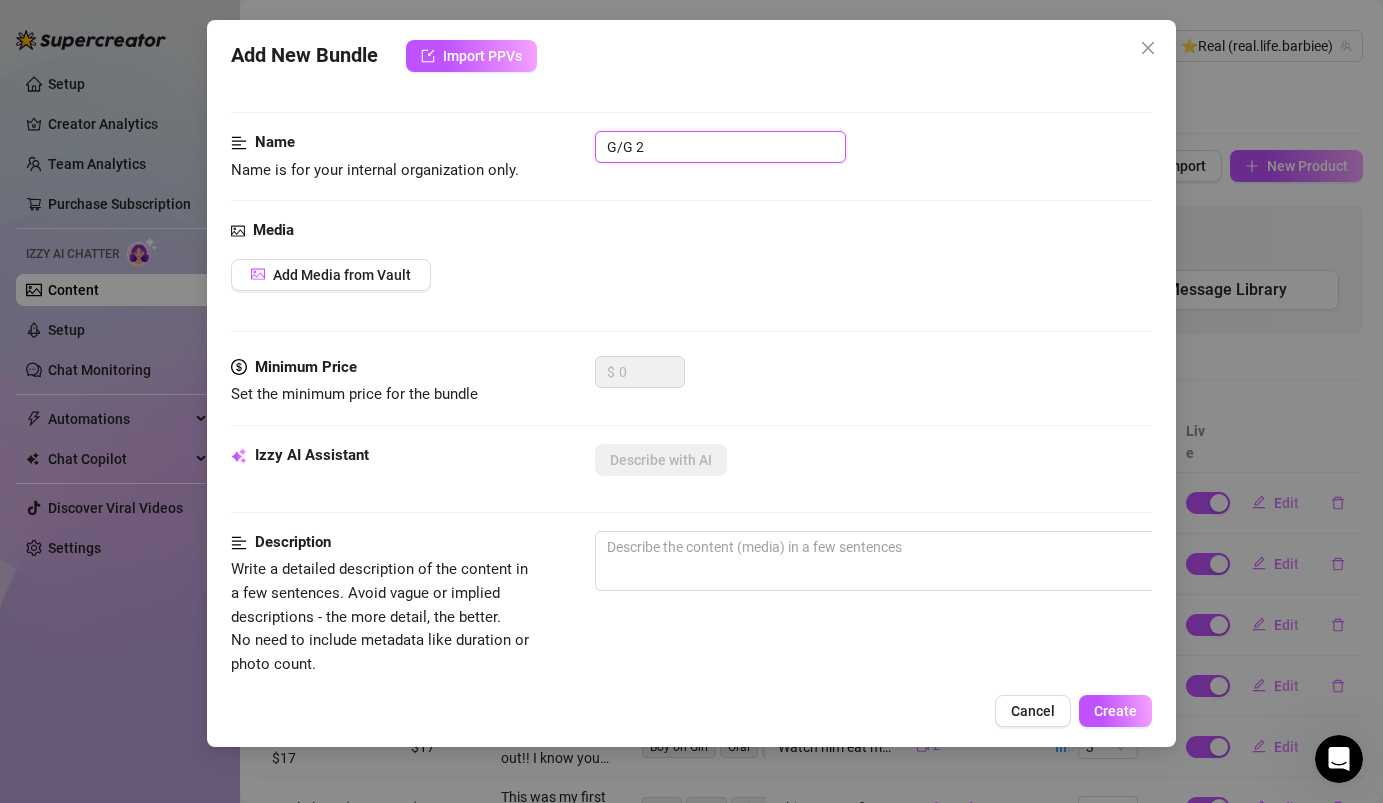 scroll, scrollTop: 95, scrollLeft: 0, axis: vertical 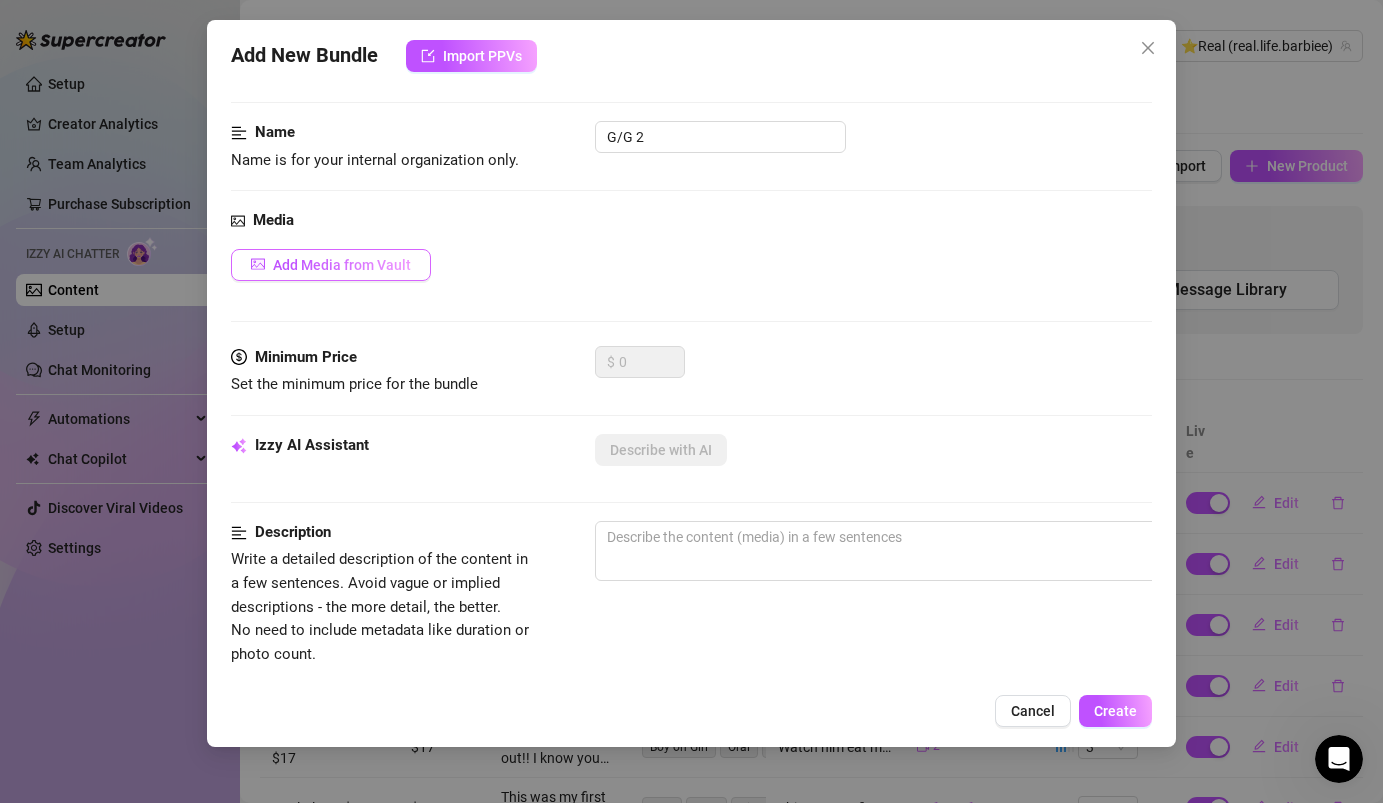 click on "Add Media from Vault" at bounding box center (342, 265) 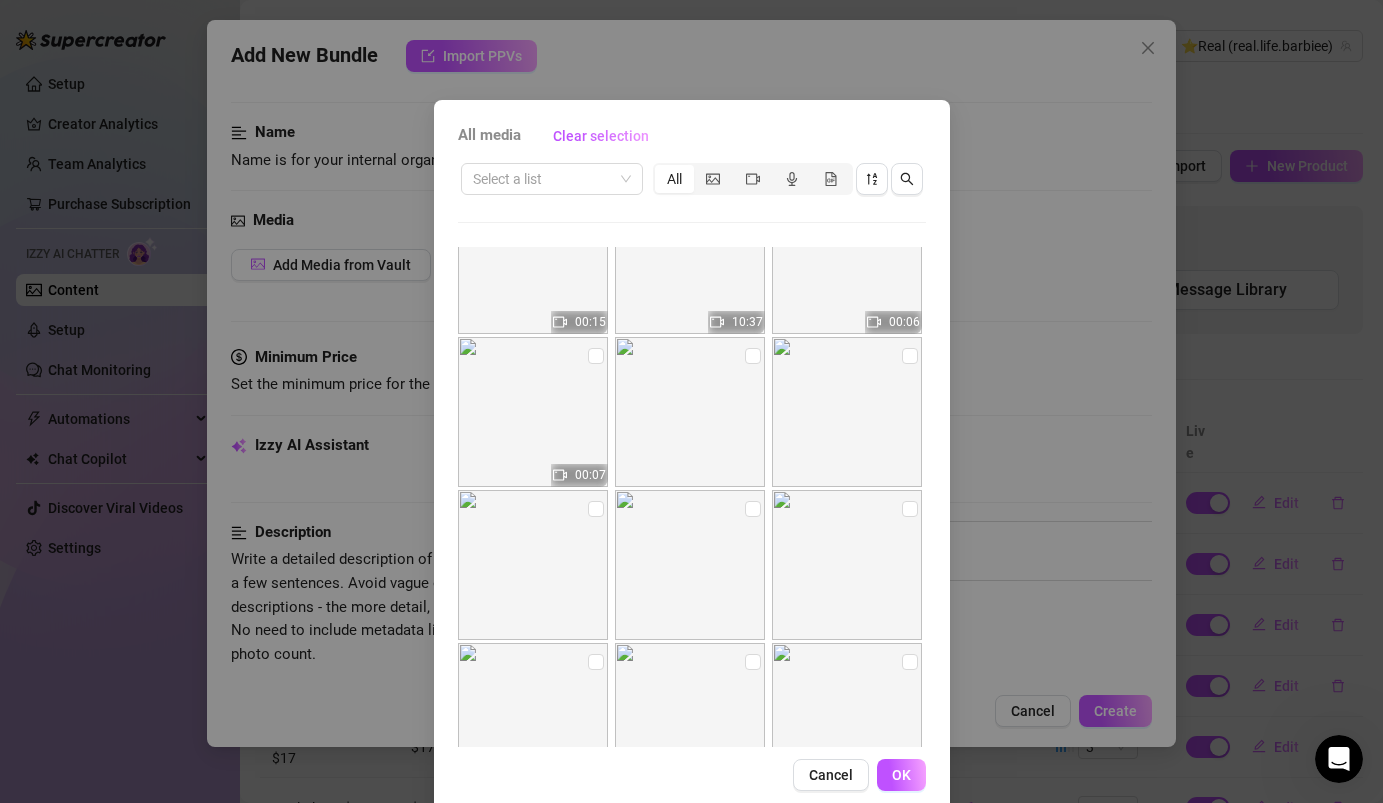 scroll, scrollTop: 3291, scrollLeft: 0, axis: vertical 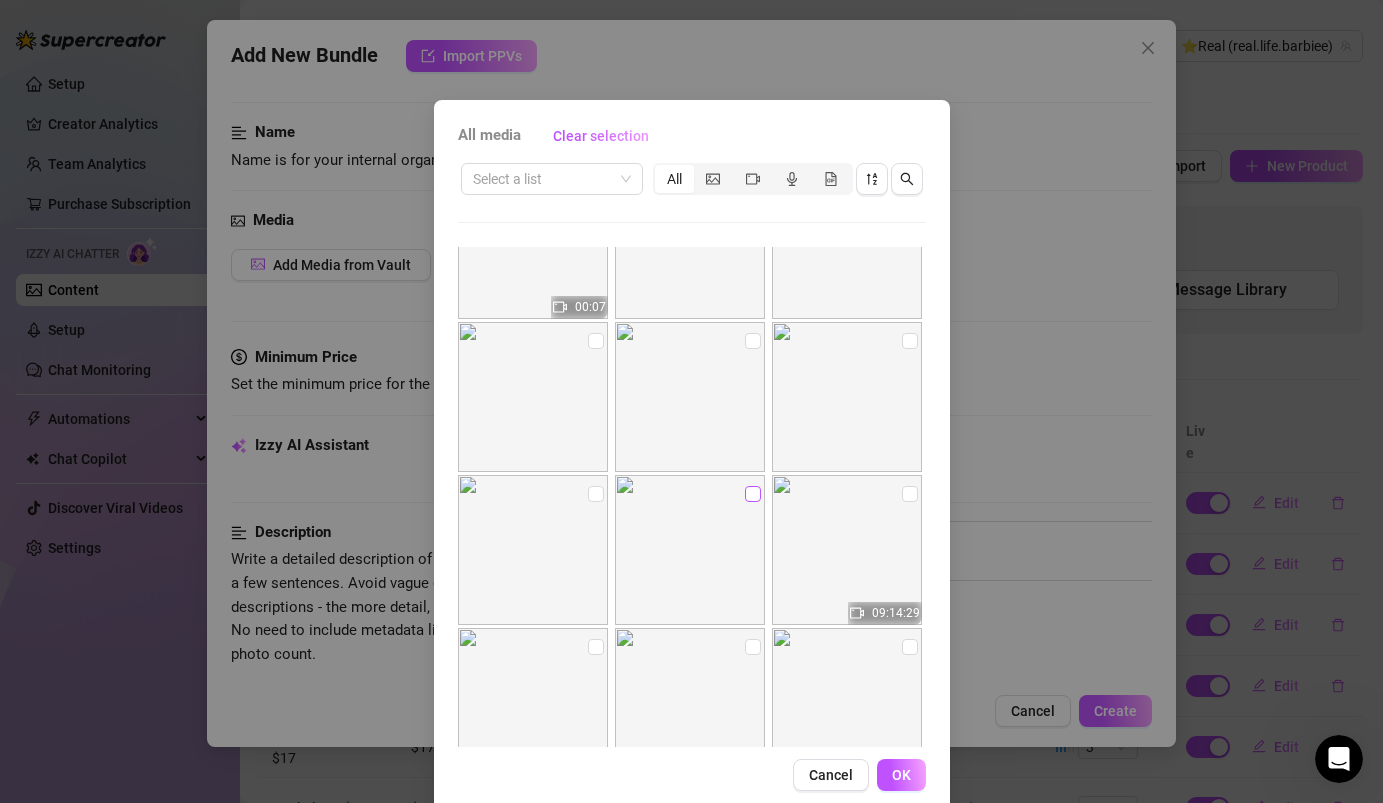 click at bounding box center [753, 494] 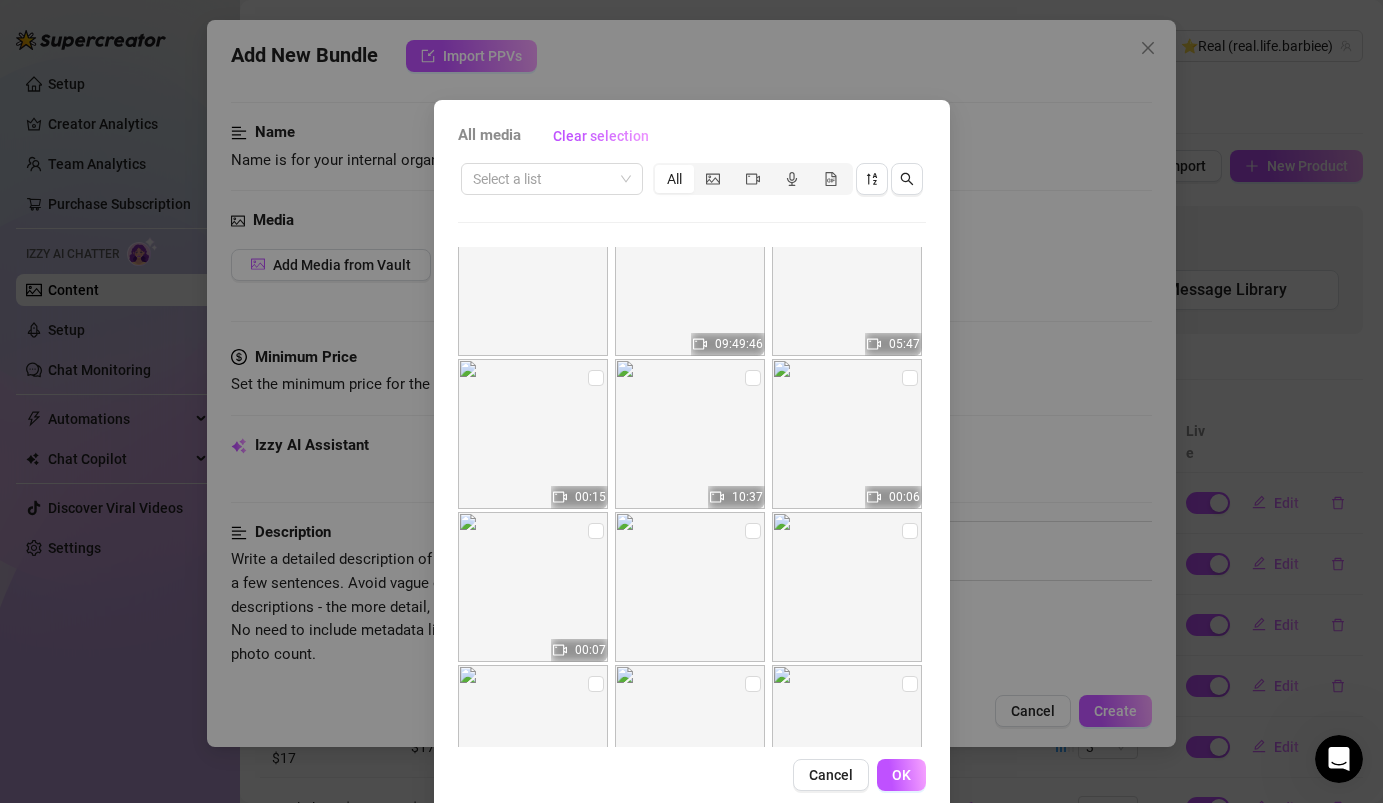 scroll, scrollTop: 2885, scrollLeft: 0, axis: vertical 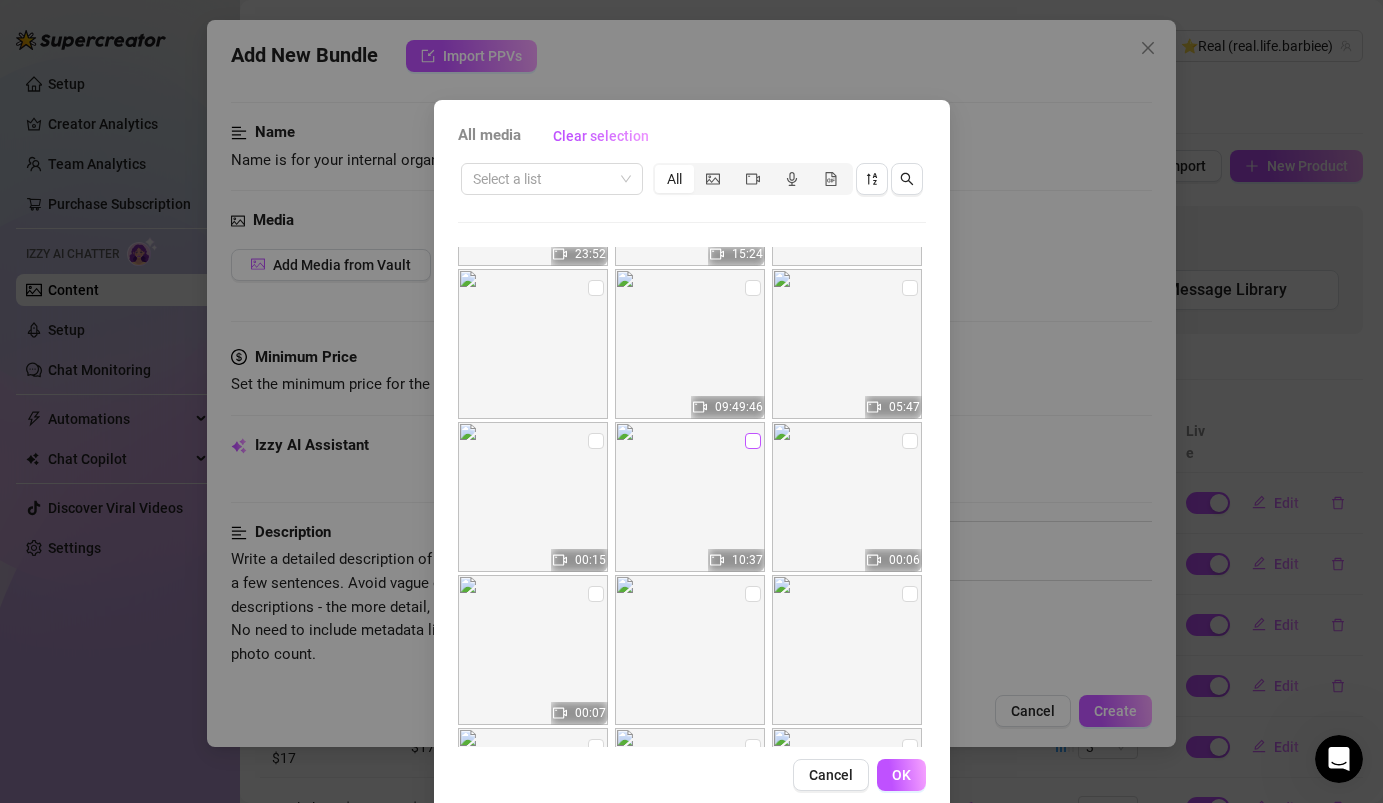 click at bounding box center [753, 441] 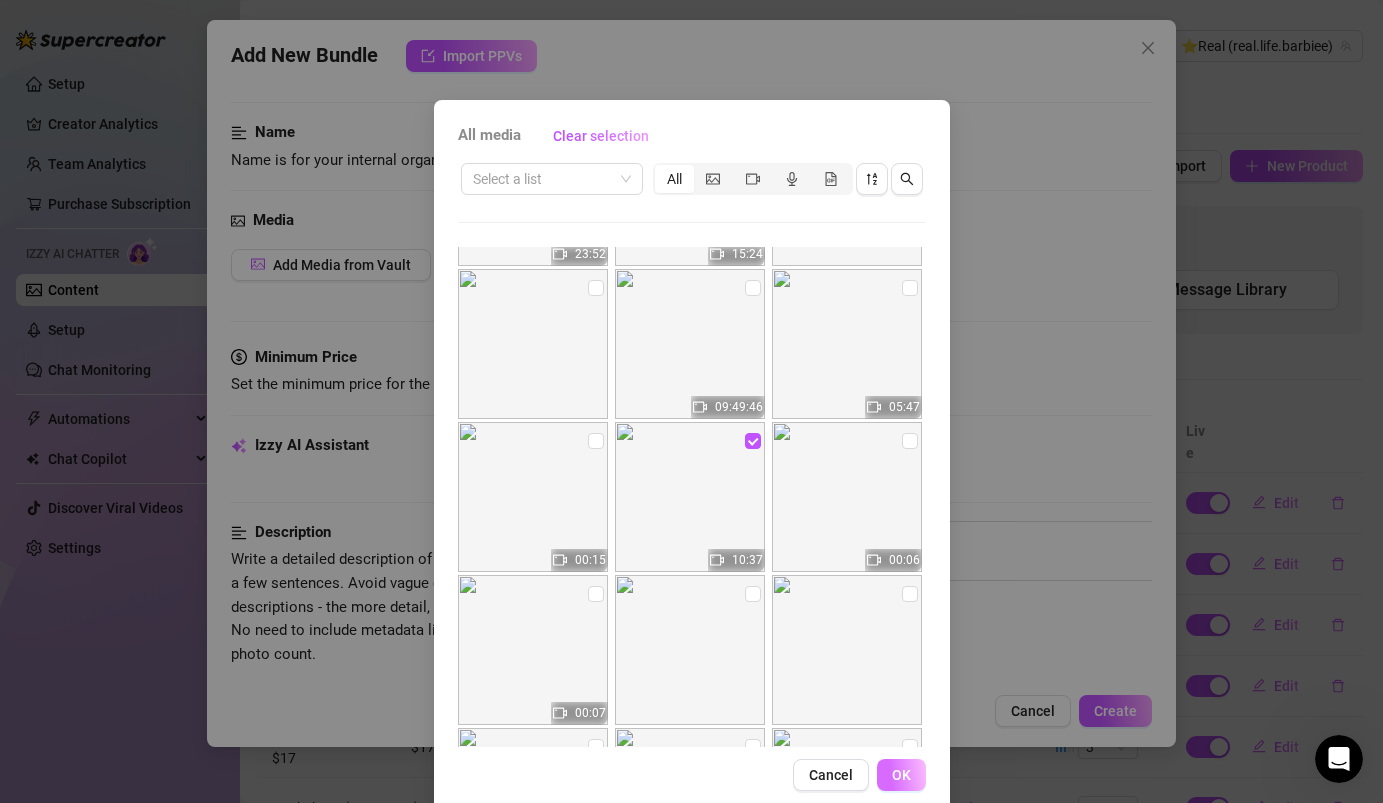 click on "OK" at bounding box center (901, 775) 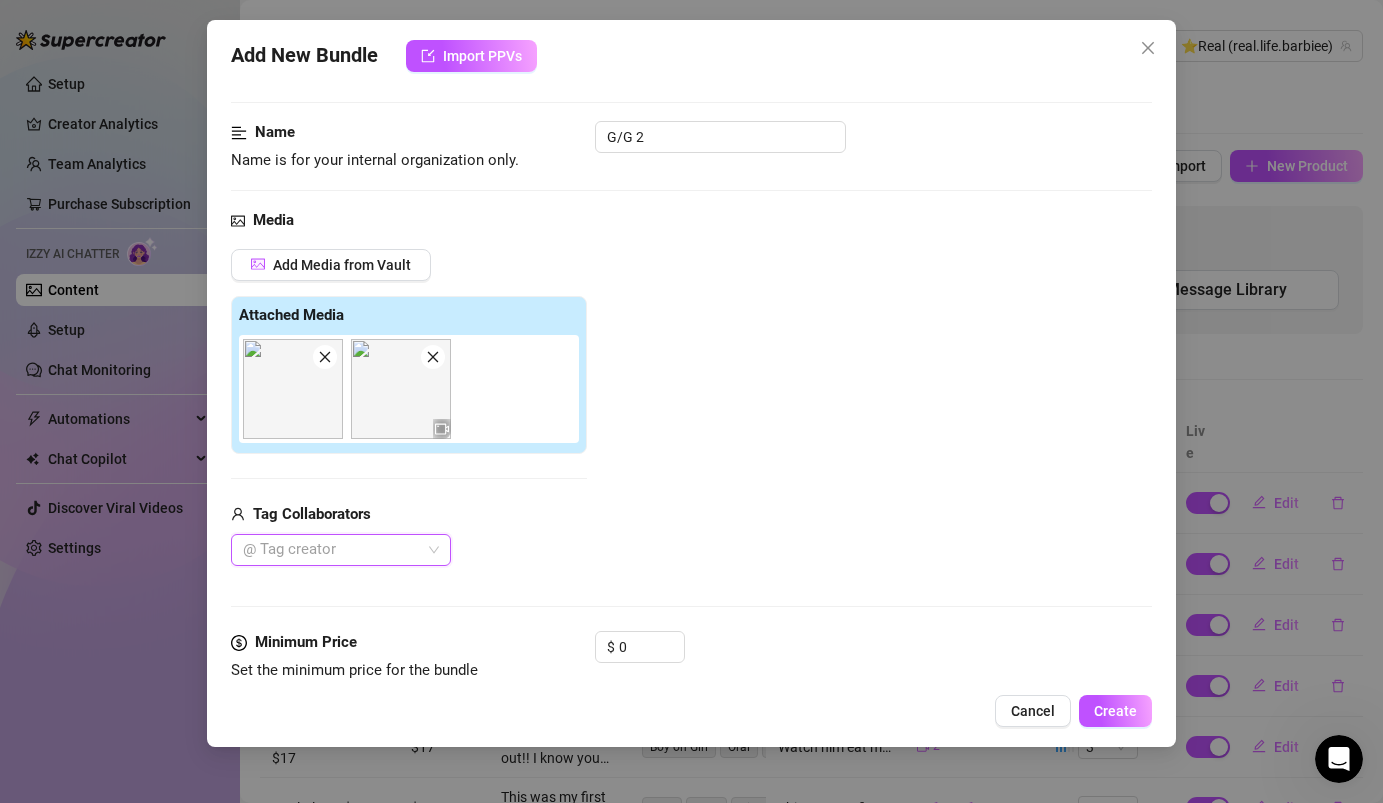click at bounding box center (330, 550) 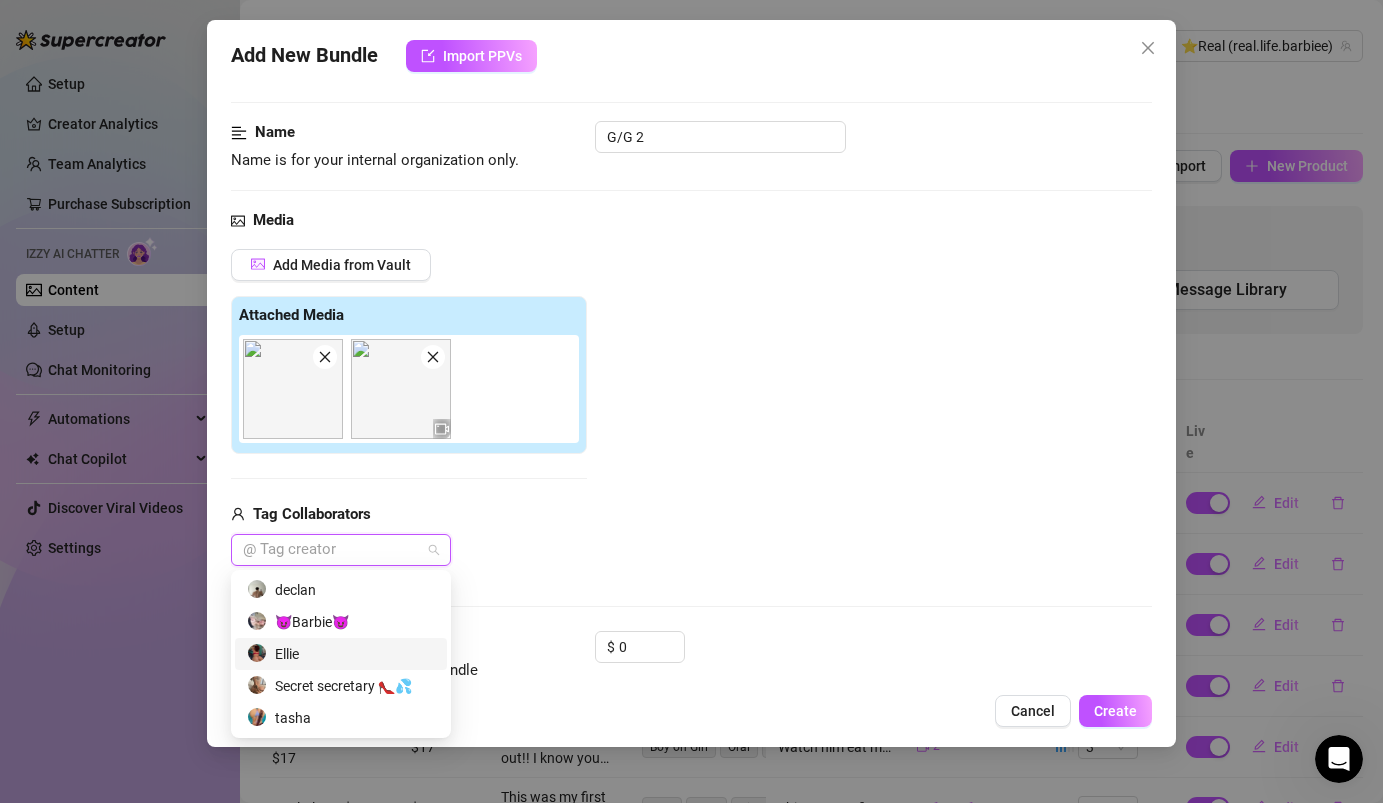 click on "Ellie" at bounding box center (341, 654) 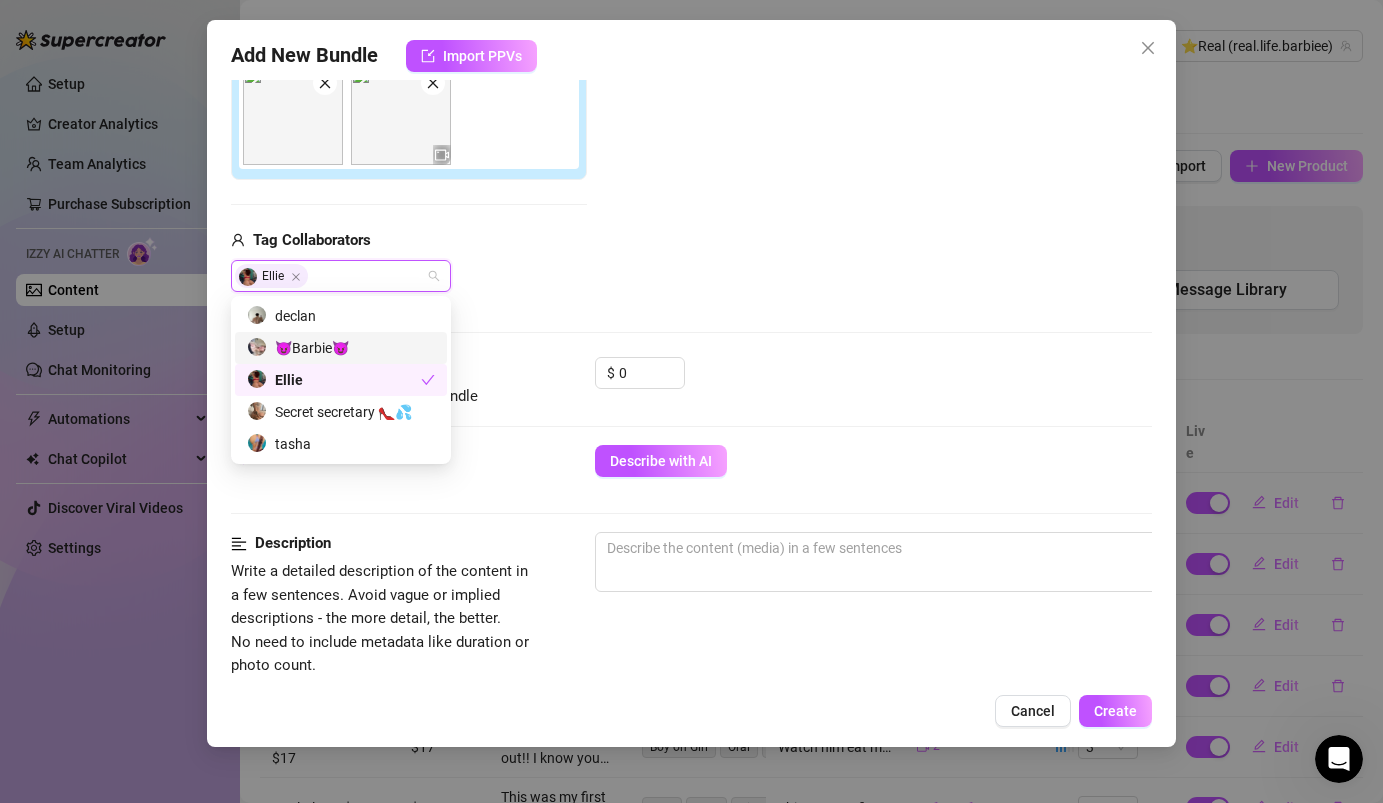 scroll, scrollTop: 389, scrollLeft: 0, axis: vertical 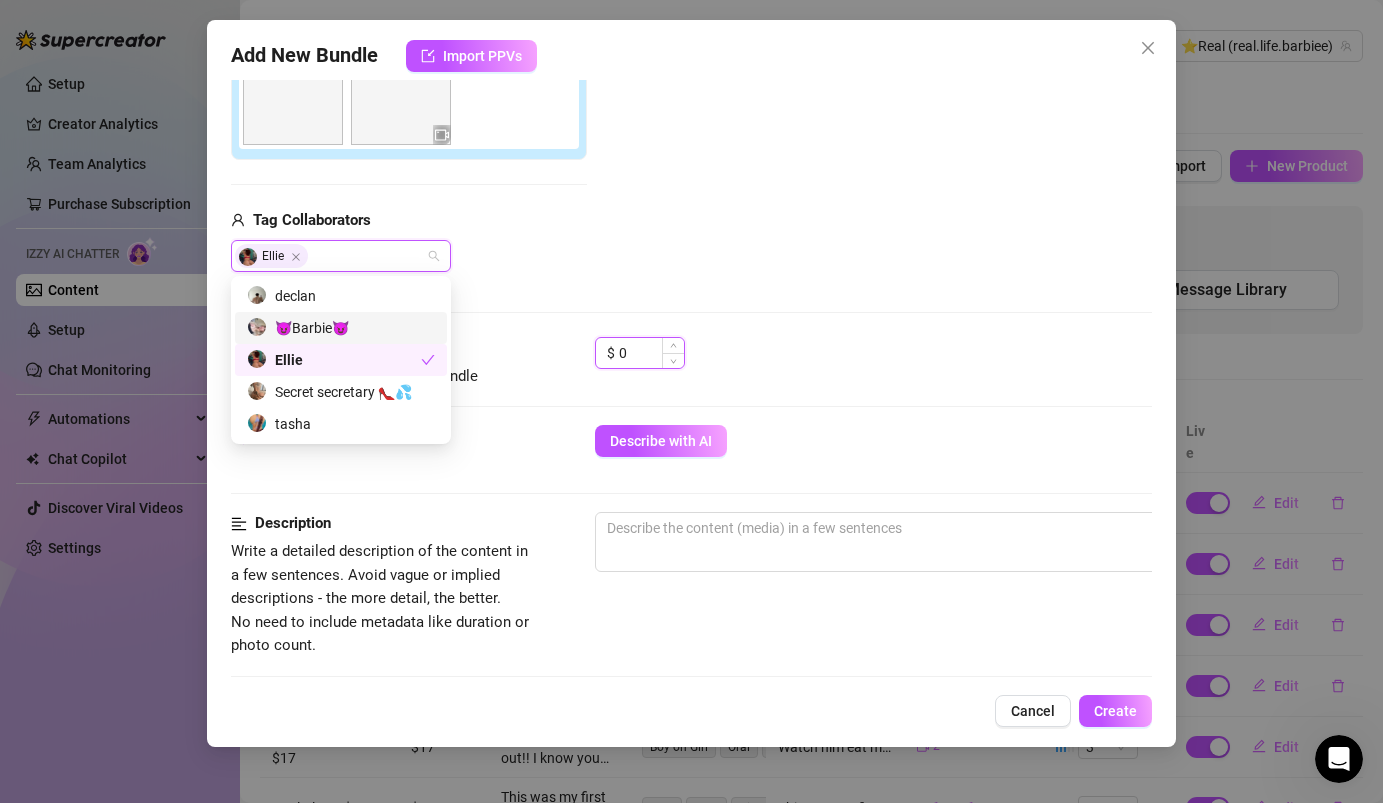 click on "0" at bounding box center (651, 353) 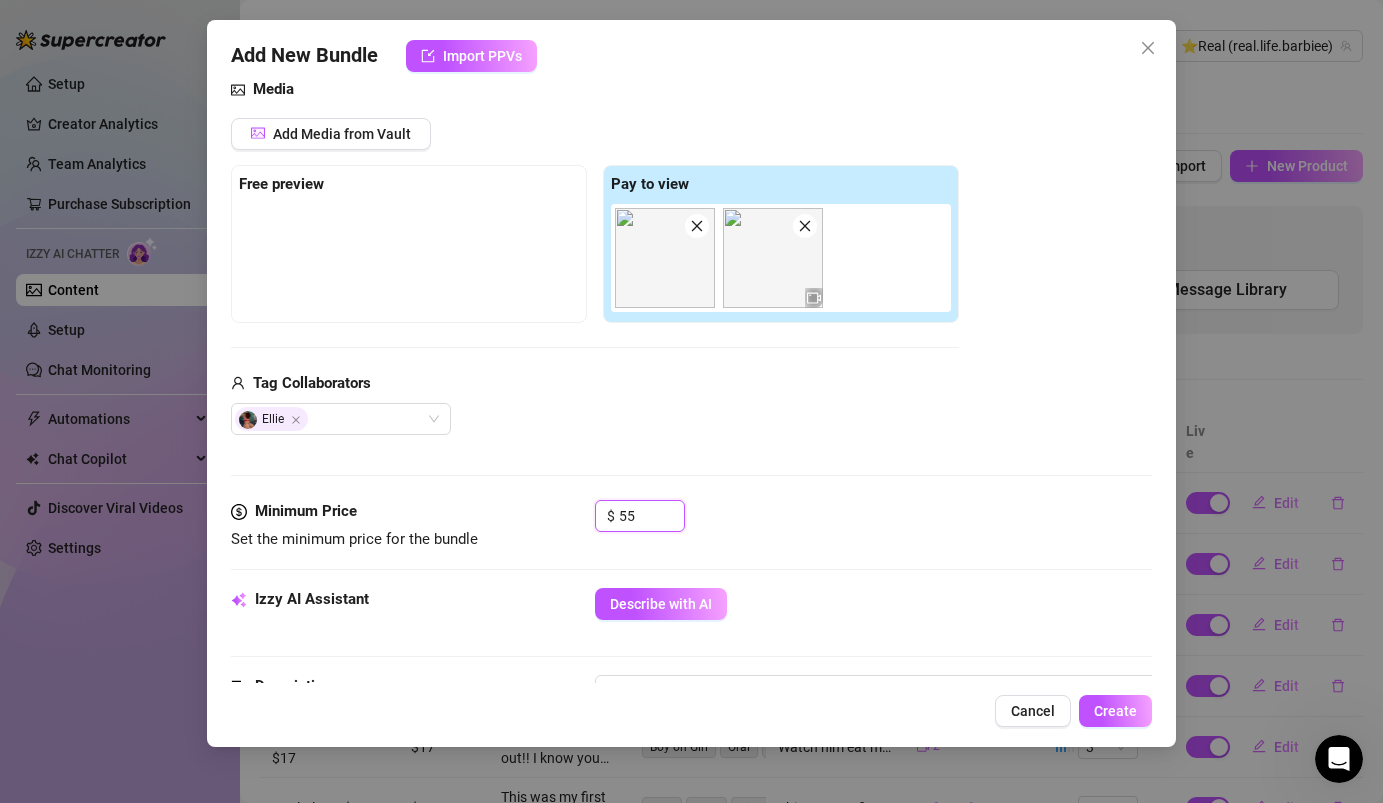 scroll, scrollTop: 175, scrollLeft: 0, axis: vertical 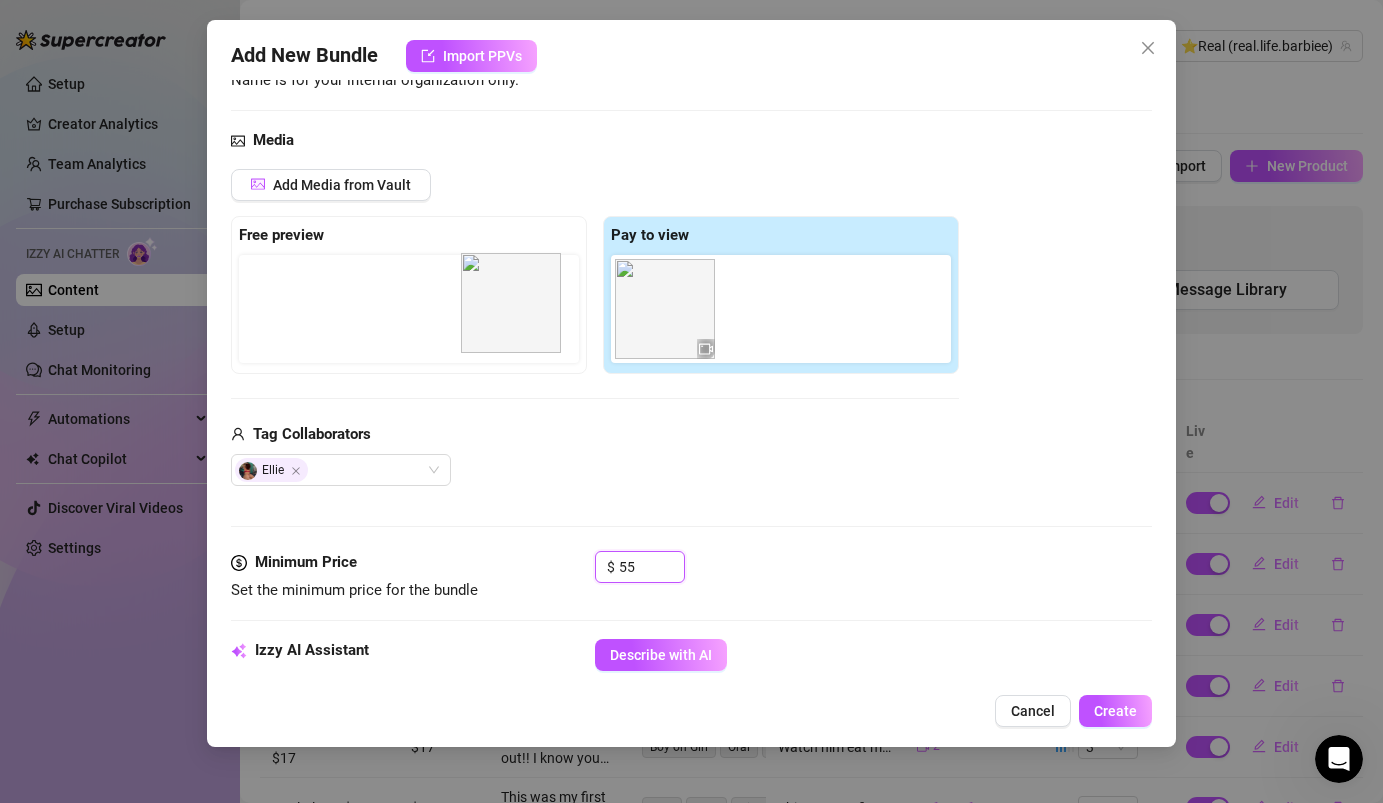 drag, startPoint x: 670, startPoint y: 345, endPoint x: 510, endPoint y: 339, distance: 160.11246 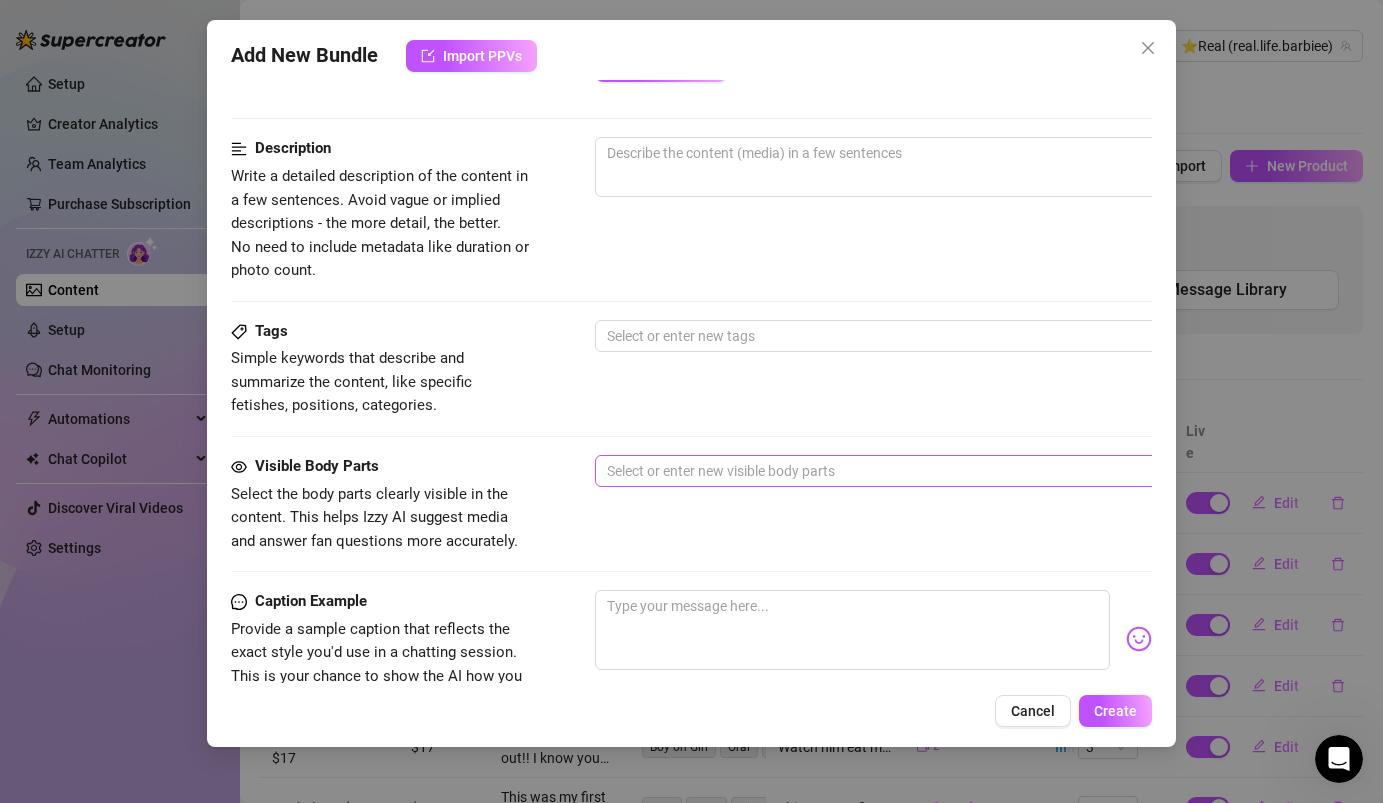 scroll, scrollTop: 813, scrollLeft: 0, axis: vertical 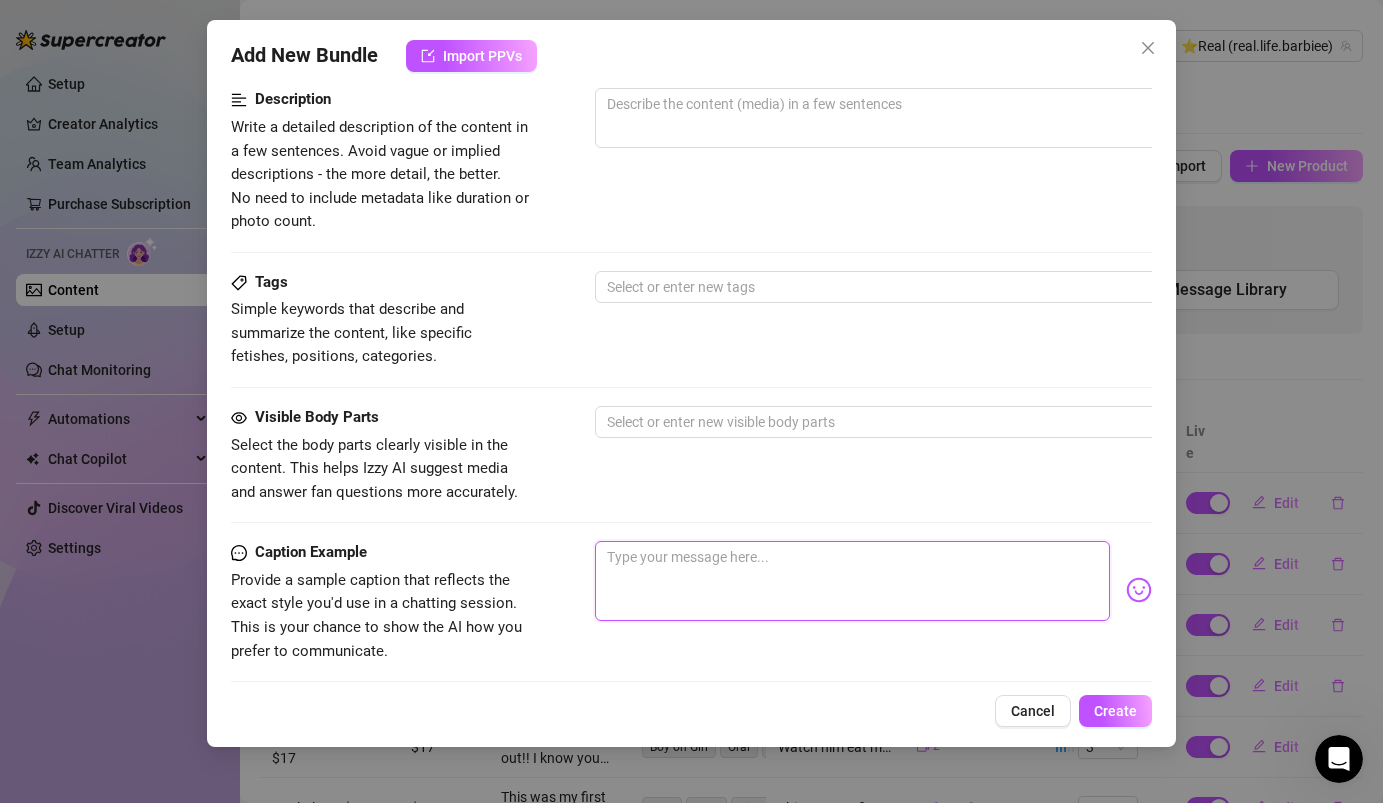 click at bounding box center (852, 581) 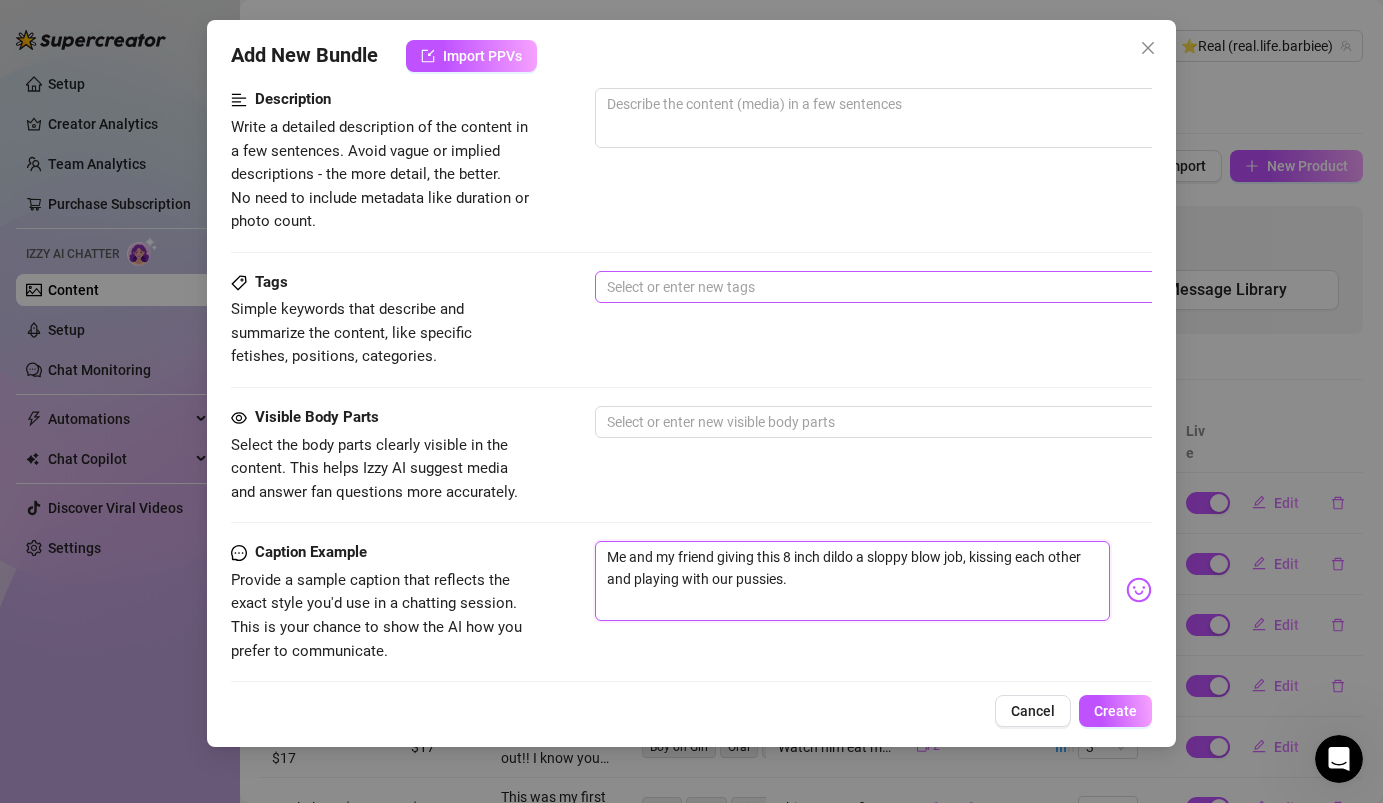 click at bounding box center [934, 287] 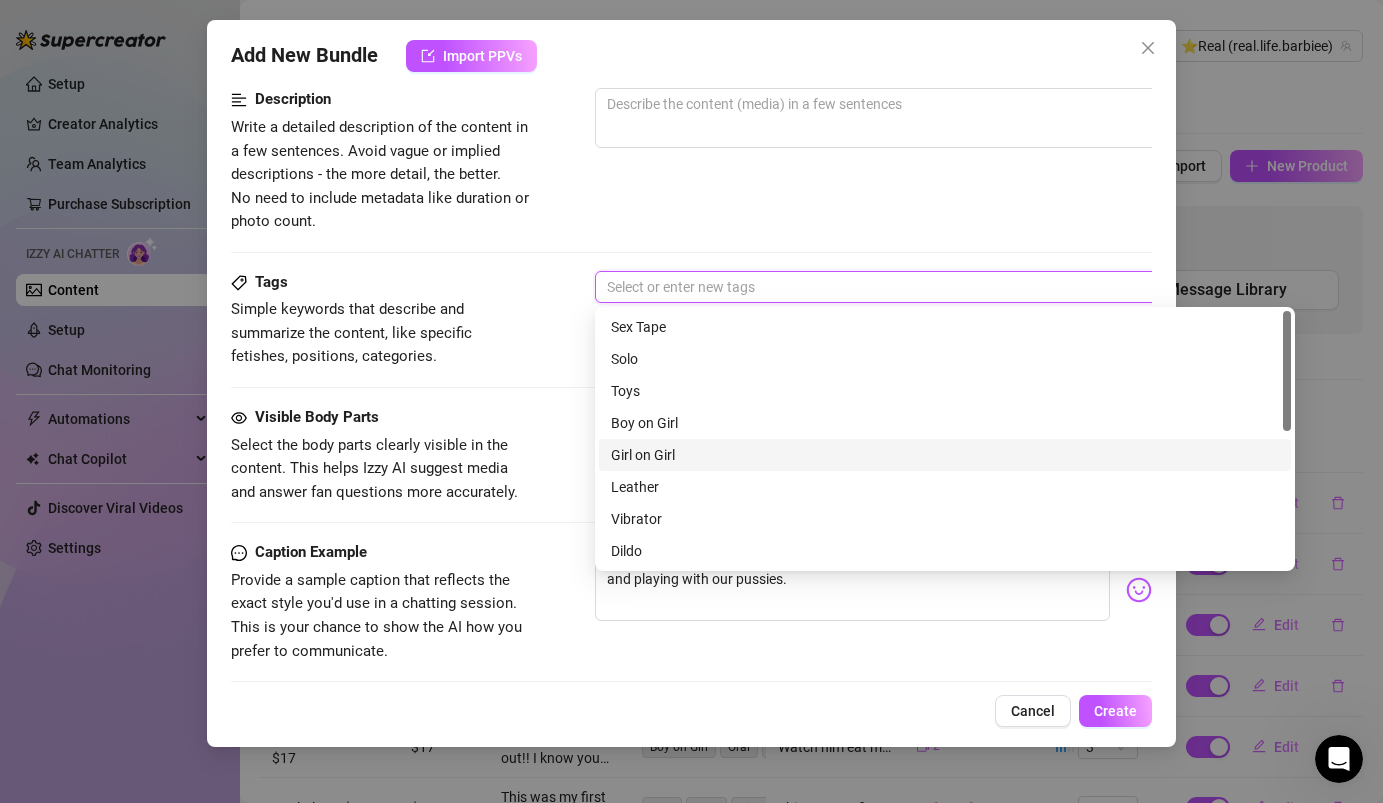 click on "Girl on Girl" at bounding box center [945, 455] 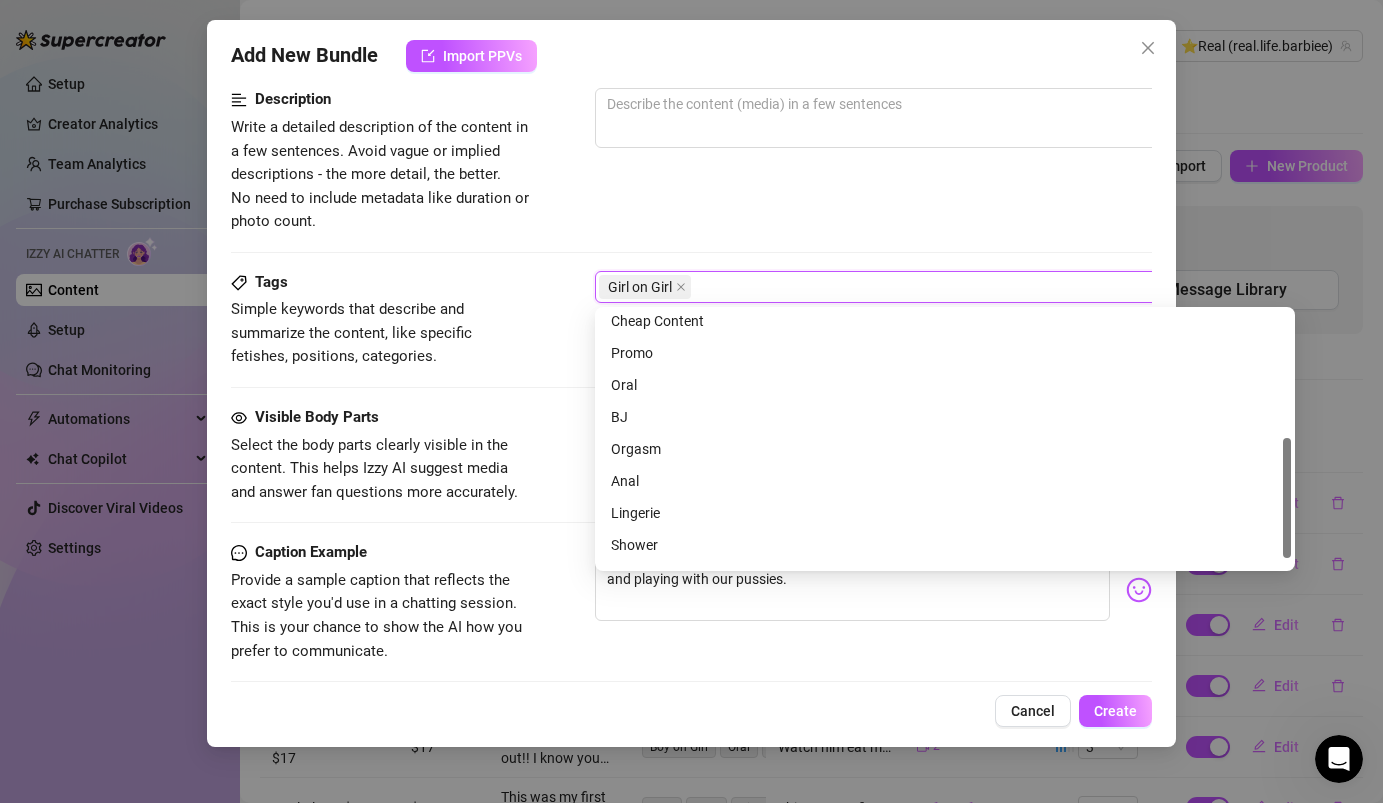 scroll, scrollTop: 288, scrollLeft: 0, axis: vertical 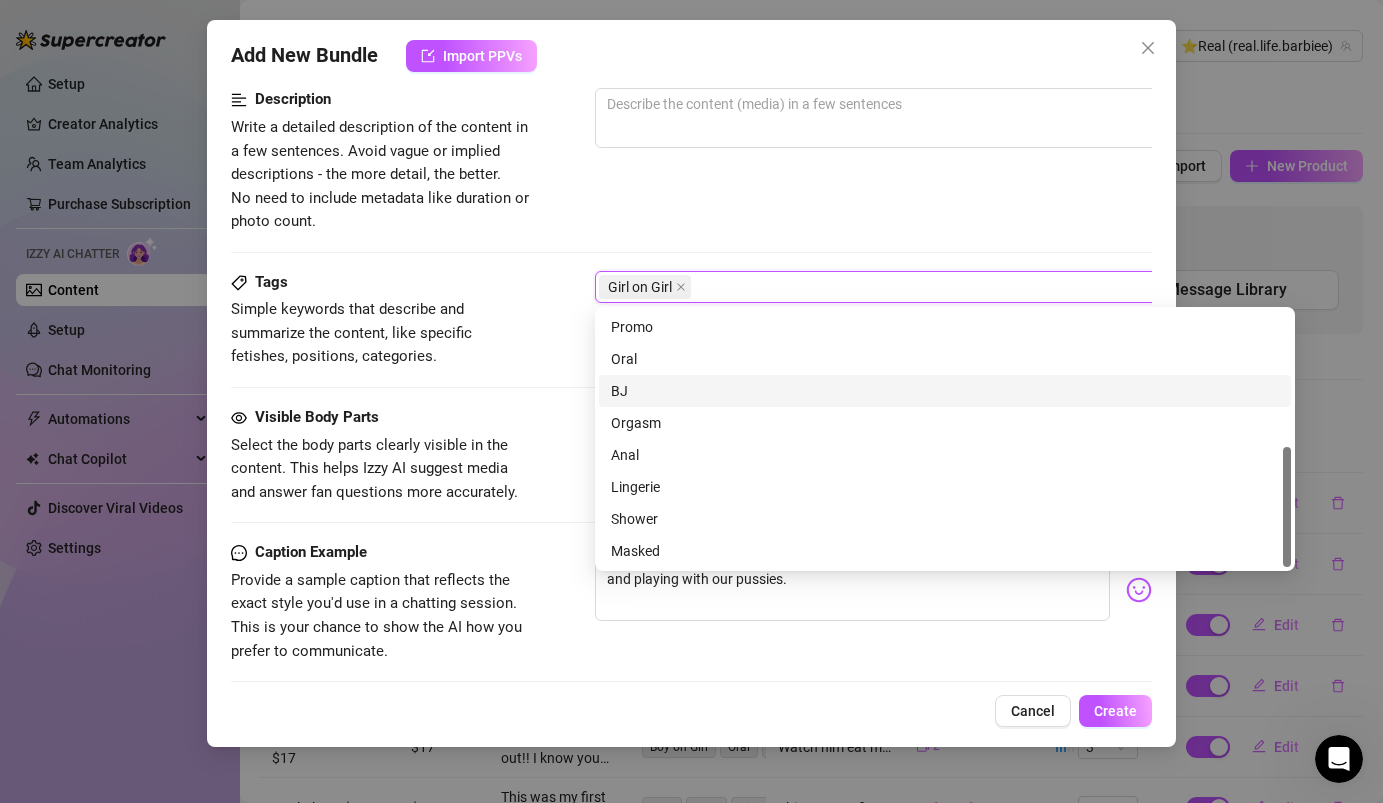 click on "BJ" at bounding box center (945, 391) 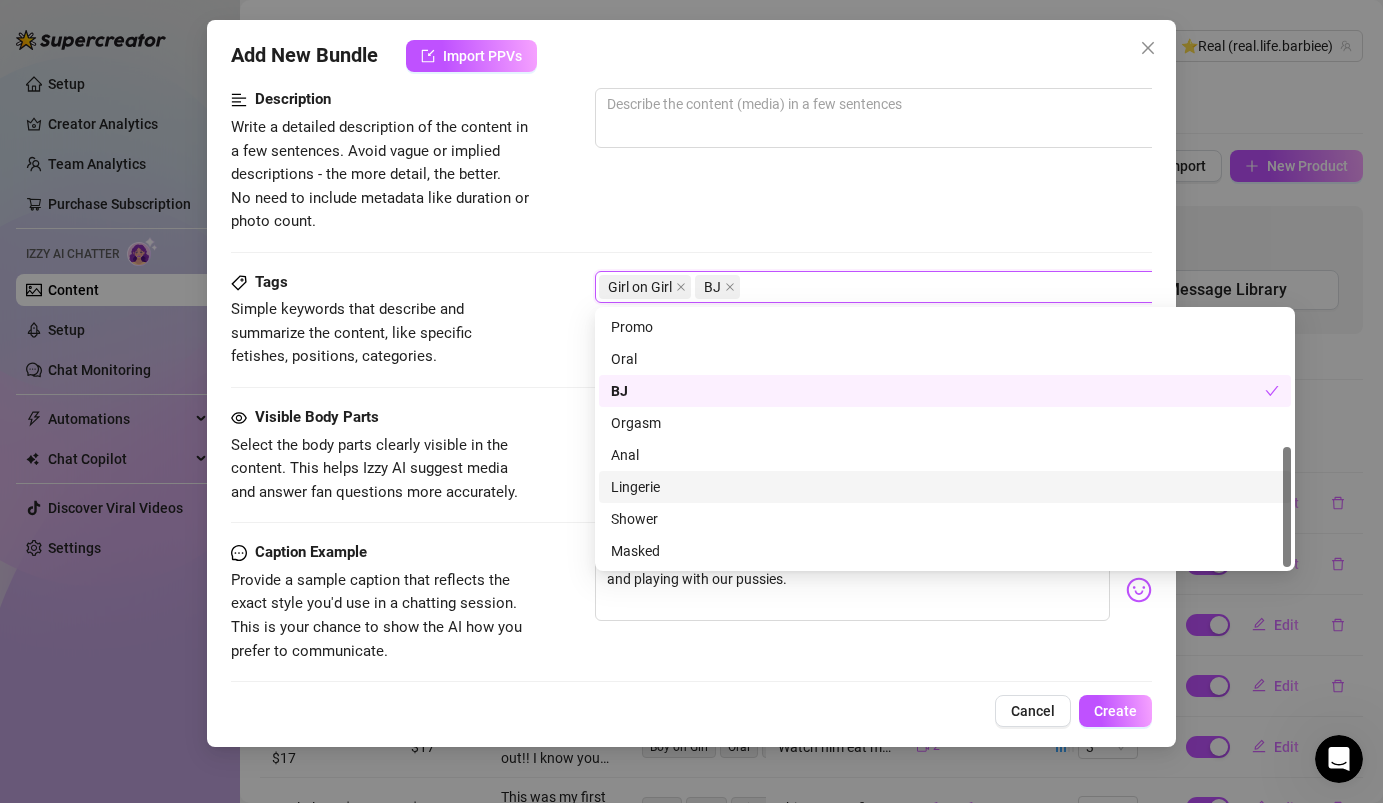 click on "Lingerie" at bounding box center (945, 487) 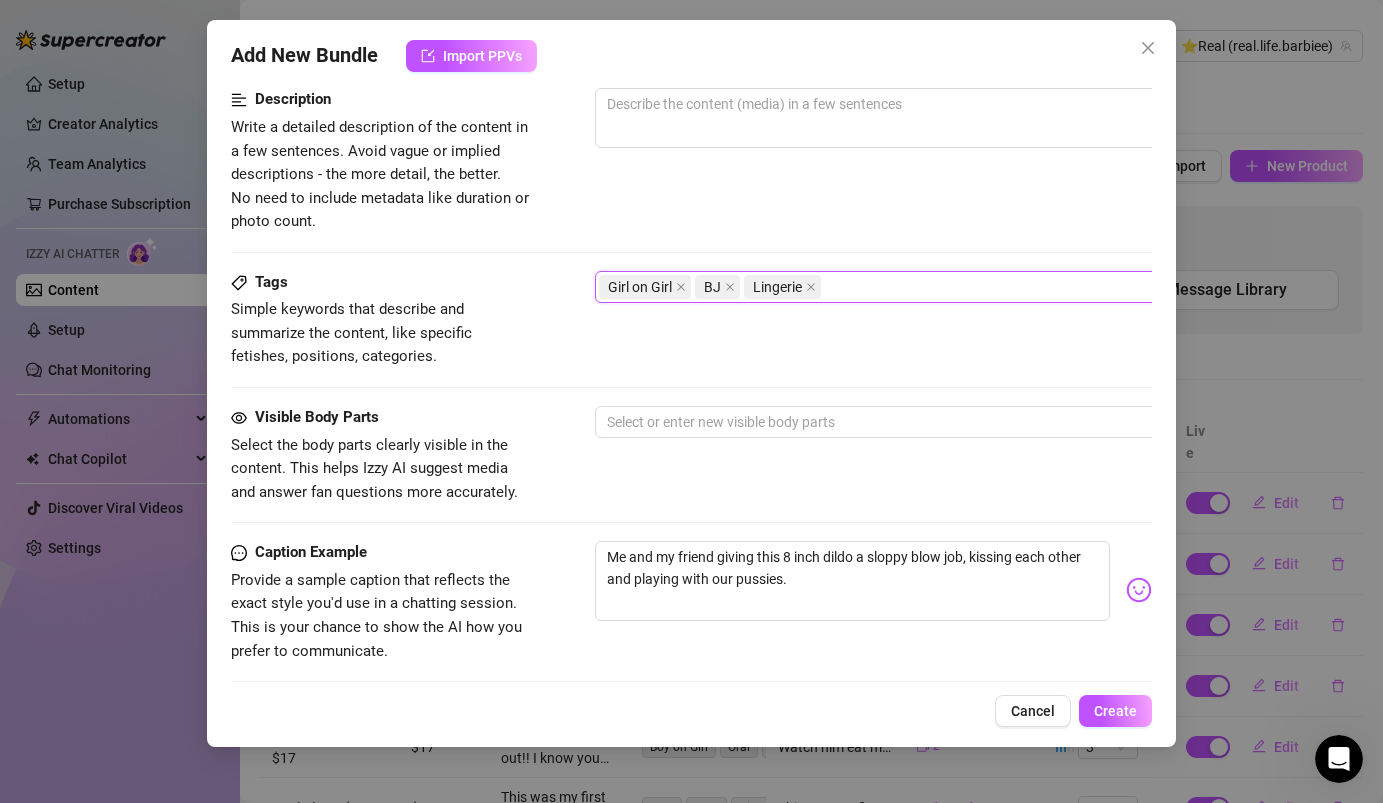 click on "Tags Simple keywords that describe and summarize the content, like specific fetishes, positions, categories. Girl on Girl, BJ, Lingerie Girl on Girl BJ Lingerie" at bounding box center (691, 320) 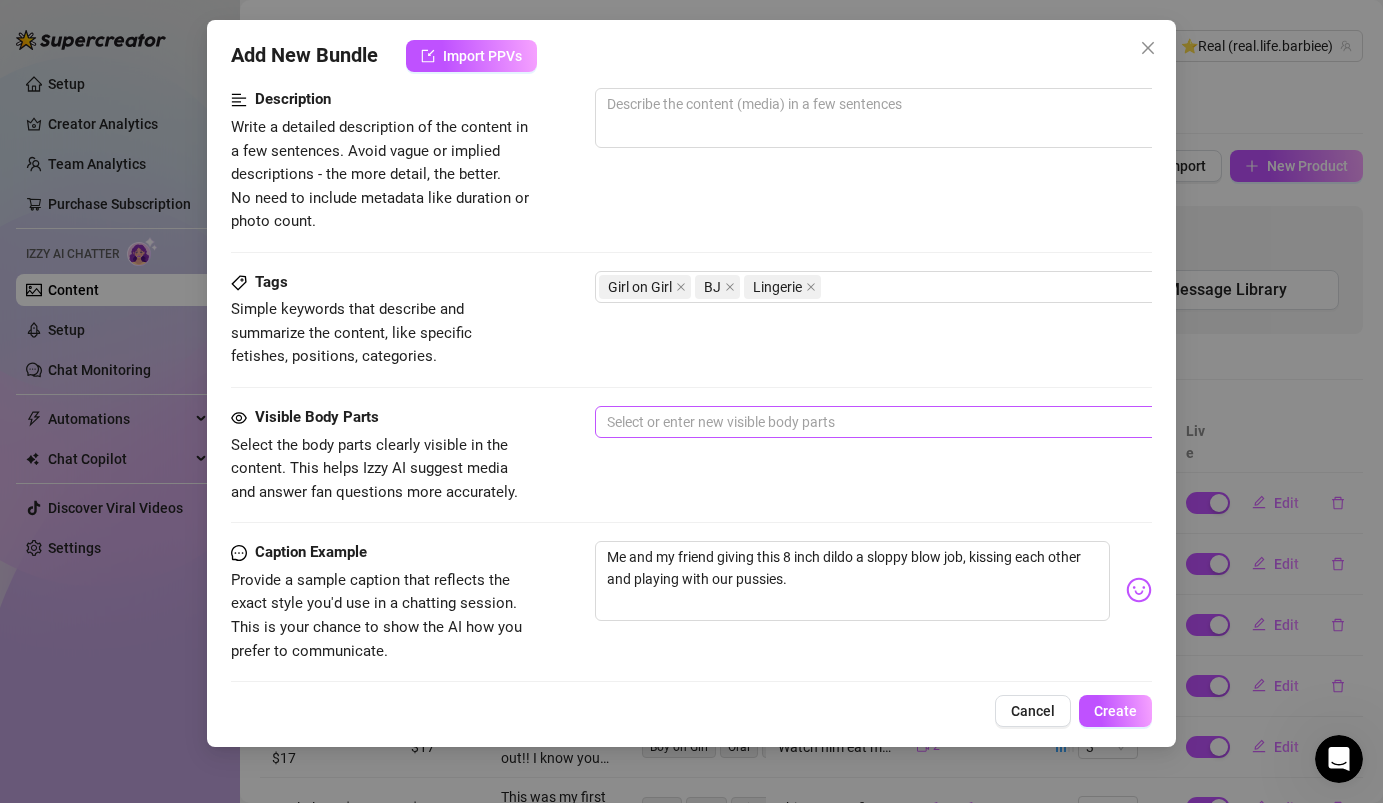 click at bounding box center (934, 422) 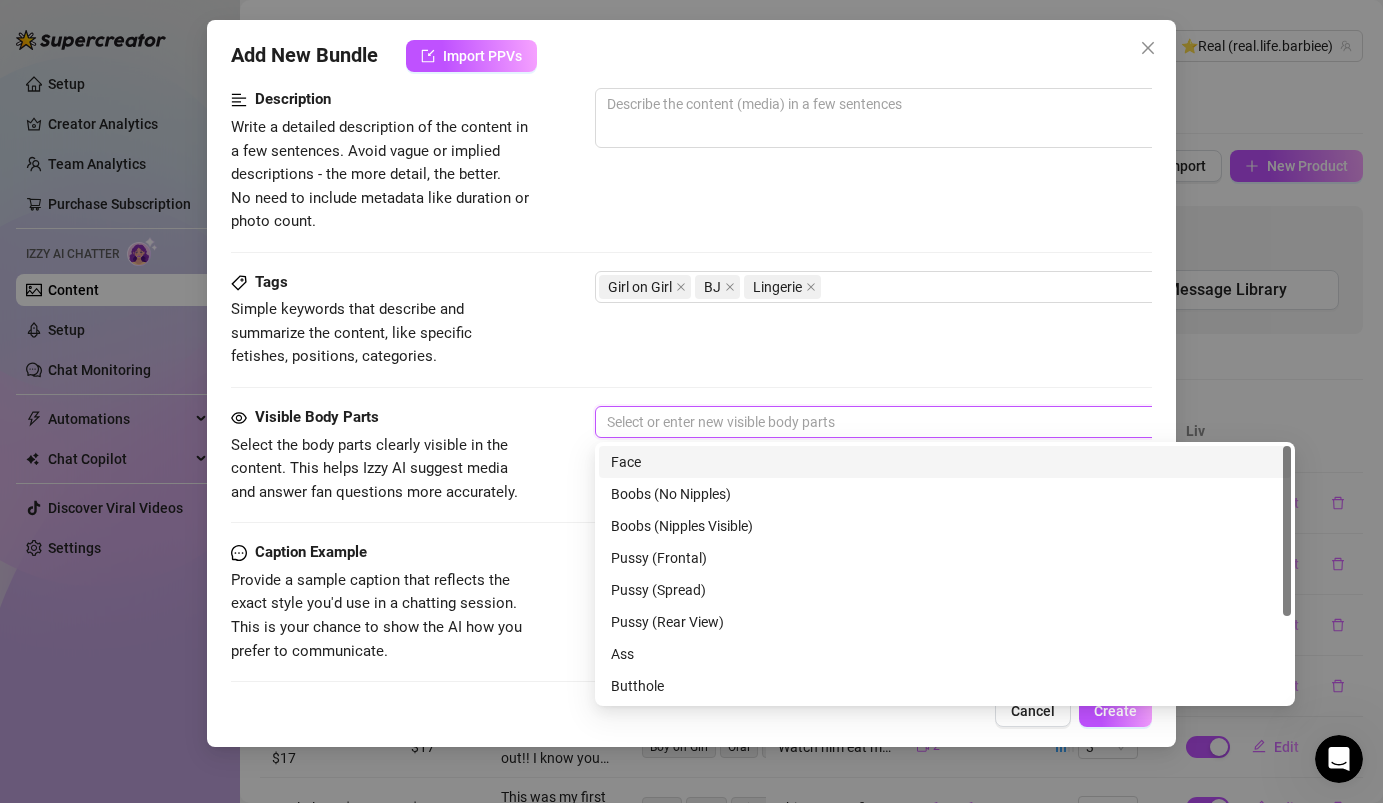 click on "Face" at bounding box center (945, 462) 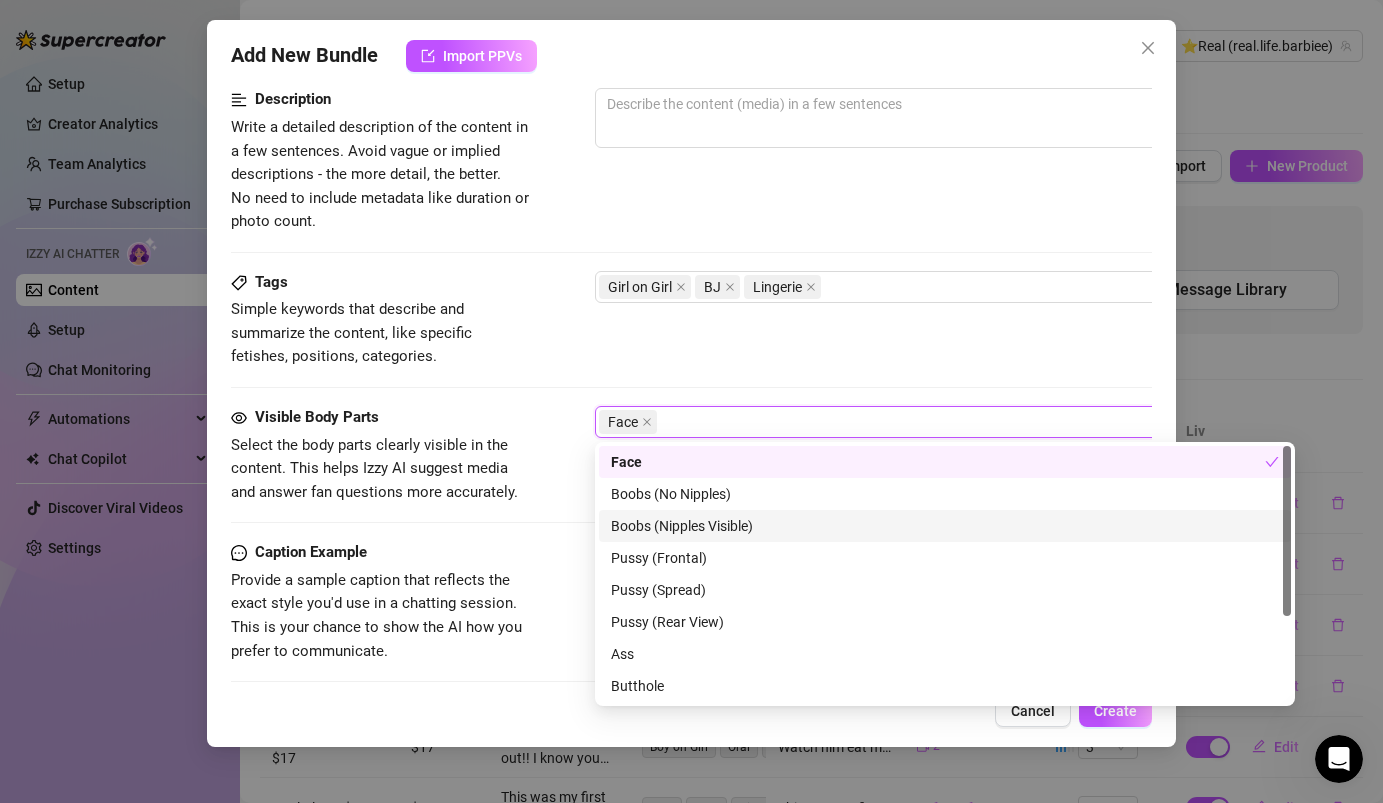 click on "Boobs (Nipples Visible)" at bounding box center [945, 526] 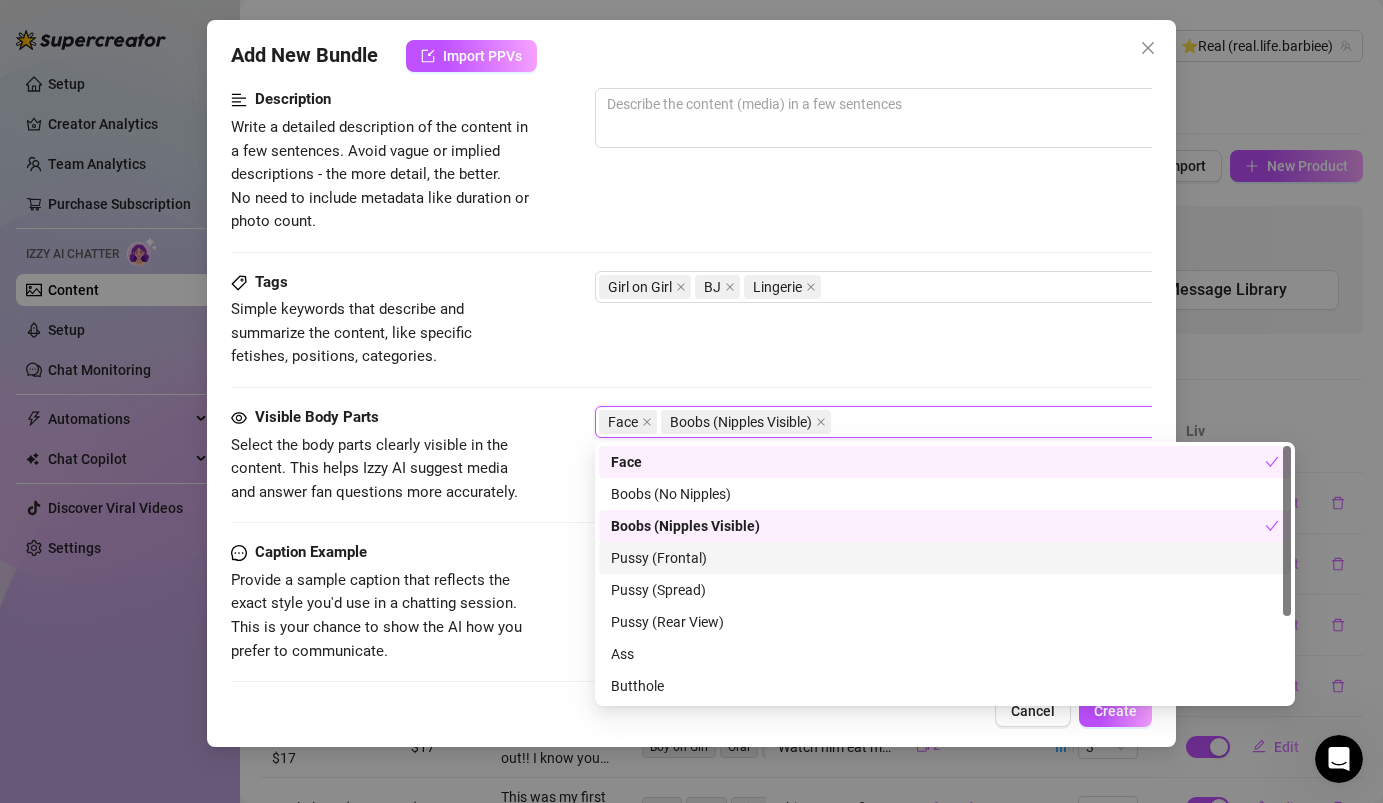 click on "Pussy (Frontal)" at bounding box center (945, 558) 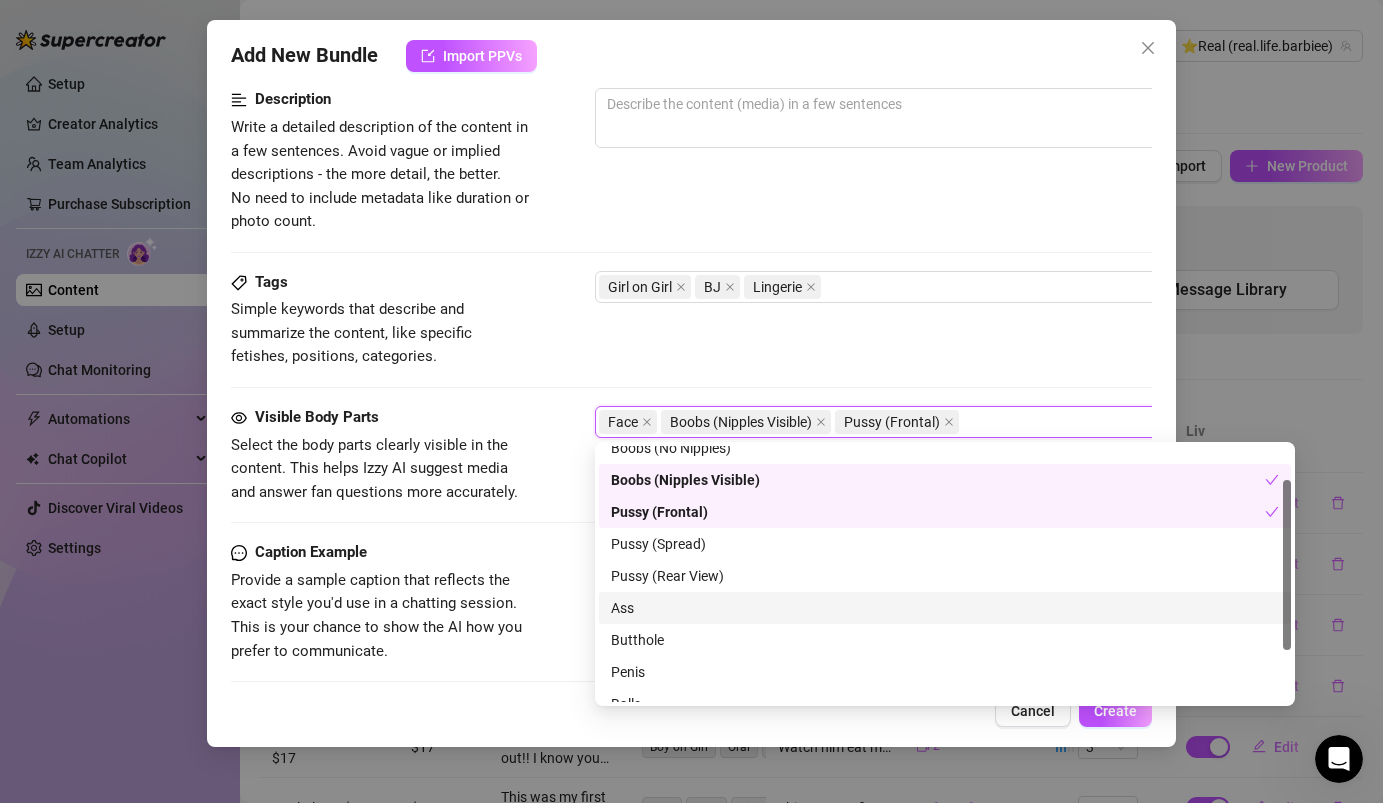 scroll, scrollTop: 53, scrollLeft: 0, axis: vertical 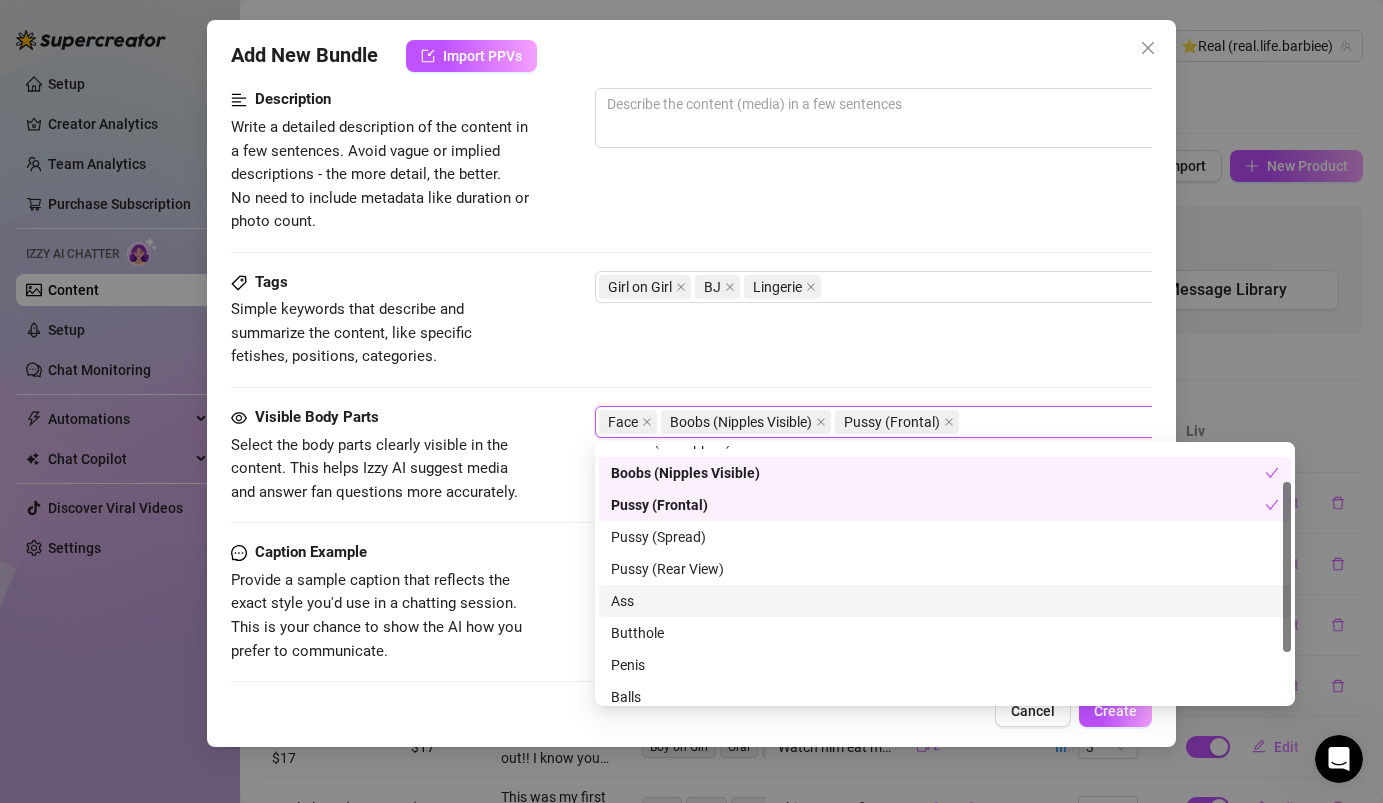 click on "Ass" at bounding box center (945, 601) 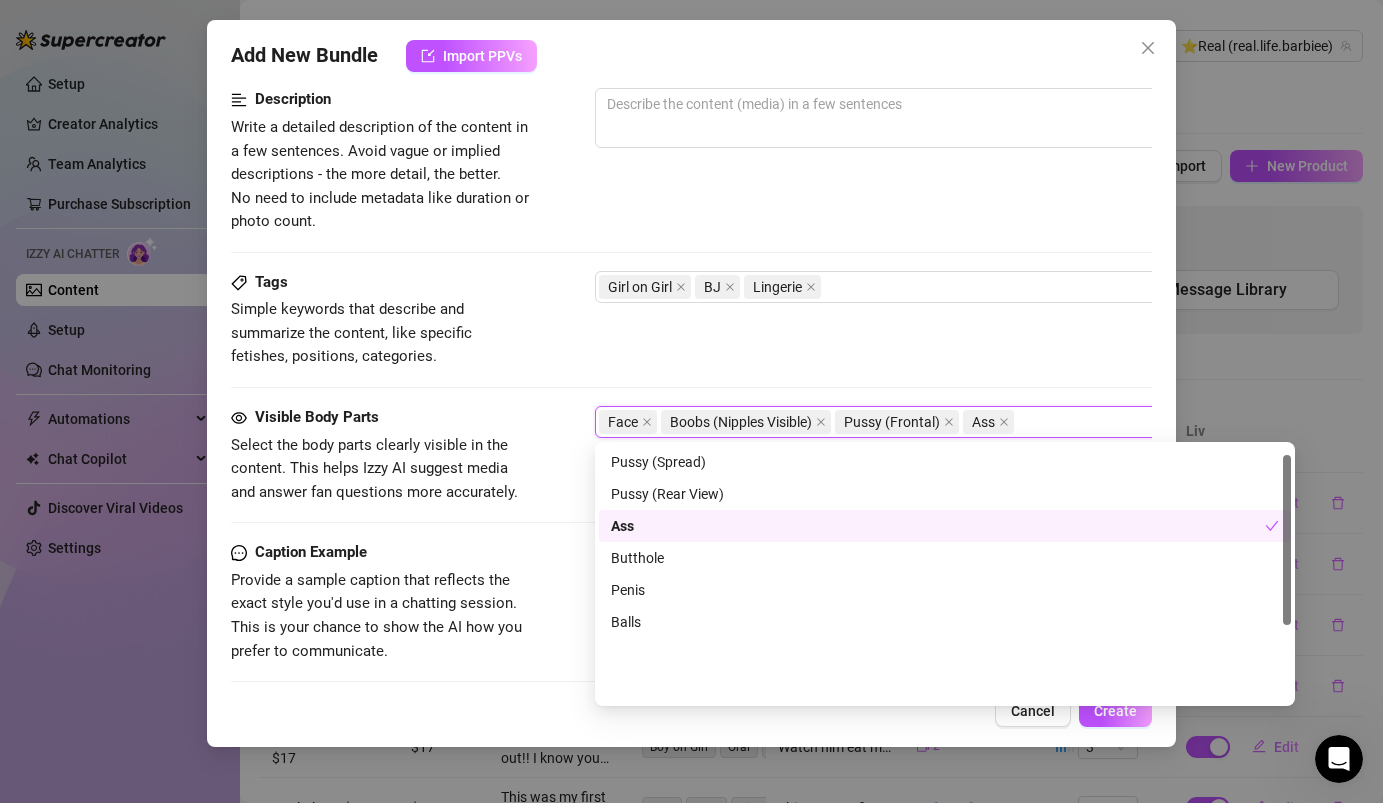 scroll, scrollTop: 0, scrollLeft: 0, axis: both 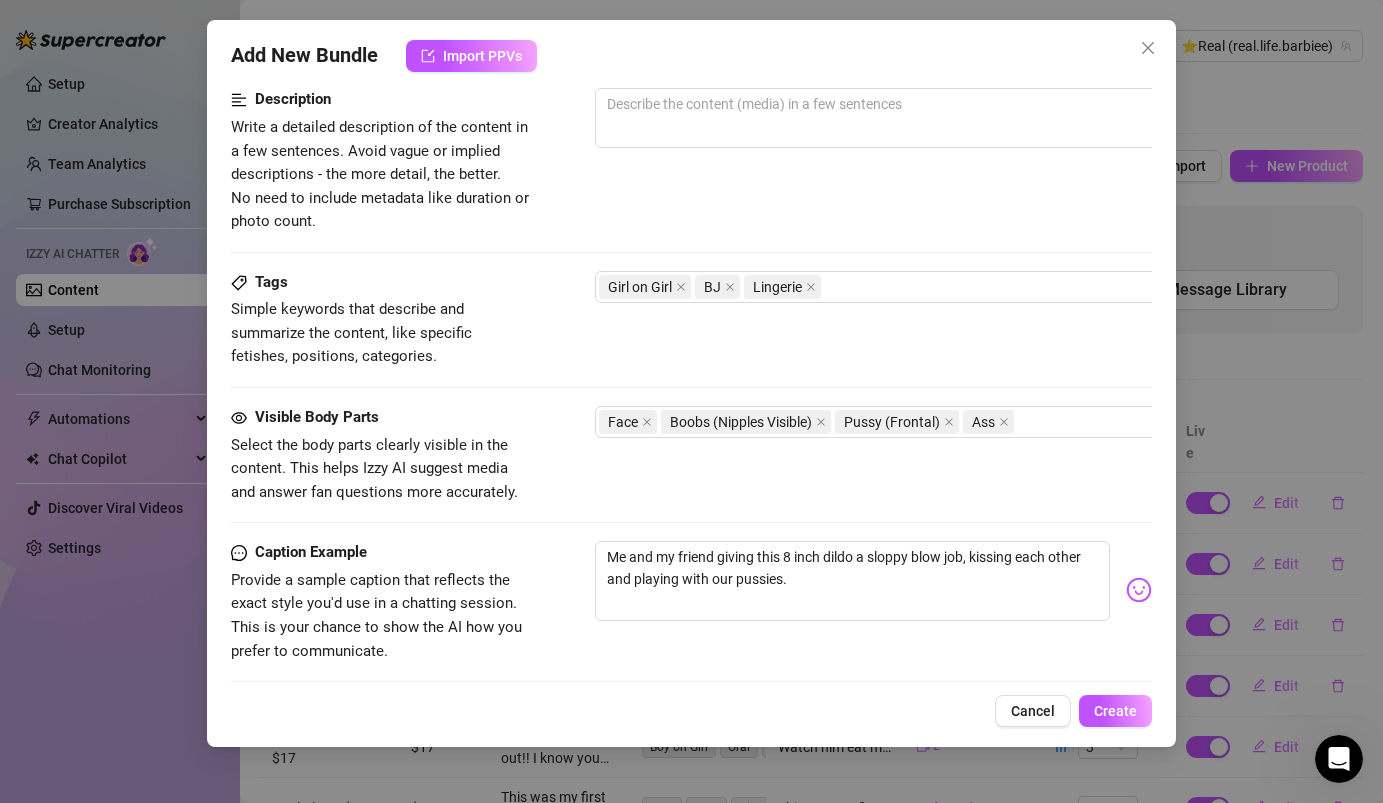 click on "Tags Simple keywords that describe and summarize the content, like specific fetishes, positions, categories. Girl on Girl BJ Lingerie" at bounding box center (691, 320) 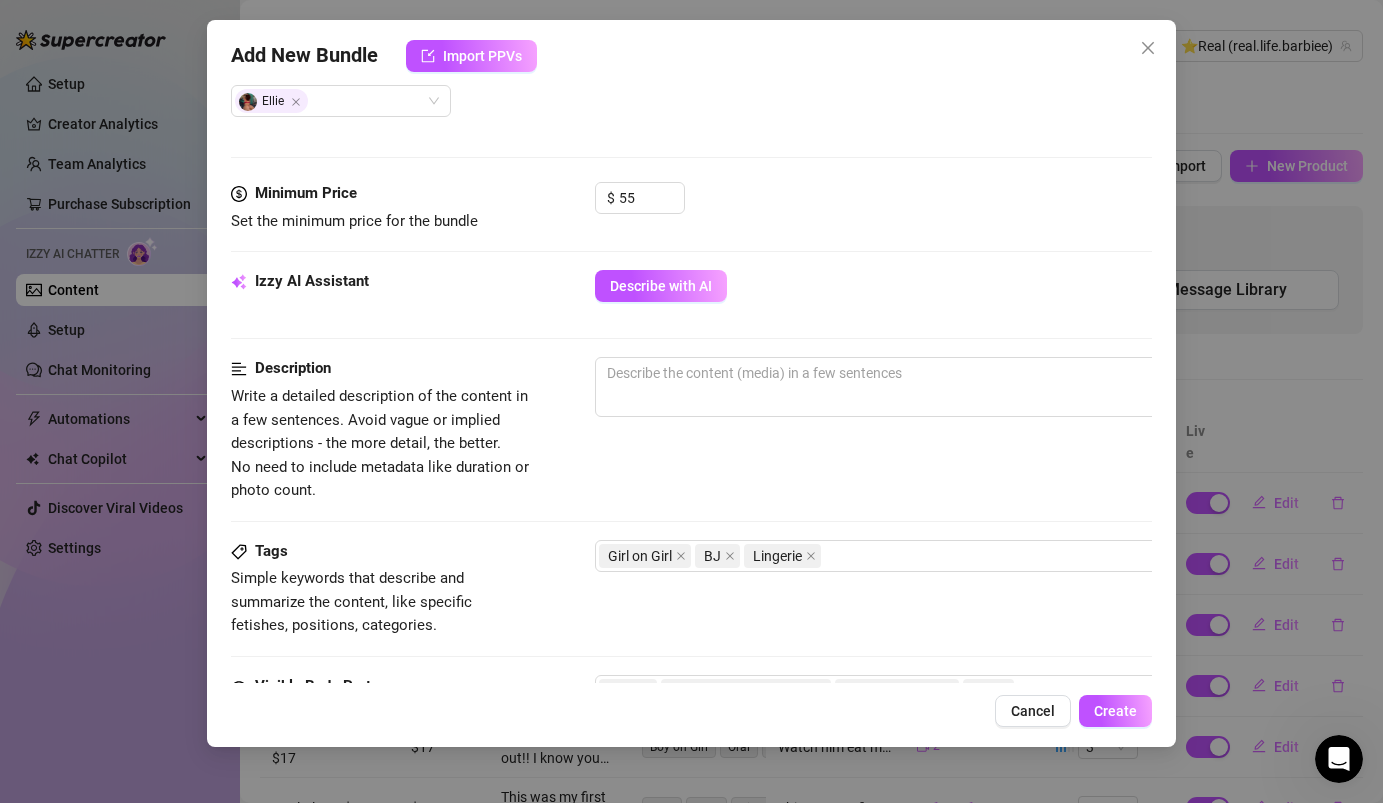 scroll, scrollTop: 535, scrollLeft: 0, axis: vertical 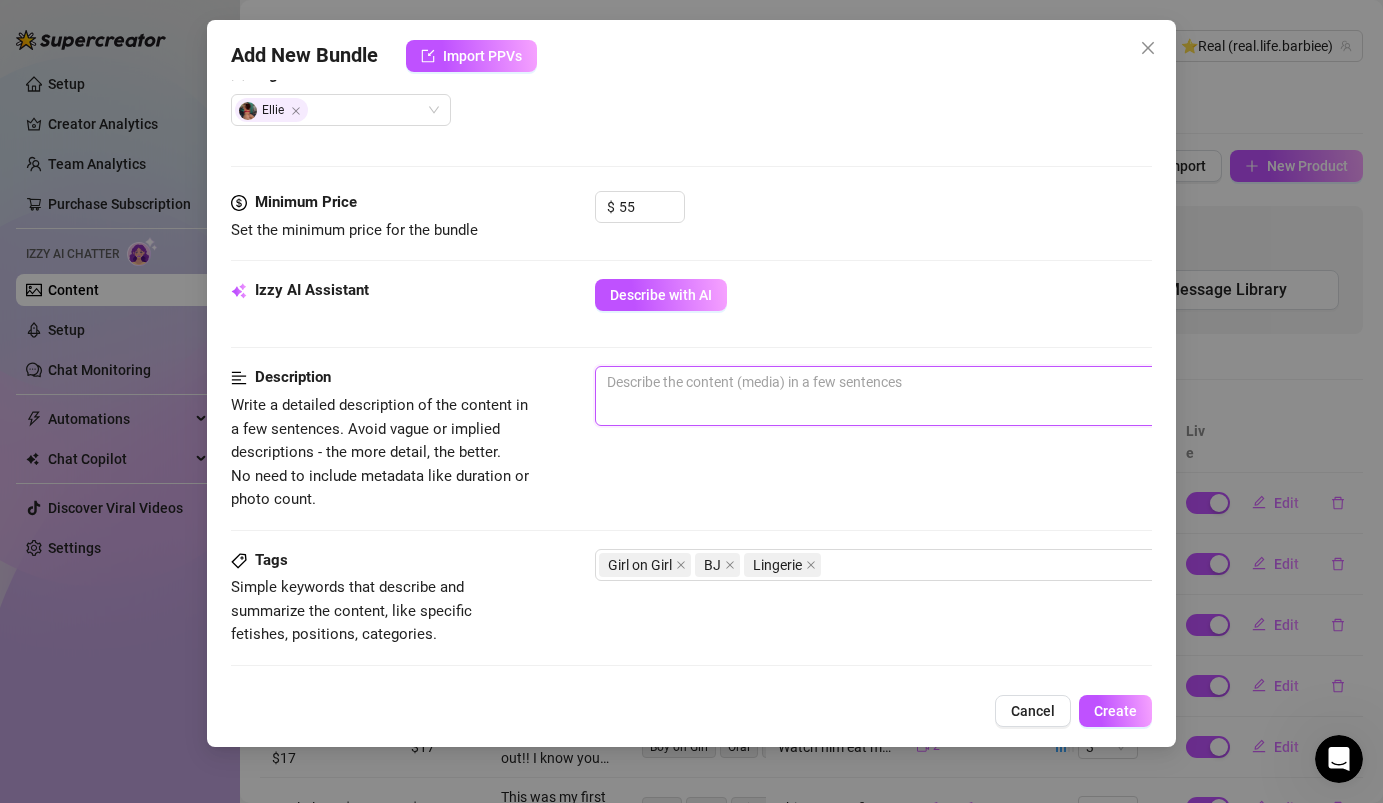 click at bounding box center (945, 382) 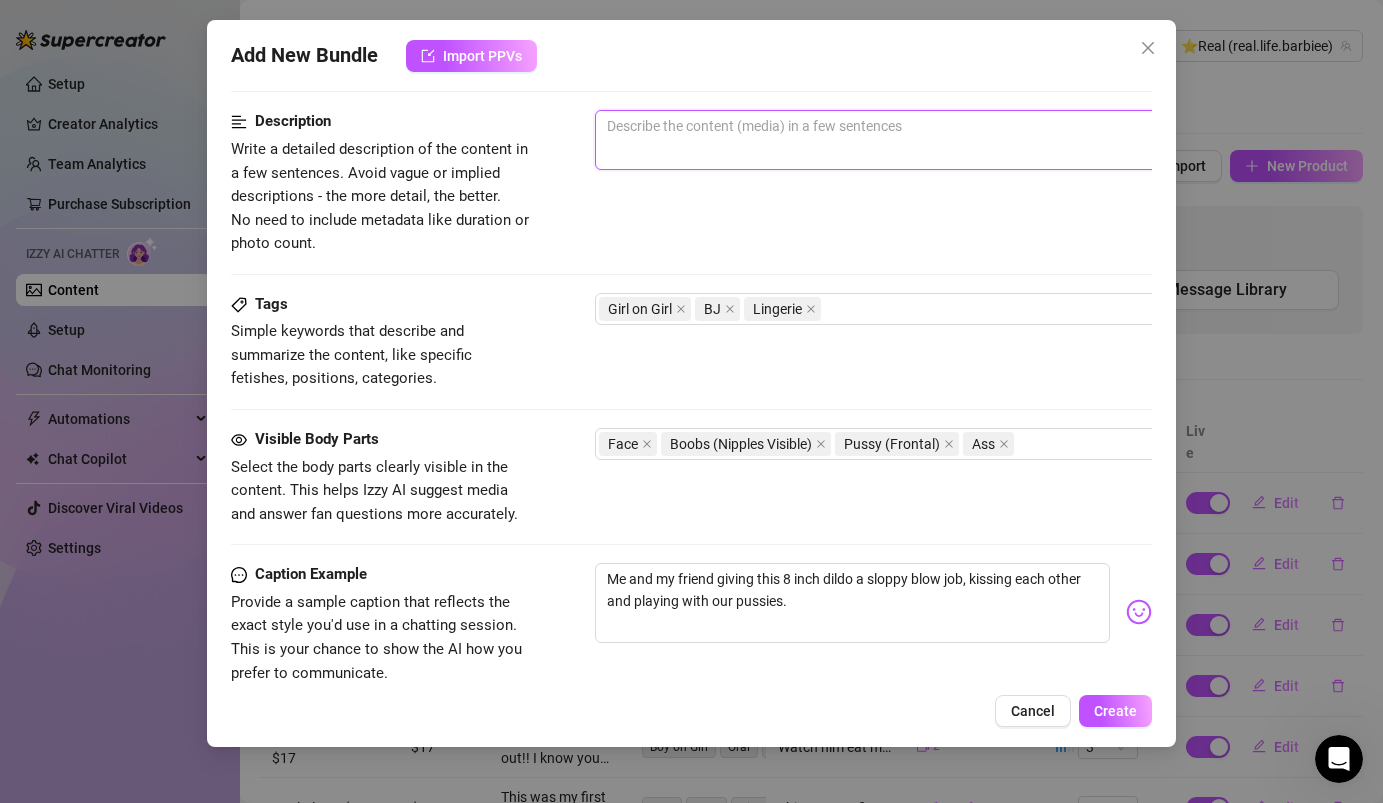 scroll, scrollTop: 1077, scrollLeft: 0, axis: vertical 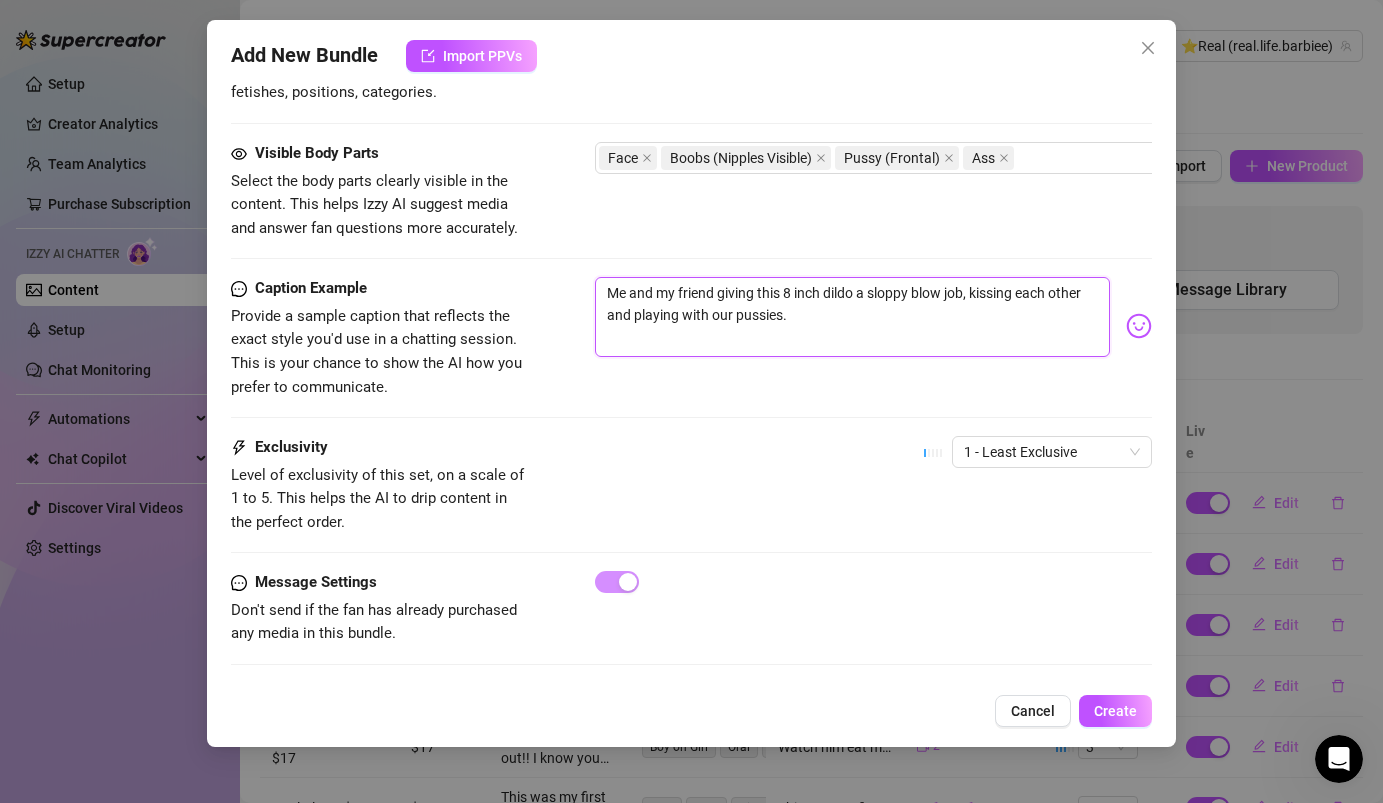 click on "Me and my friend giving this 8 inch dildo a sloppy blow job, kissing each other and playing with our pussies." at bounding box center (852, 317) 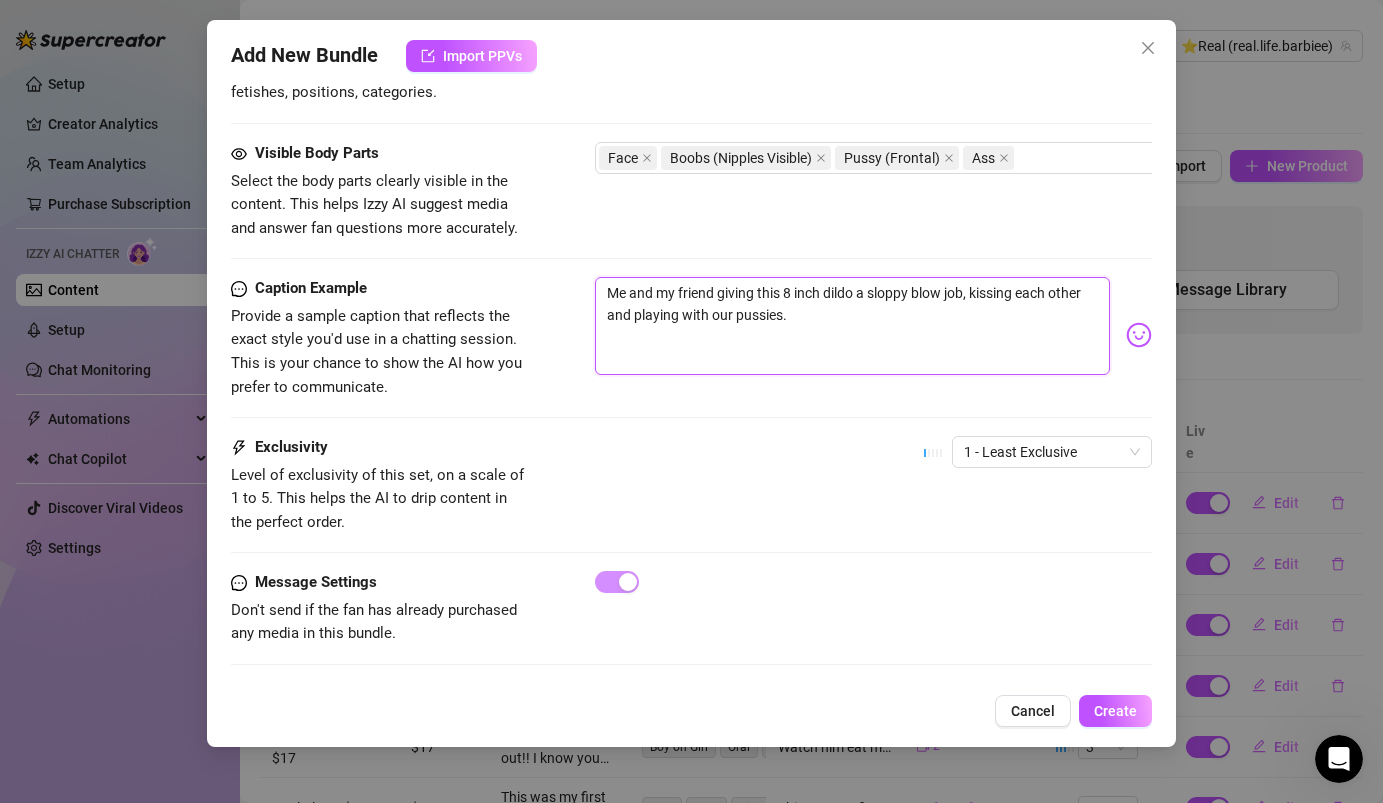 scroll, scrollTop: 0, scrollLeft: 0, axis: both 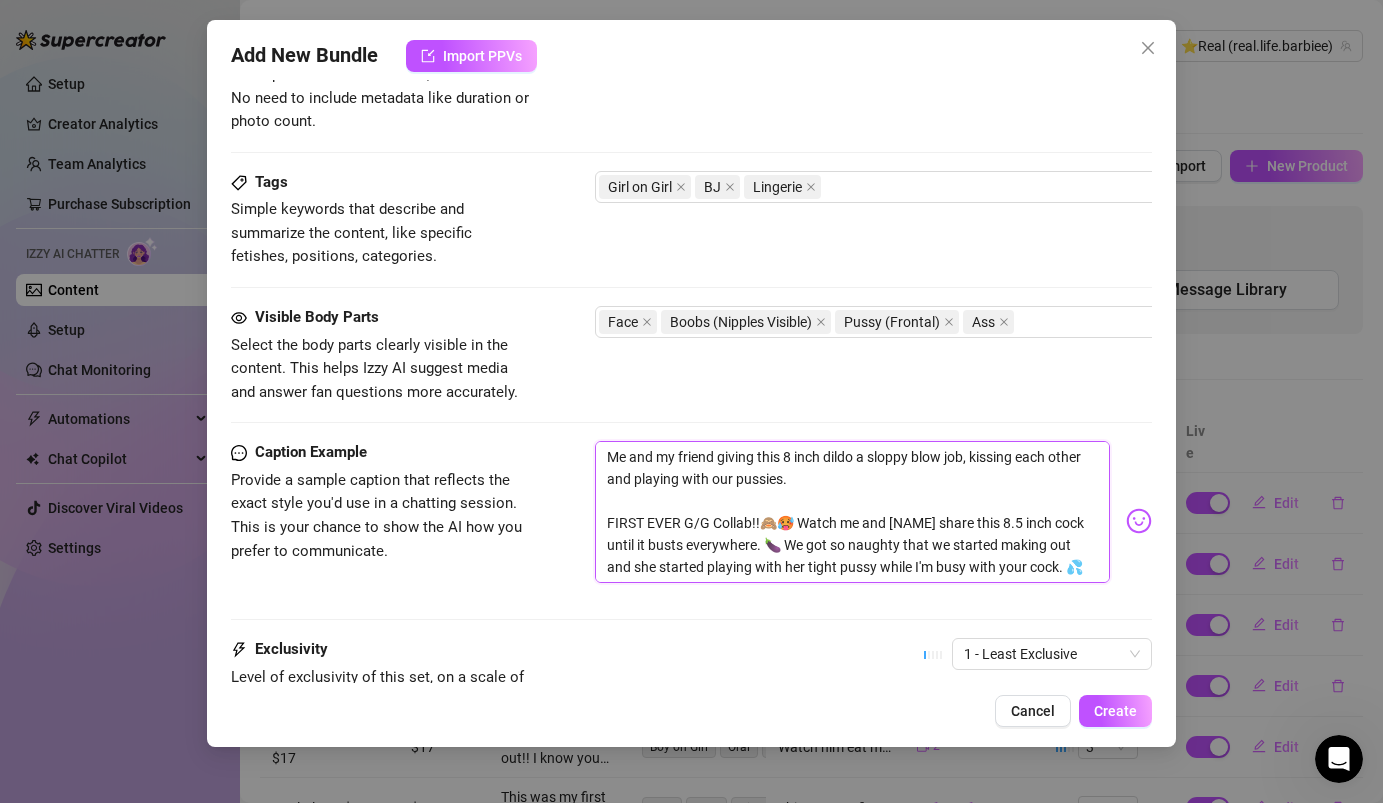 drag, startPoint x: 805, startPoint y: 486, endPoint x: 543, endPoint y: 435, distance: 266.9176 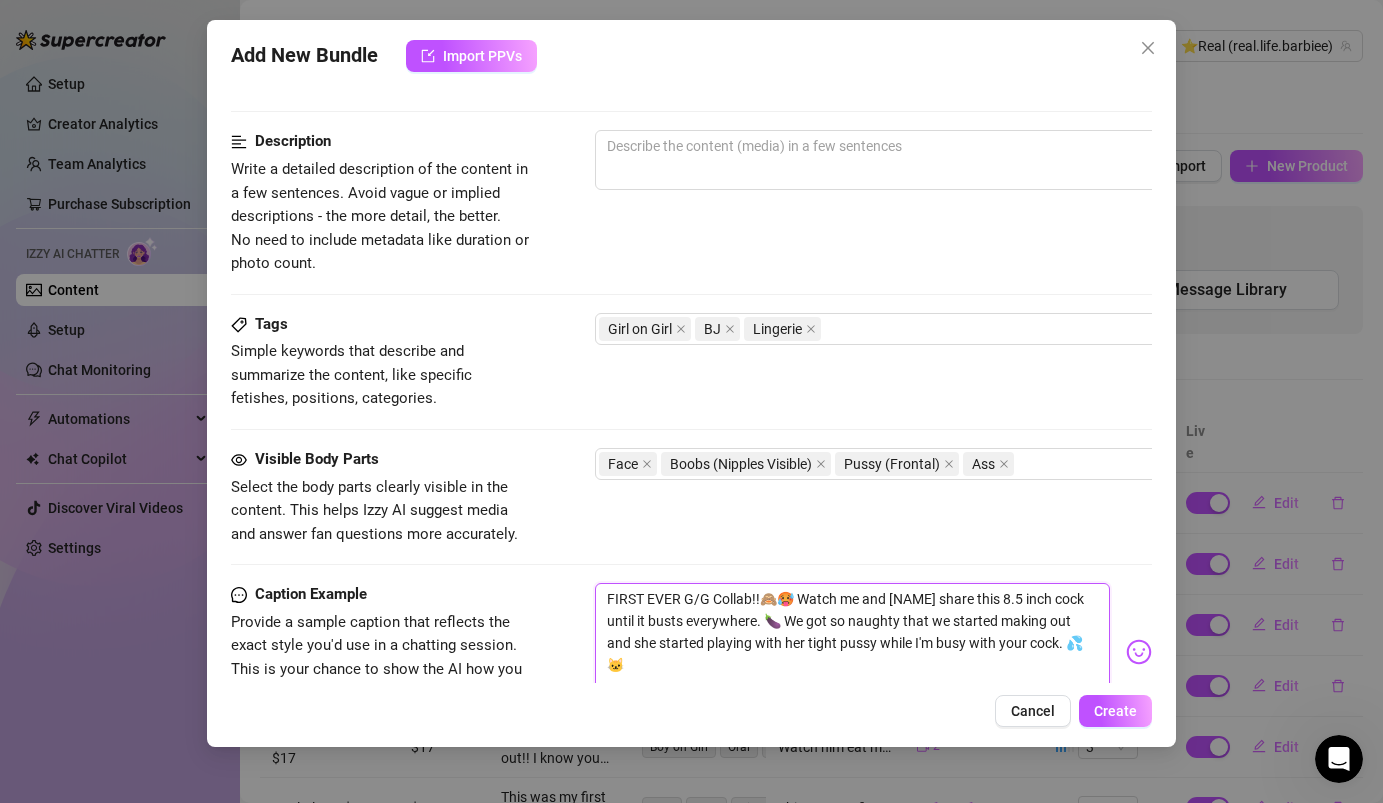 scroll, scrollTop: 727, scrollLeft: 0, axis: vertical 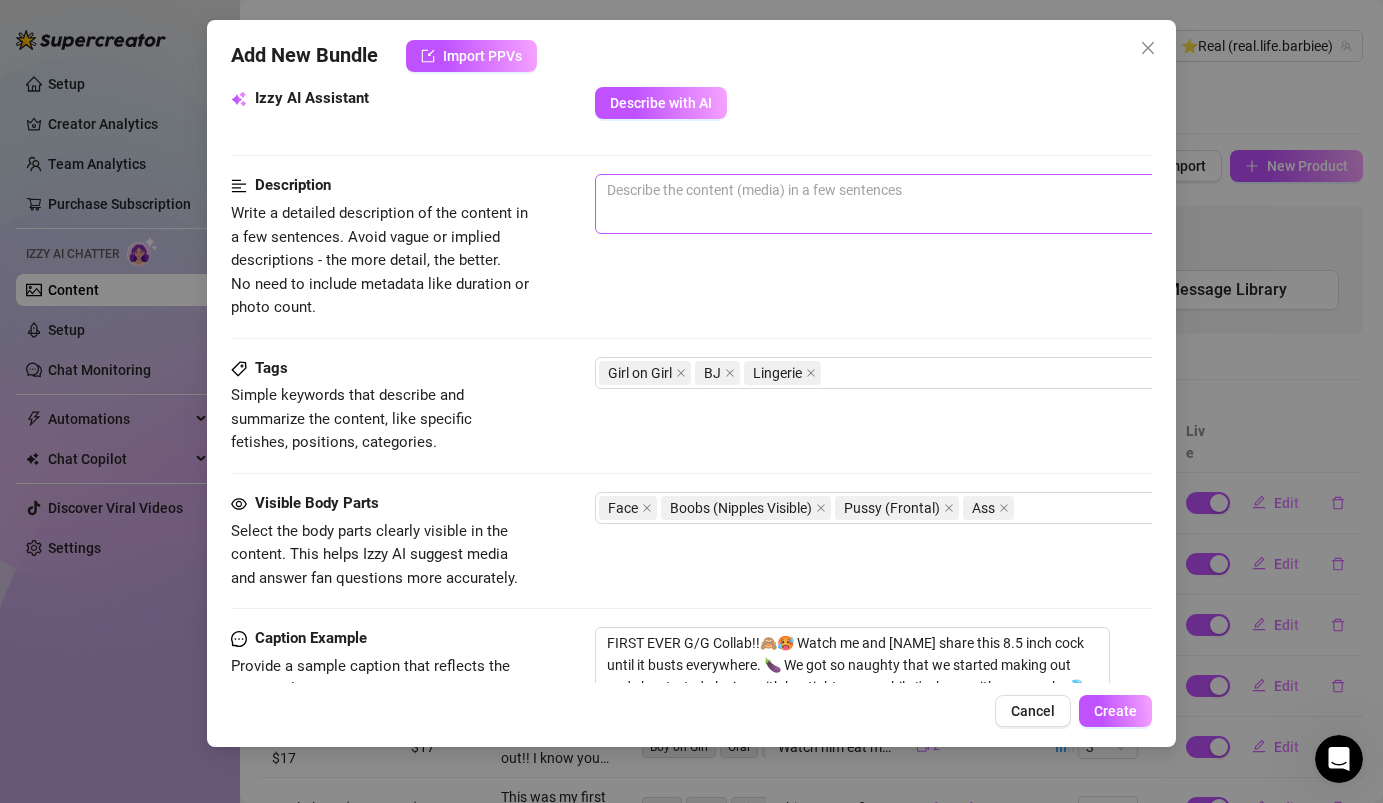 click on "0 / 1000" at bounding box center (945, 204) 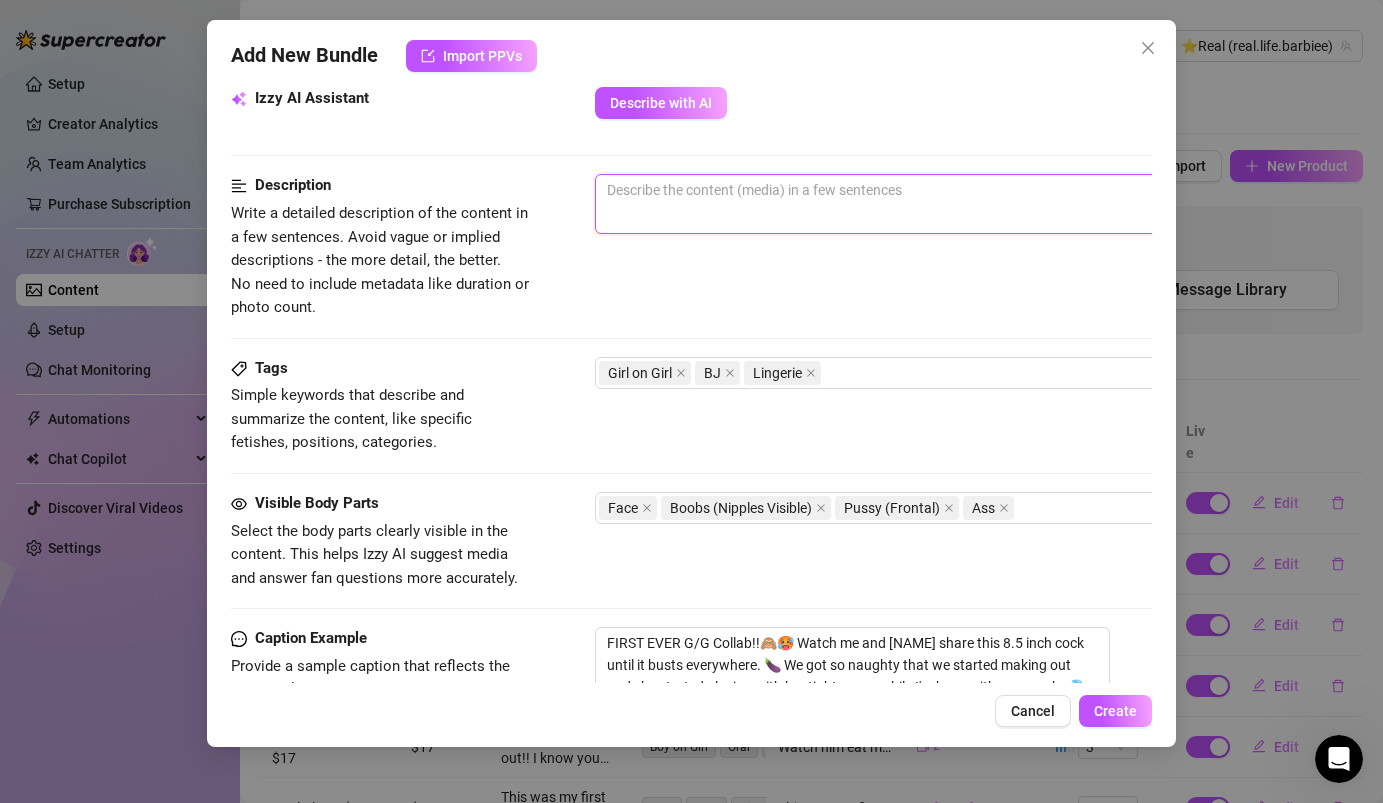 click at bounding box center [945, 190] 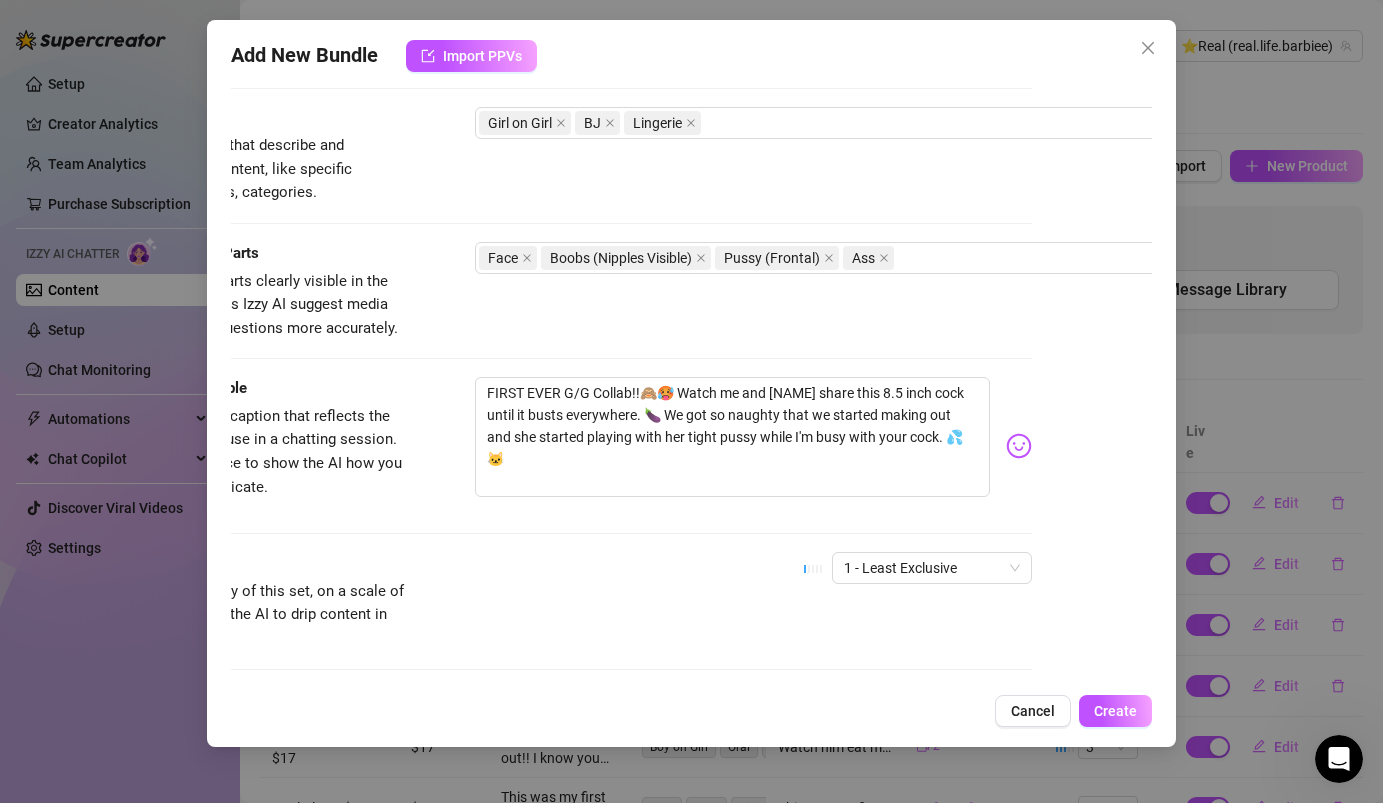 scroll, scrollTop: 986, scrollLeft: 120, axis: both 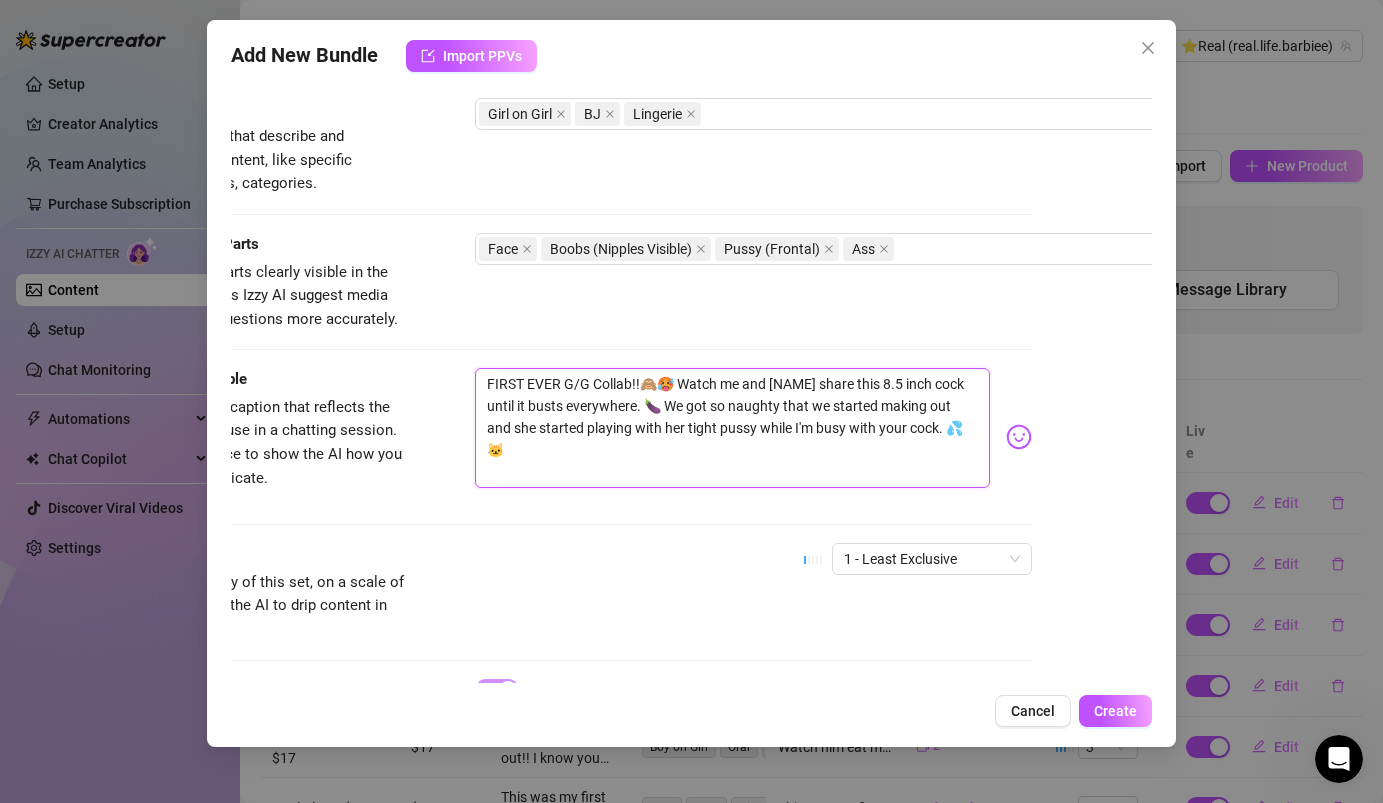 click on "FIRST EVER G/G Collab!!🙈🥵 Watch me and [NAME] share this 8.5 inch cock until it busts everywhere. 🍆 We got so naughty that we started making out and she started playing with her tight pussy while I'm busy with your cock. 💦🐱" at bounding box center [732, 428] 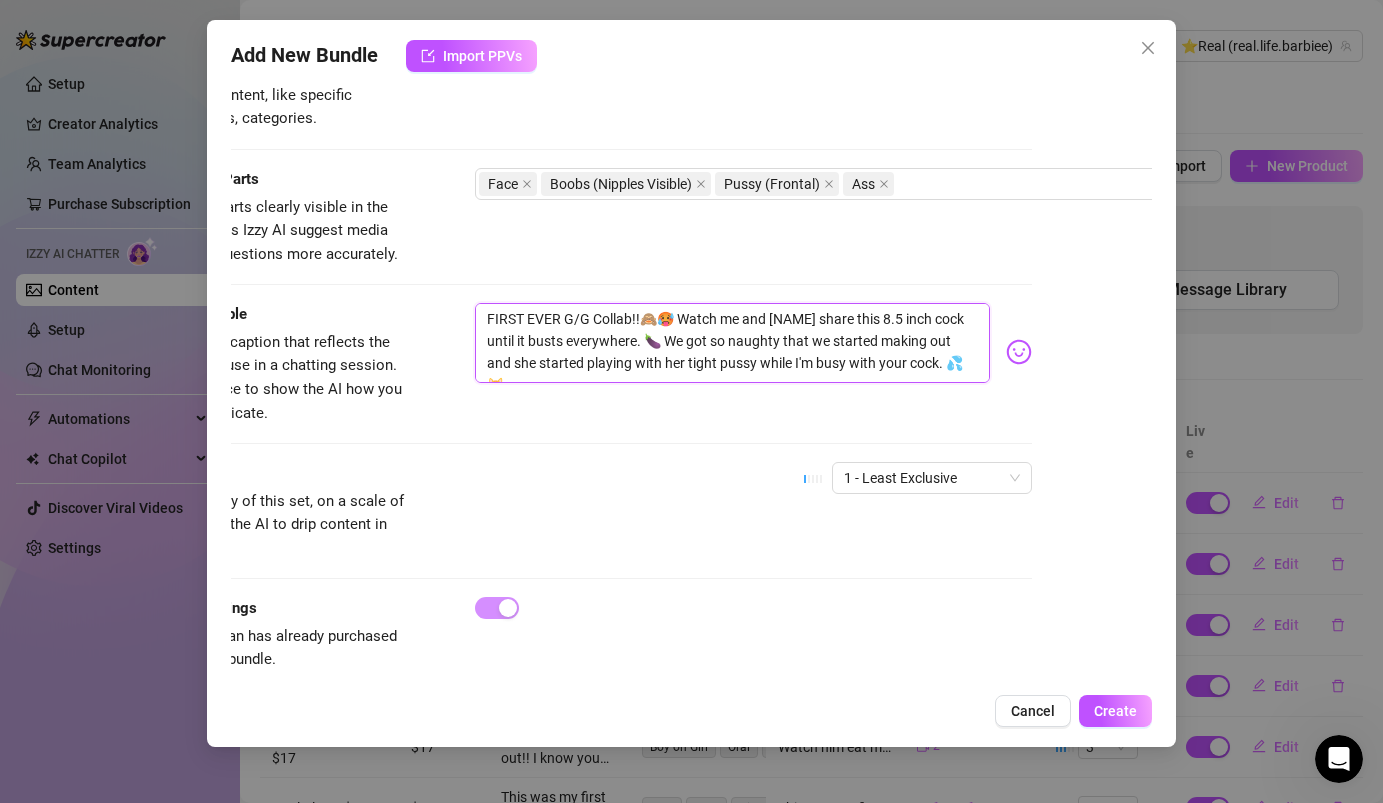 scroll, scrollTop: 1077, scrollLeft: 120, axis: both 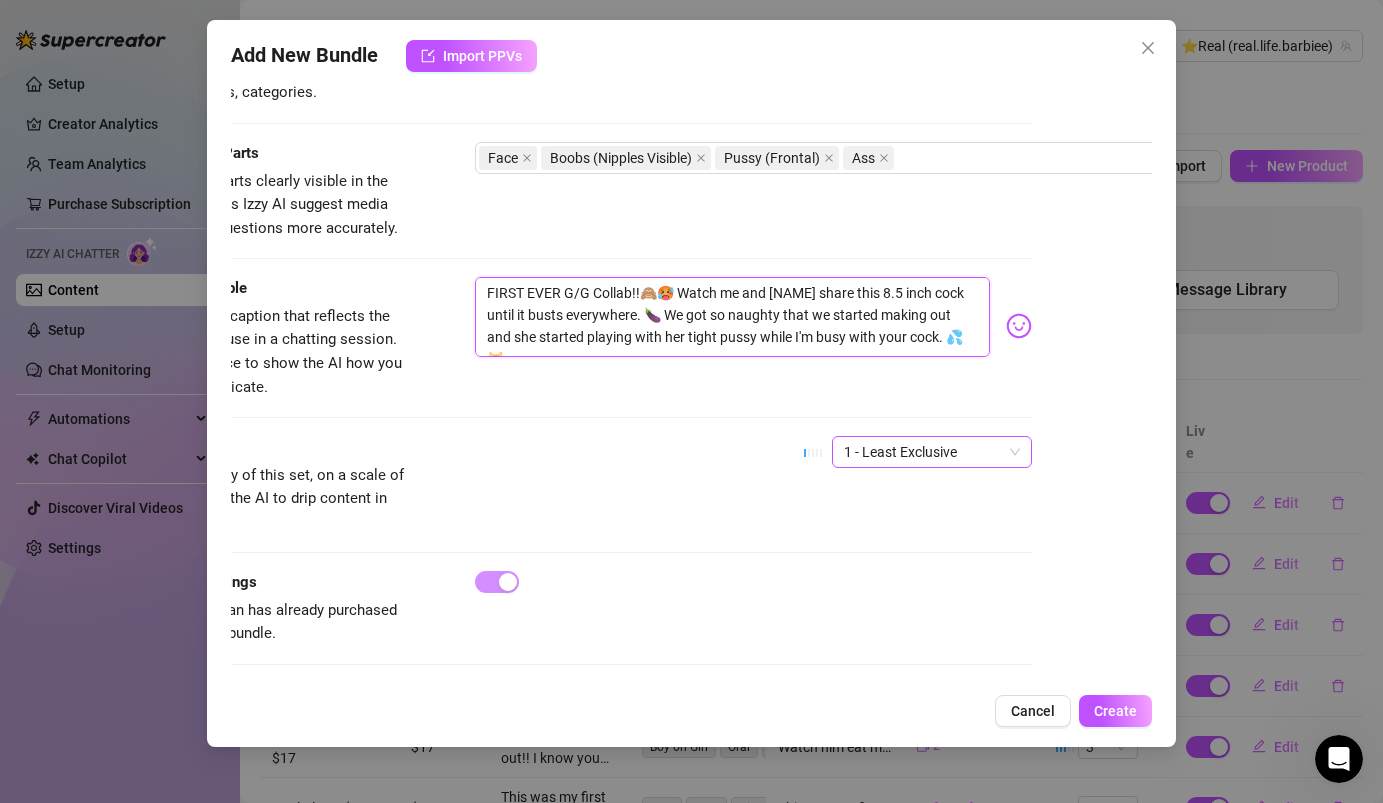 click on "1 - Least Exclusive" at bounding box center [932, 452] 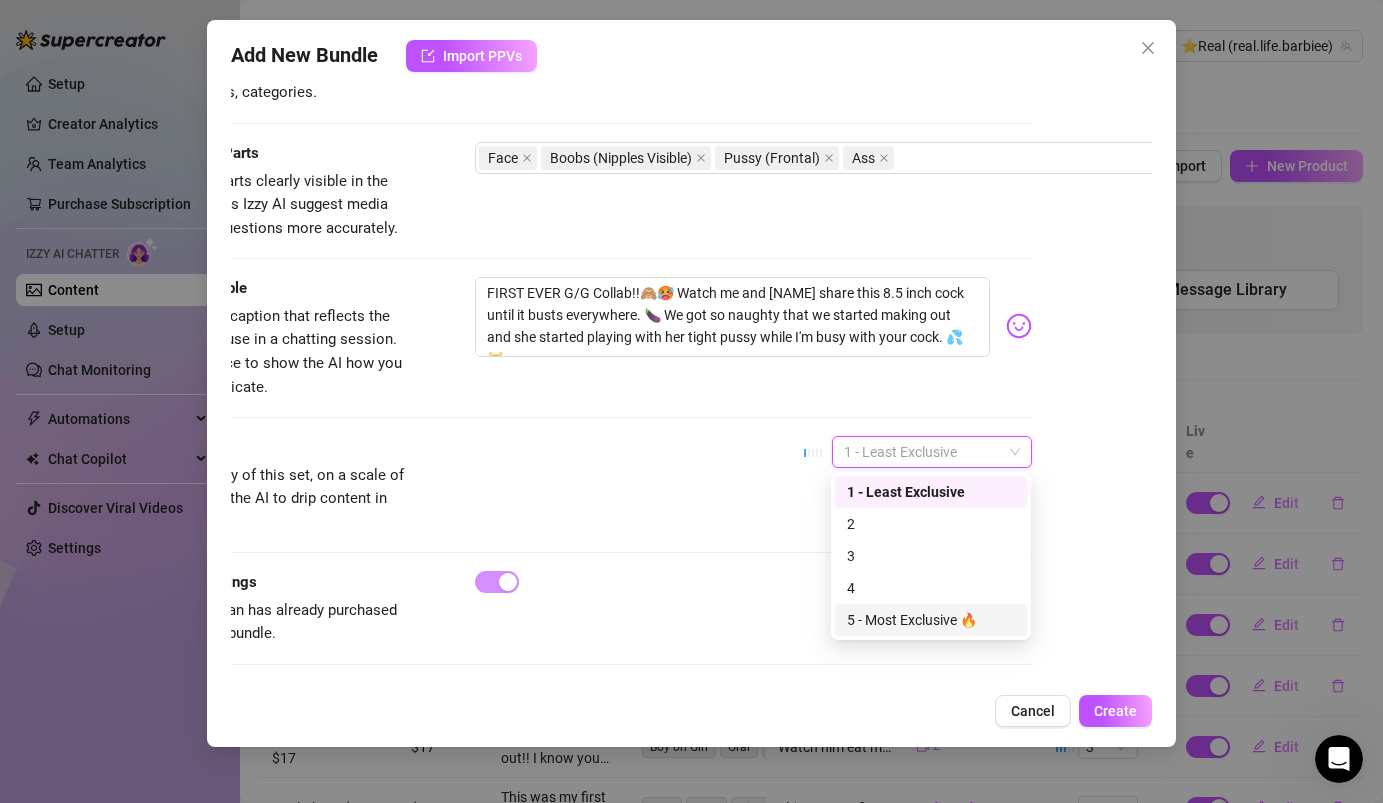 click on "5 - Most Exclusive 🔥" at bounding box center [931, 620] 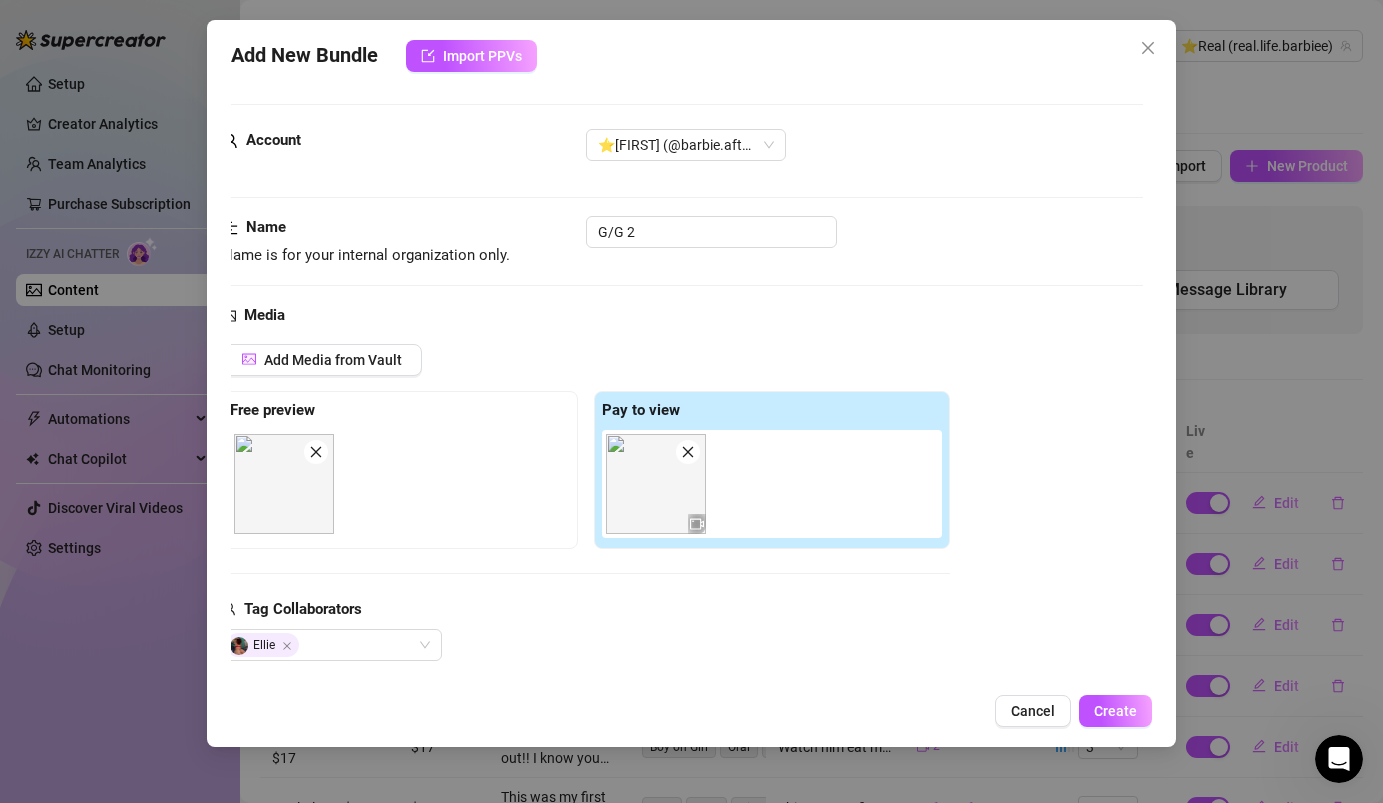 scroll, scrollTop: 0, scrollLeft: 0, axis: both 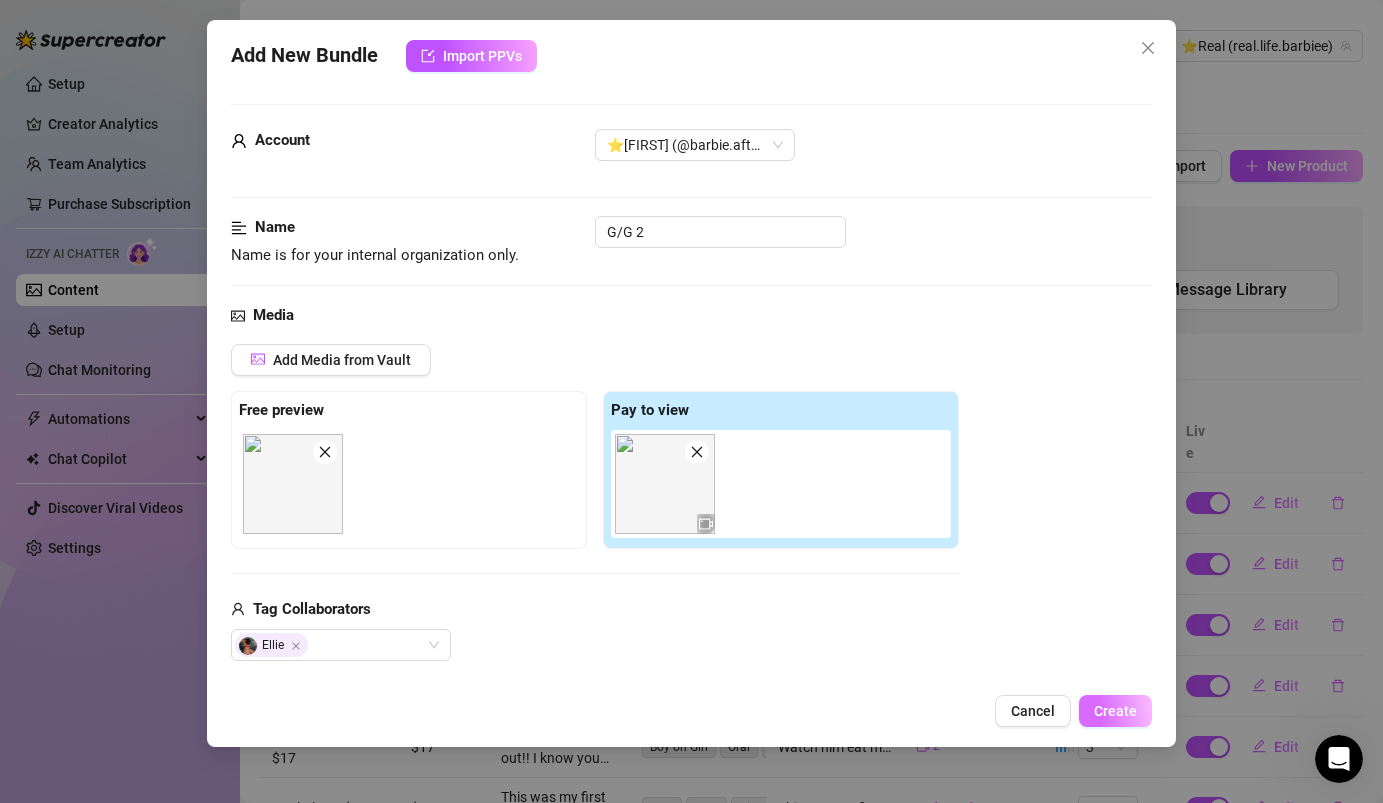 click on "Create" at bounding box center (1115, 711) 